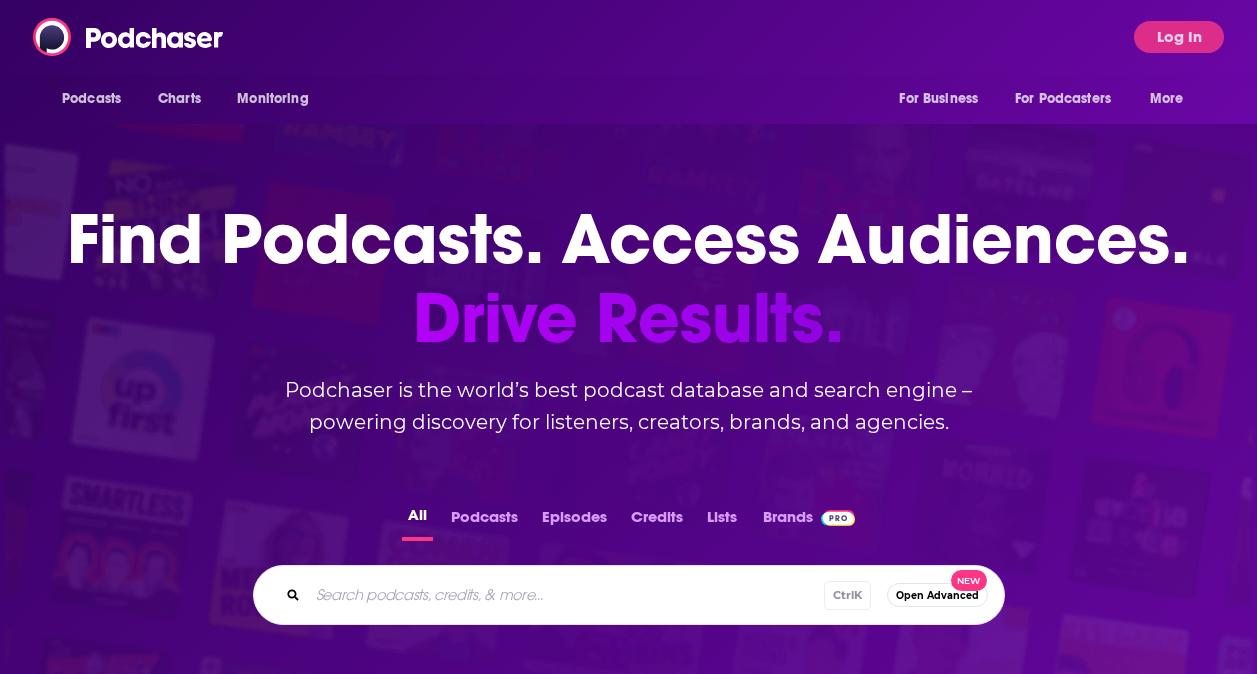scroll, scrollTop: 0, scrollLeft: 0, axis: both 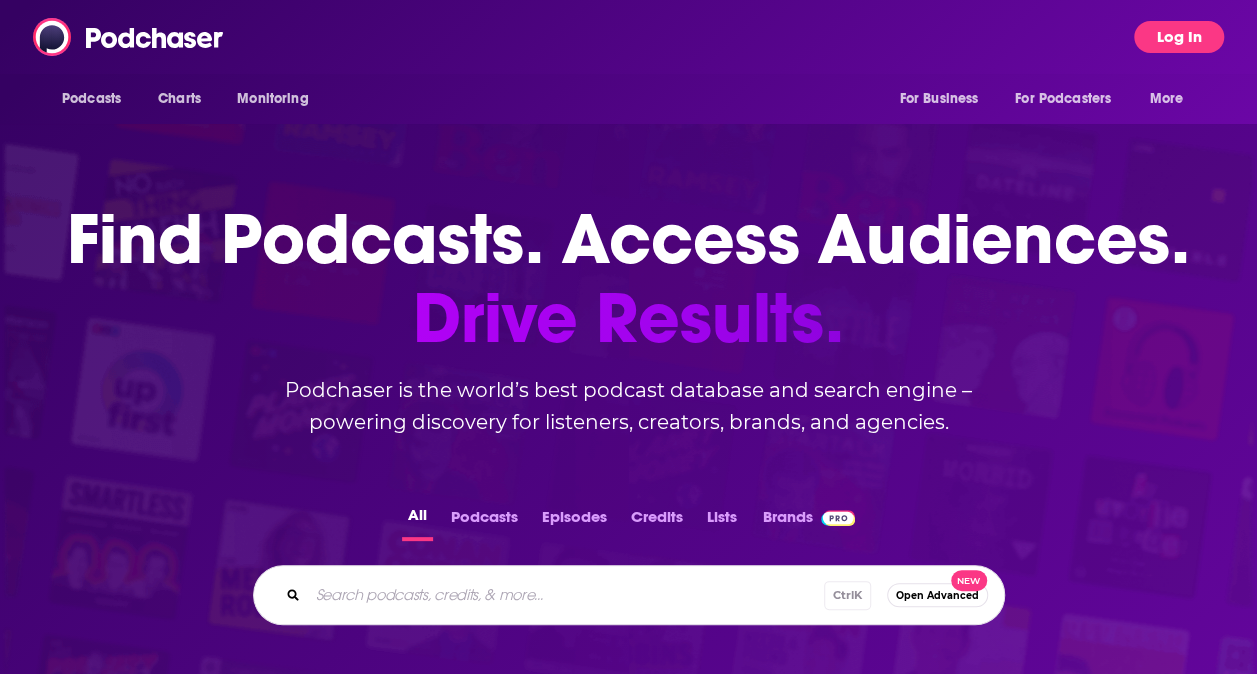 click on "Log In" at bounding box center (1179, 37) 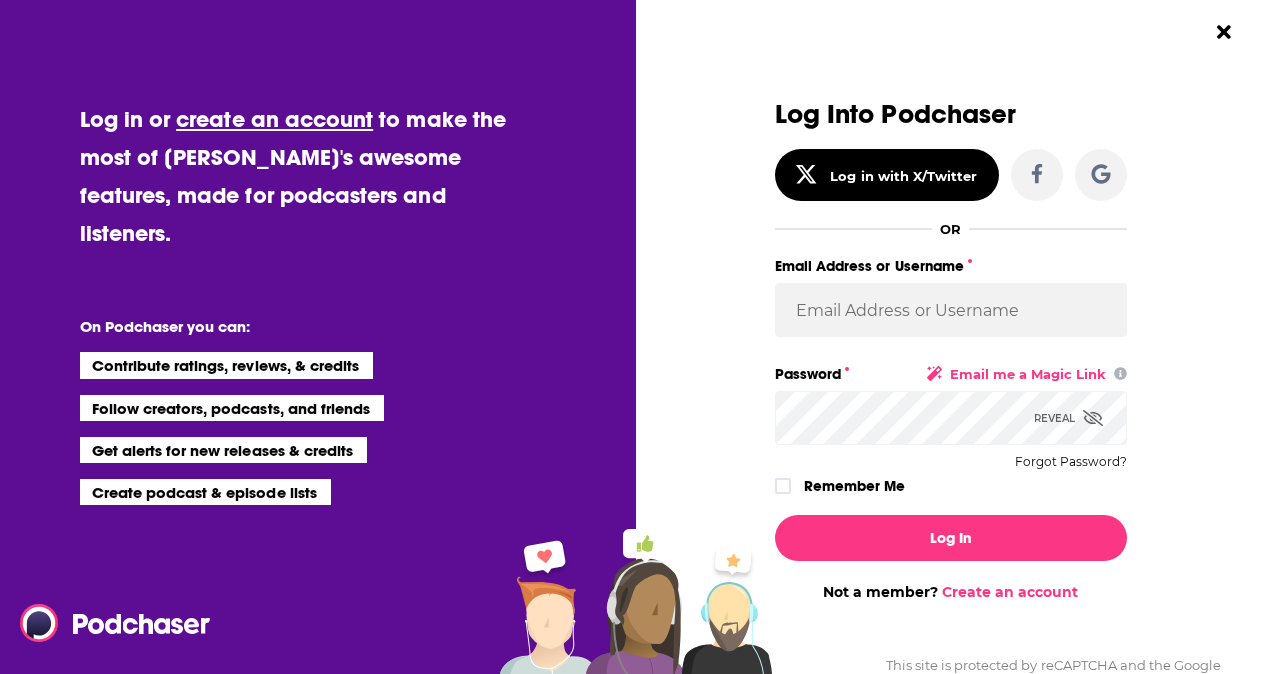 type 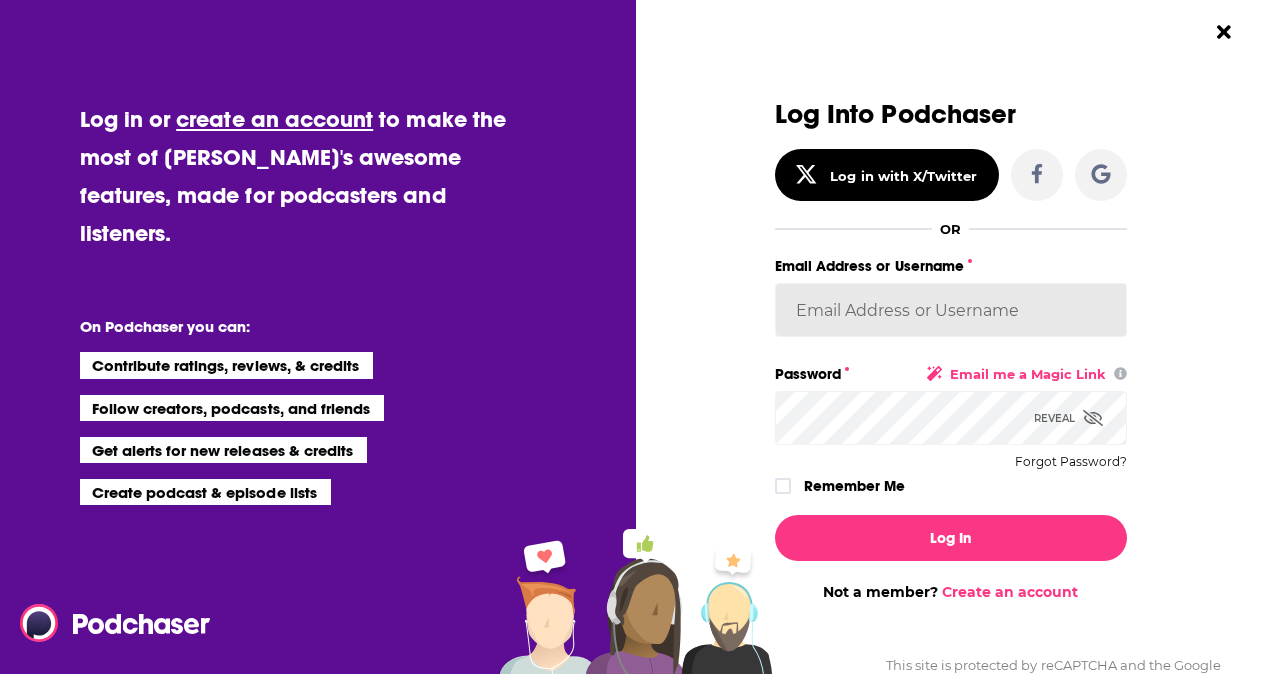 type on "Columbiapub" 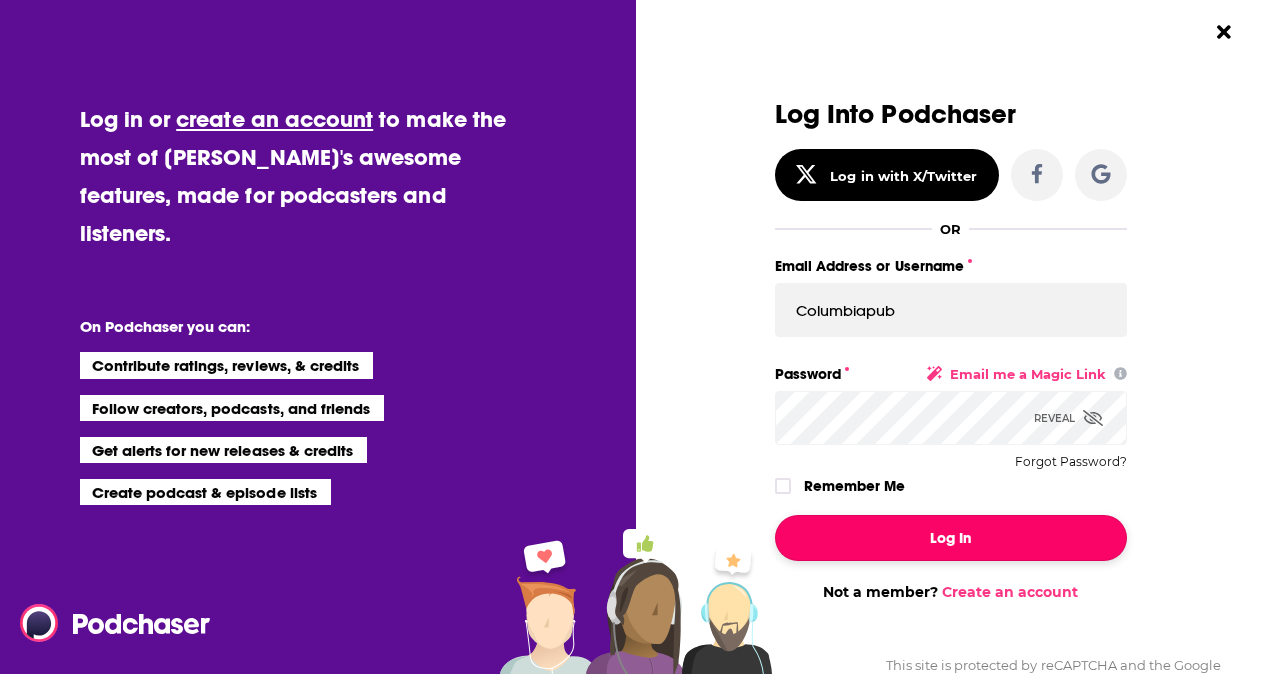 click on "Log In" at bounding box center [951, 538] 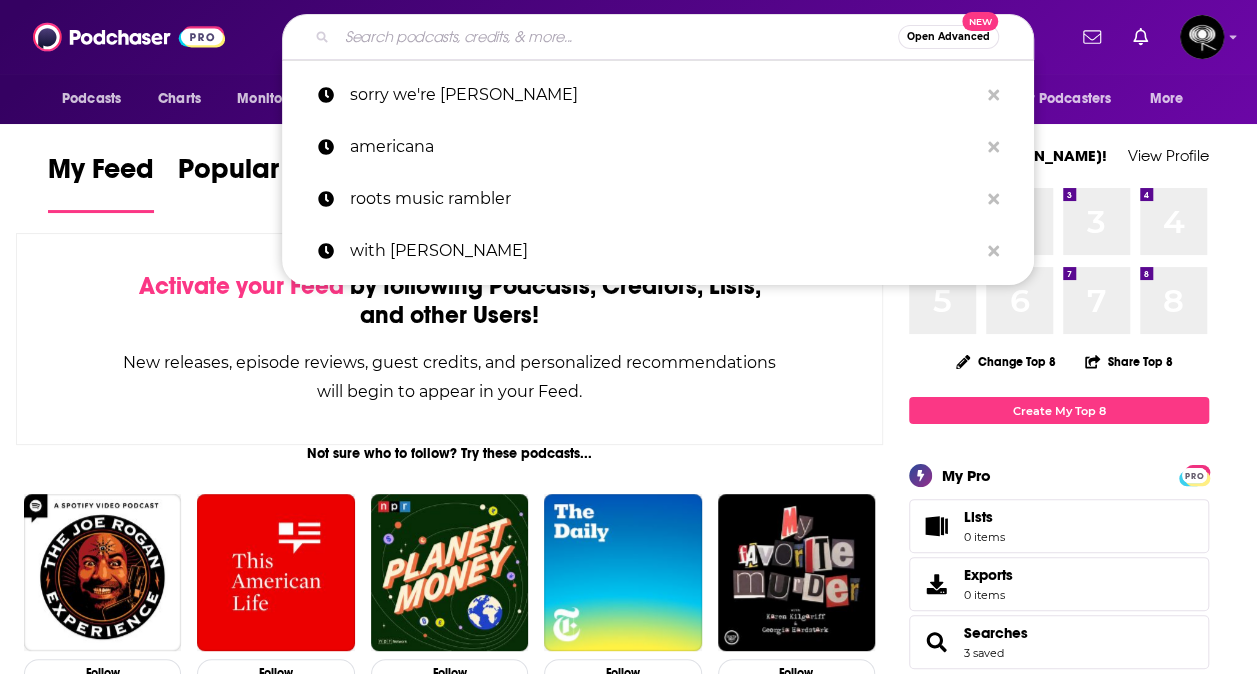 click at bounding box center [617, 37] 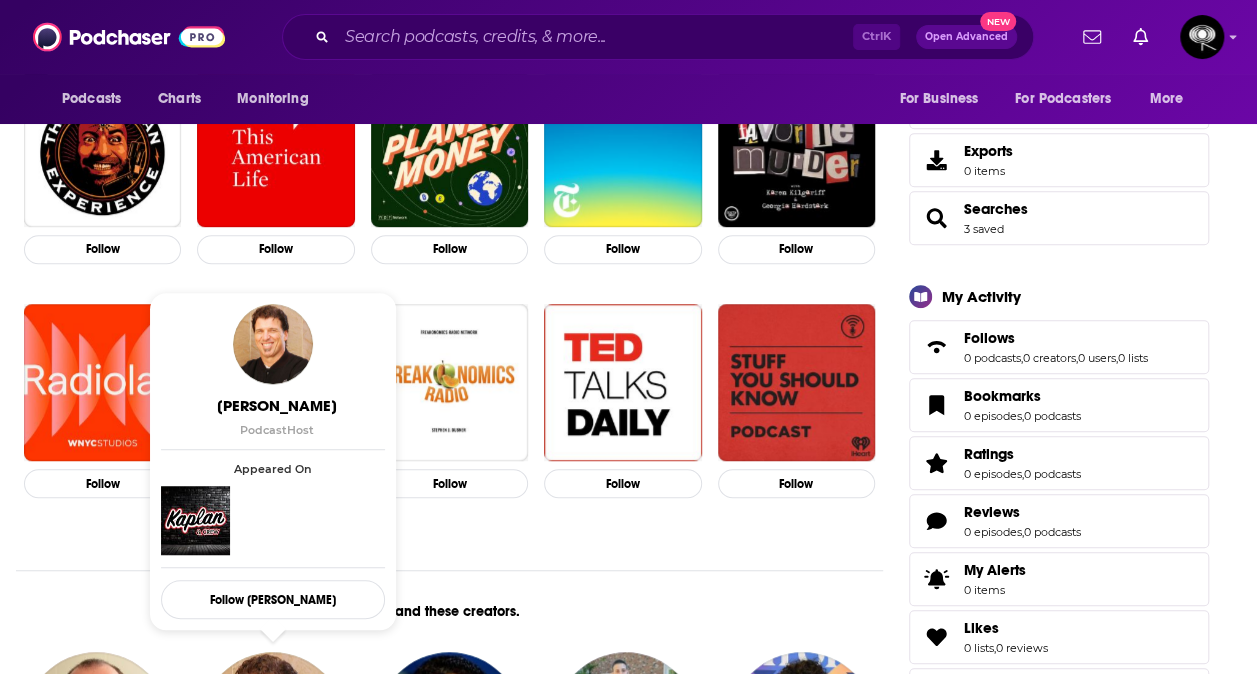 scroll, scrollTop: 414, scrollLeft: 0, axis: vertical 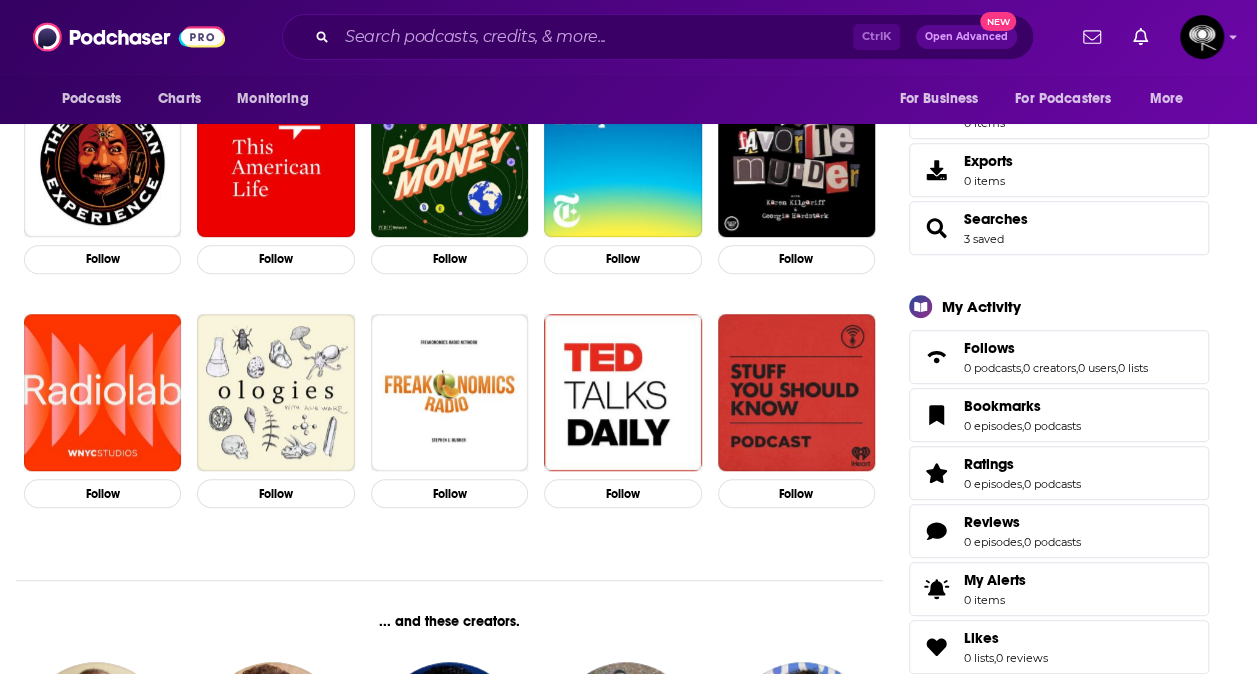 click on "Not sure who to follow? Try these podcasts... Follow Follow Follow Follow Follow Follow Follow Follow Follow Follow ... and these creators. Eli Savoie Host on Mornings with Greg & Eli Follow Billy Ray Smith Host on Kaplan and Crew Follow Scott Kaplan Host and Executive Producer on Kaplan and Crew - Interviews Follow Daniel Greene Producer on The Breakfast Club Follow Angela Yee Host and Guest on The Breakfast Club Follow Abbas Wahab Host, Producer, and Editor on Abbas Wahab Show Follow Steve Krakauer Guest and Executive Producer on The Megyn Kelly Show Follow Louis William Merloni Host on WEEI Afternoons Follow Raina Douris Host on World Cafe Words and Music P… Follow Megyn Kelly Host, Guest, and Guest Host on The Rubin Report Follow Glenn Ordway Host on WEEI Afternoons Follow Stephen Kallao Host on World Cafe Words and Music P… Follow Or maybe something else... You can explore our full database by searching for your favorite podcasts, creators or topics at the top of the page." at bounding box center [449, 802] 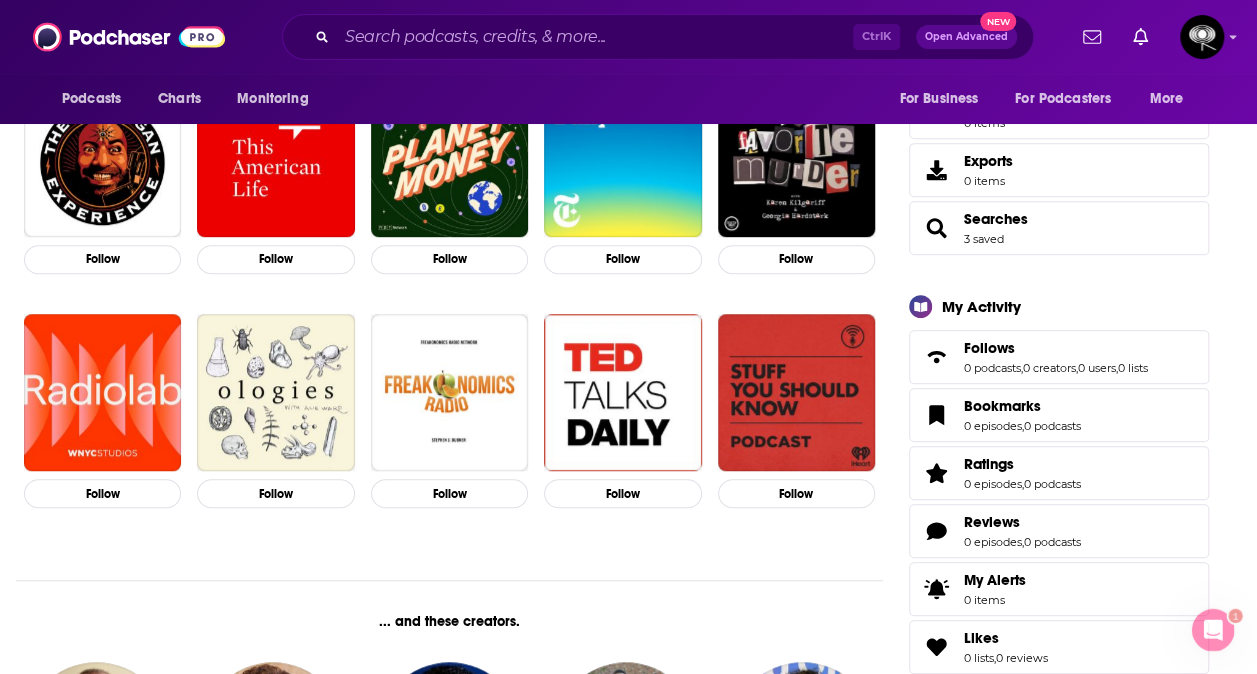 scroll, scrollTop: 0, scrollLeft: 0, axis: both 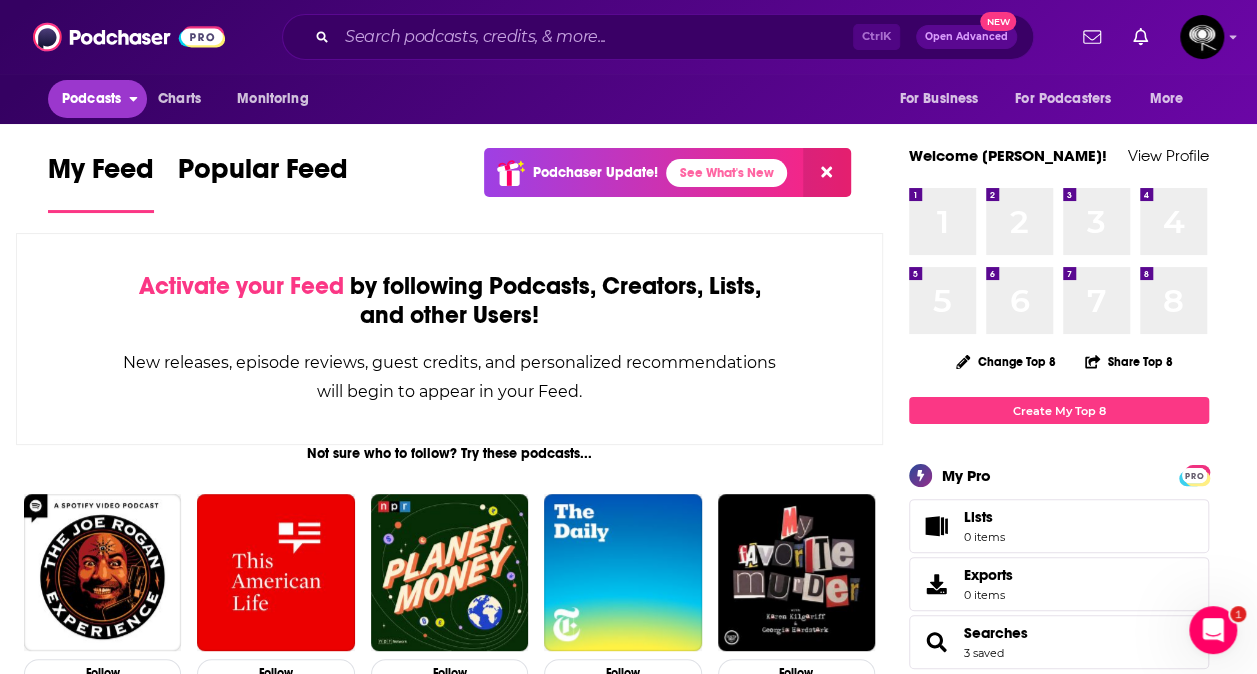 click on "Podcasts" at bounding box center (91, 99) 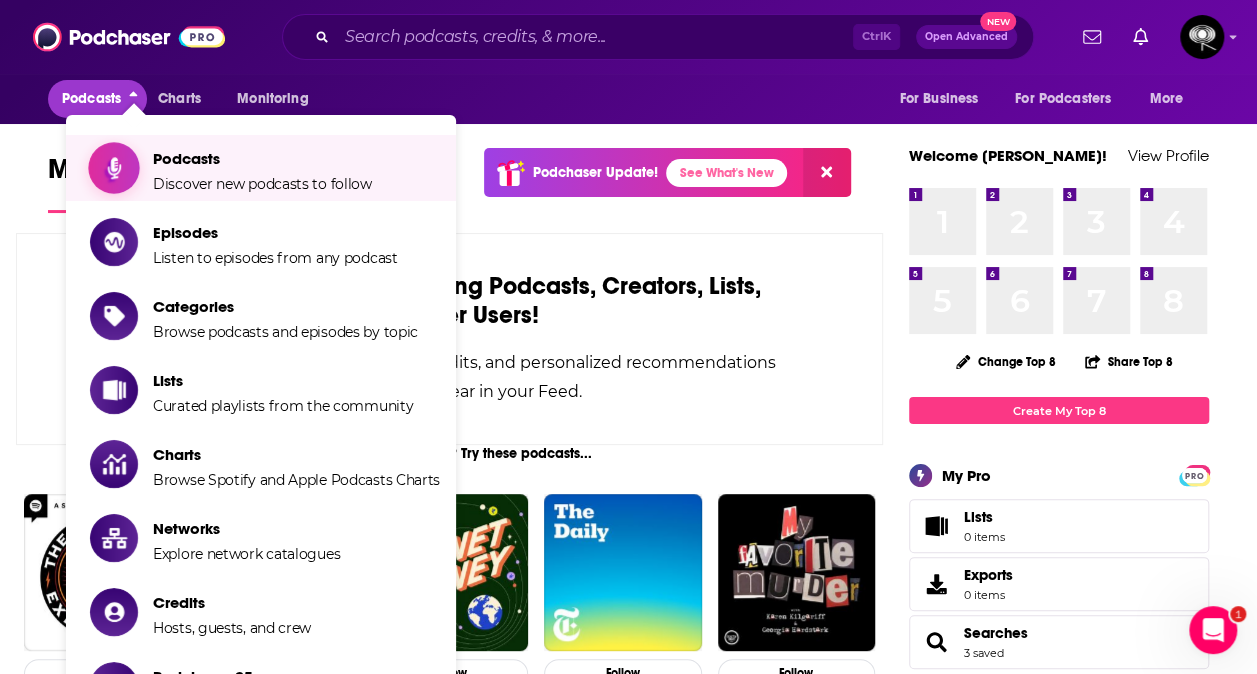 click on "Discover new podcasts to follow" at bounding box center [262, 184] 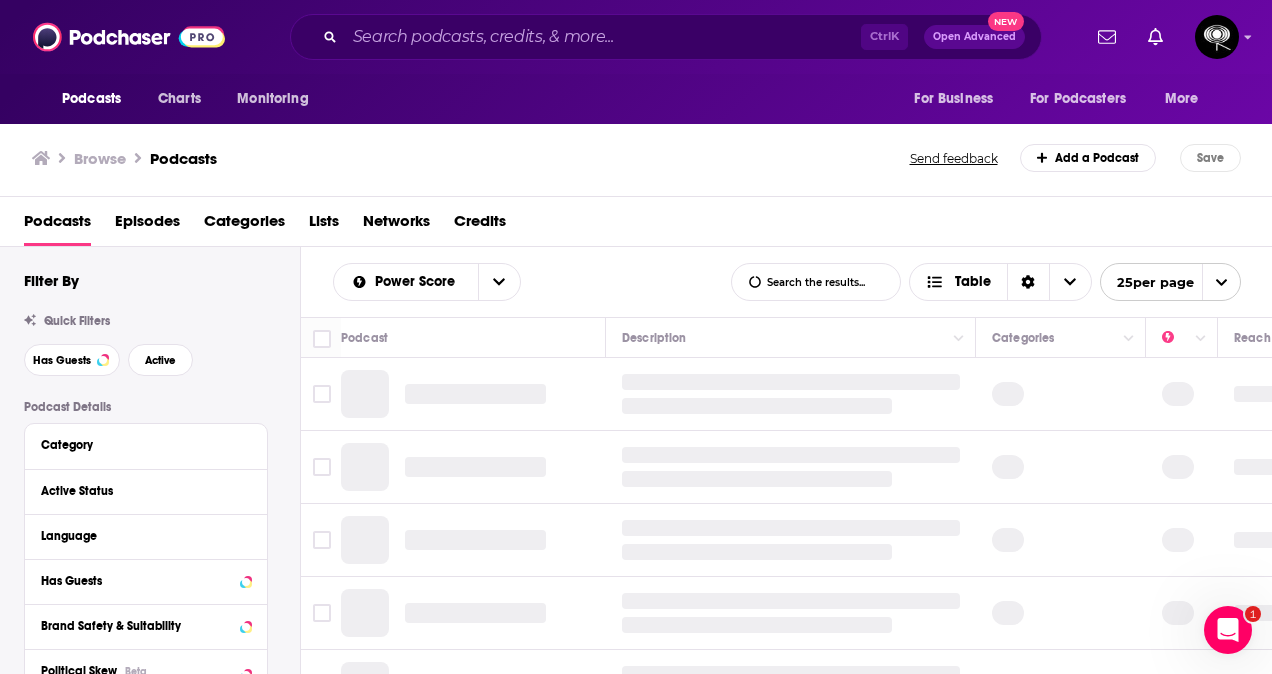 scroll, scrollTop: 102, scrollLeft: 0, axis: vertical 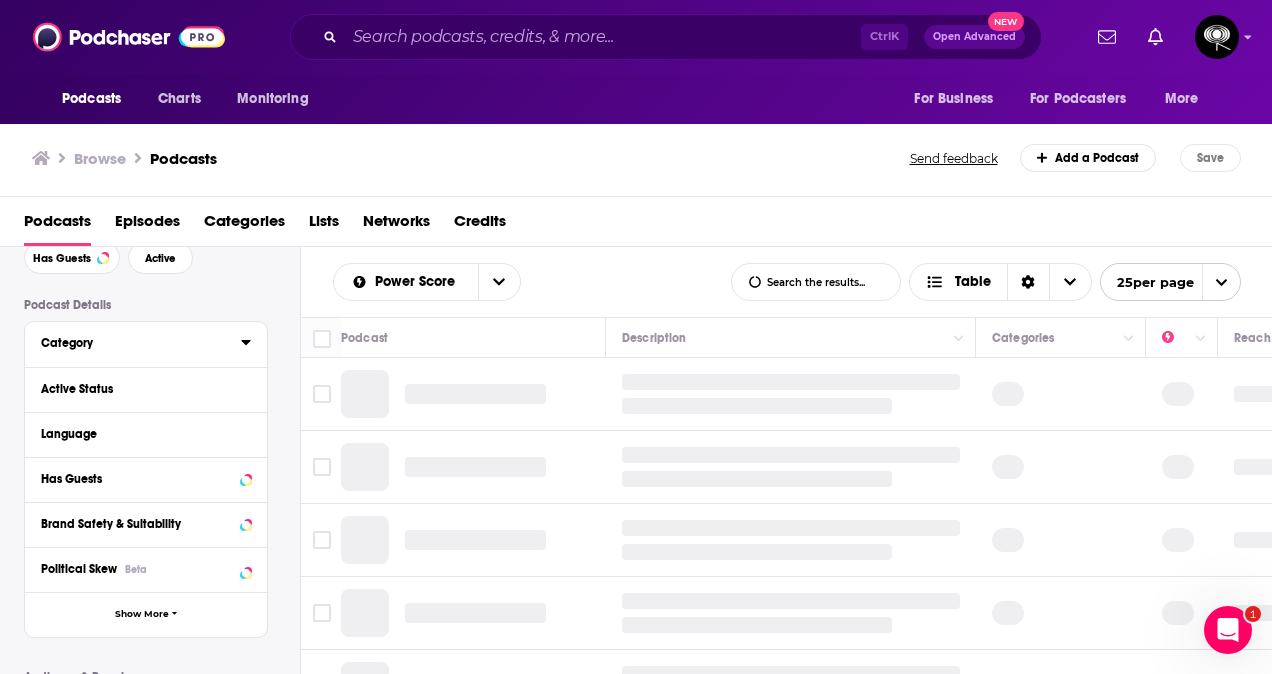 click on "Category" at bounding box center (134, 343) 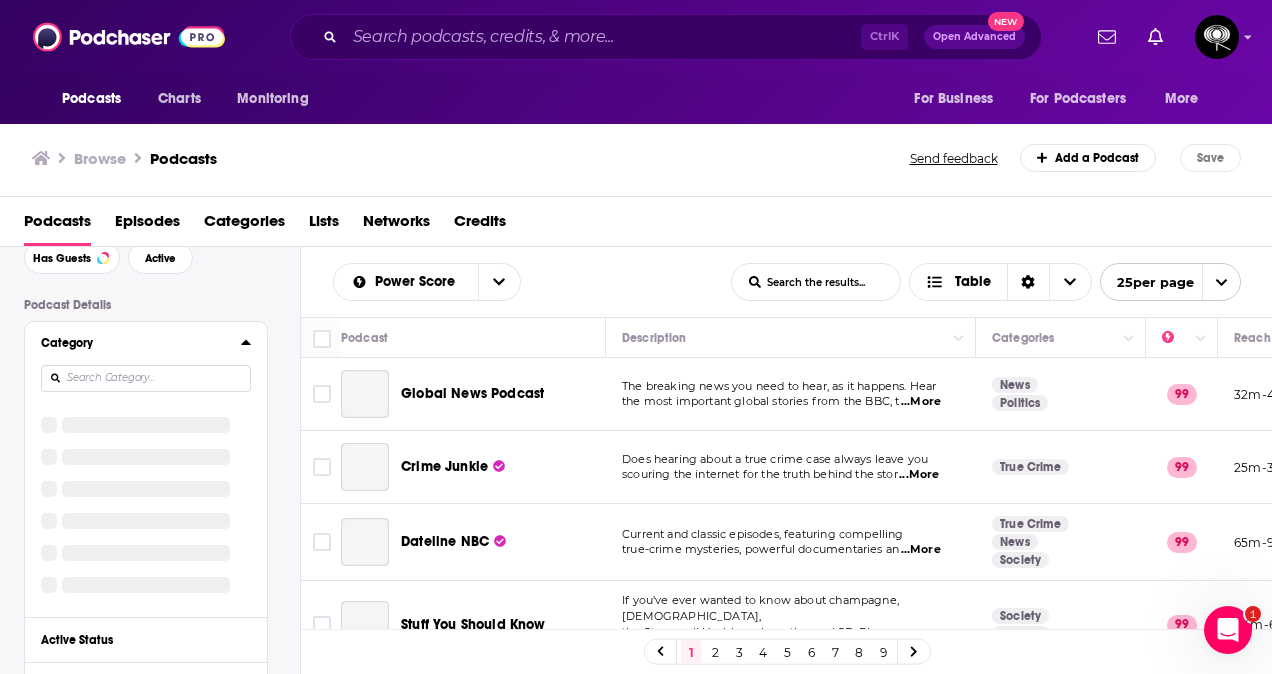 click 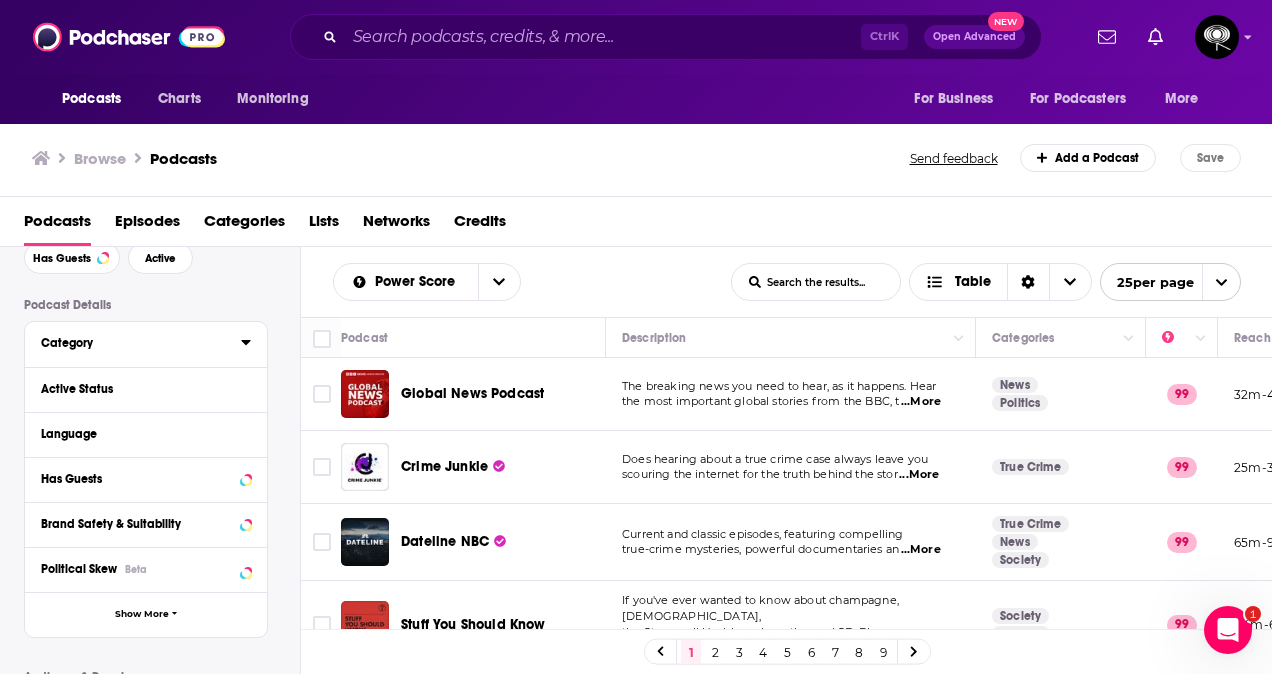 click 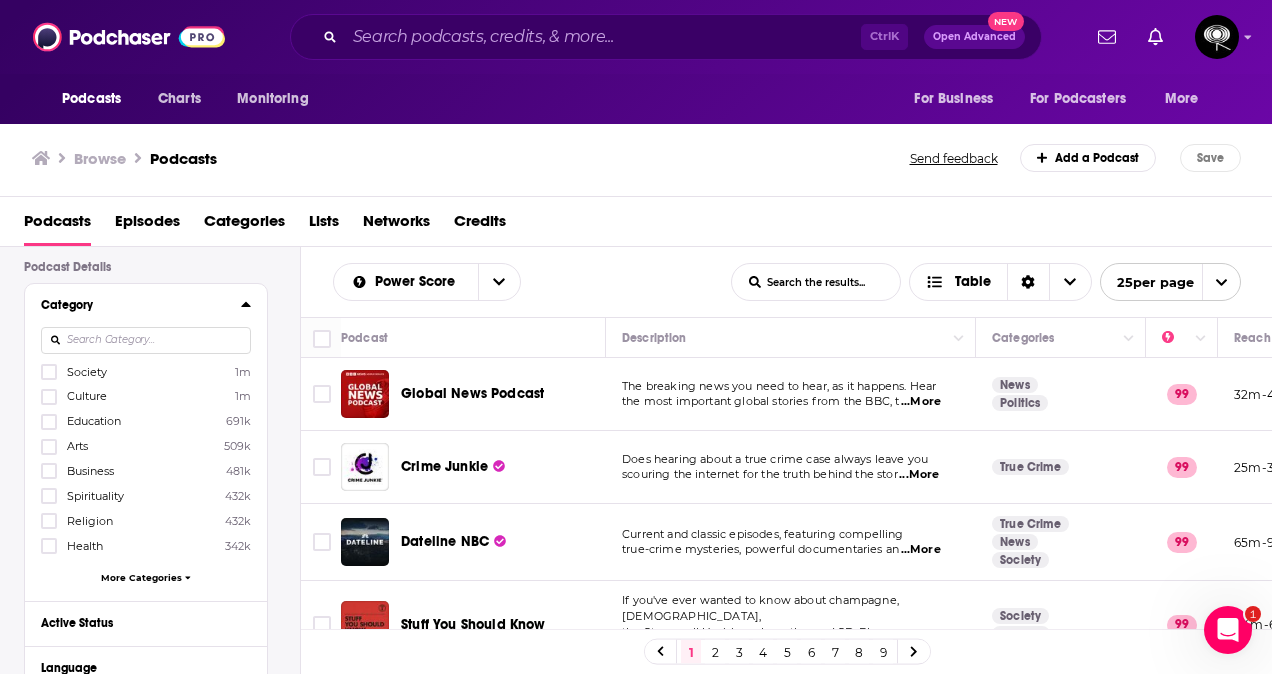 scroll, scrollTop: 141, scrollLeft: 0, axis: vertical 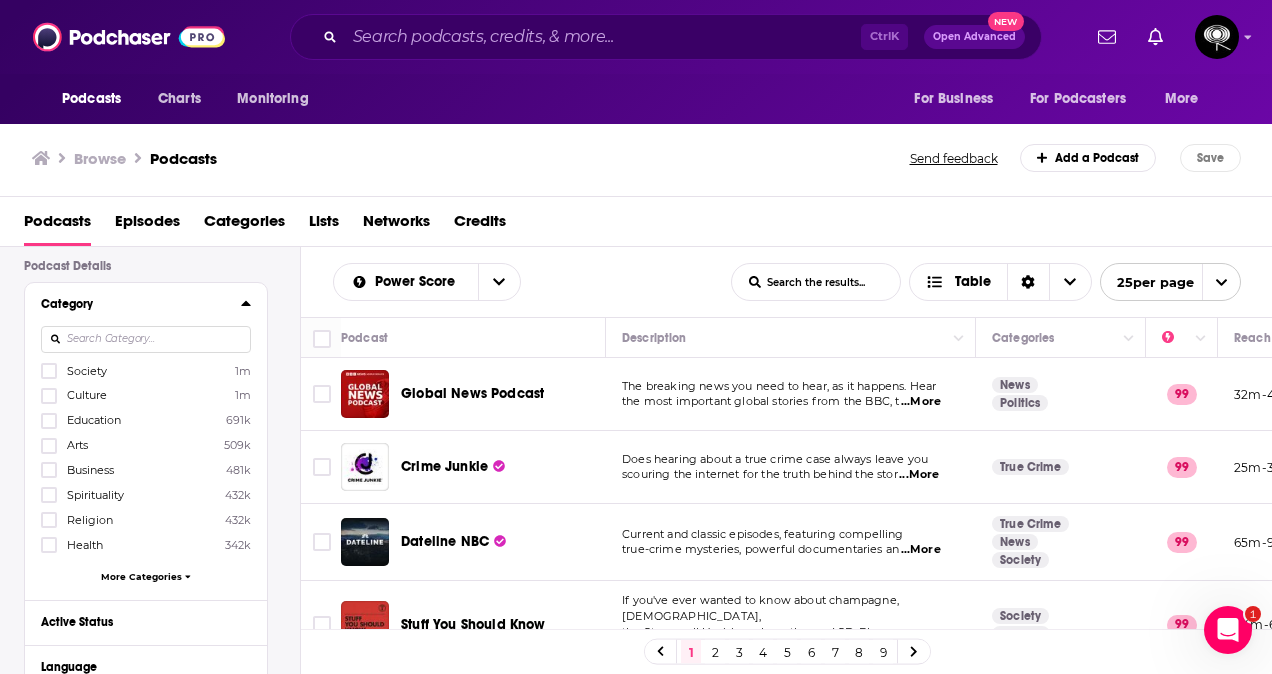 click at bounding box center (146, 339) 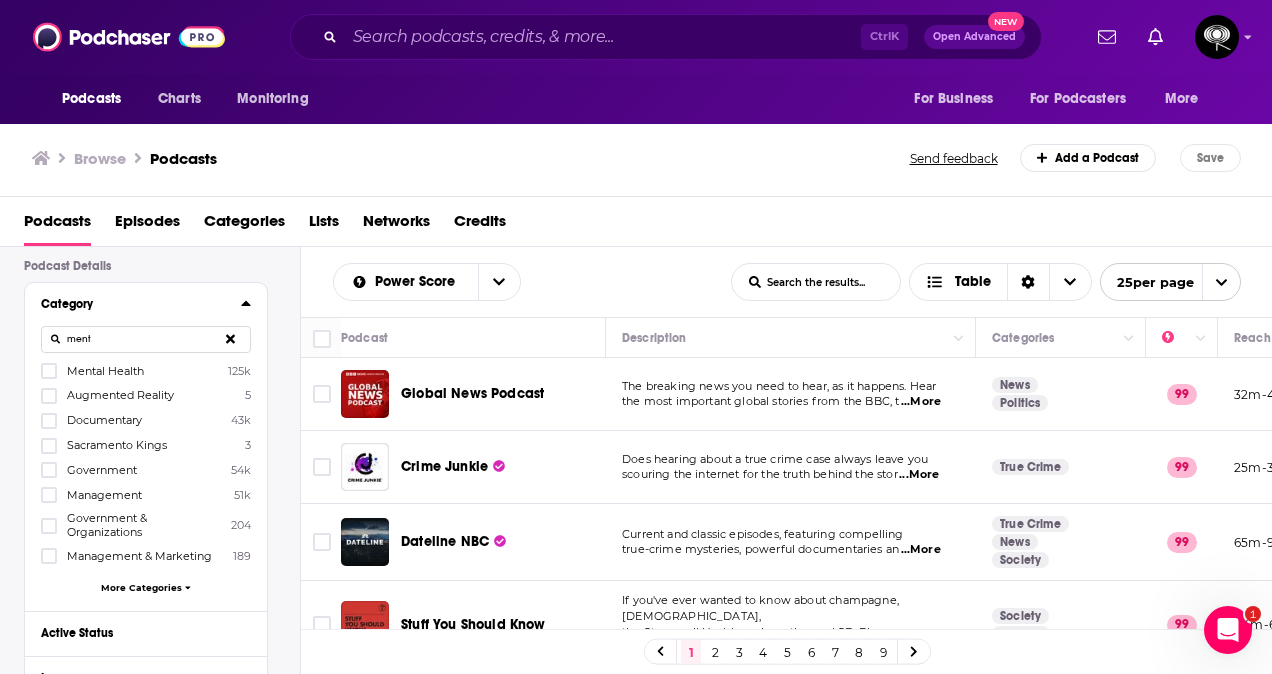 type on "ment" 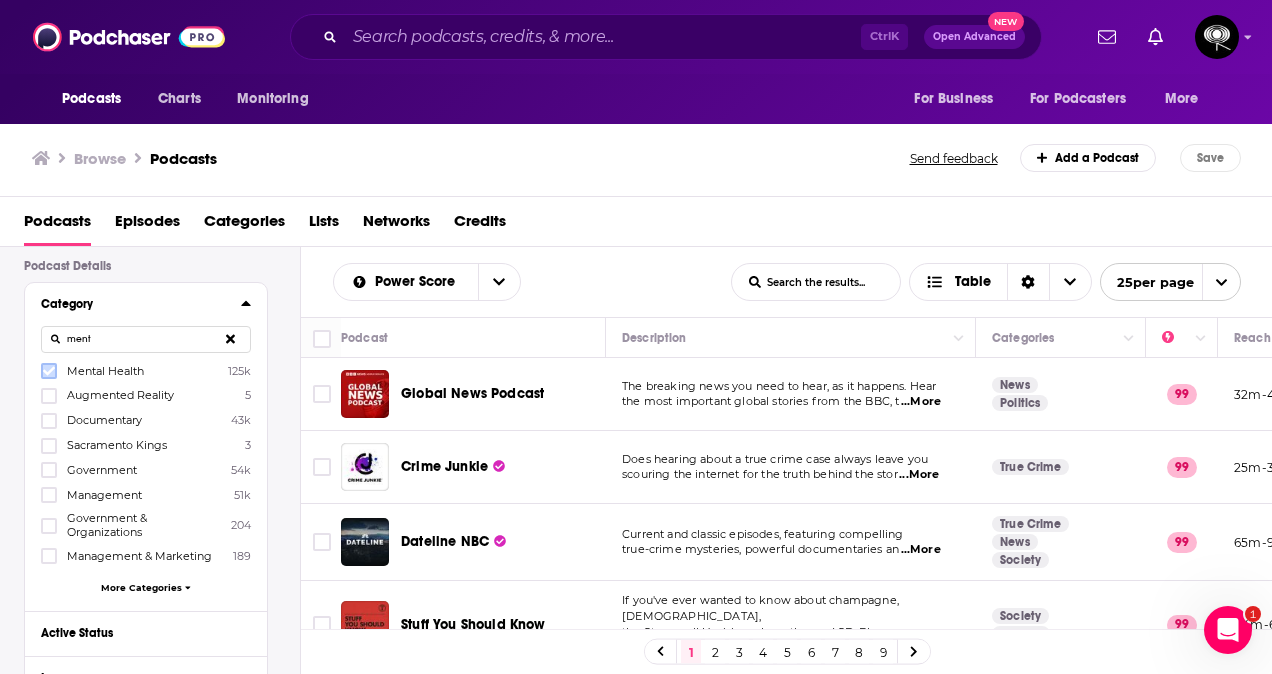 click at bounding box center [49, 371] 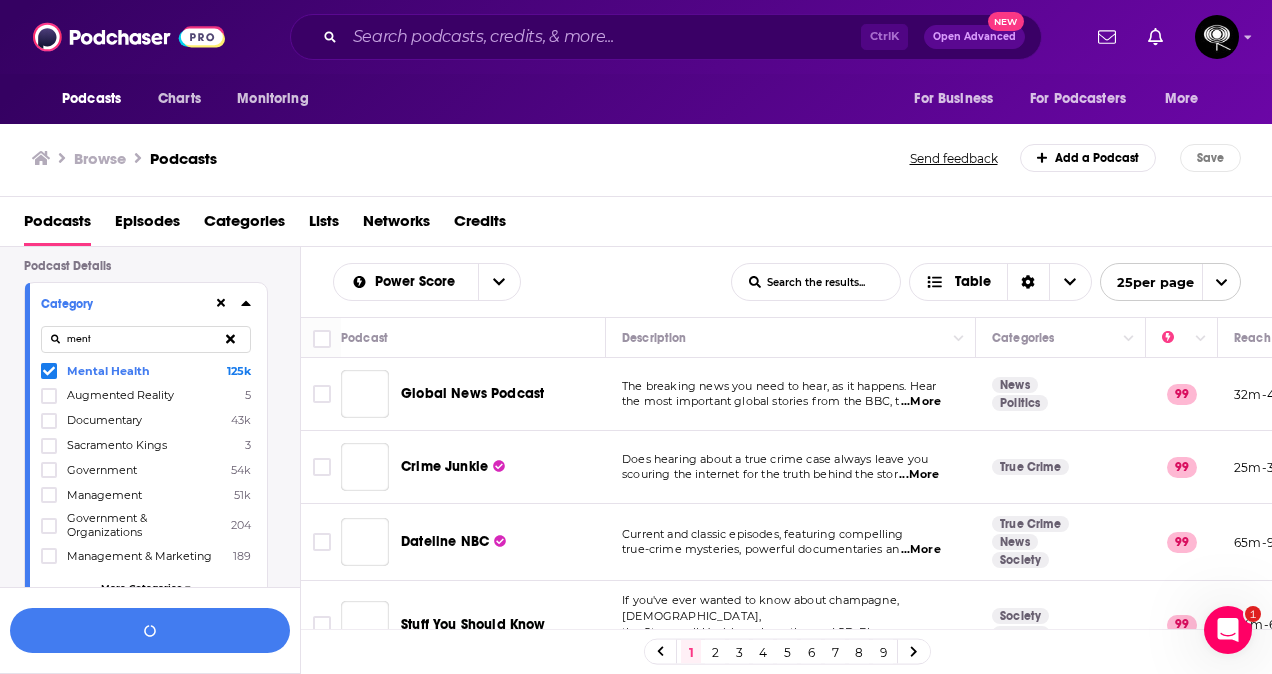 scroll, scrollTop: 190, scrollLeft: 0, axis: vertical 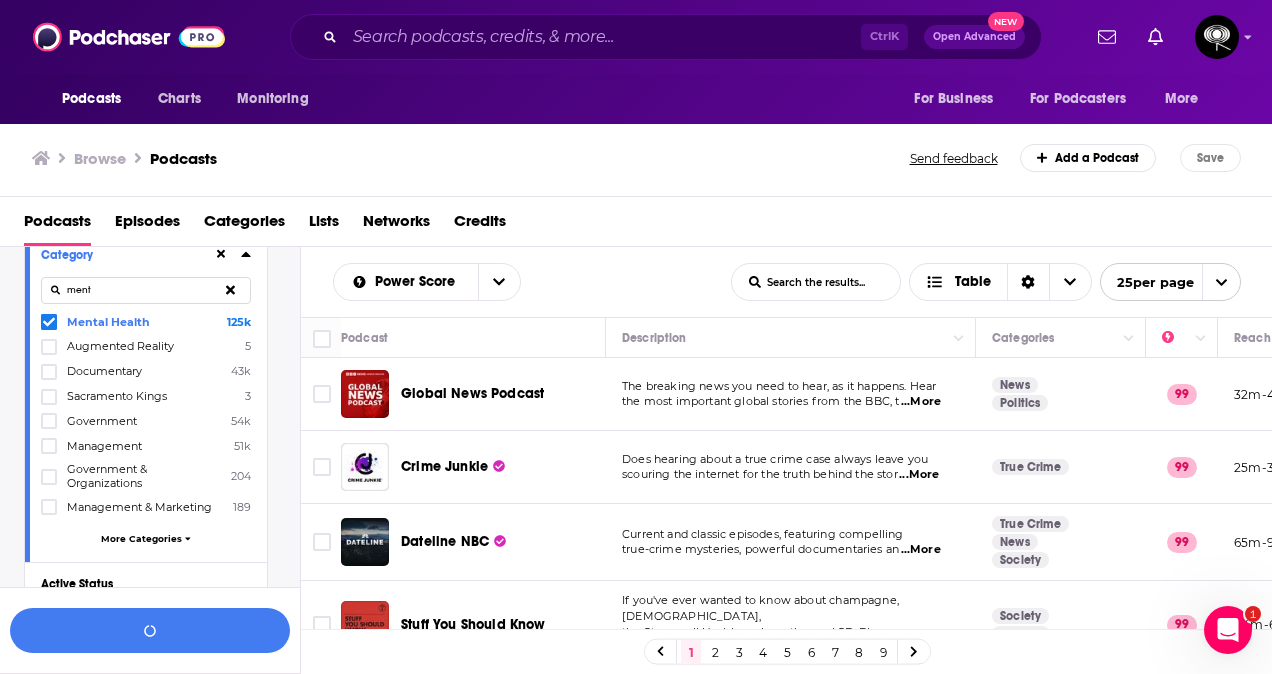 click 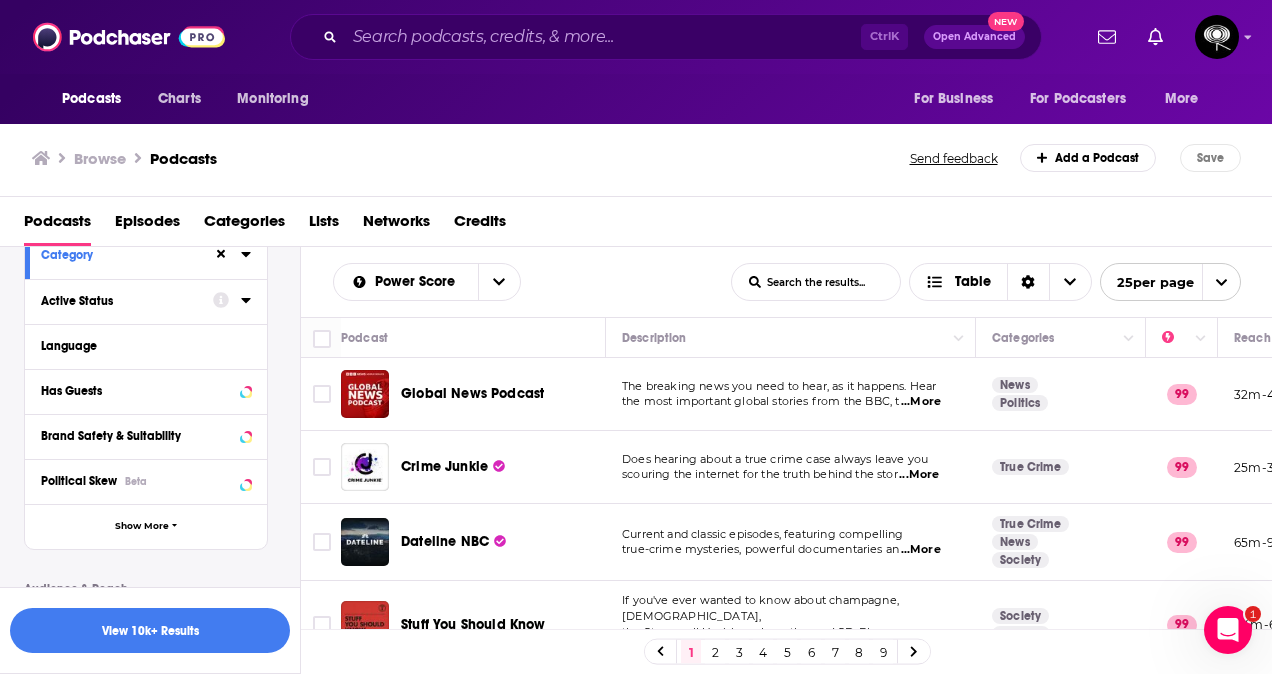 click 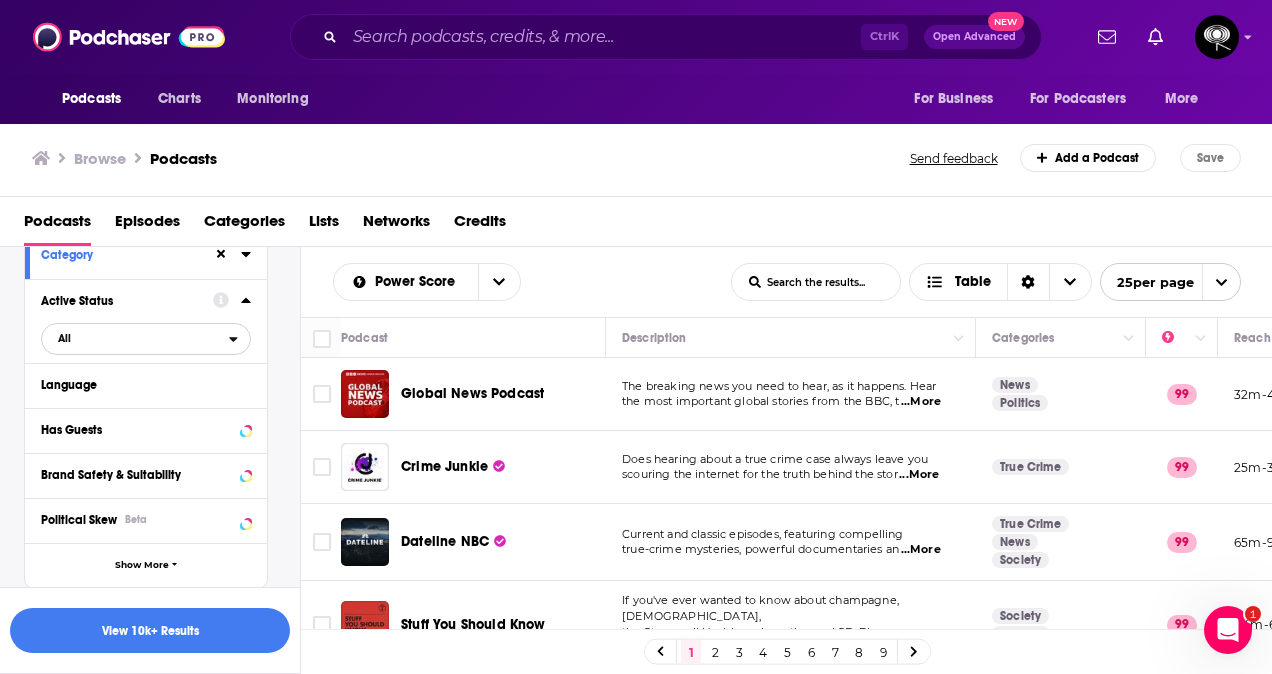 click 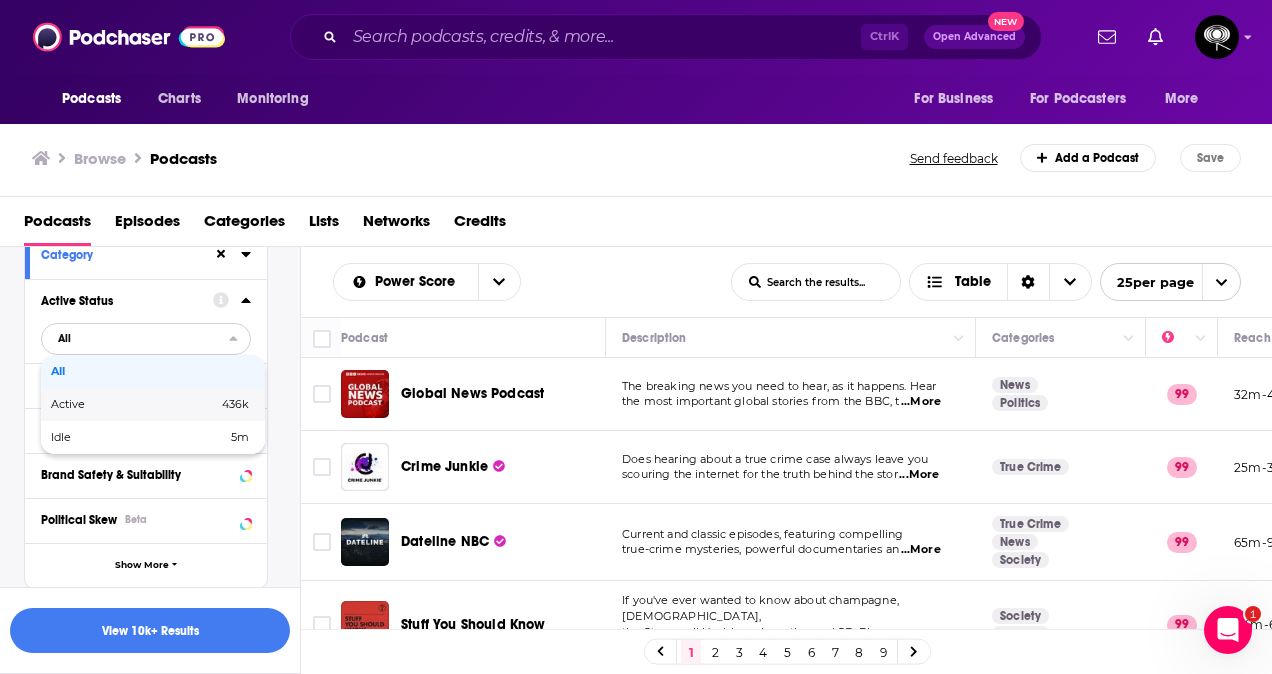 click on "436k" at bounding box center (200, 404) 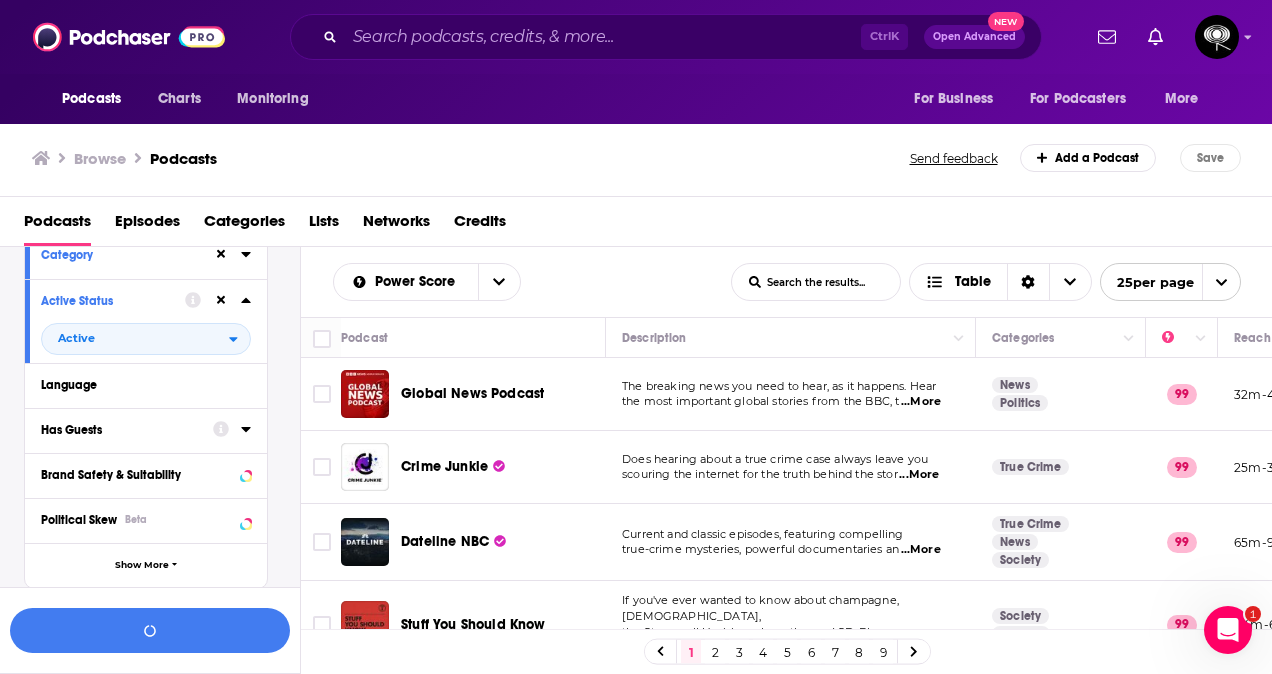 click 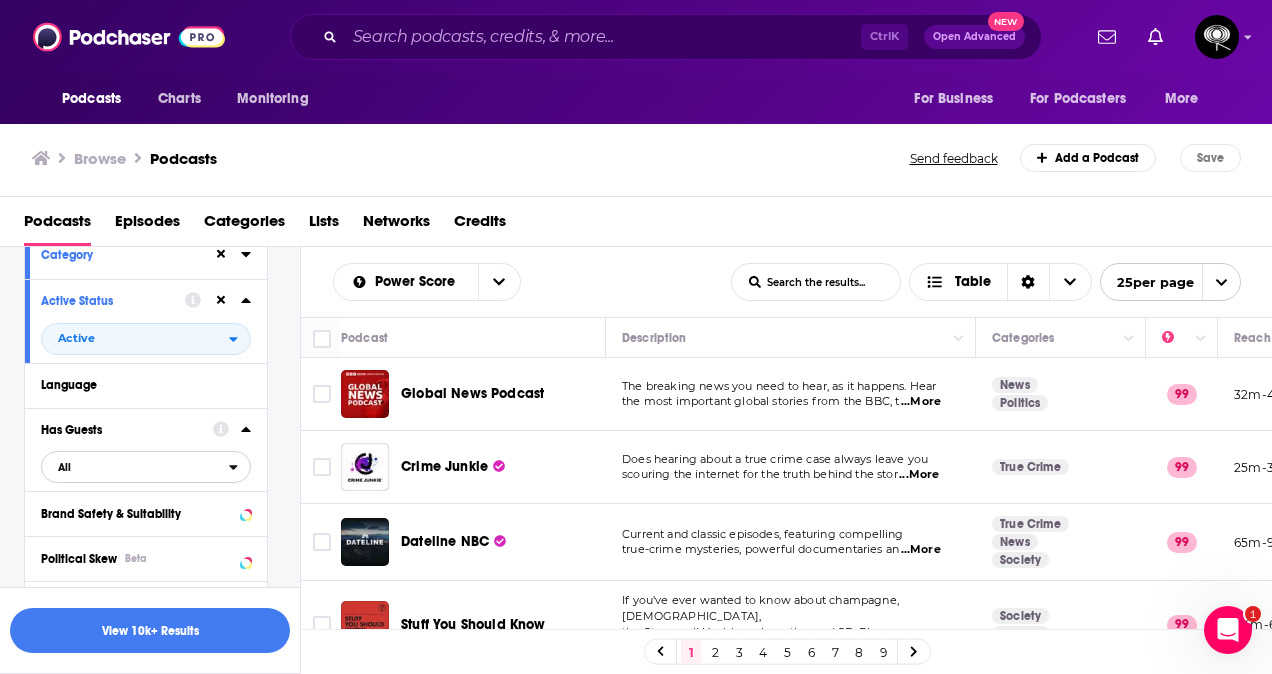 click on "All" at bounding box center [135, 467] 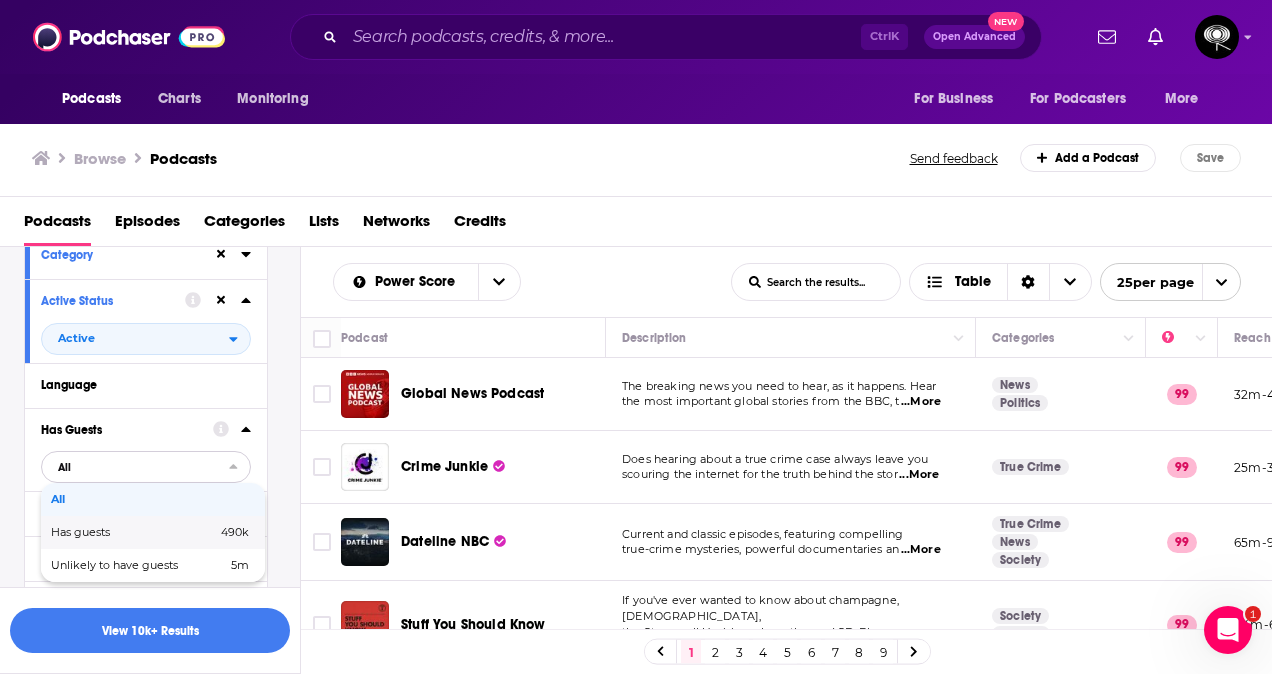 click on "Has guests" at bounding box center (107, 532) 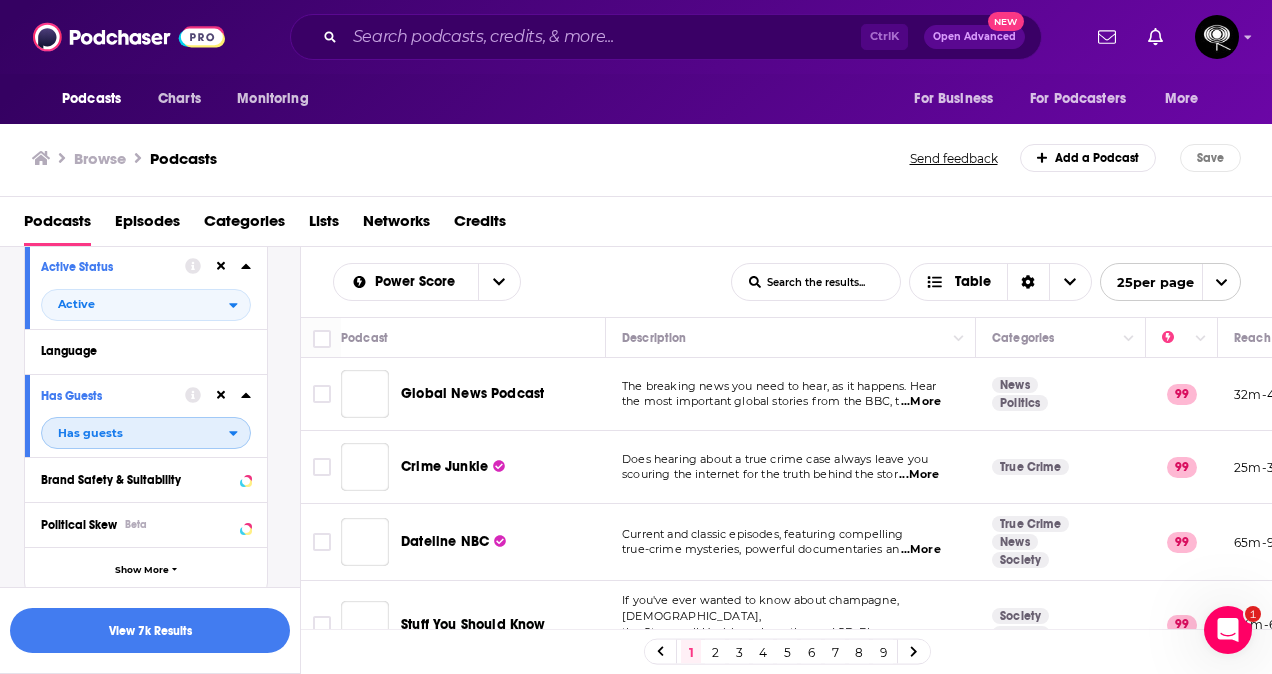 scroll, scrollTop: 298, scrollLeft: 0, axis: vertical 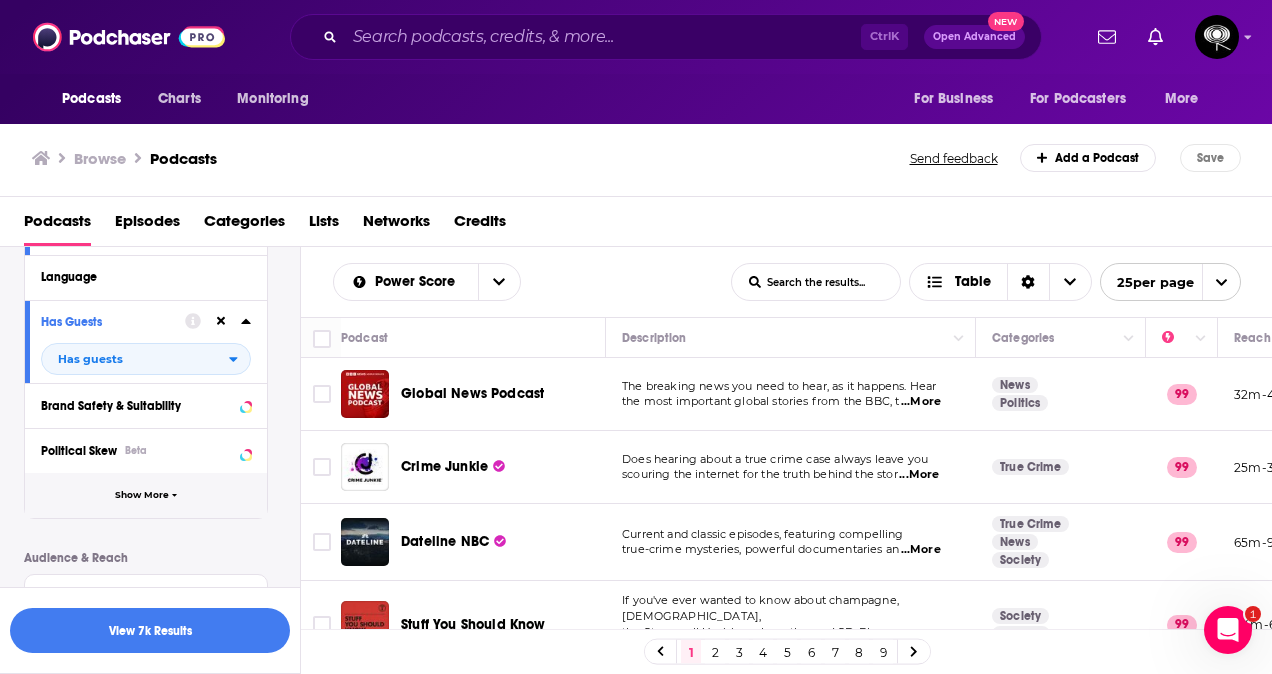 click 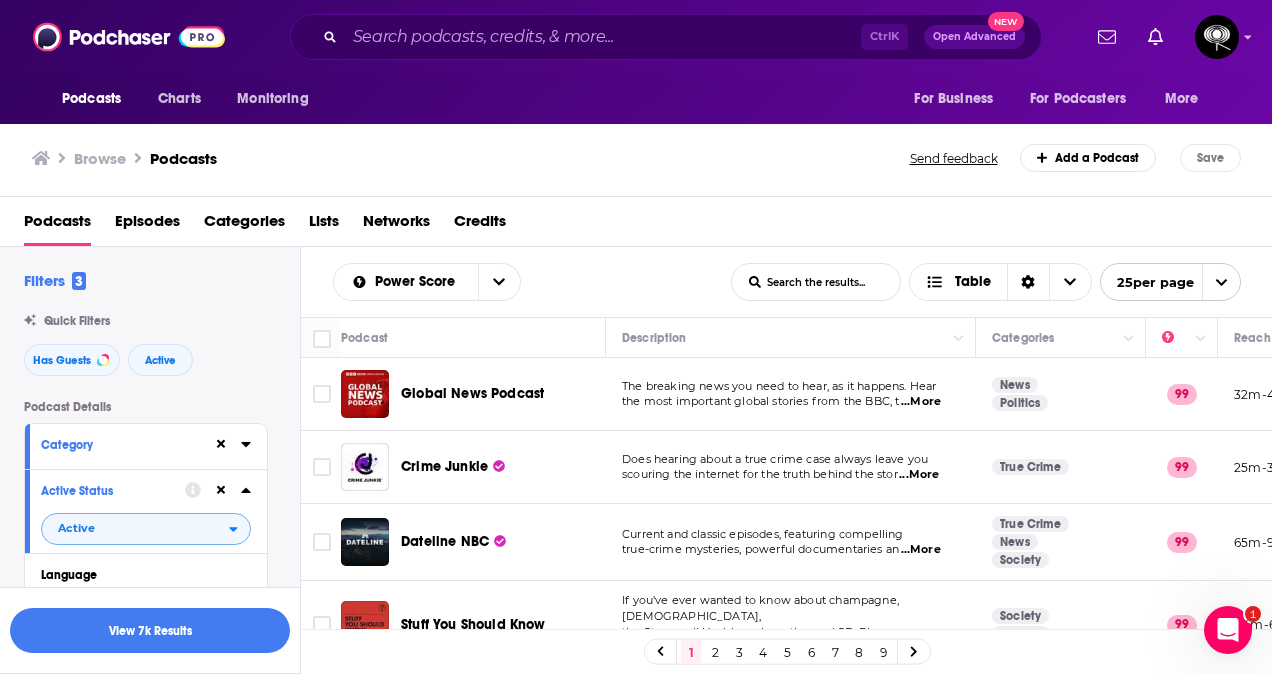 scroll, scrollTop: 168, scrollLeft: 0, axis: vertical 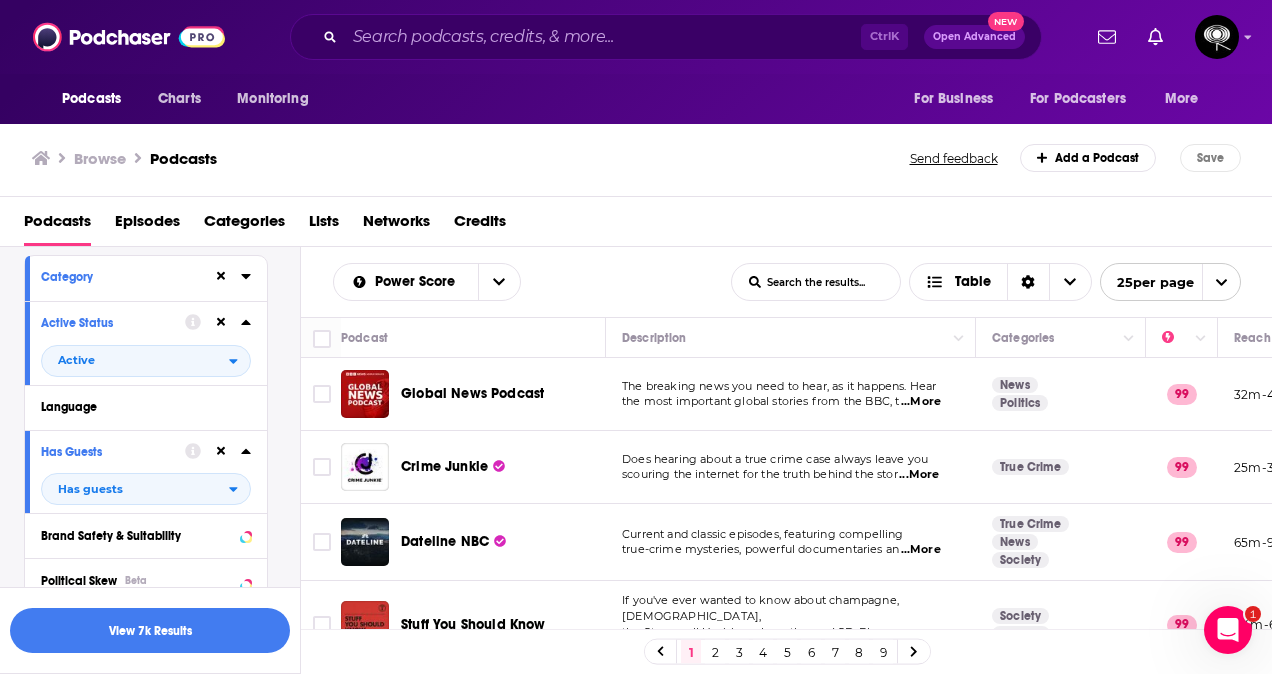 click 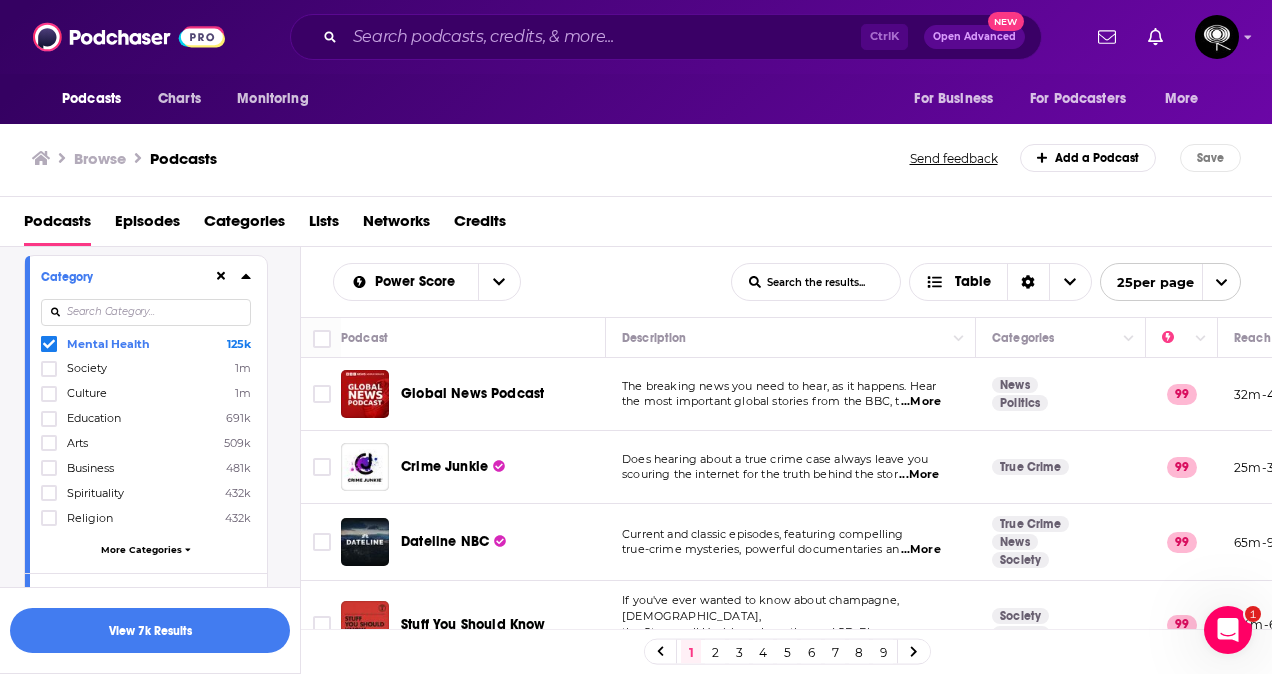 click 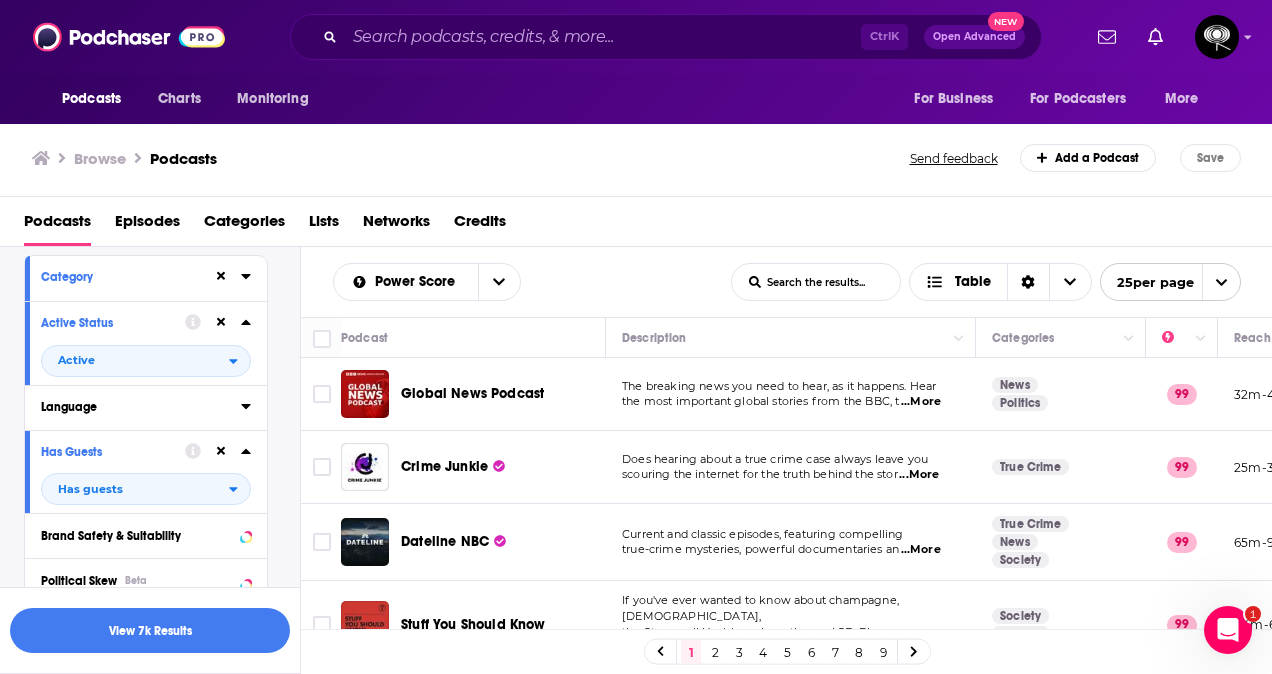 click 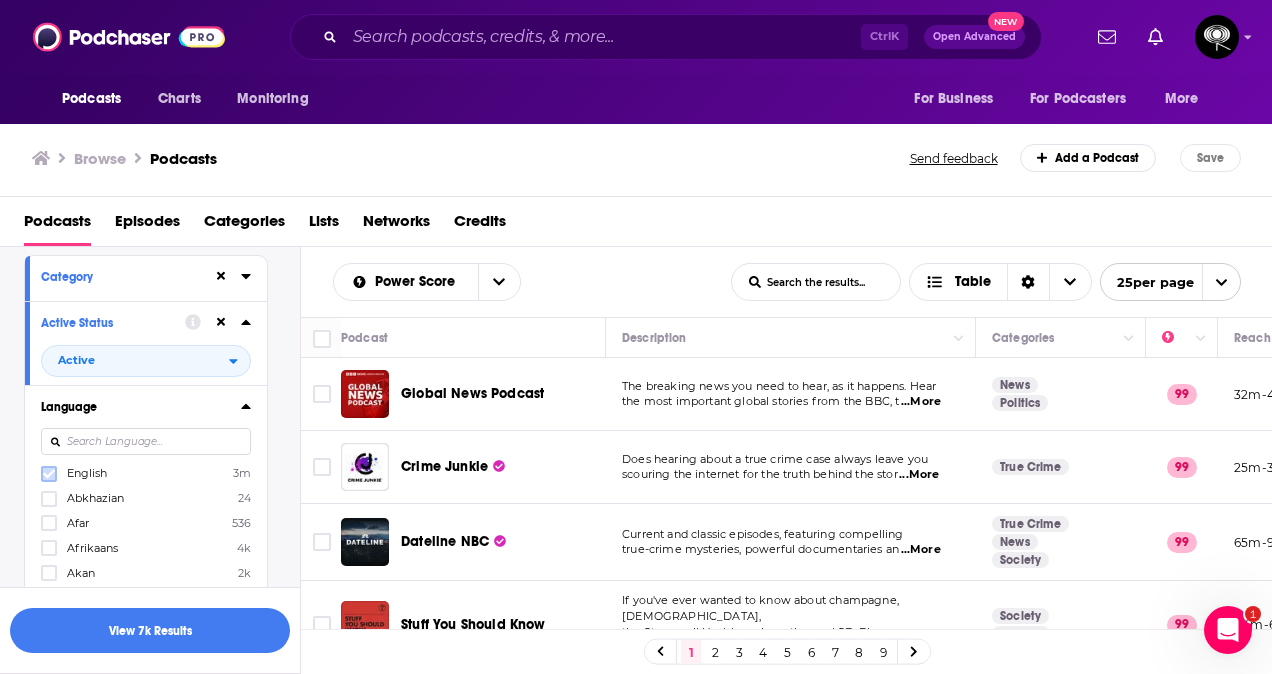click 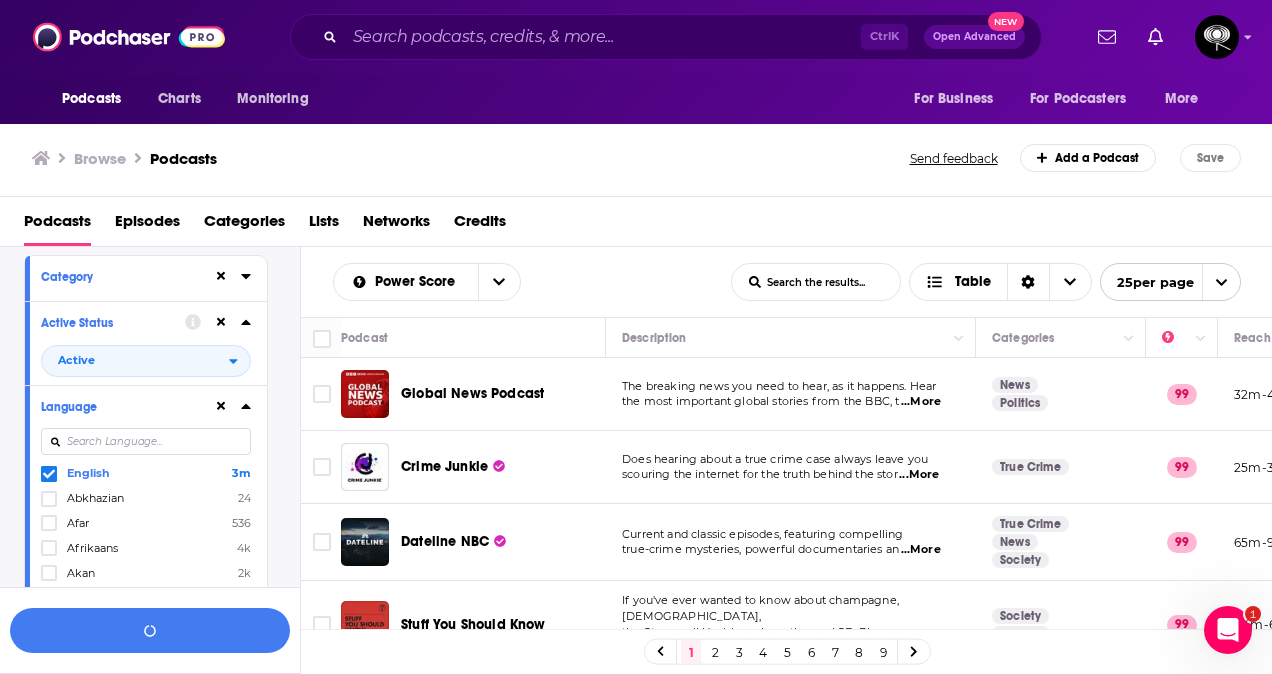 click 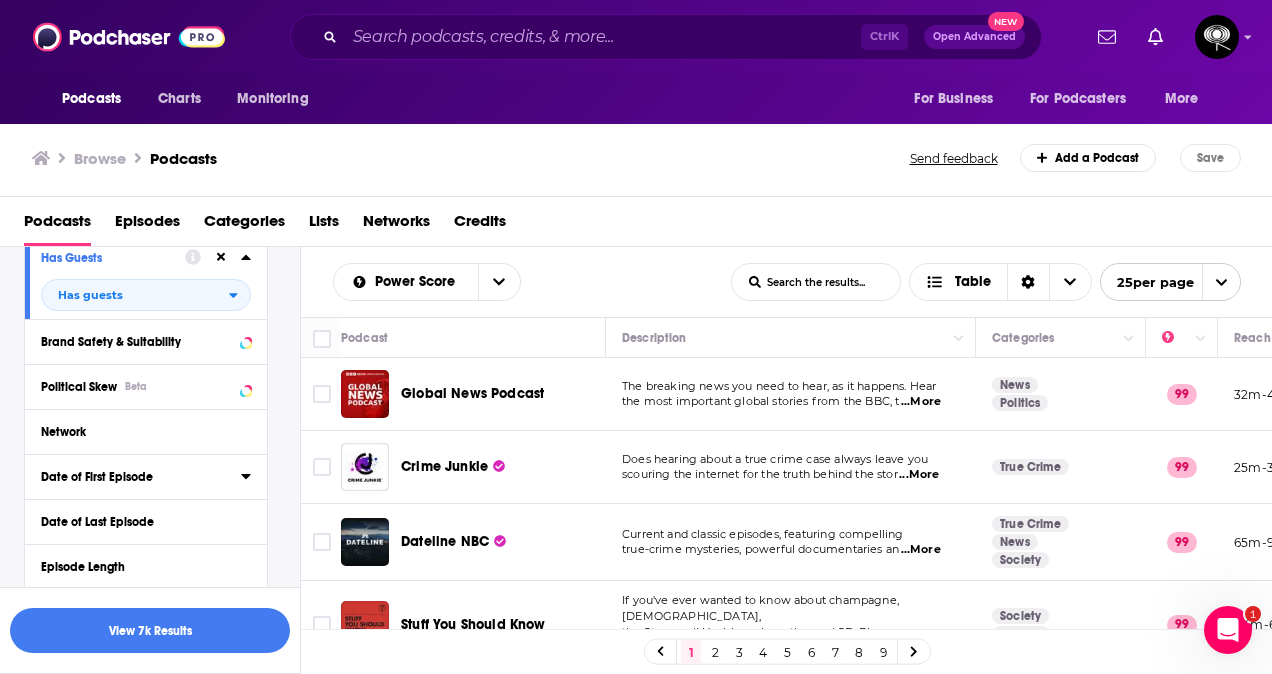 scroll, scrollTop: 363, scrollLeft: 0, axis: vertical 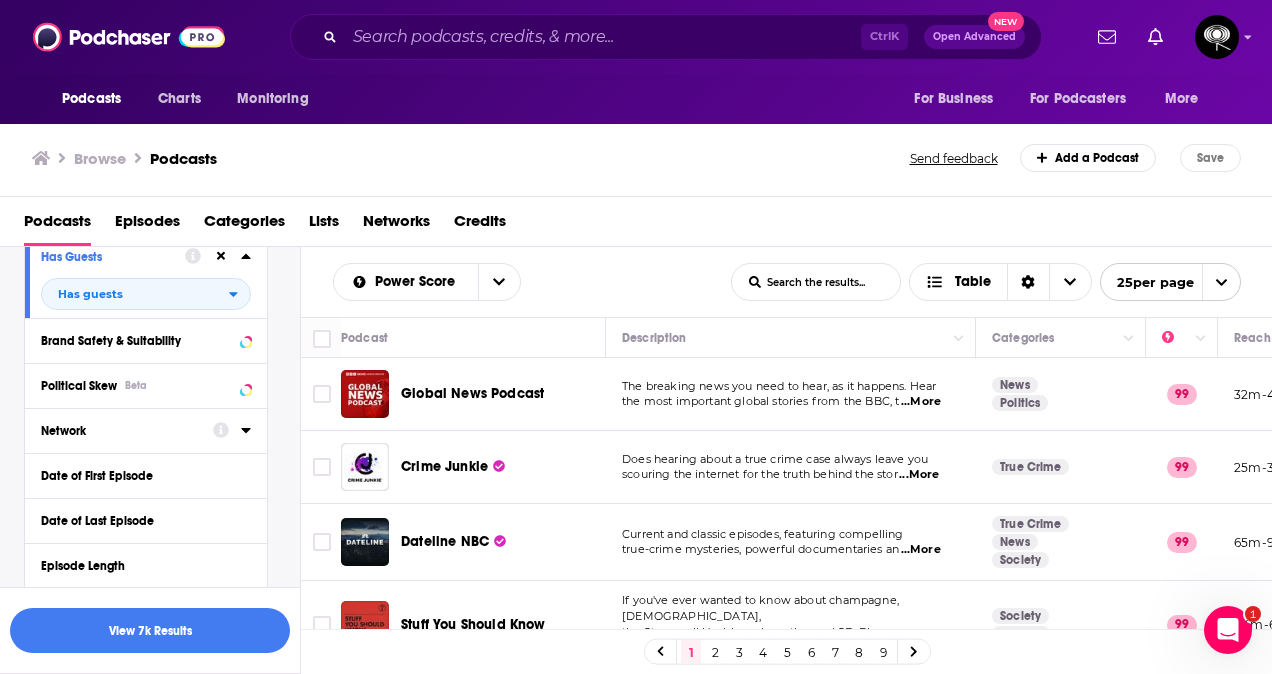 click 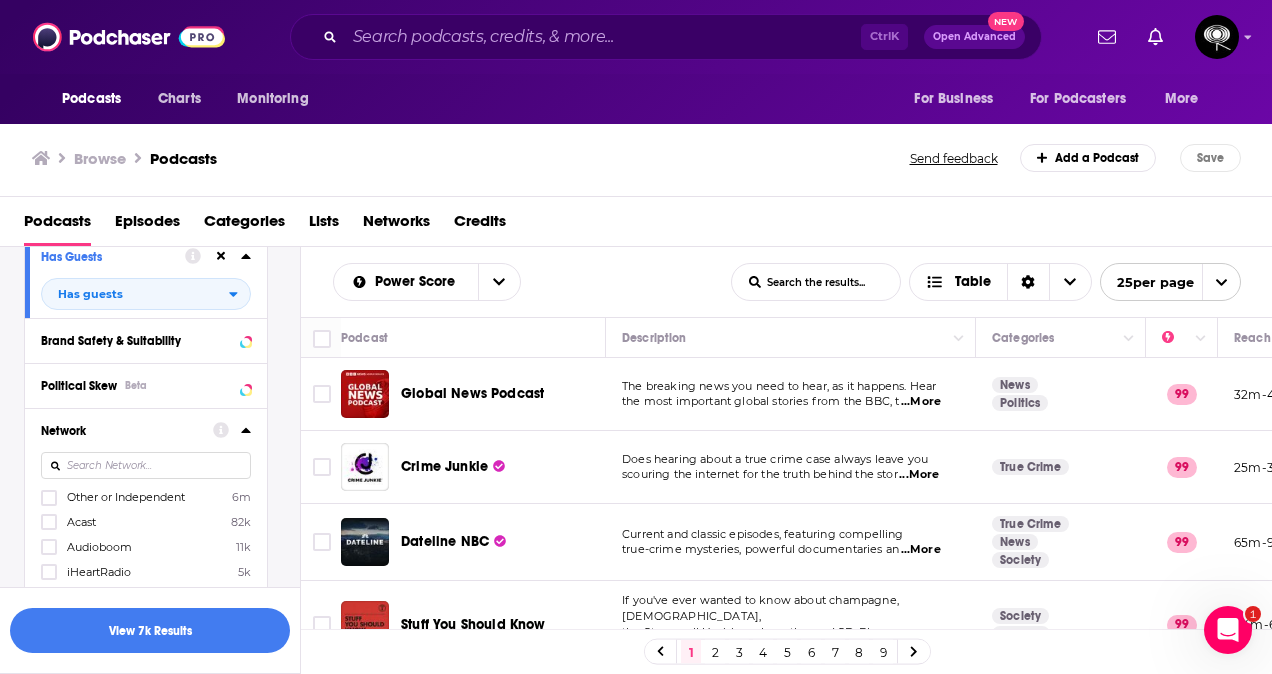 scroll, scrollTop: 383, scrollLeft: 0, axis: vertical 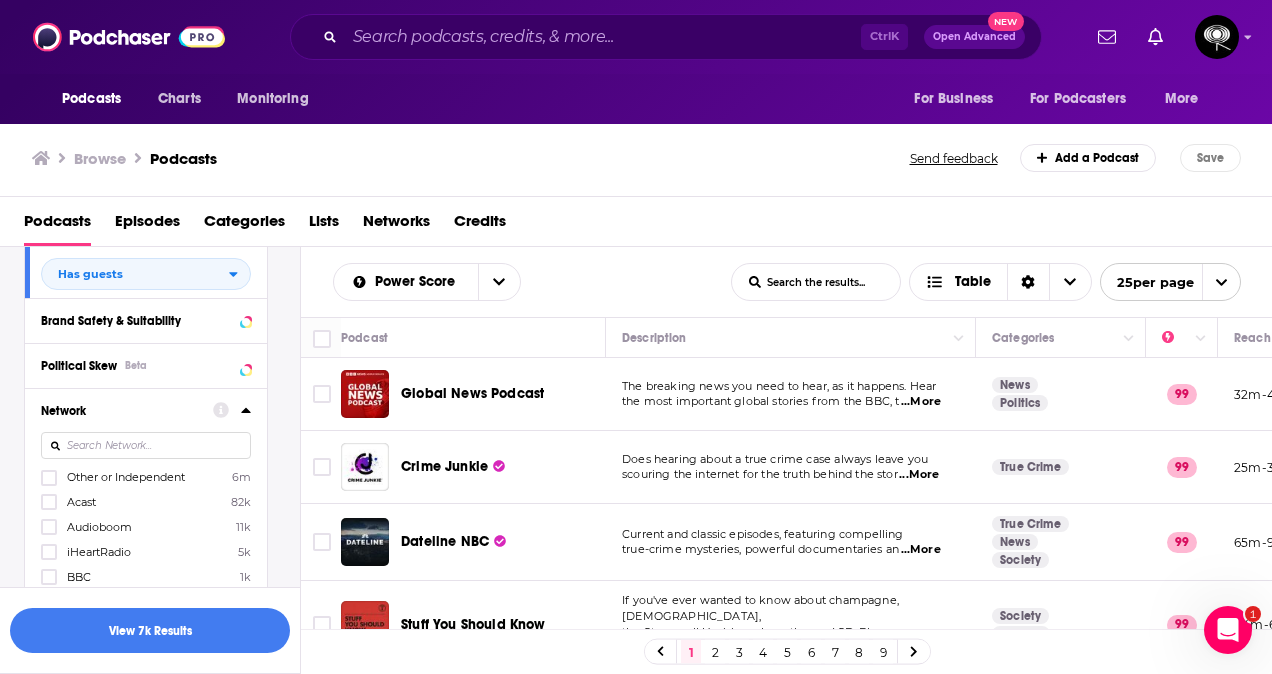 click at bounding box center (232, 409) 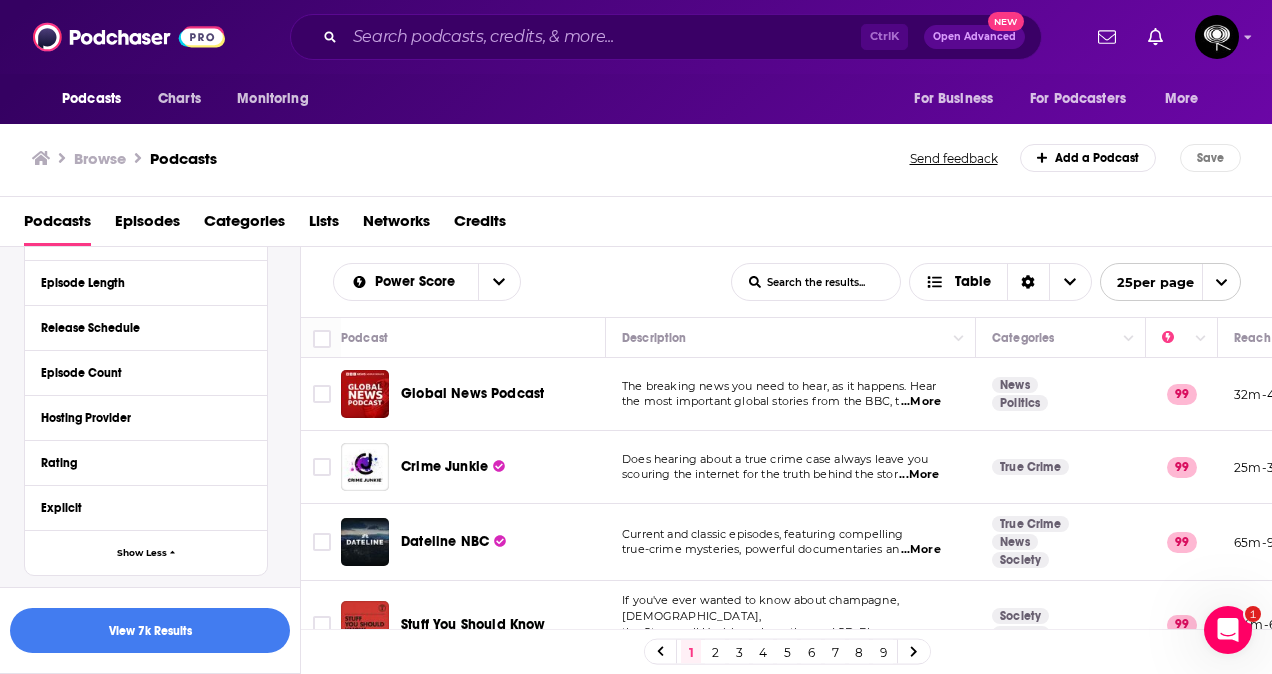 scroll, scrollTop: 671, scrollLeft: 0, axis: vertical 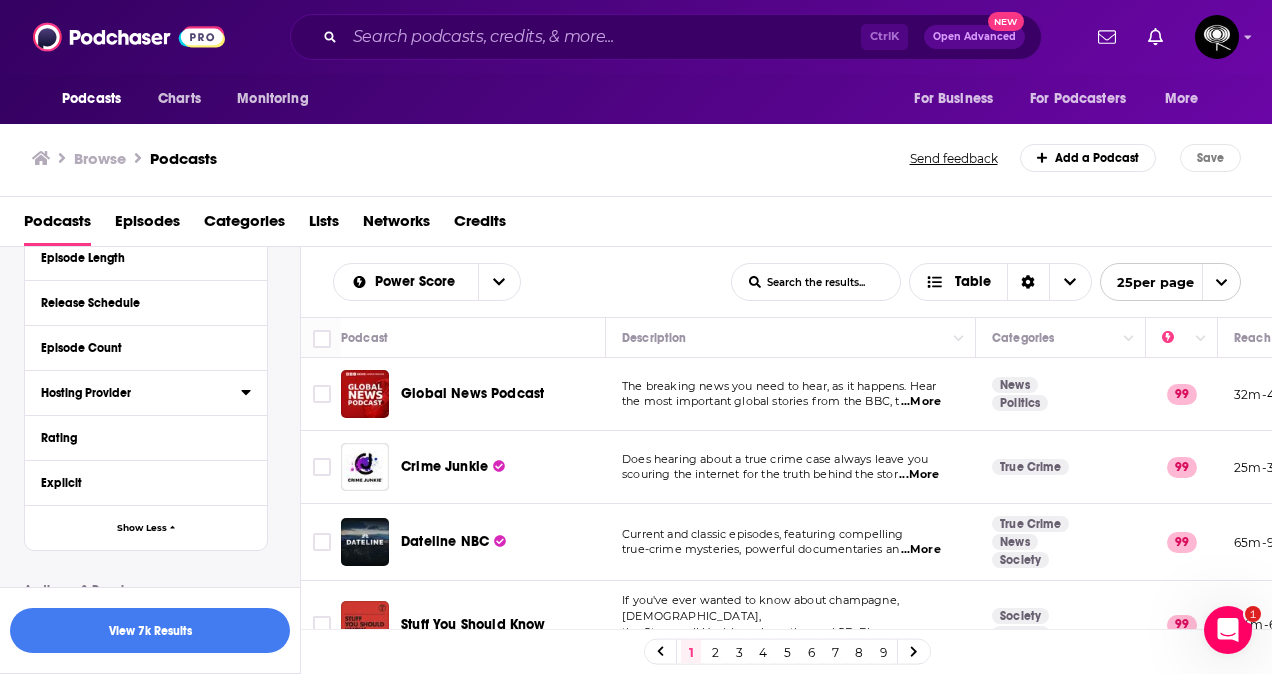 click 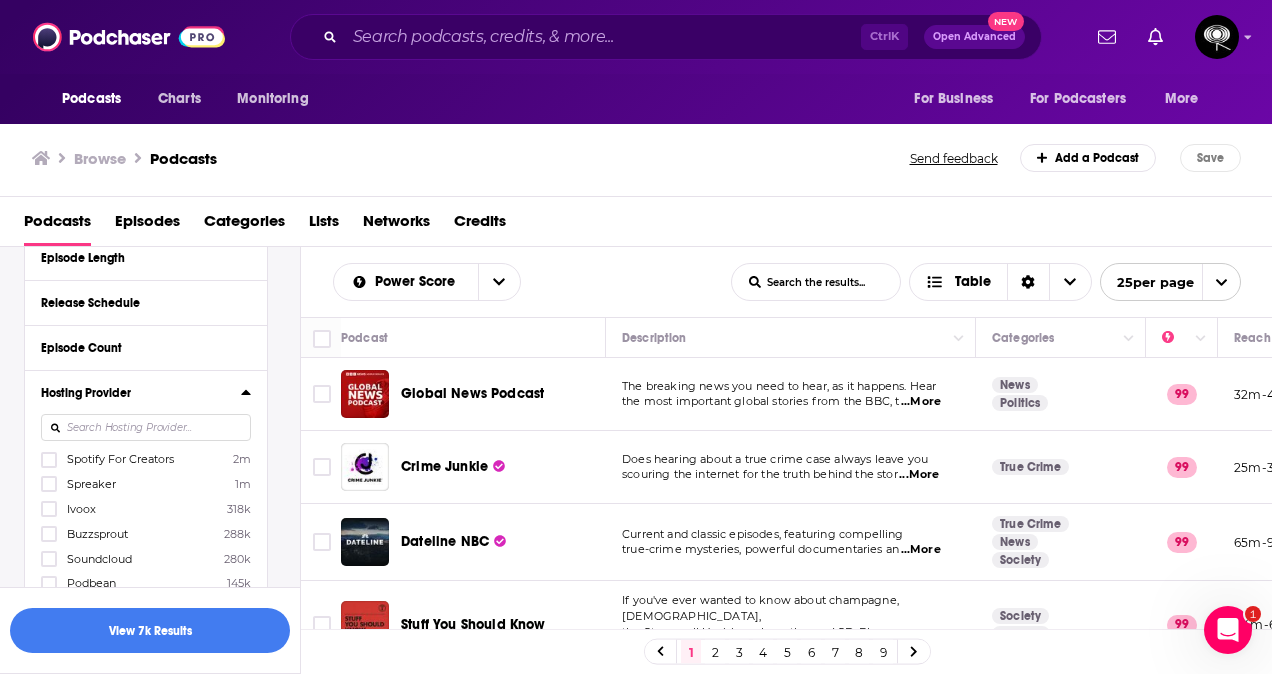 click 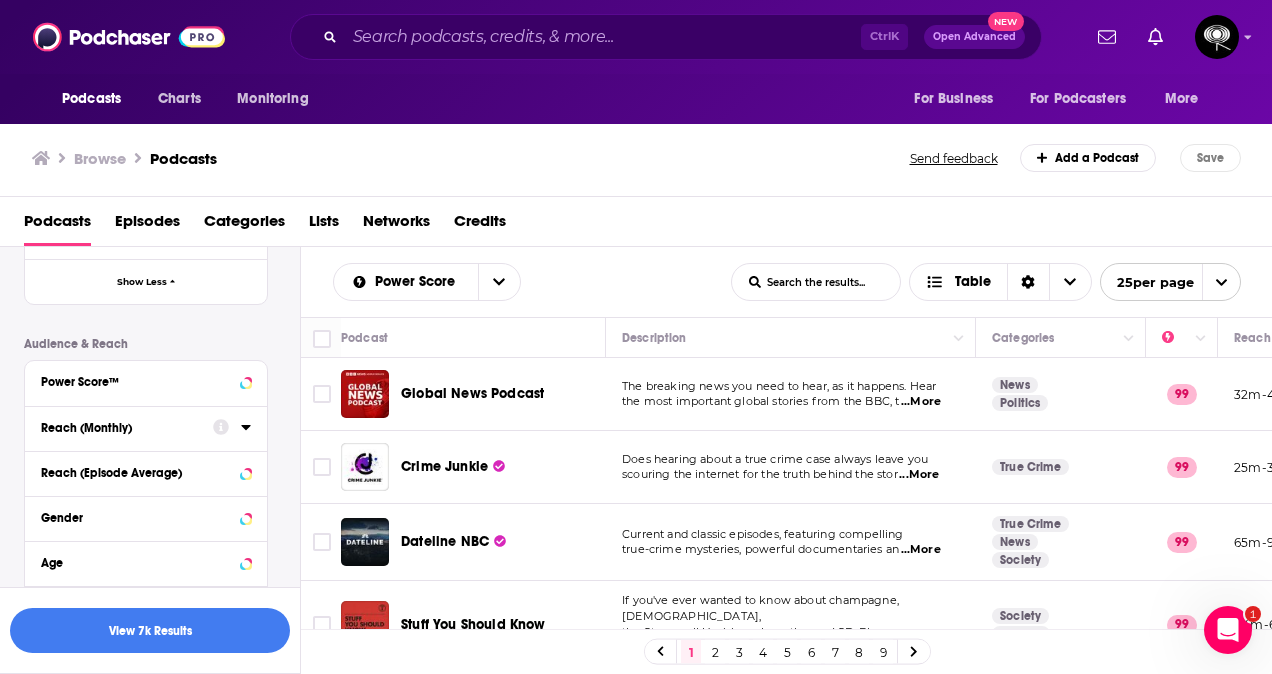 scroll, scrollTop: 943, scrollLeft: 0, axis: vertical 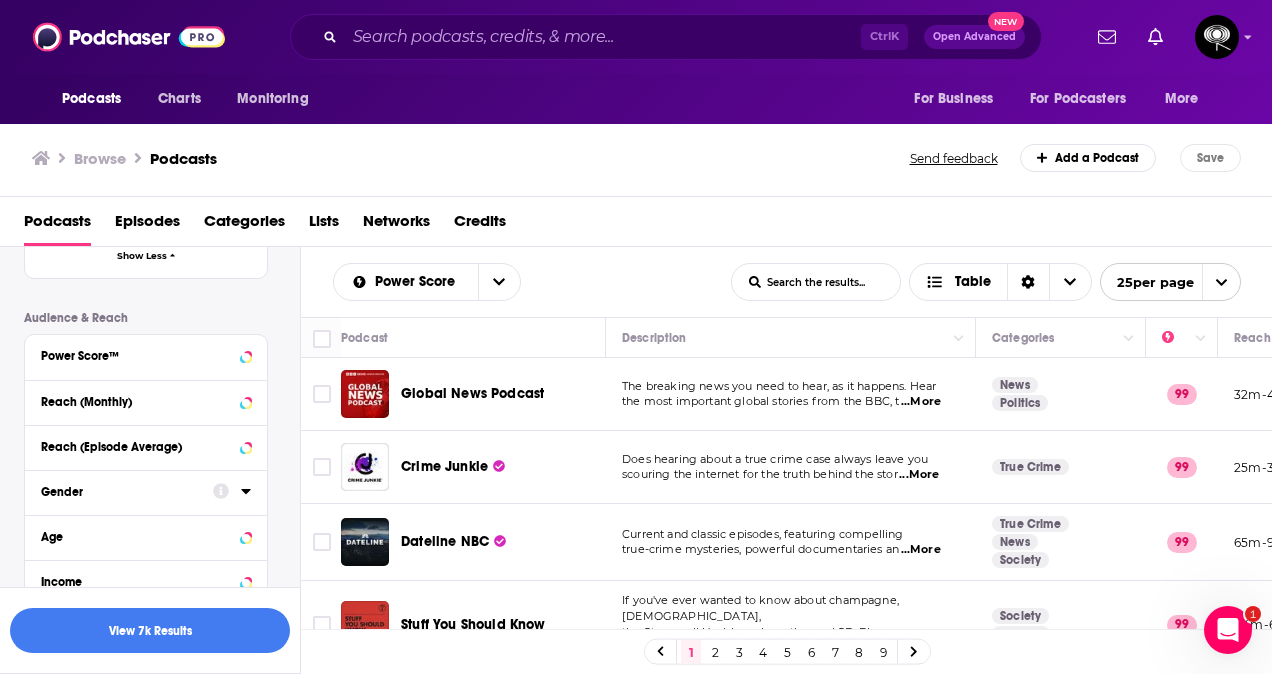 click 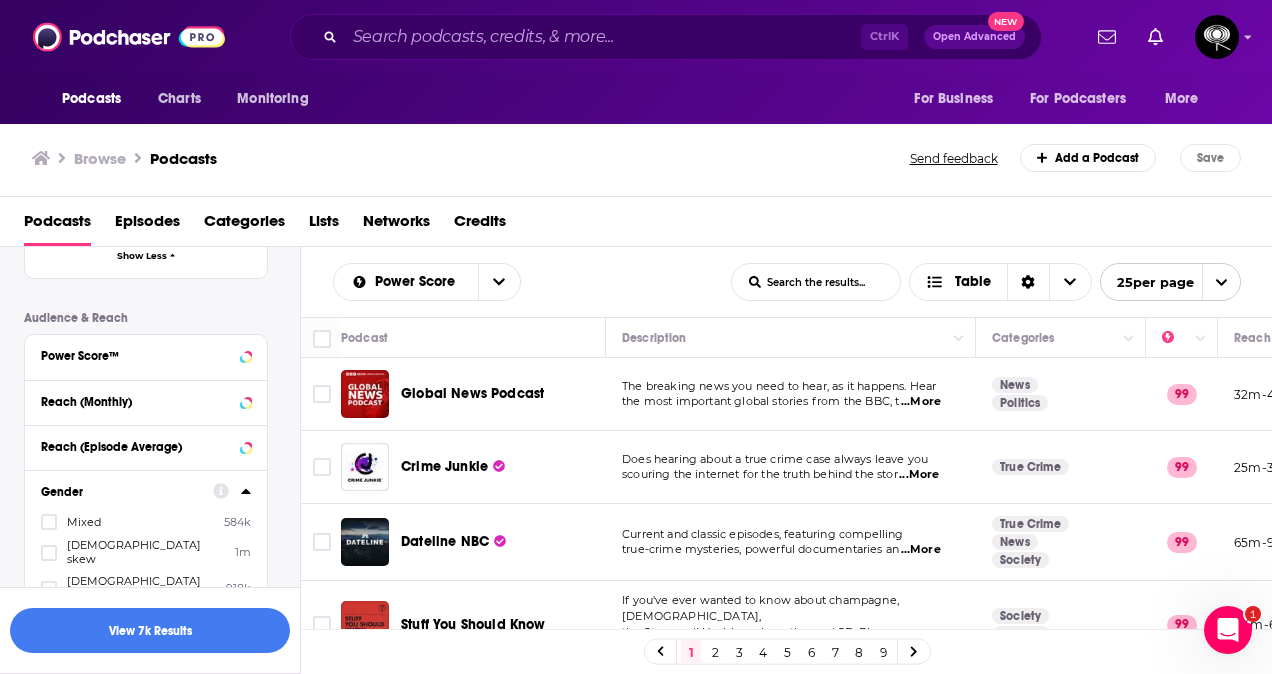 scroll, scrollTop: 1034, scrollLeft: 0, axis: vertical 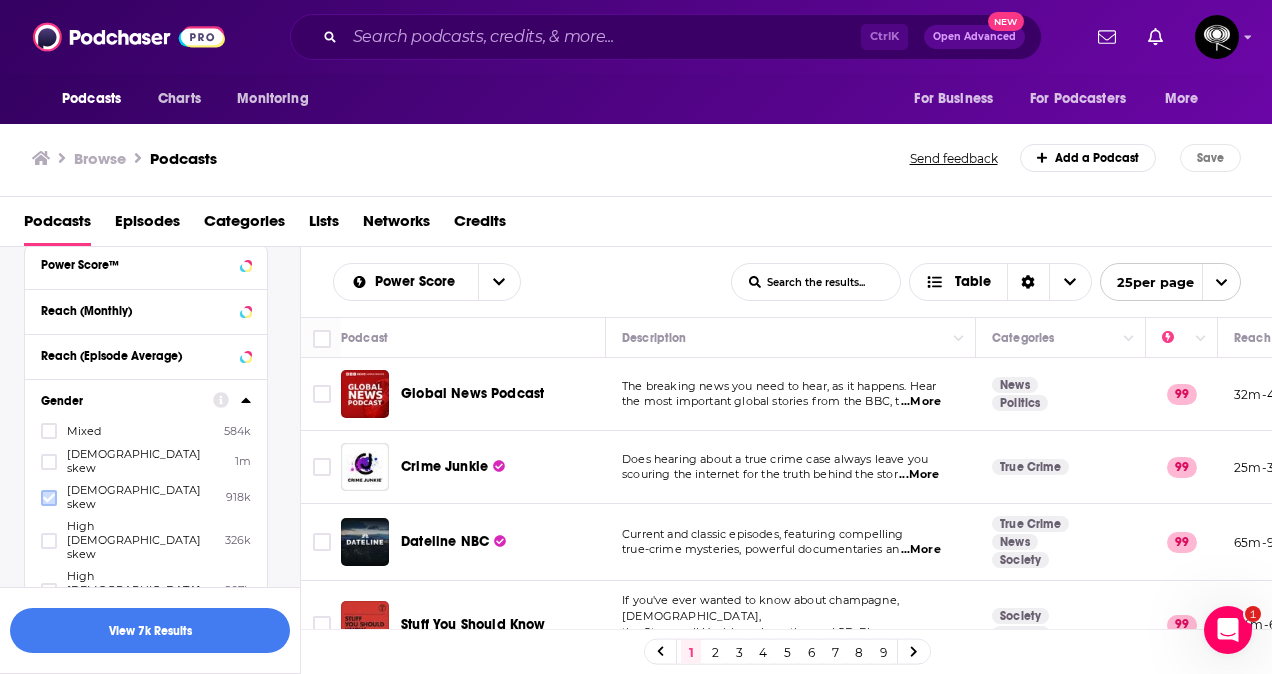 click 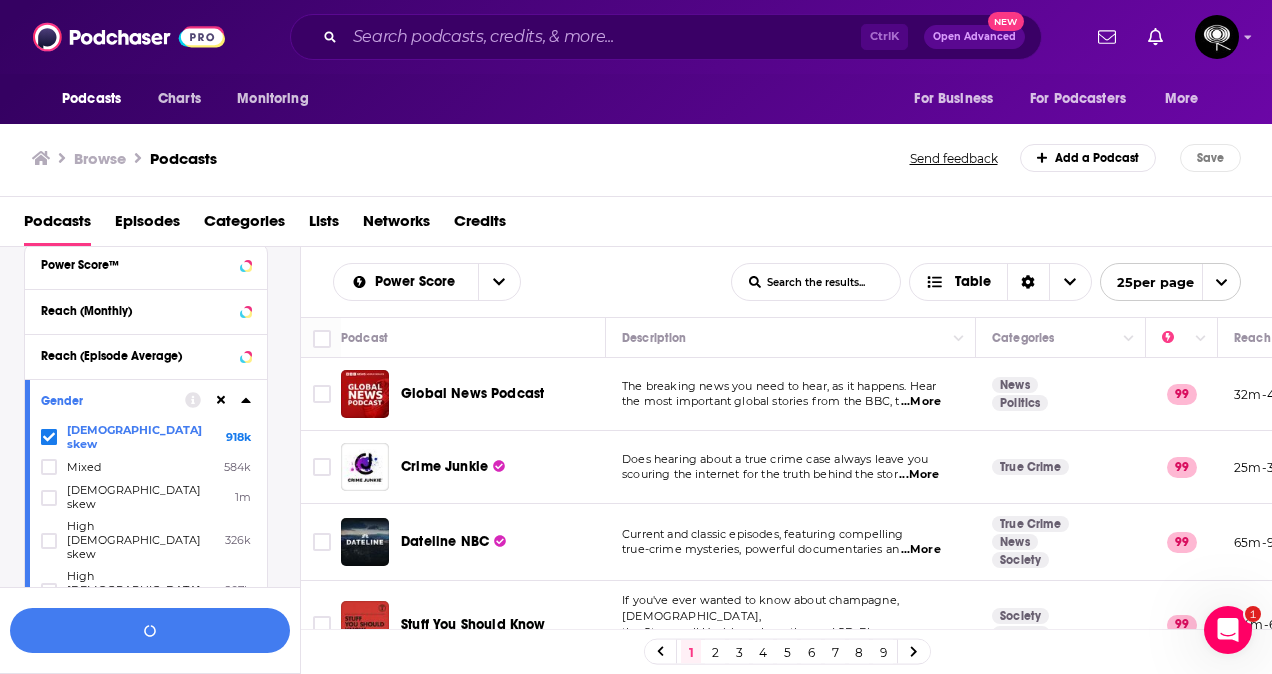 click 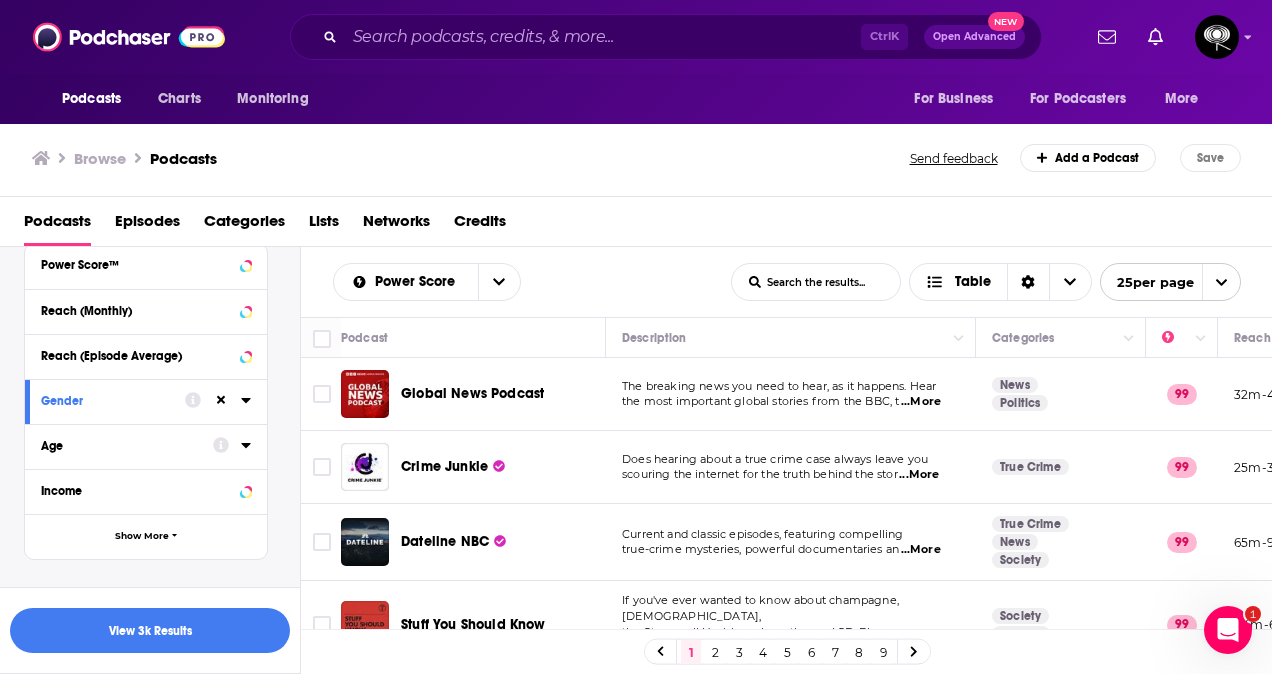 click 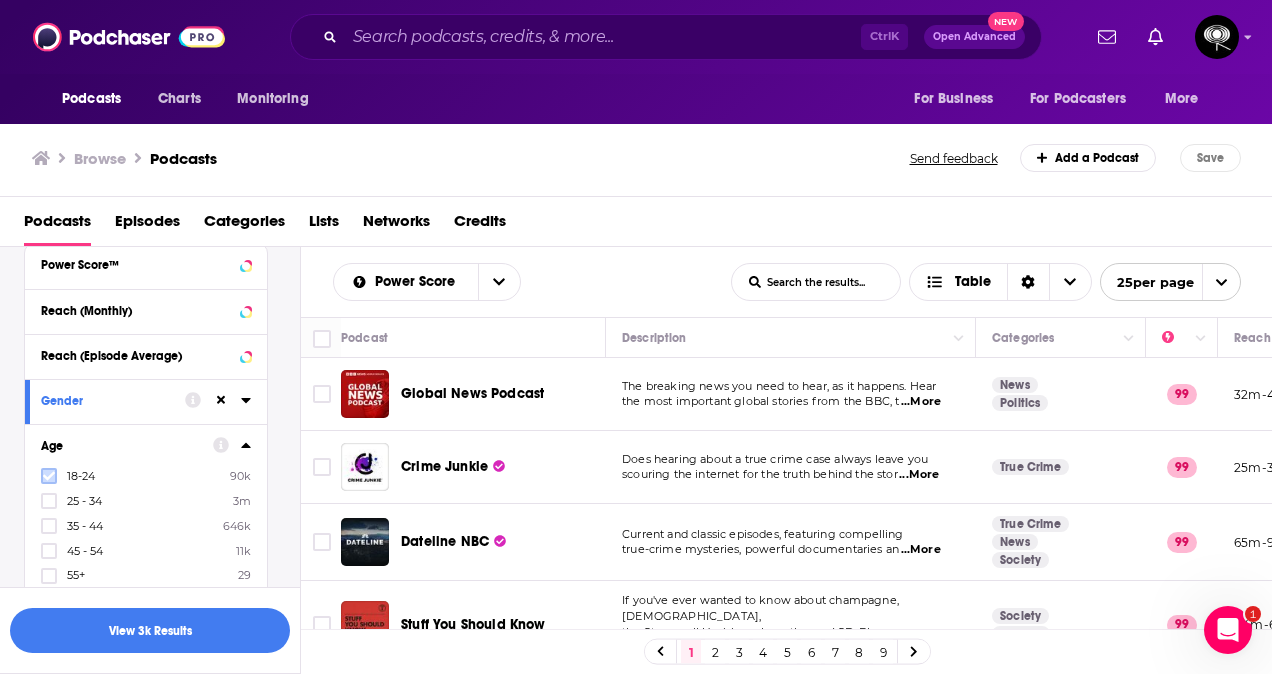 click 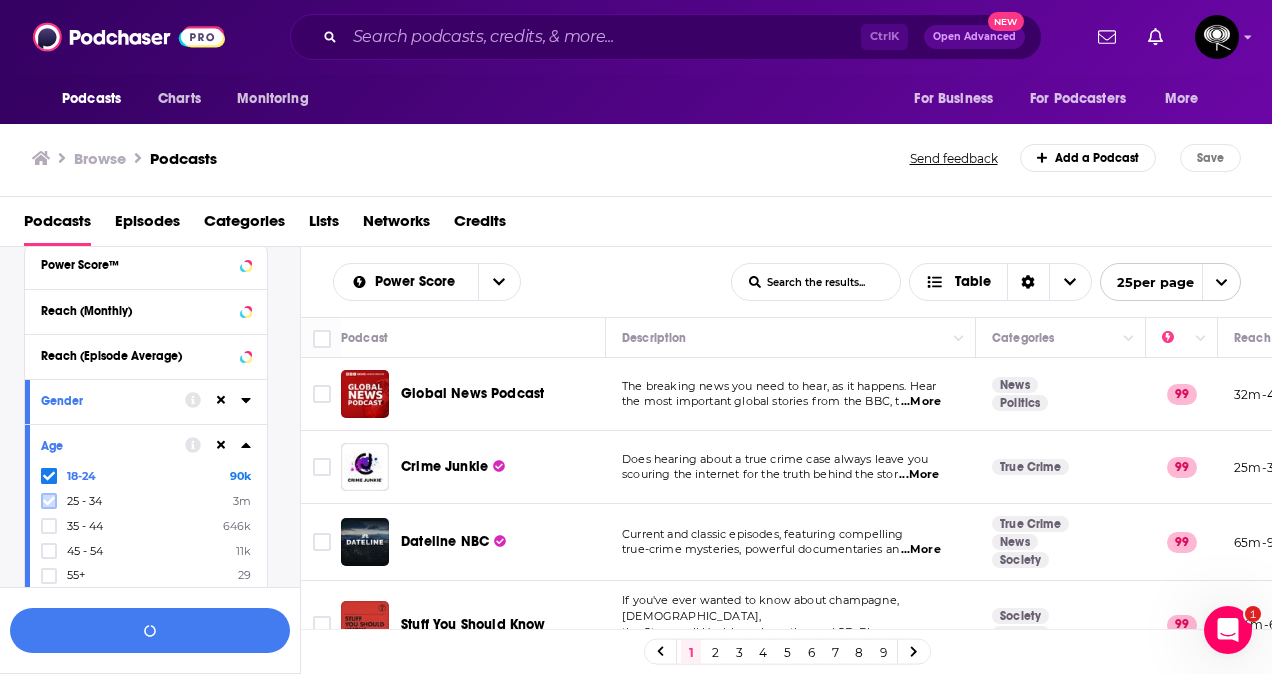 click 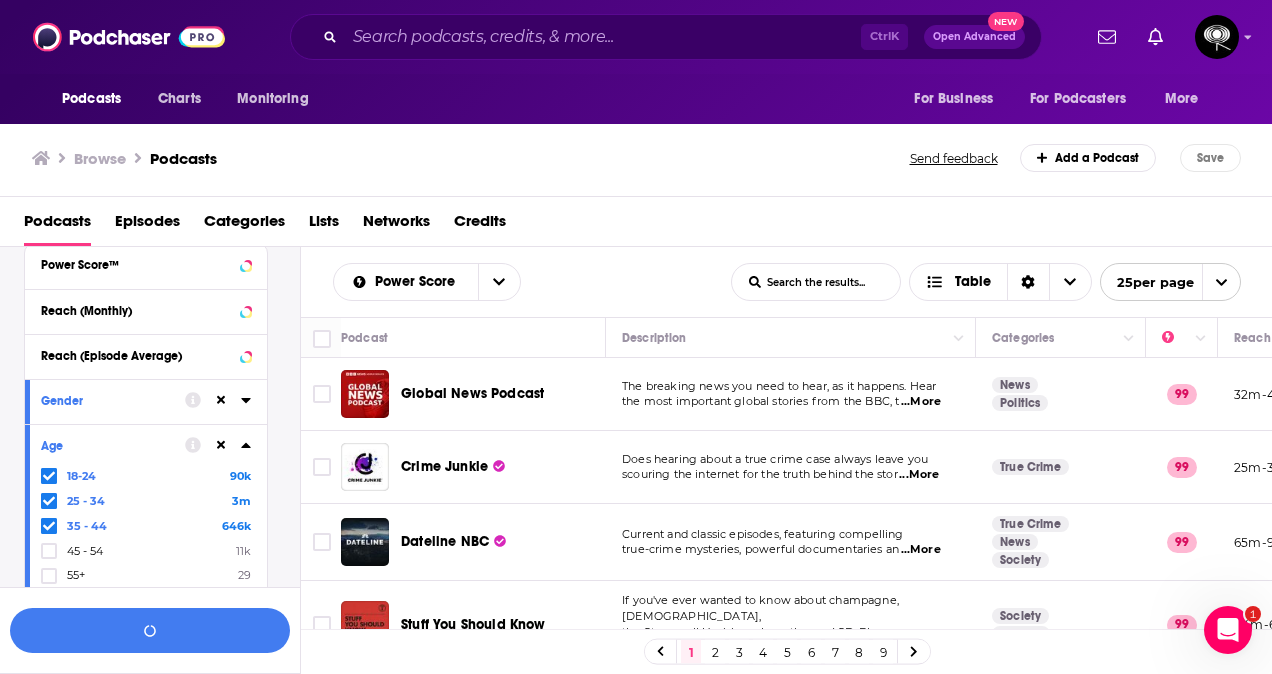 click 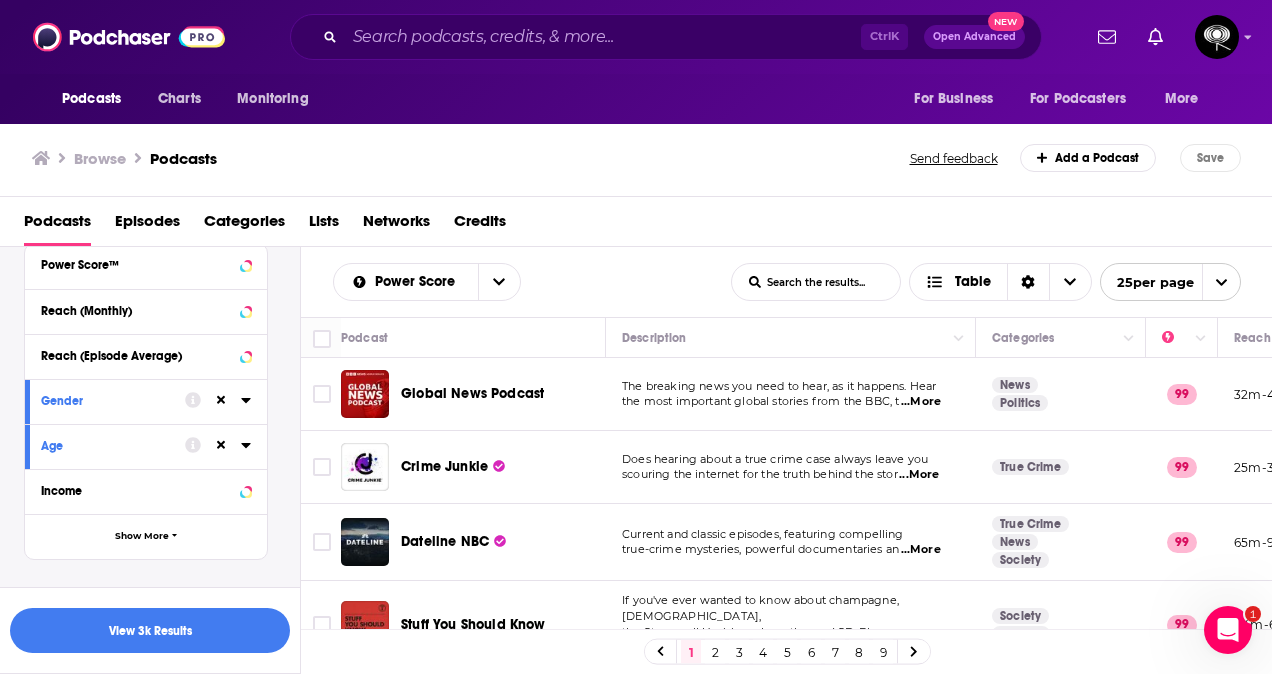 scroll, scrollTop: 1070, scrollLeft: 0, axis: vertical 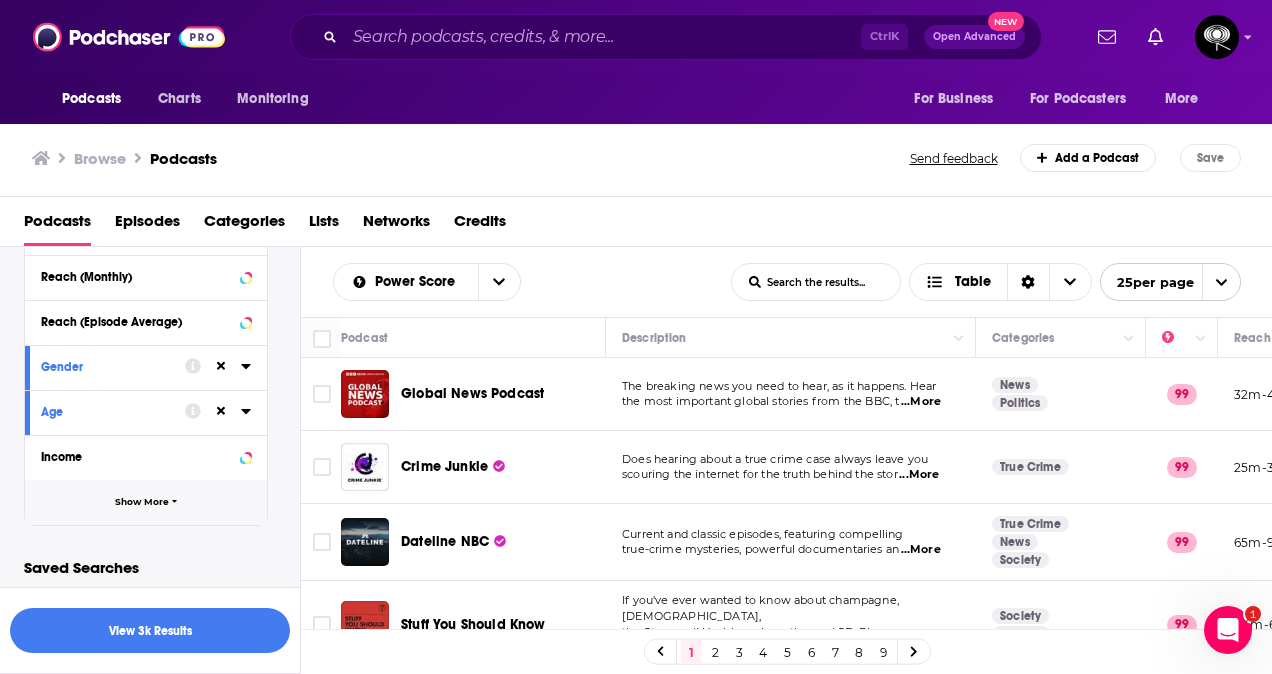 click on "Show More" at bounding box center [146, 502] 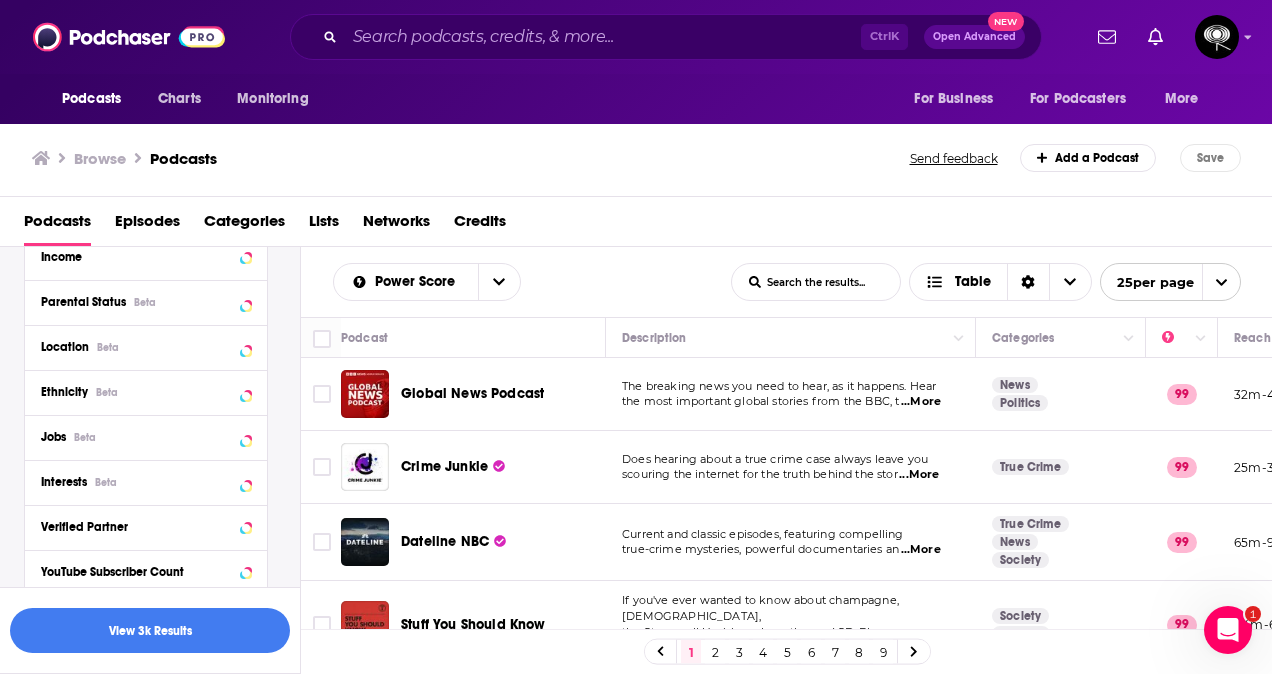 scroll, scrollTop: 1269, scrollLeft: 0, axis: vertical 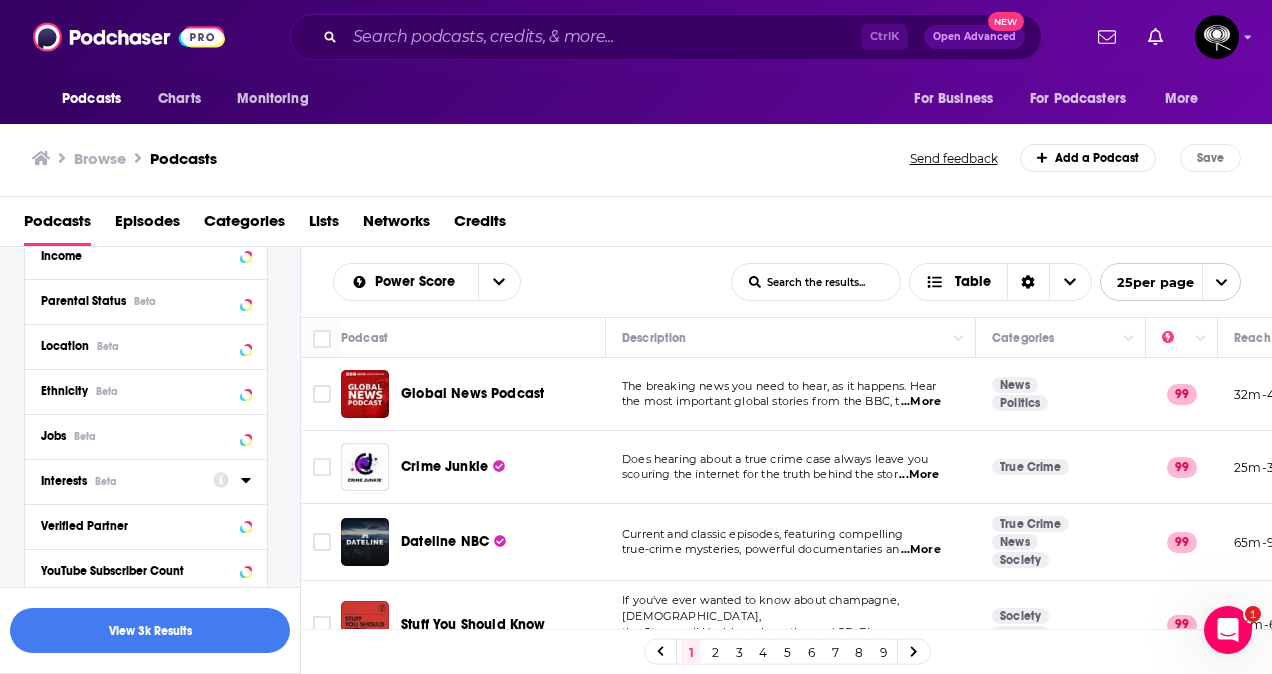 click 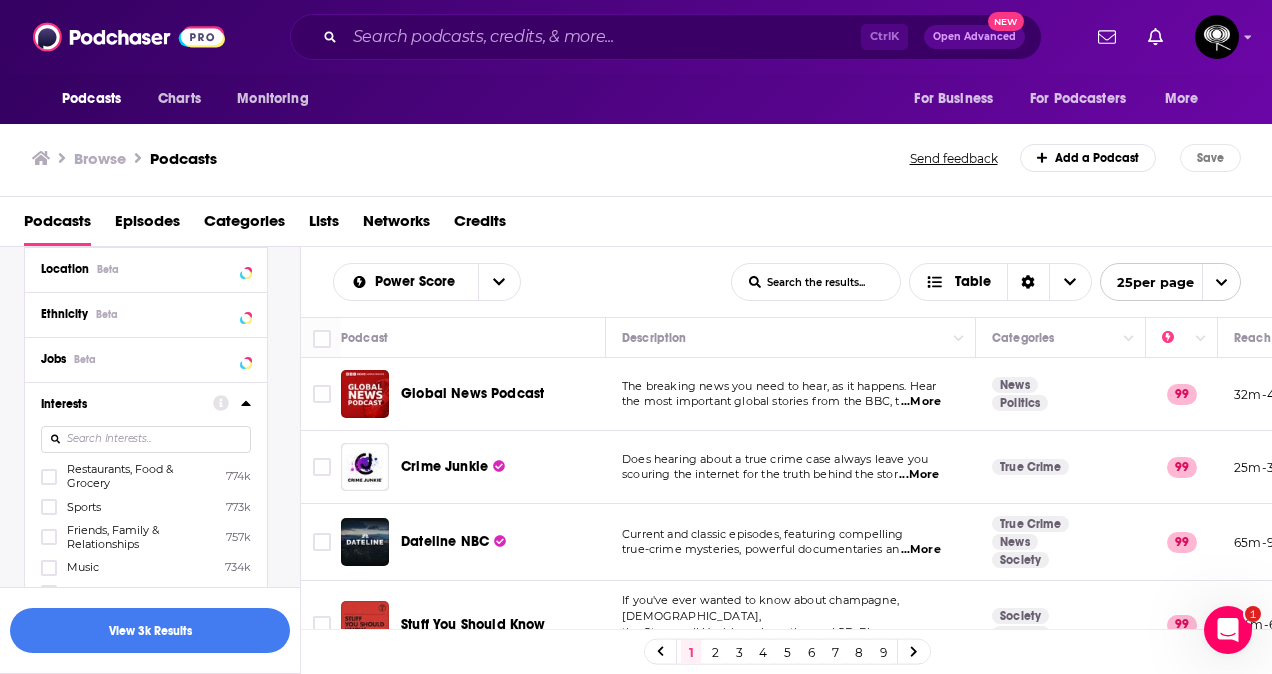scroll, scrollTop: 1347, scrollLeft: 0, axis: vertical 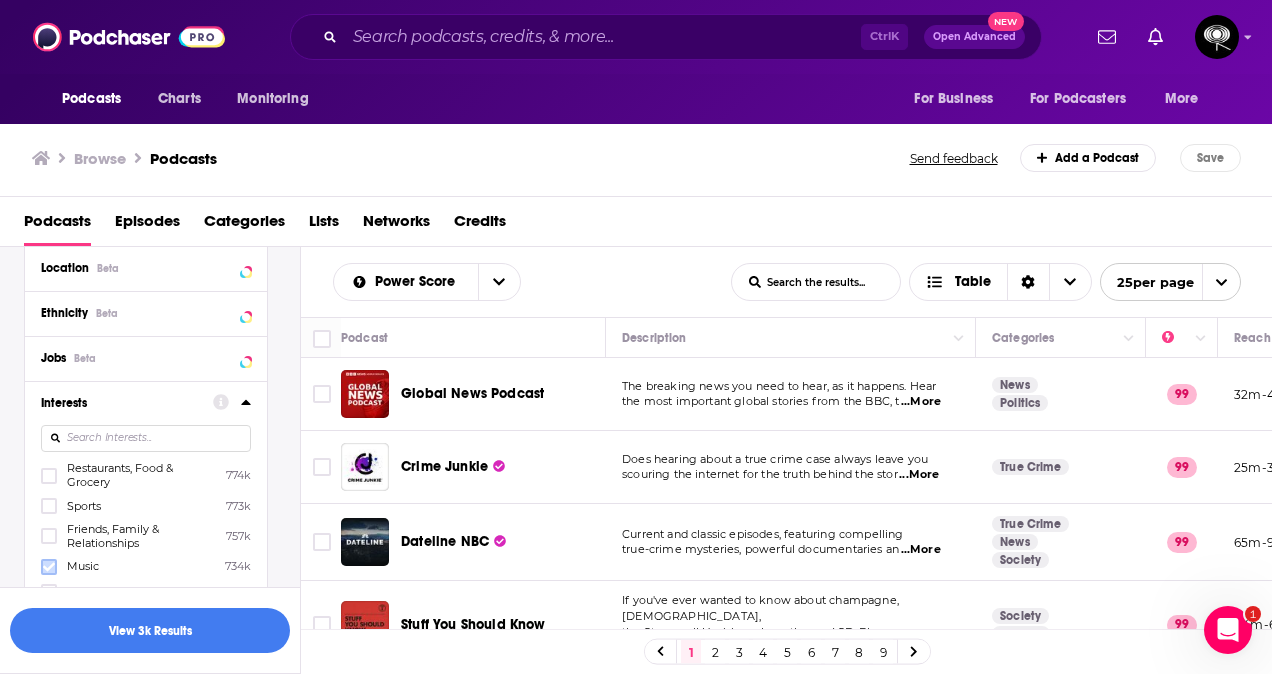 click 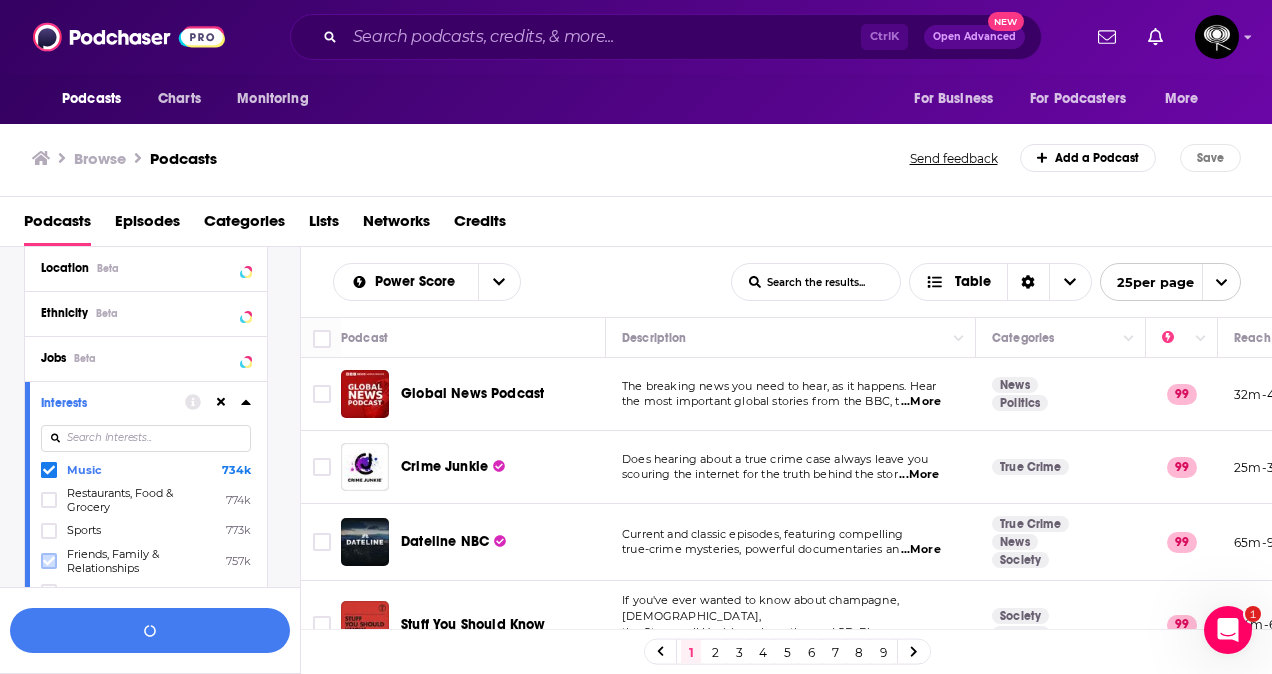 click 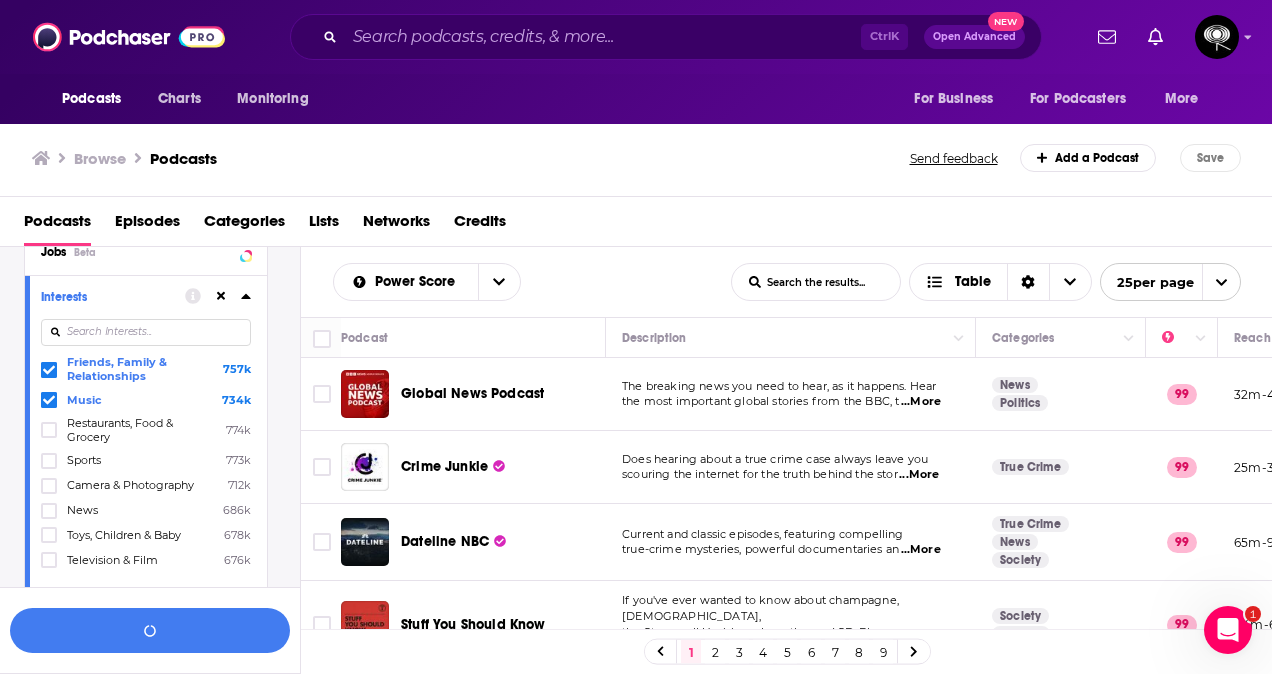 scroll, scrollTop: 1472, scrollLeft: 0, axis: vertical 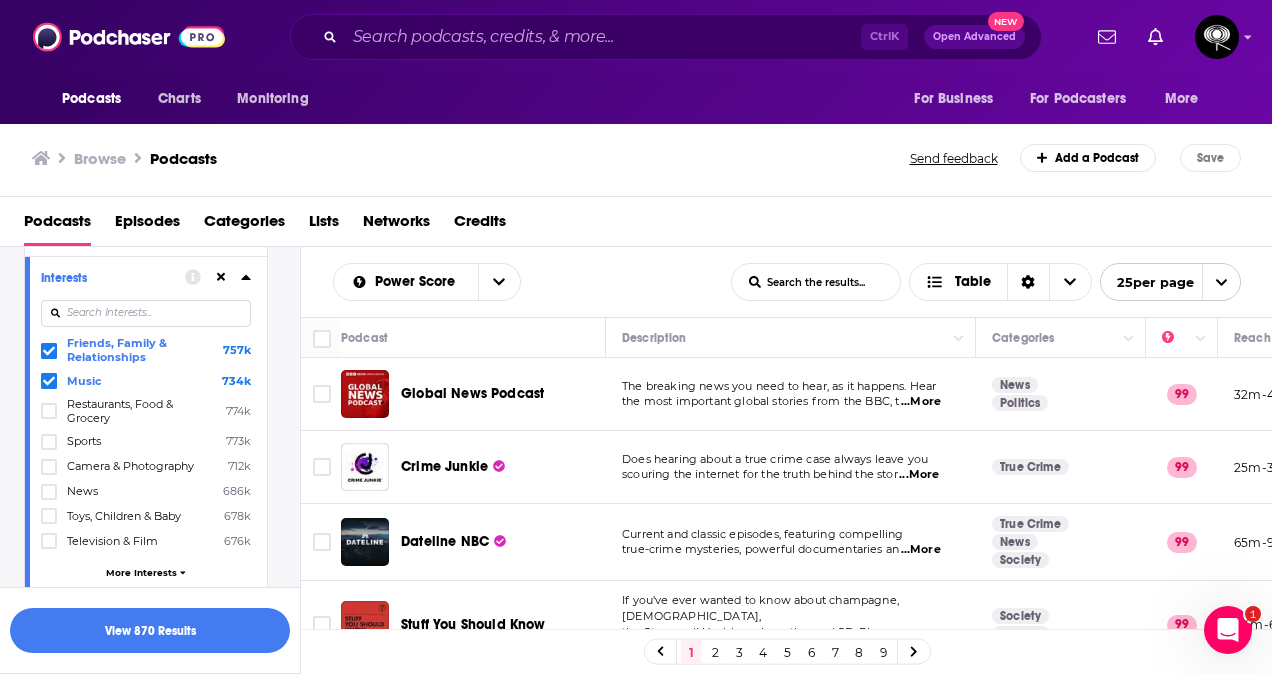 click 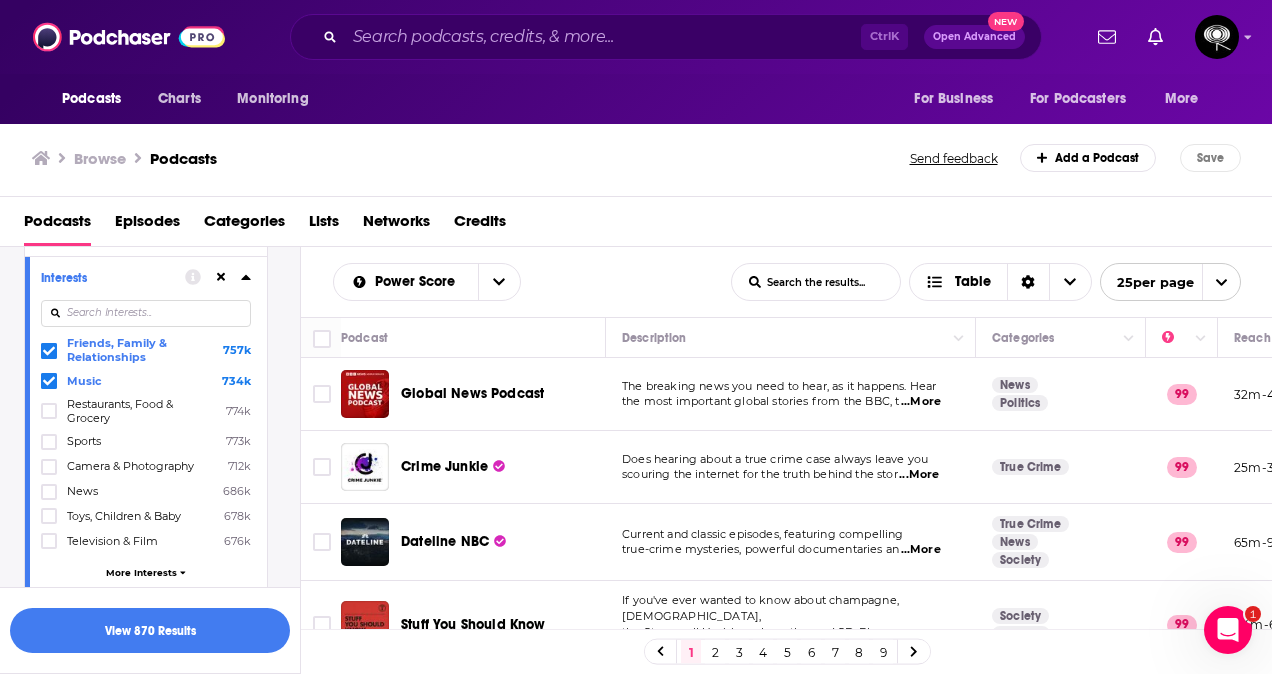 scroll, scrollTop: 1384, scrollLeft: 0, axis: vertical 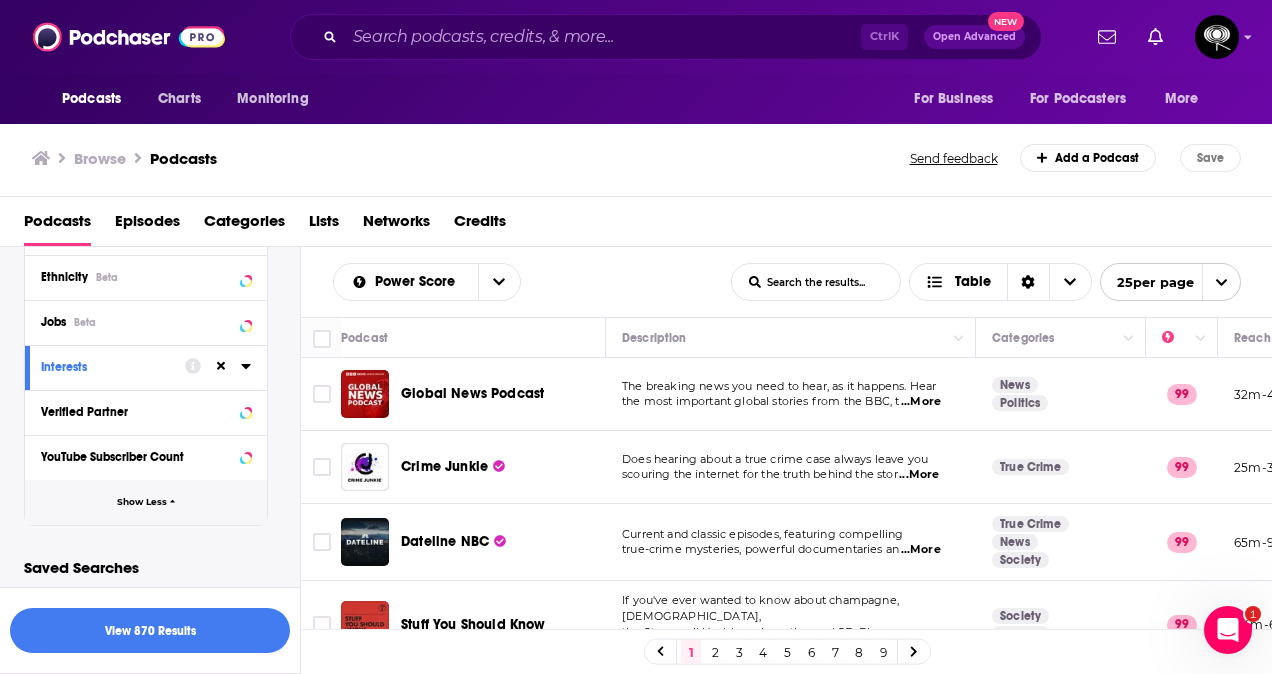 click on "Show Less" at bounding box center [142, 502] 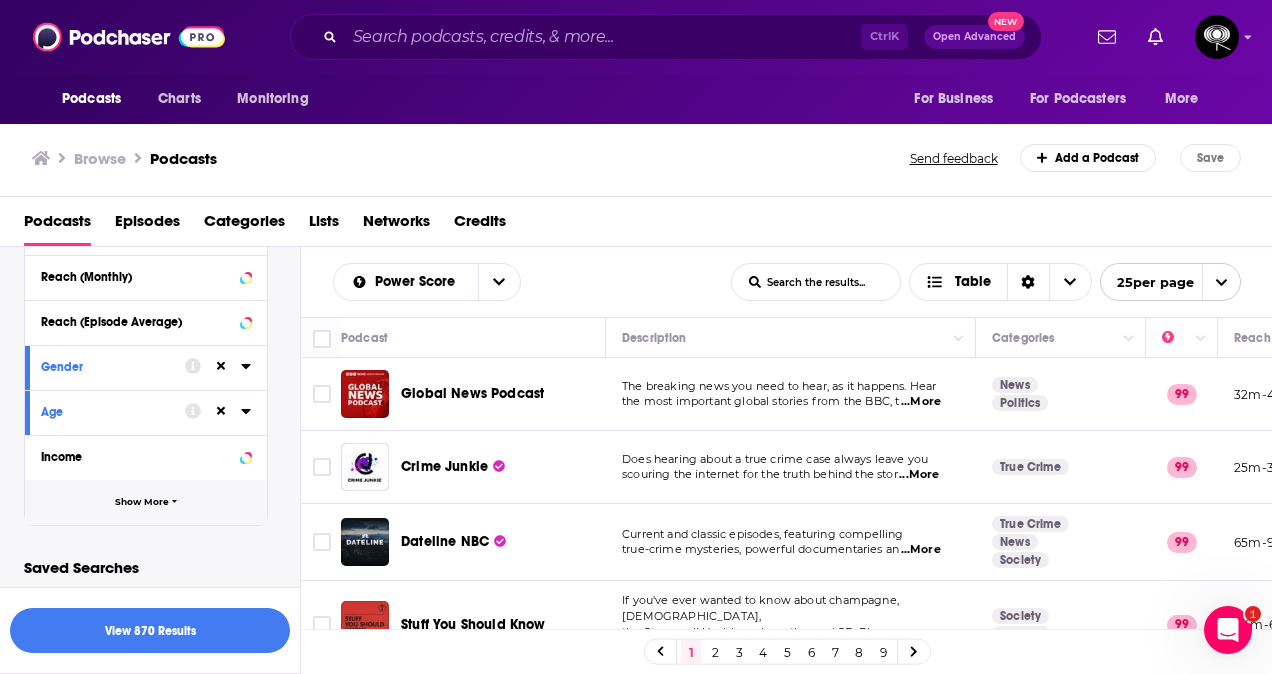 click on "Show More" at bounding box center [146, 502] 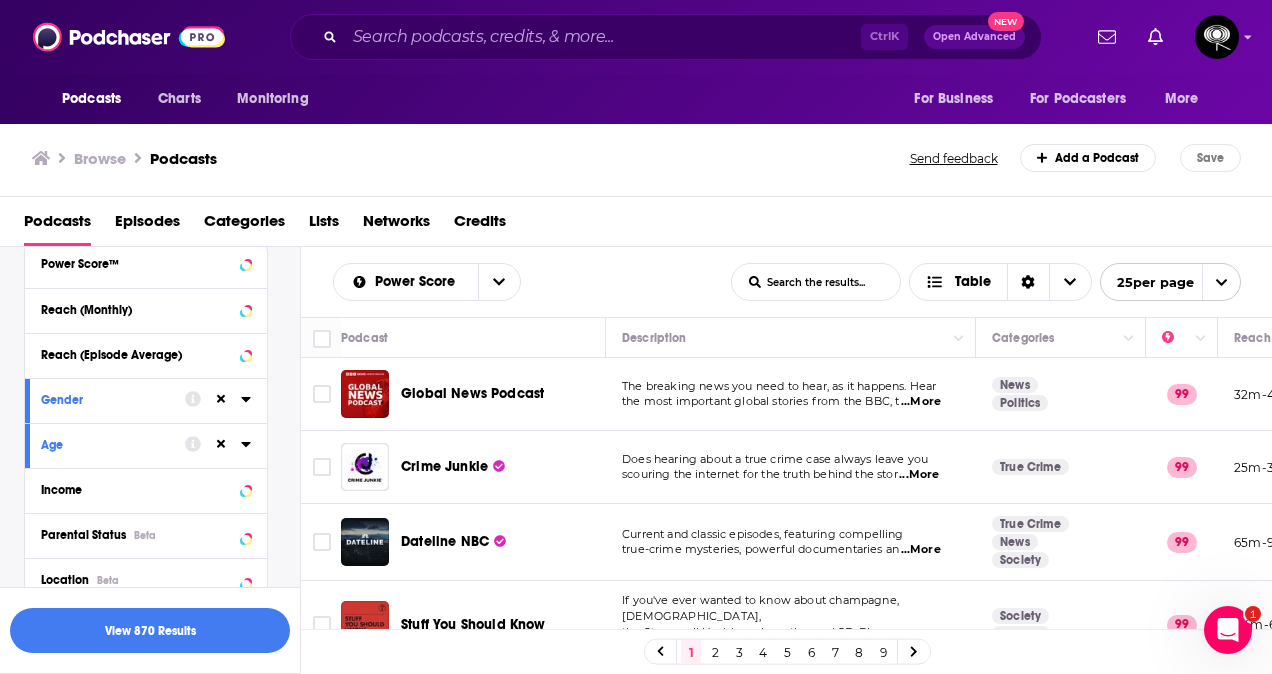 scroll, scrollTop: 1090, scrollLeft: 0, axis: vertical 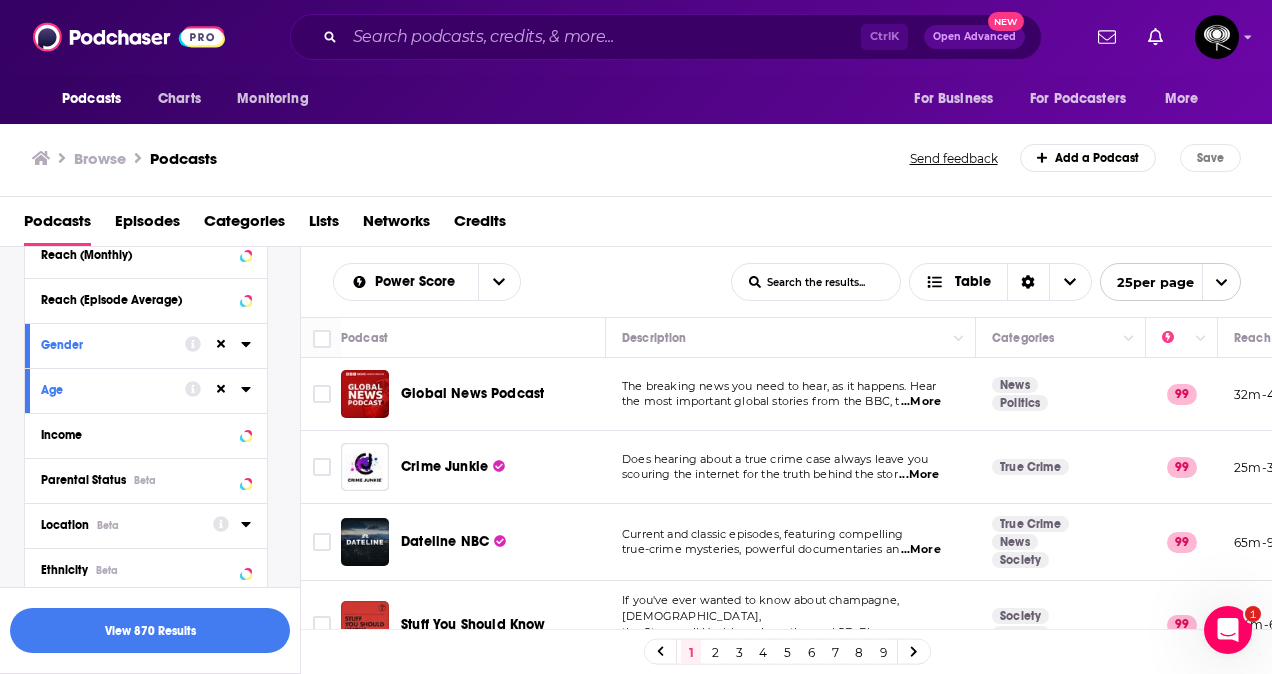 click 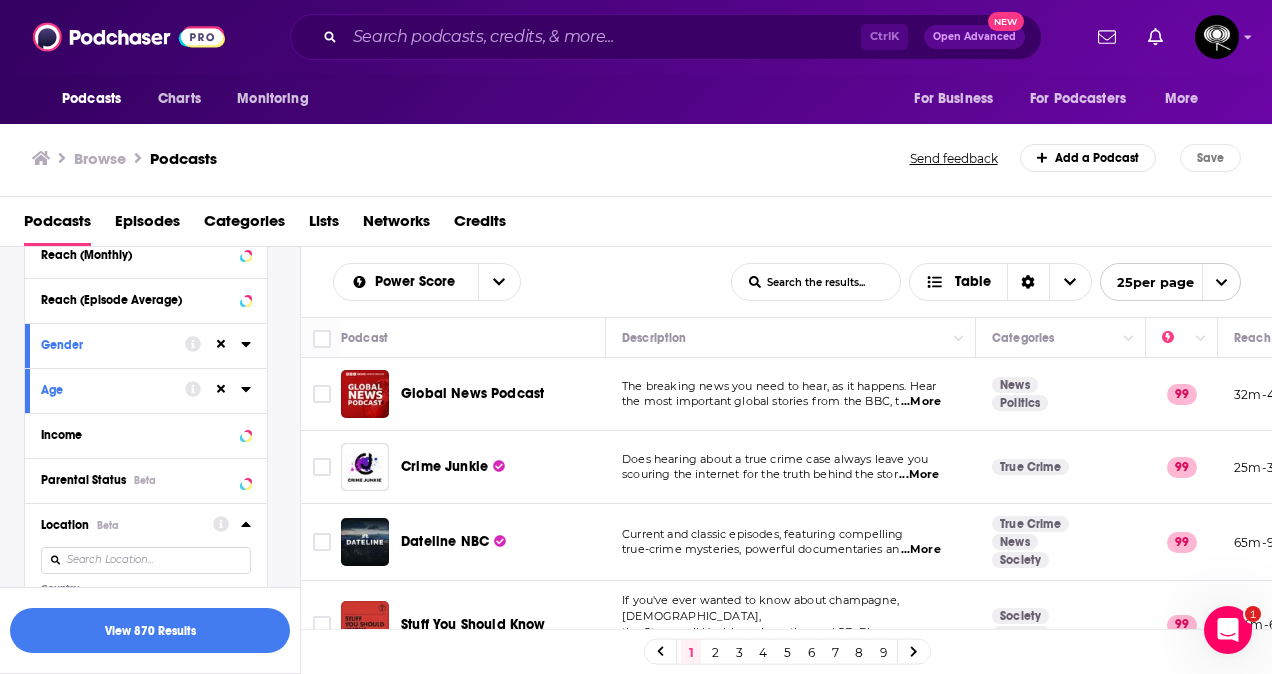 click at bounding box center [146, 560] 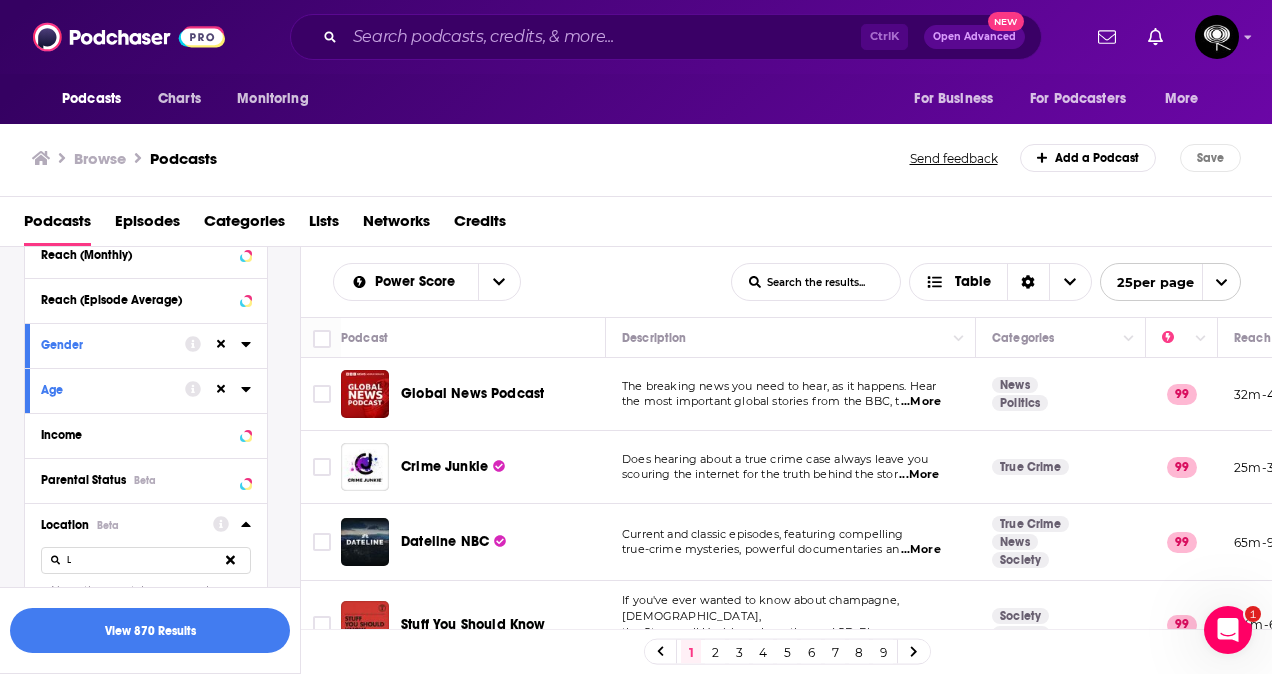 scroll, scrollTop: 1213, scrollLeft: 0, axis: vertical 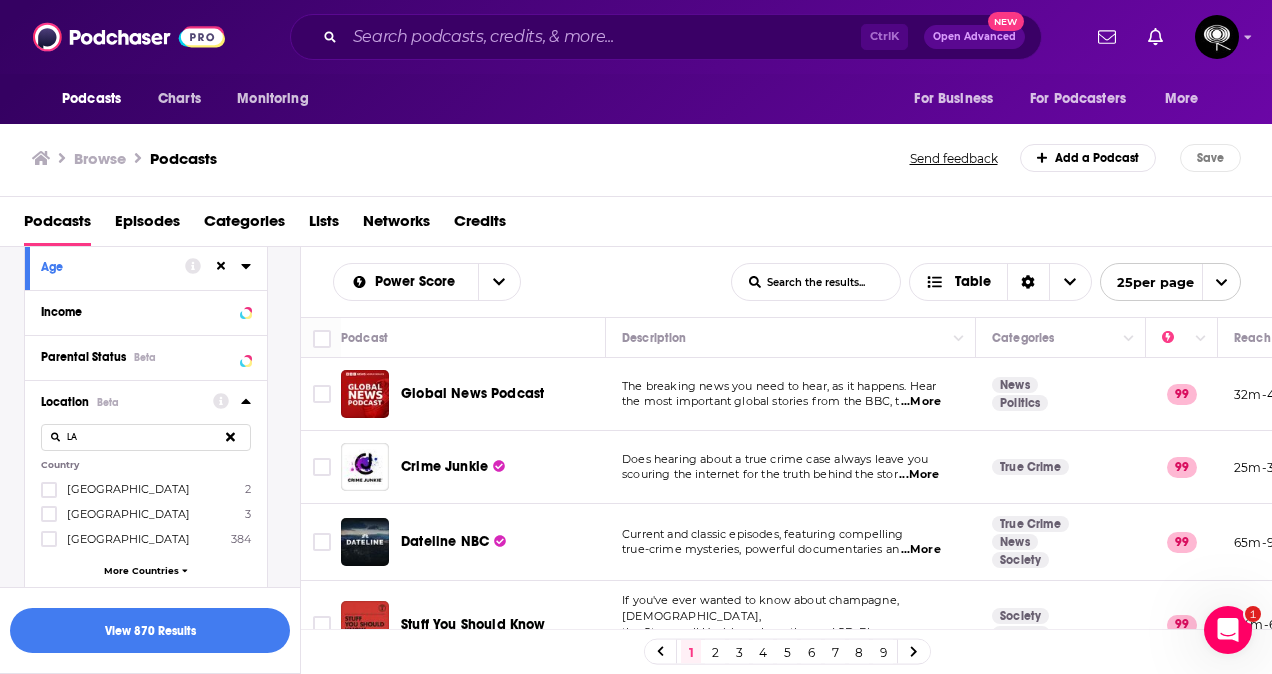 type on "L" 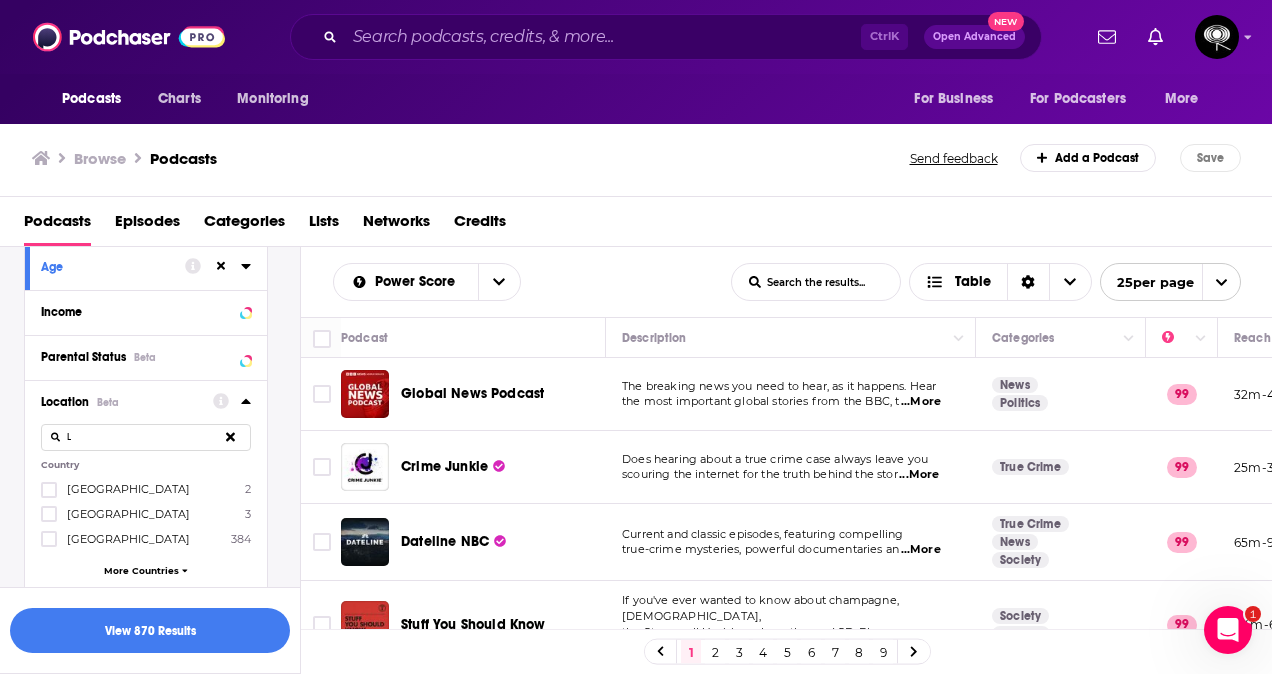 type 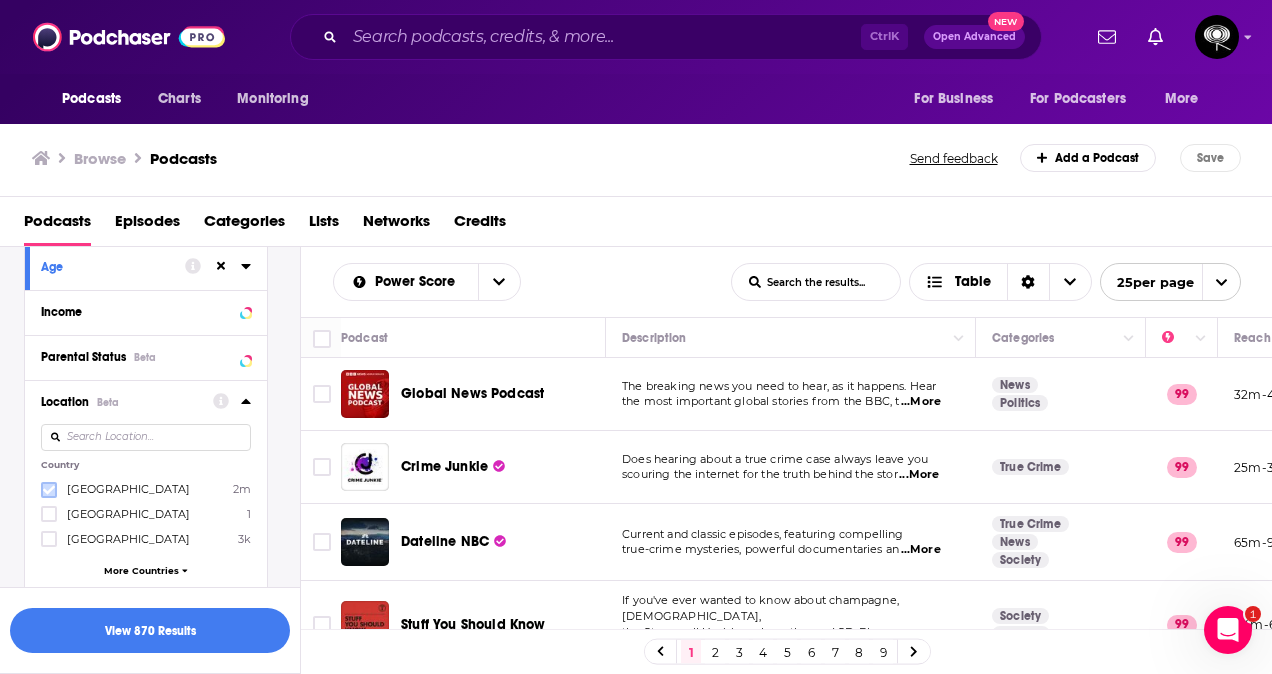 click 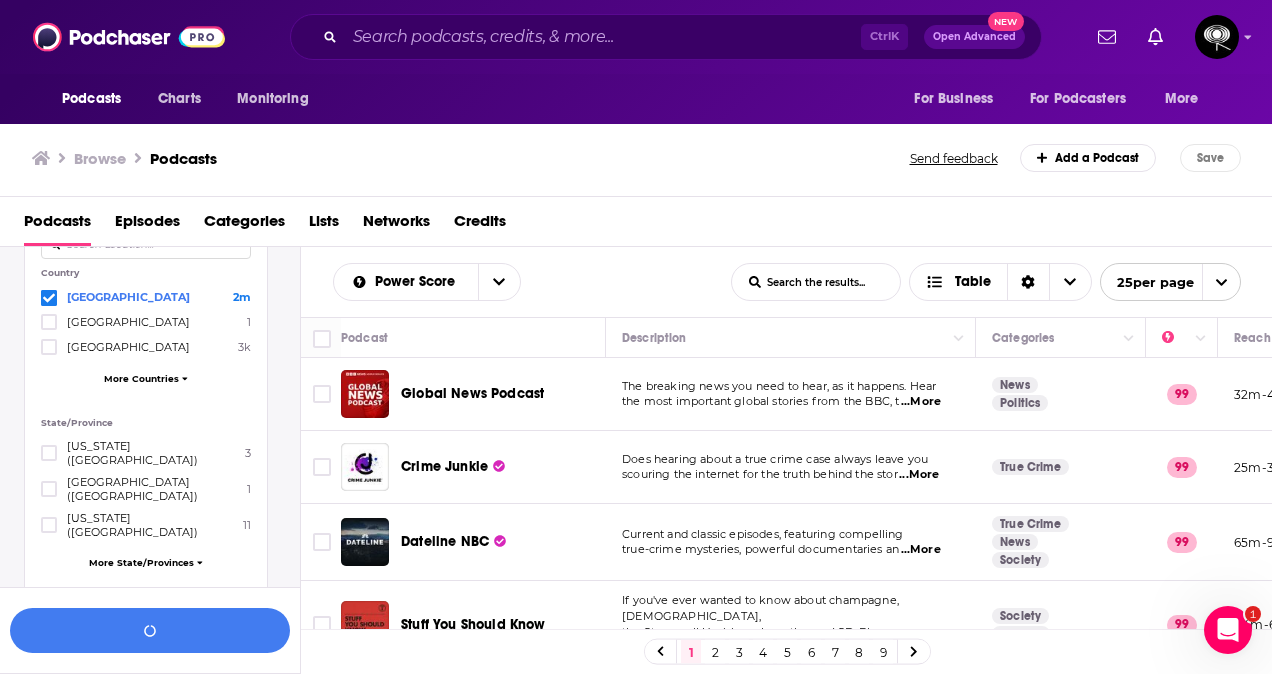 scroll, scrollTop: 1466, scrollLeft: 0, axis: vertical 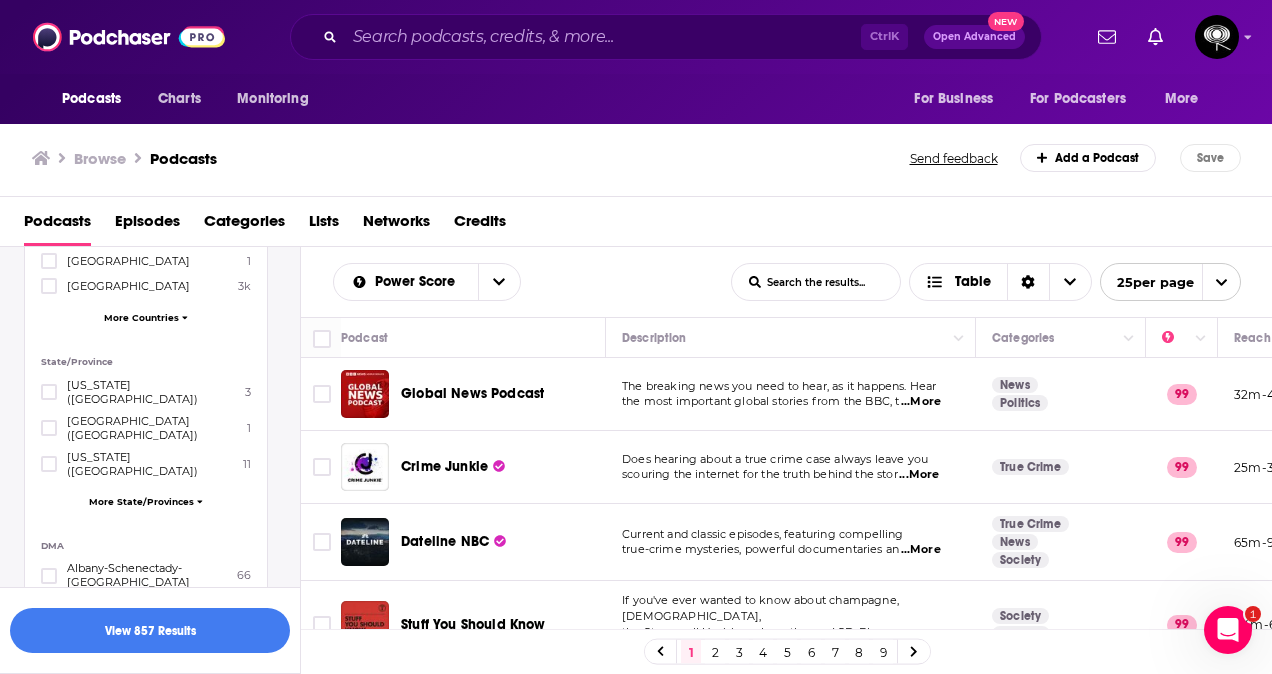 click on "More State/Provinces" at bounding box center (141, 501) 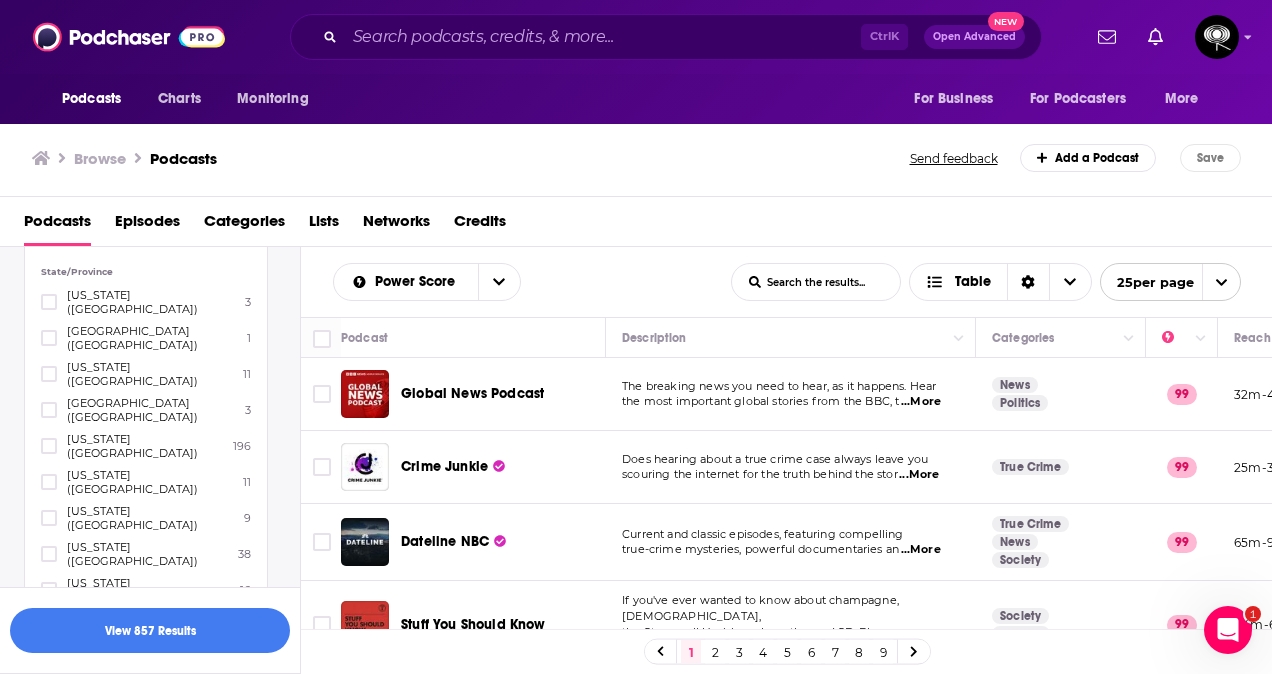 scroll, scrollTop: 1566, scrollLeft: 0, axis: vertical 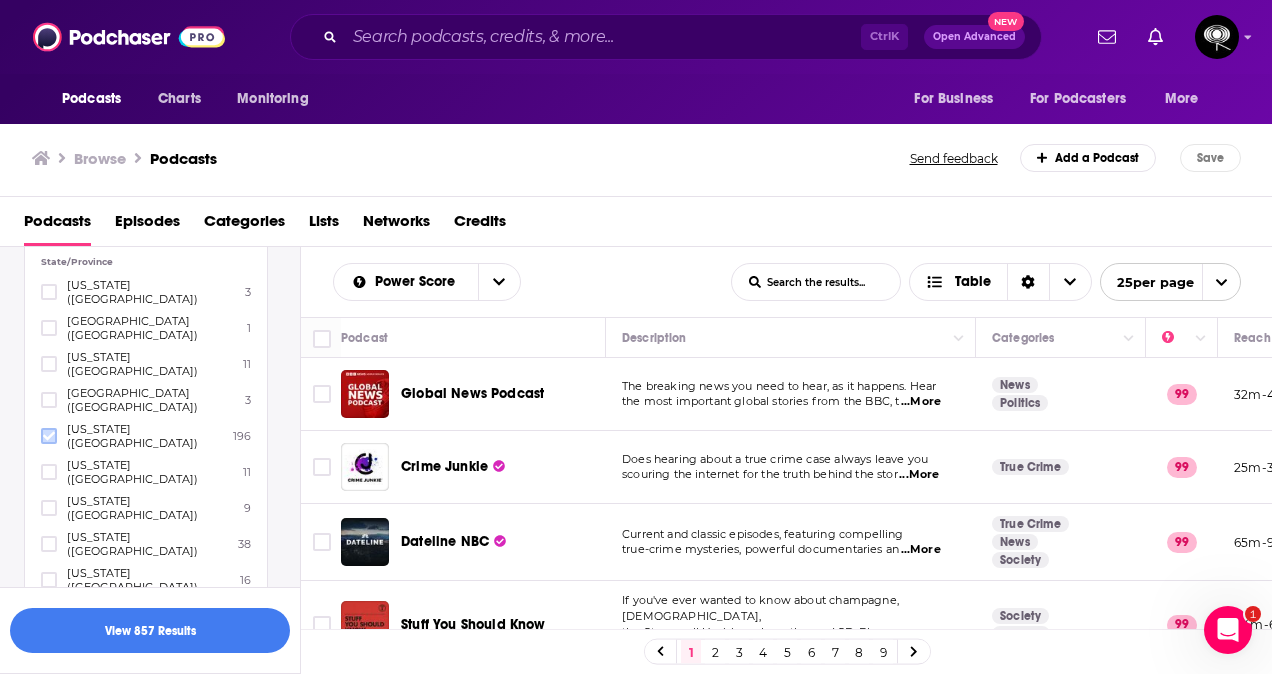 click at bounding box center (49, 436) 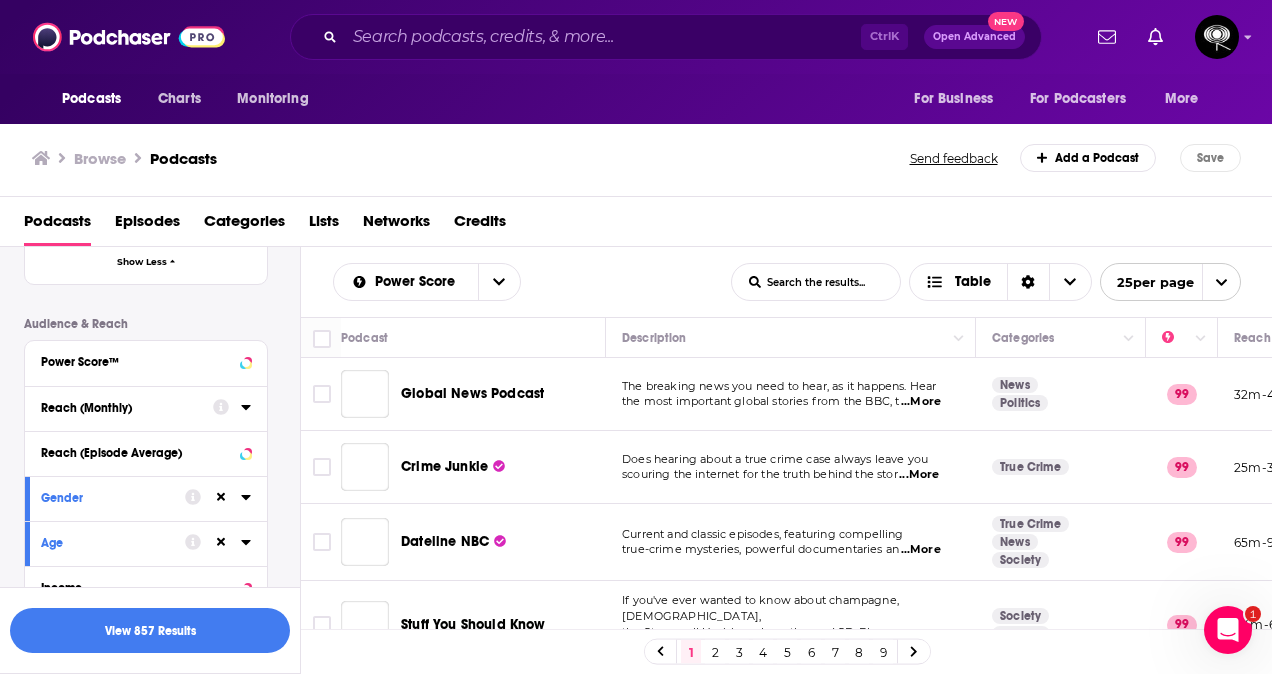 scroll, scrollTop: 937, scrollLeft: 0, axis: vertical 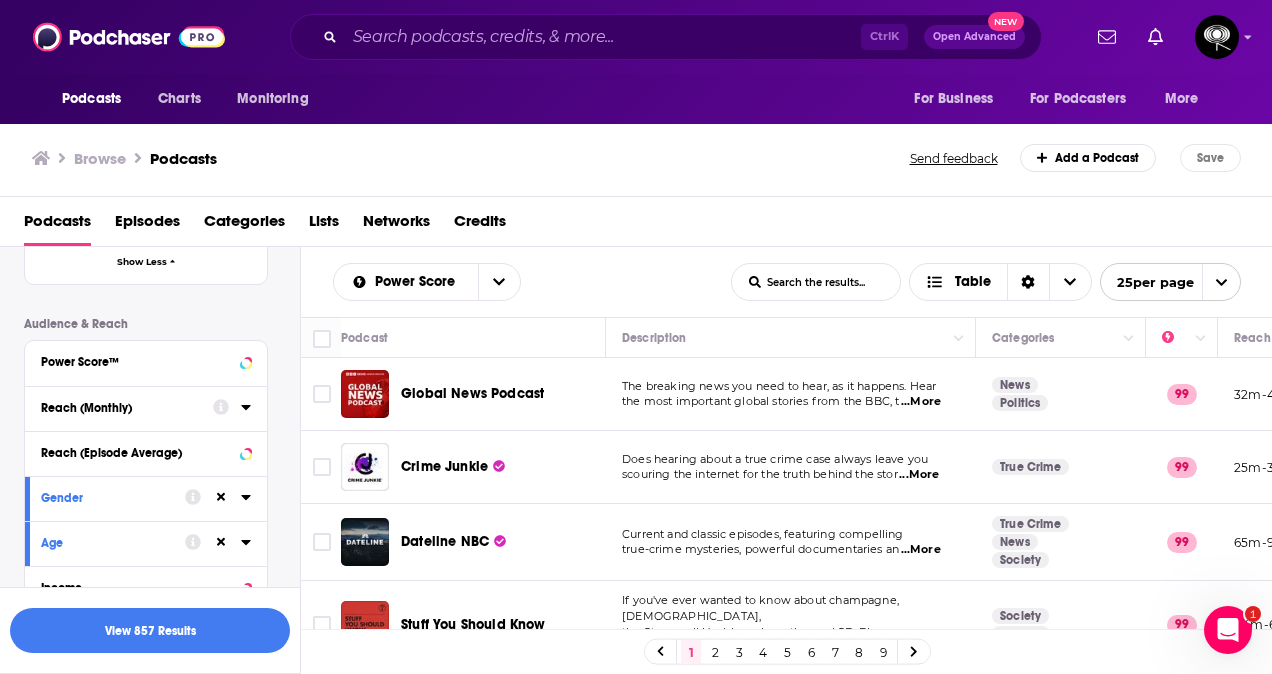 click 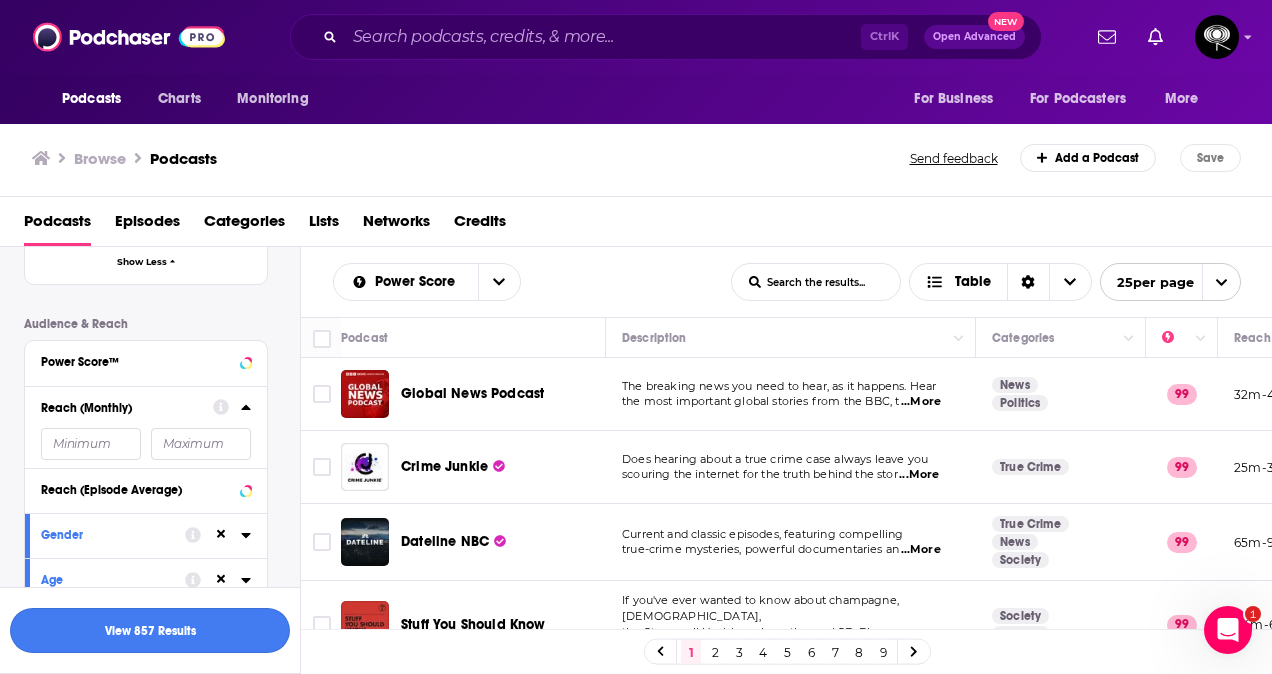 click on "View 857 Results" at bounding box center [150, 630] 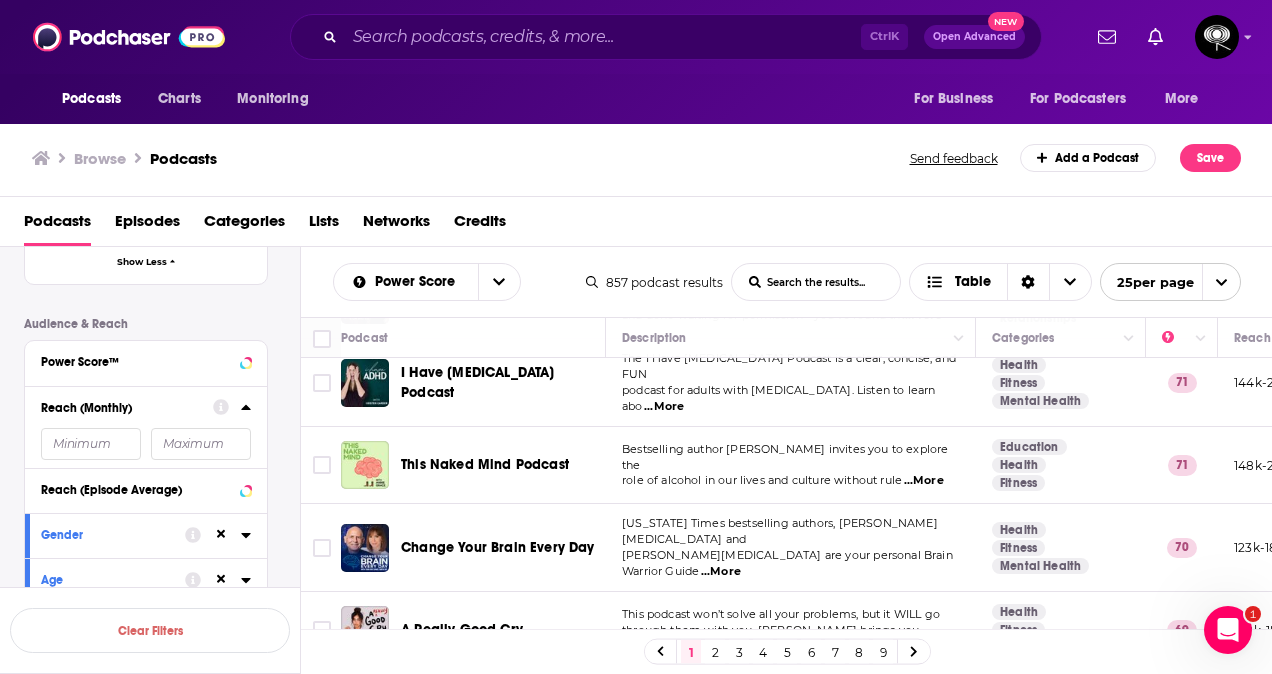 scroll, scrollTop: 1282, scrollLeft: 0, axis: vertical 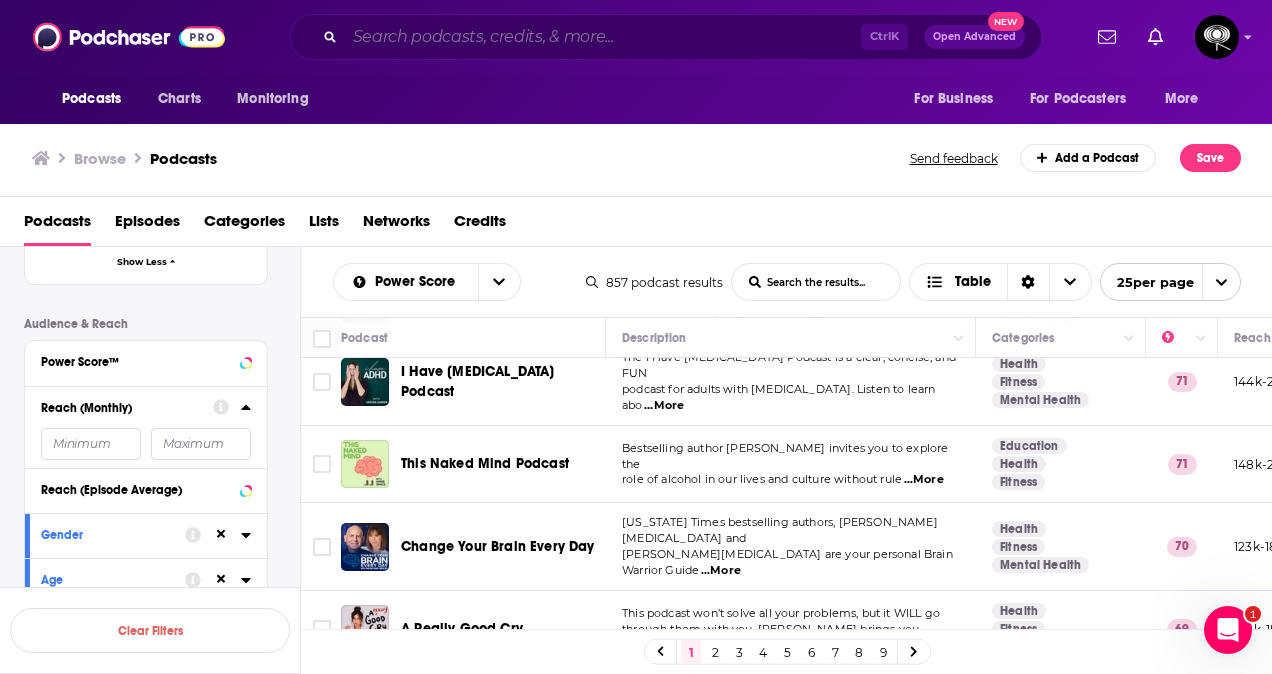 click at bounding box center [603, 37] 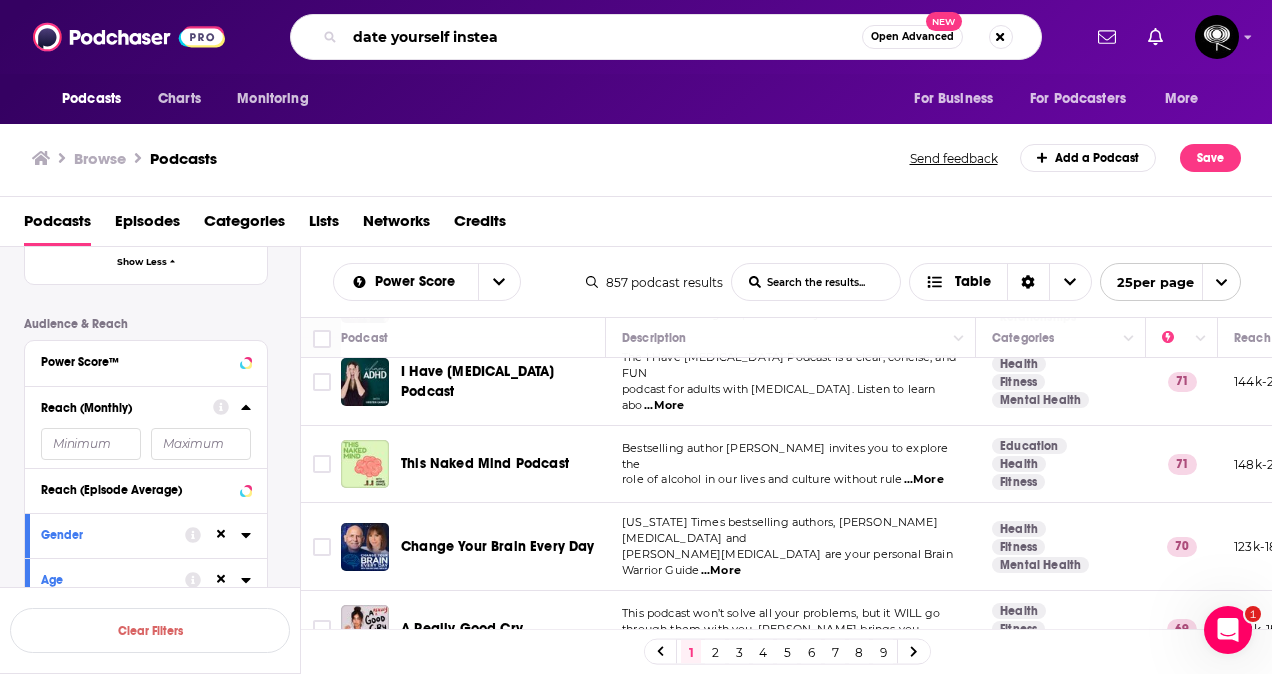 type on "date yourself instead" 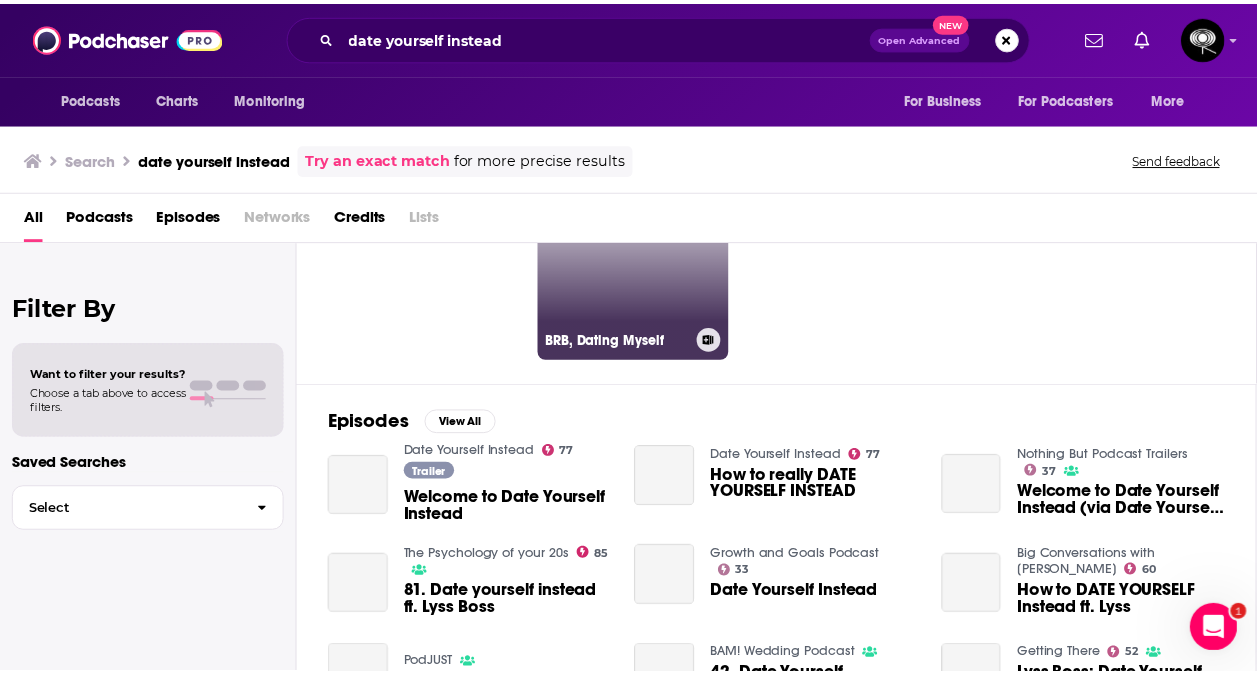 scroll, scrollTop: 138, scrollLeft: 0, axis: vertical 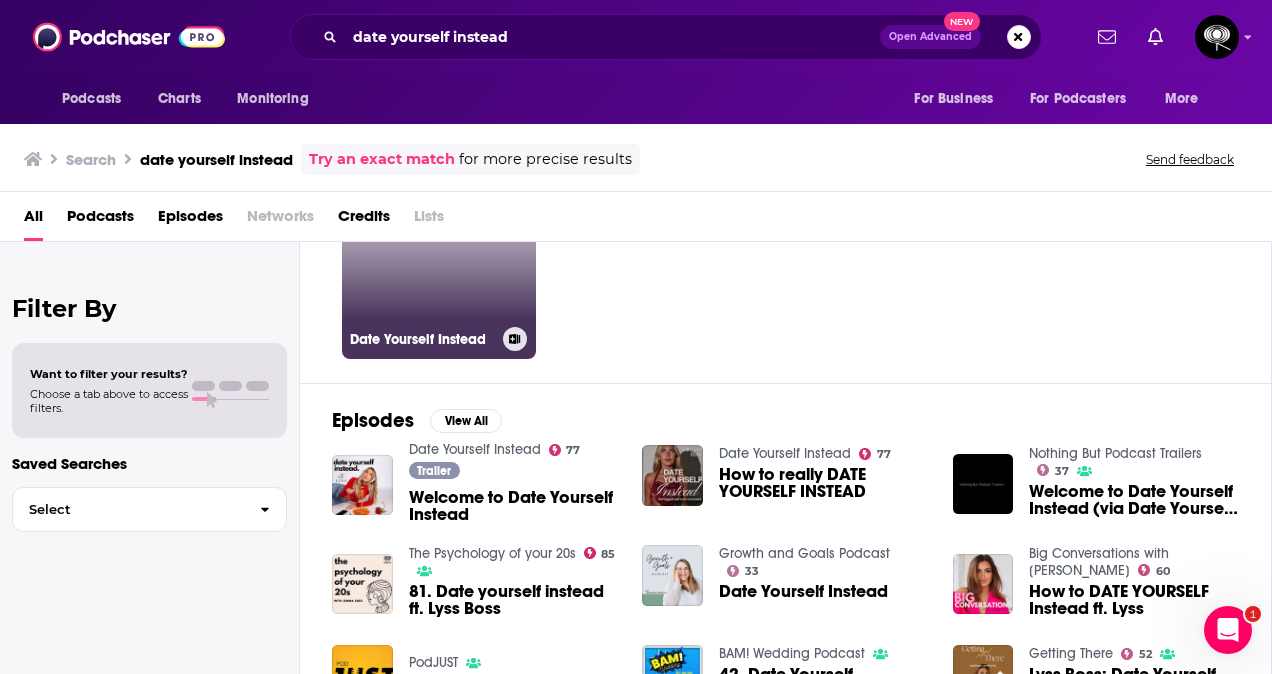click on "77 Date Yourself Instead" at bounding box center [439, 262] 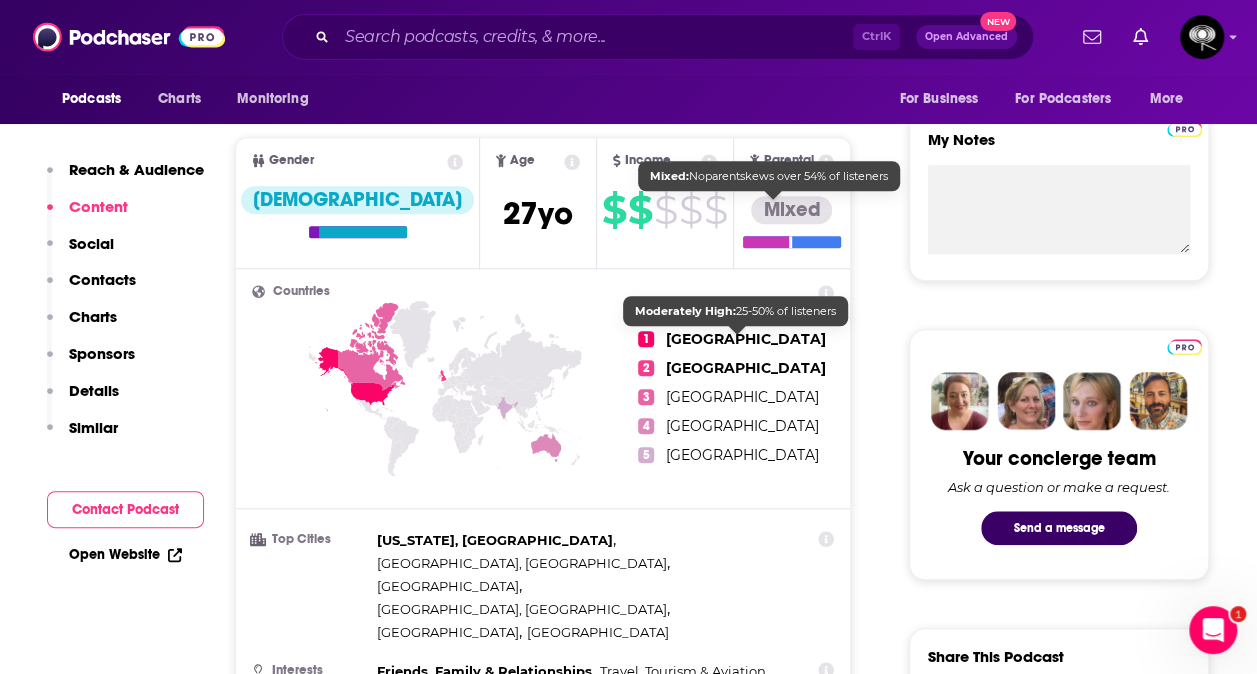 scroll, scrollTop: 657, scrollLeft: 0, axis: vertical 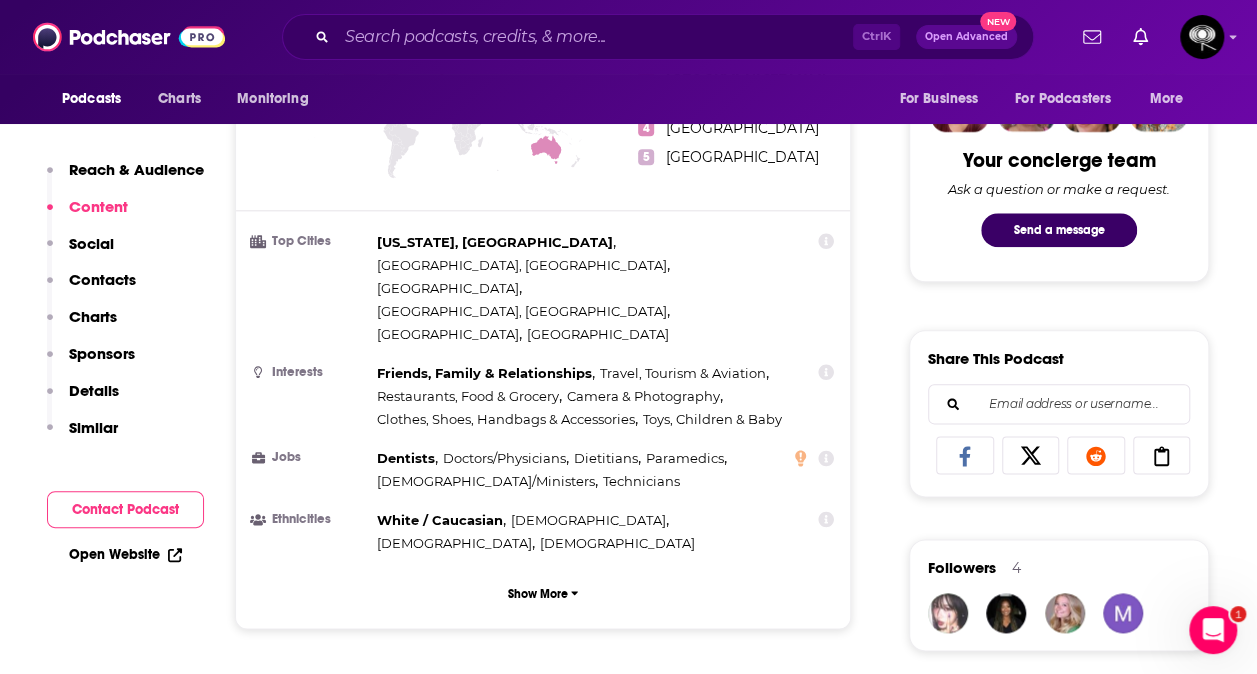 click on "Details" at bounding box center (83, 399) 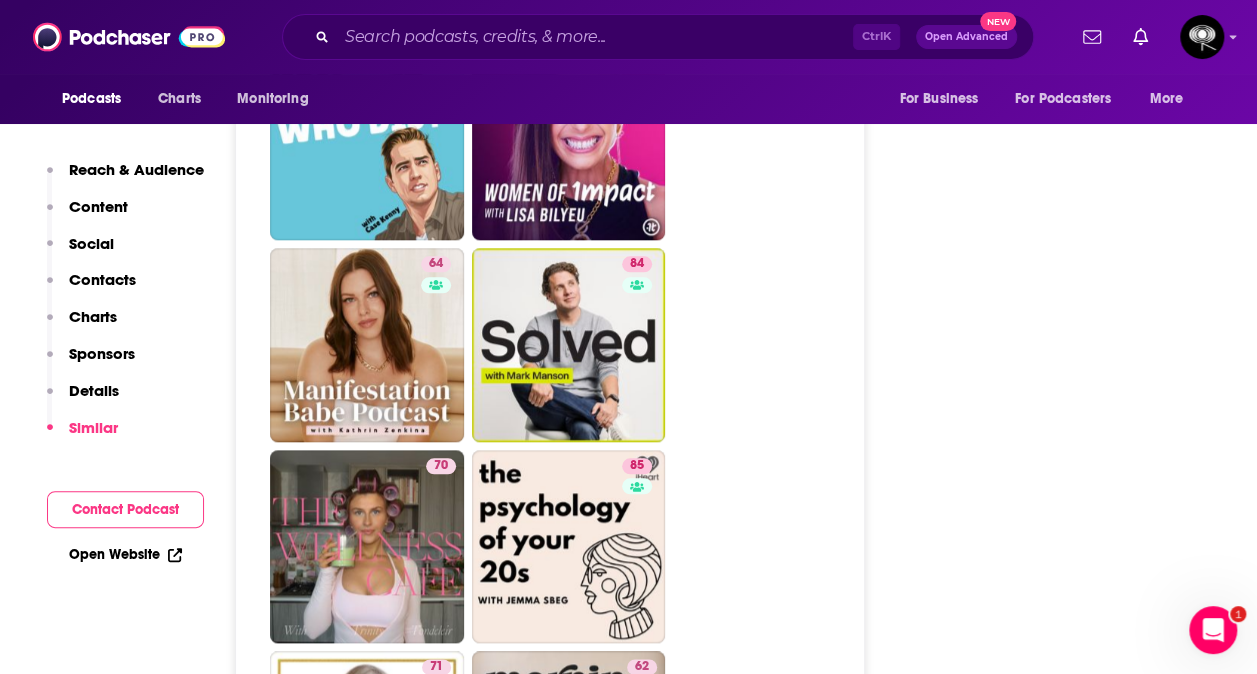 scroll, scrollTop: 4835, scrollLeft: 0, axis: vertical 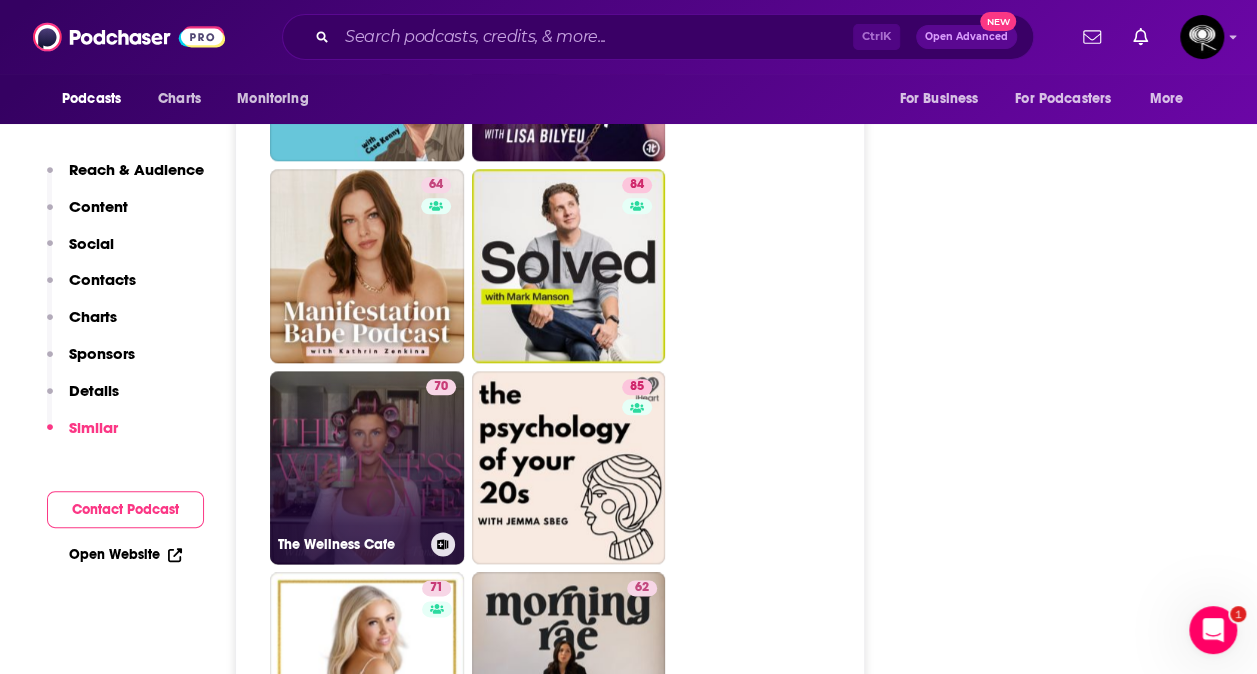 click on "70 The Wellness Cafe" at bounding box center (367, 468) 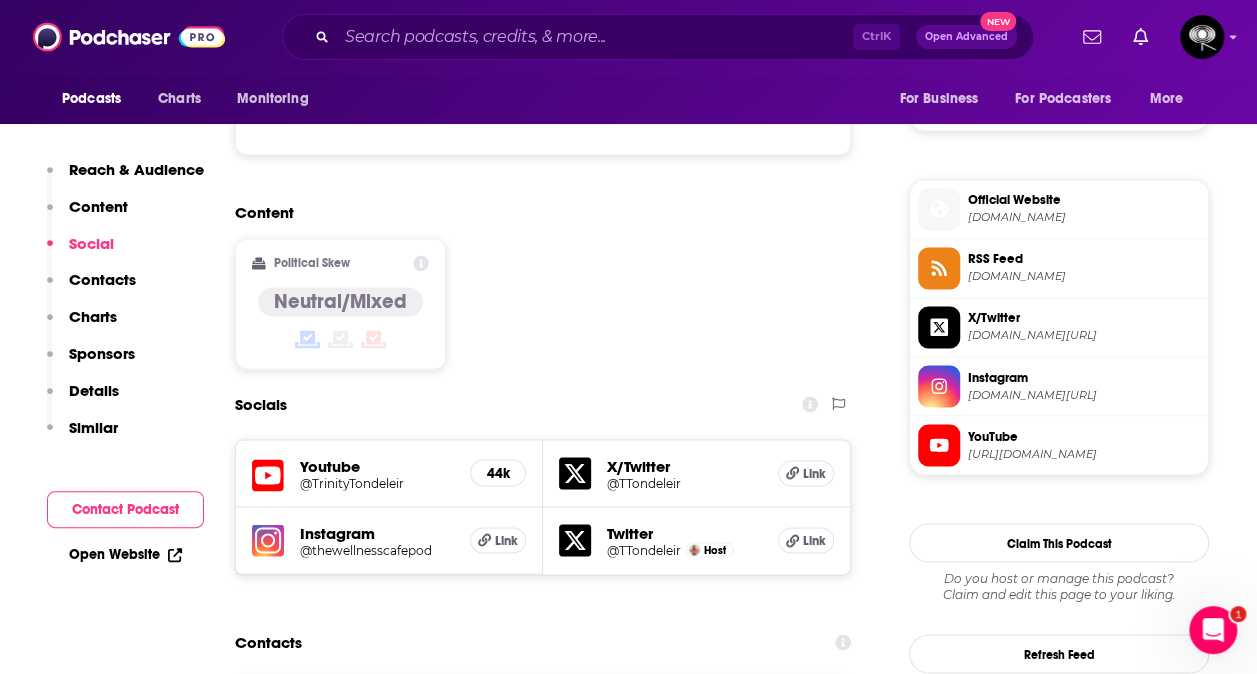 scroll, scrollTop: 1656, scrollLeft: 0, axis: vertical 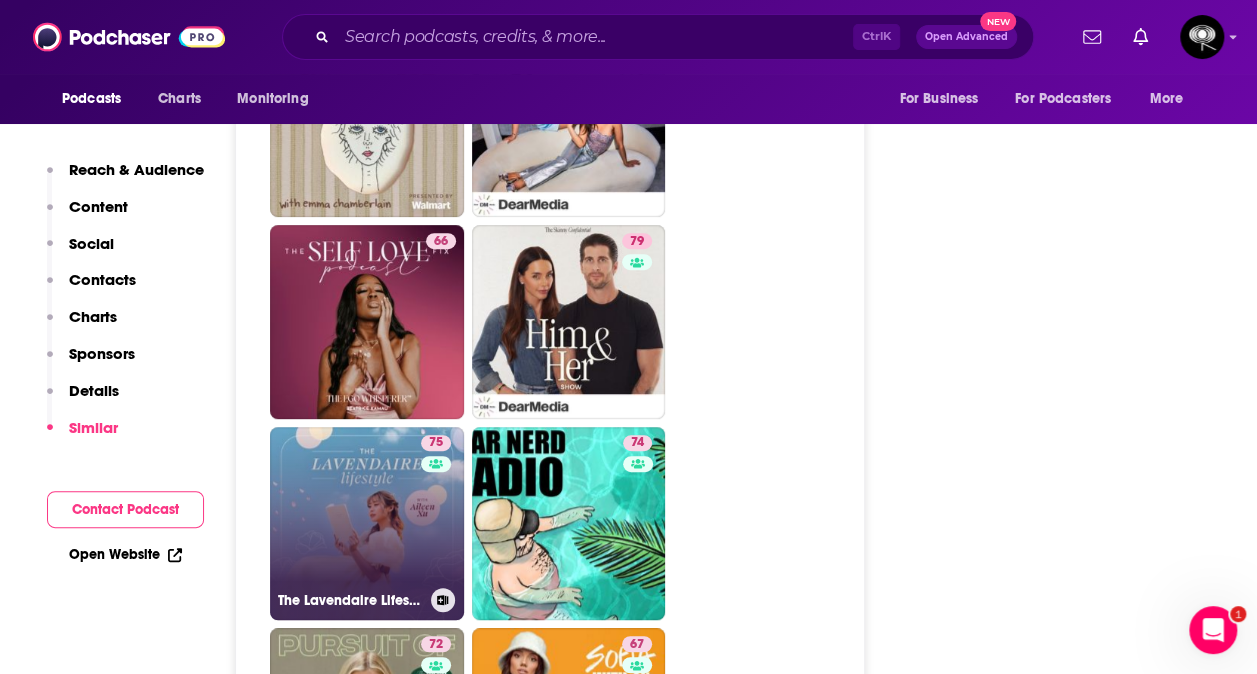 click on "75 The Lavendaire Lifestyle" at bounding box center [367, 524] 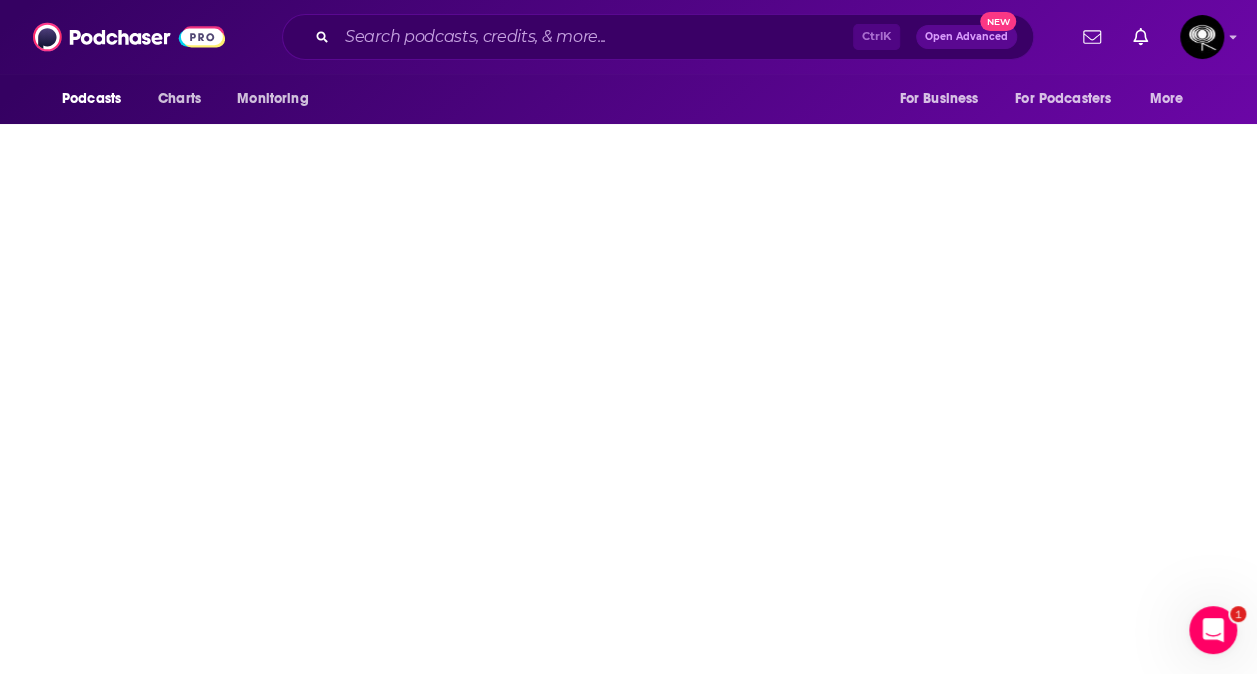 scroll, scrollTop: 0, scrollLeft: 0, axis: both 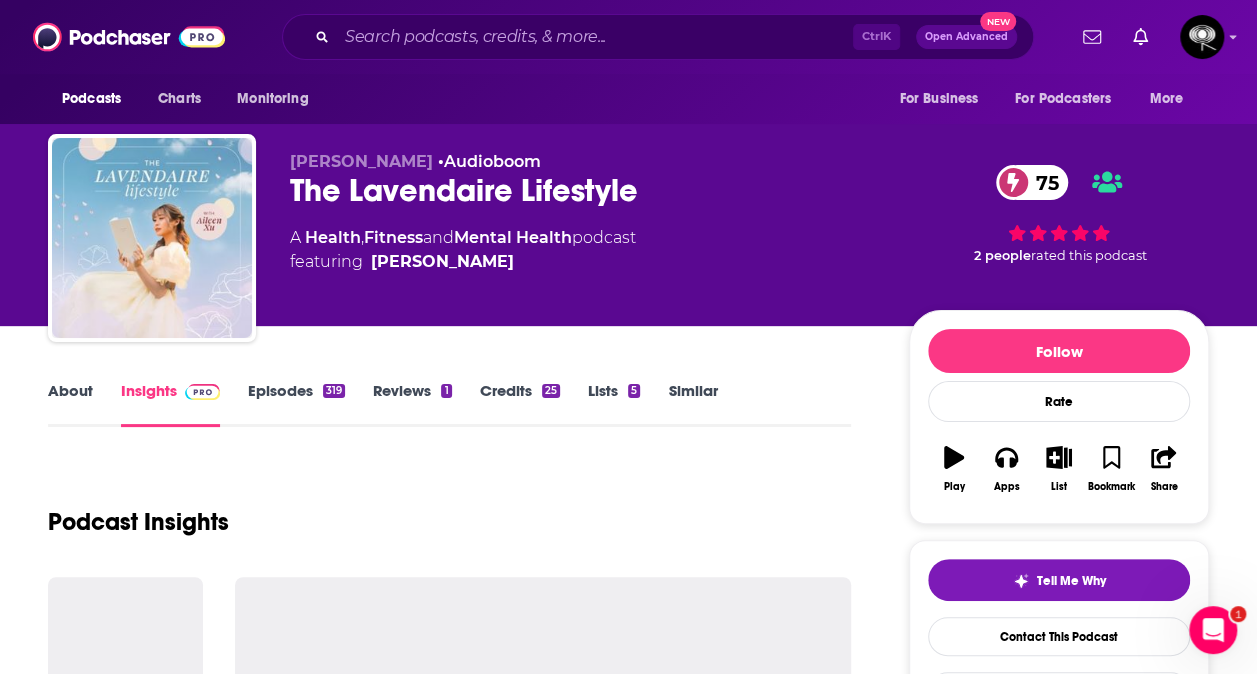 type on "[URL][DOMAIN_NAME]" 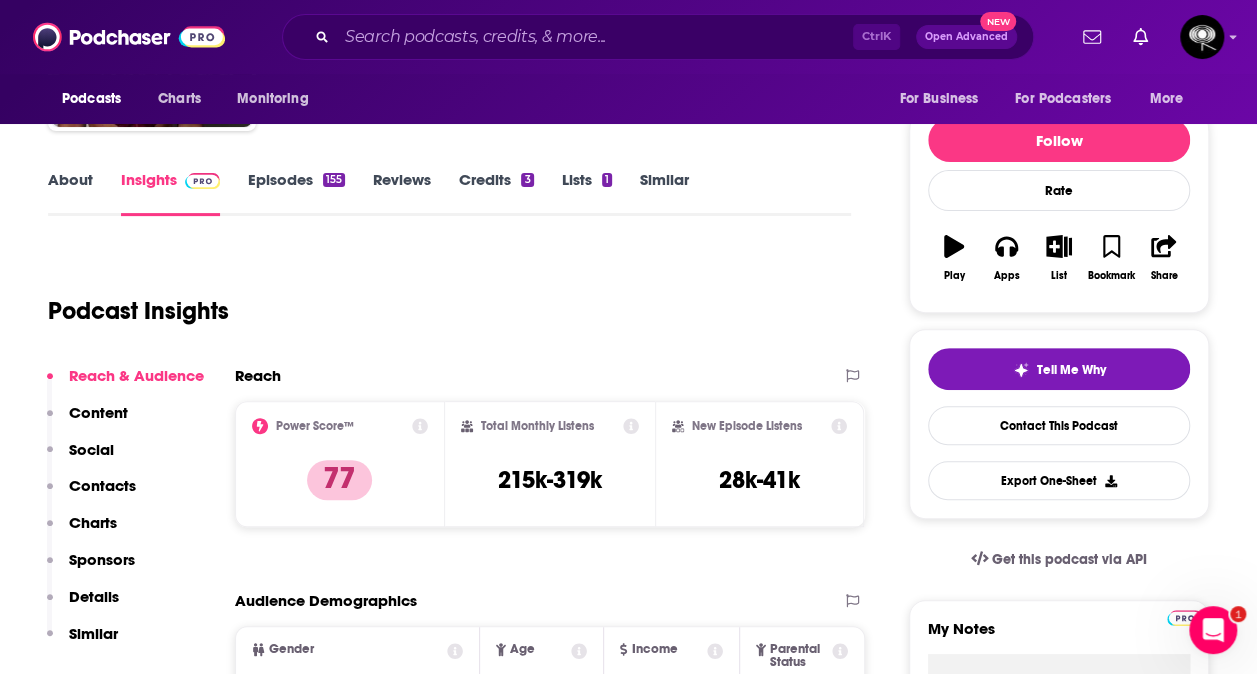 scroll, scrollTop: 212, scrollLeft: 0, axis: vertical 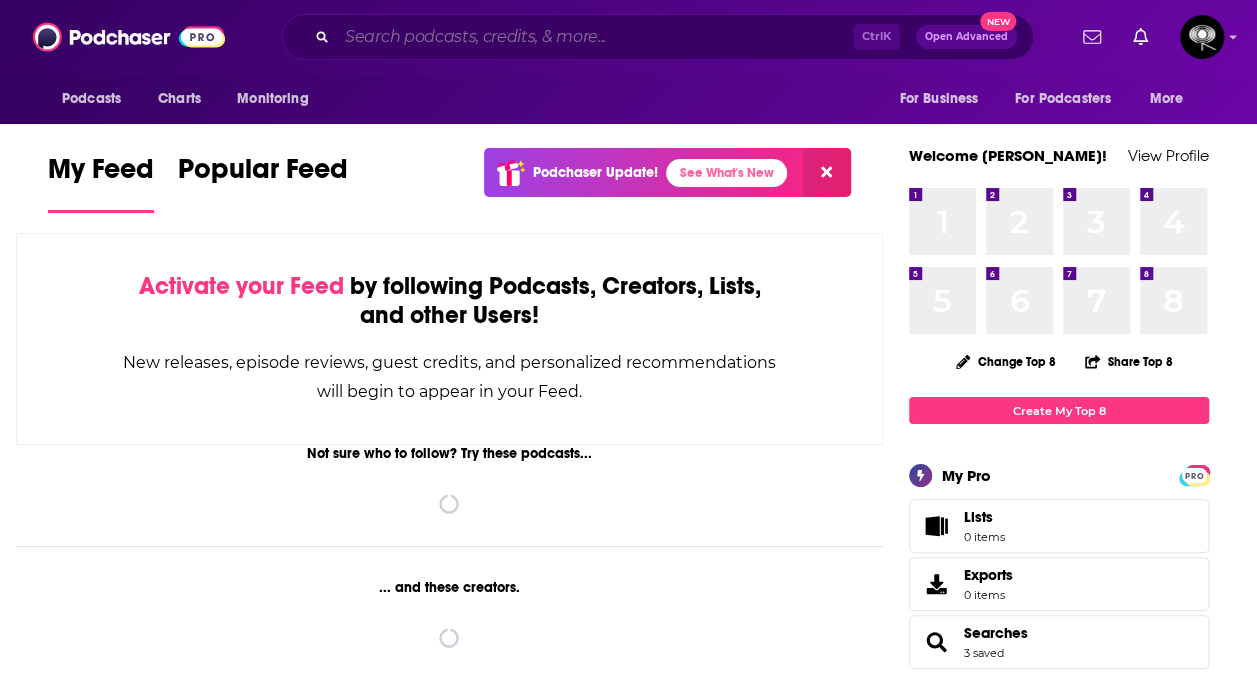 click at bounding box center (595, 37) 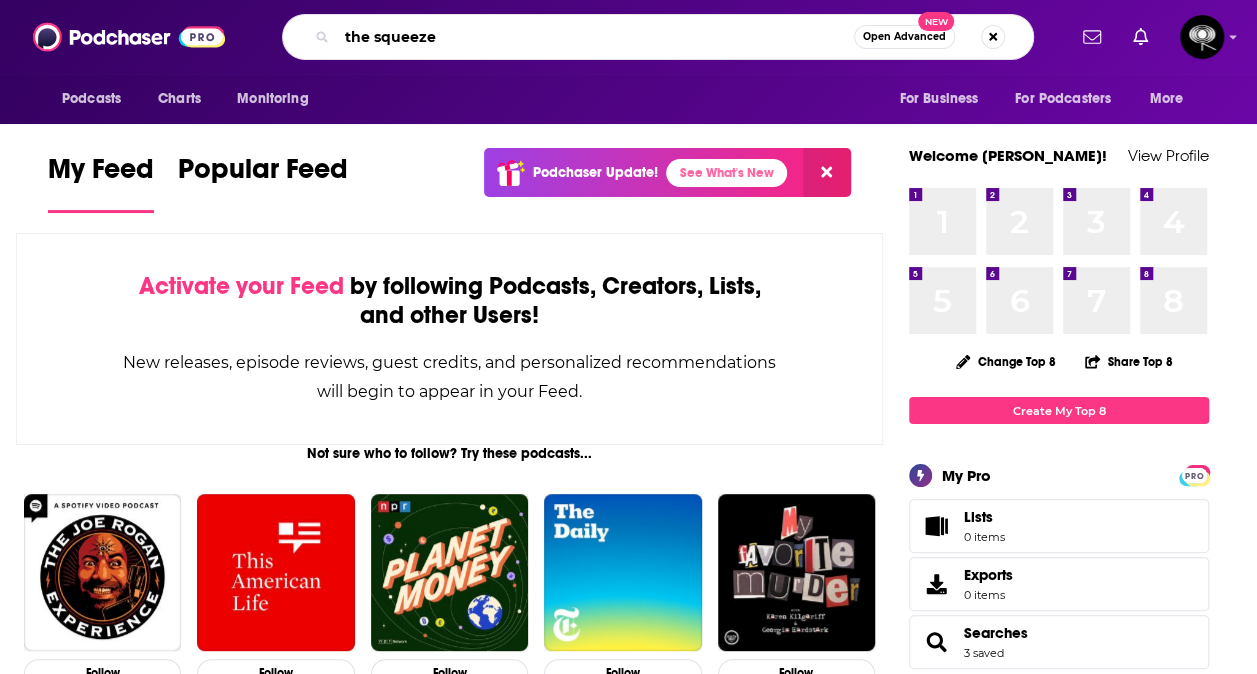 type on "the squeeze" 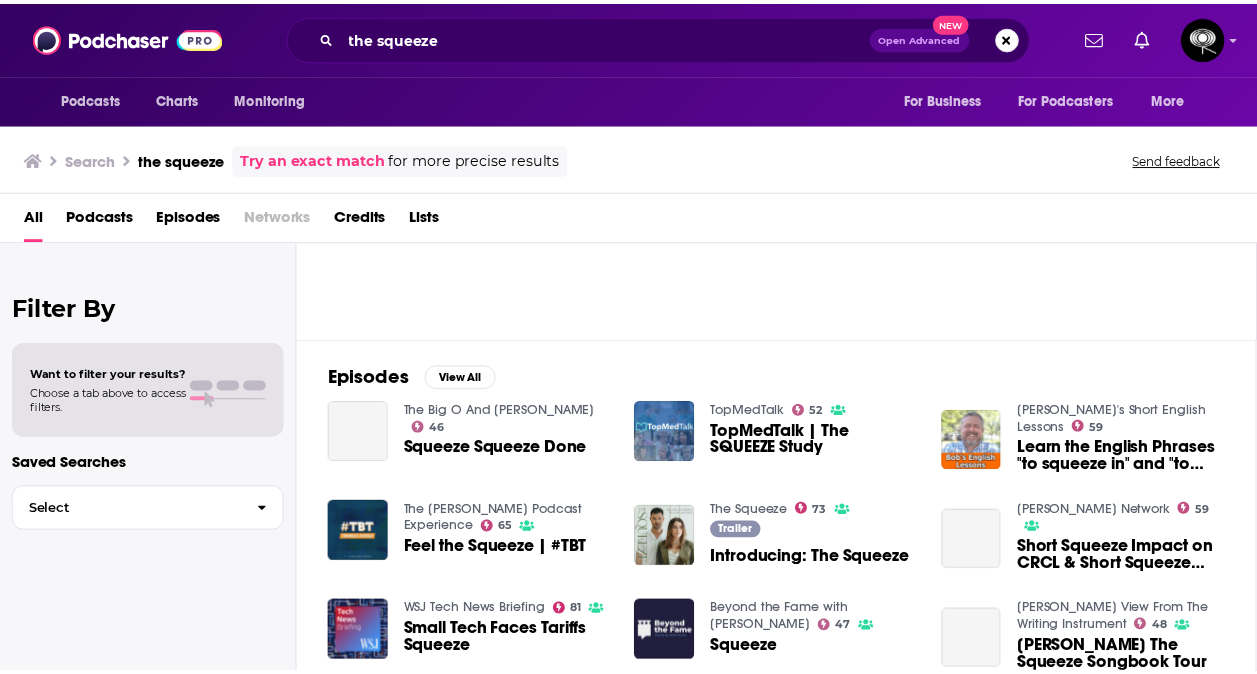 scroll, scrollTop: 0, scrollLeft: 0, axis: both 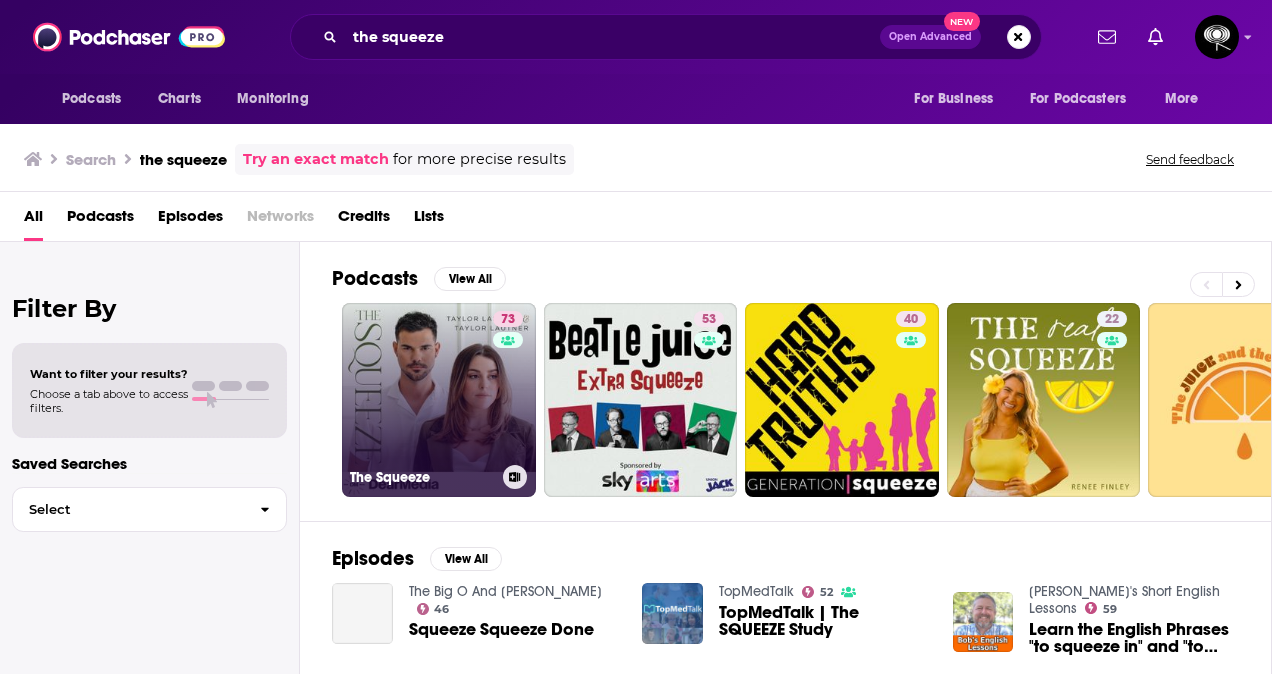 click on "73 The Squeeze" at bounding box center [439, 400] 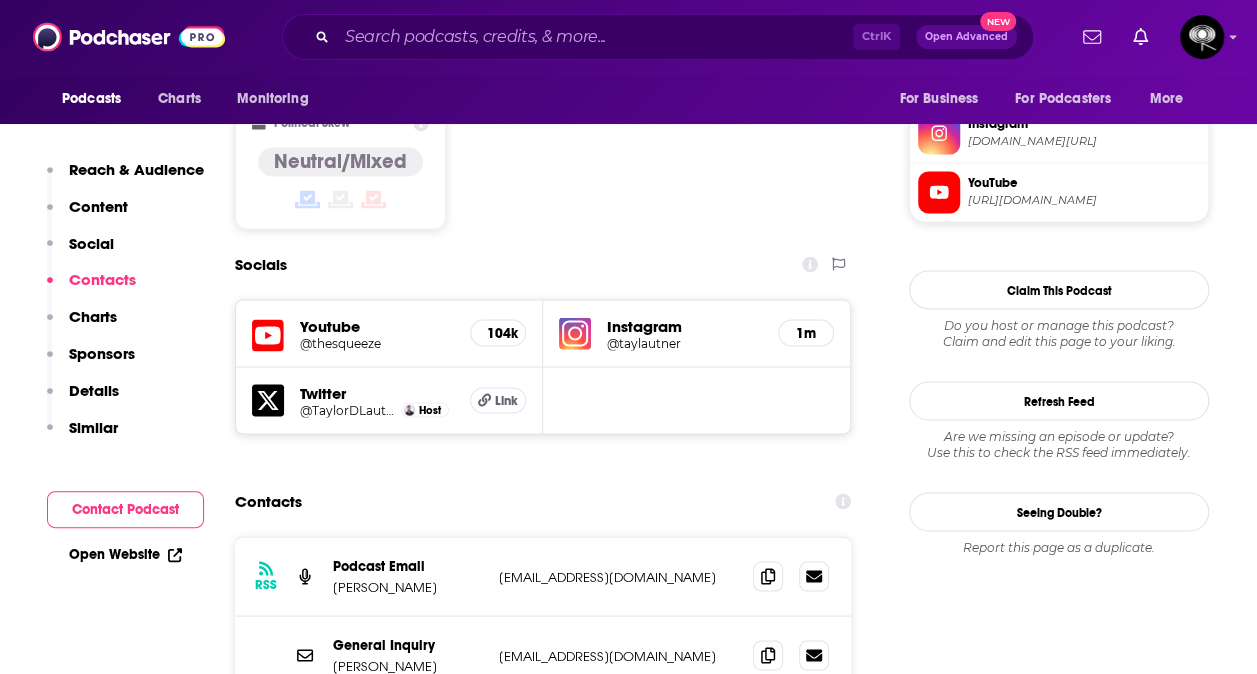 scroll, scrollTop: 1829, scrollLeft: 0, axis: vertical 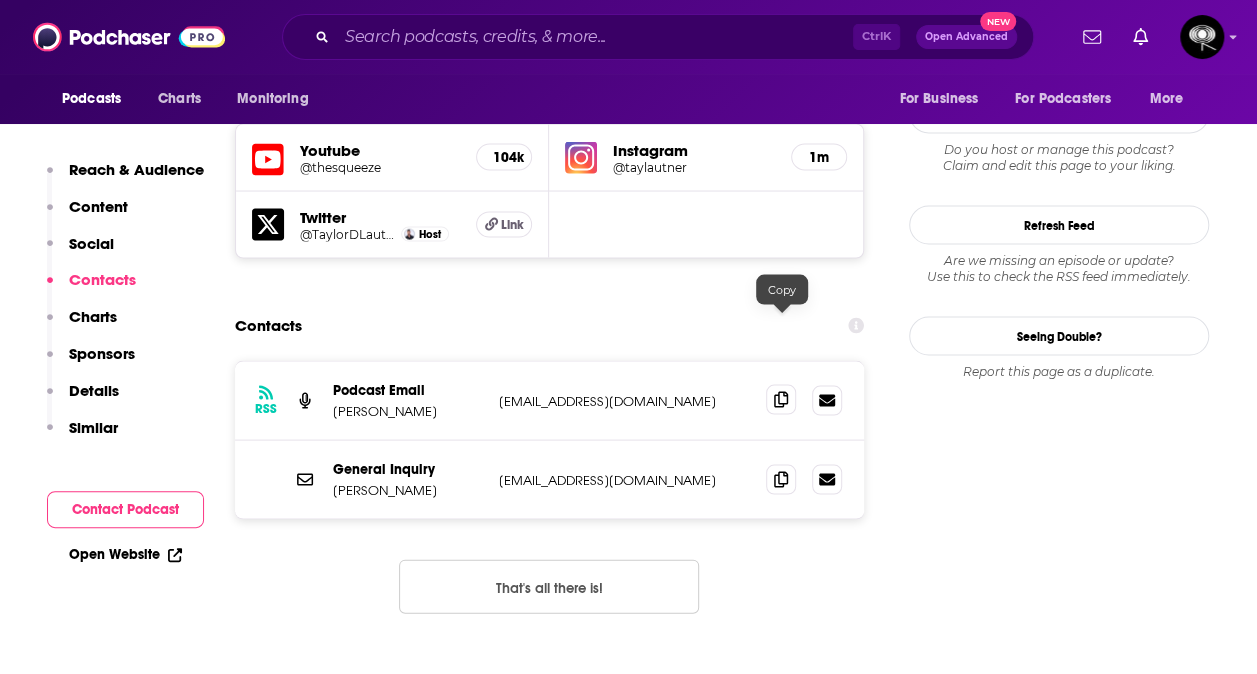 click at bounding box center [781, 399] 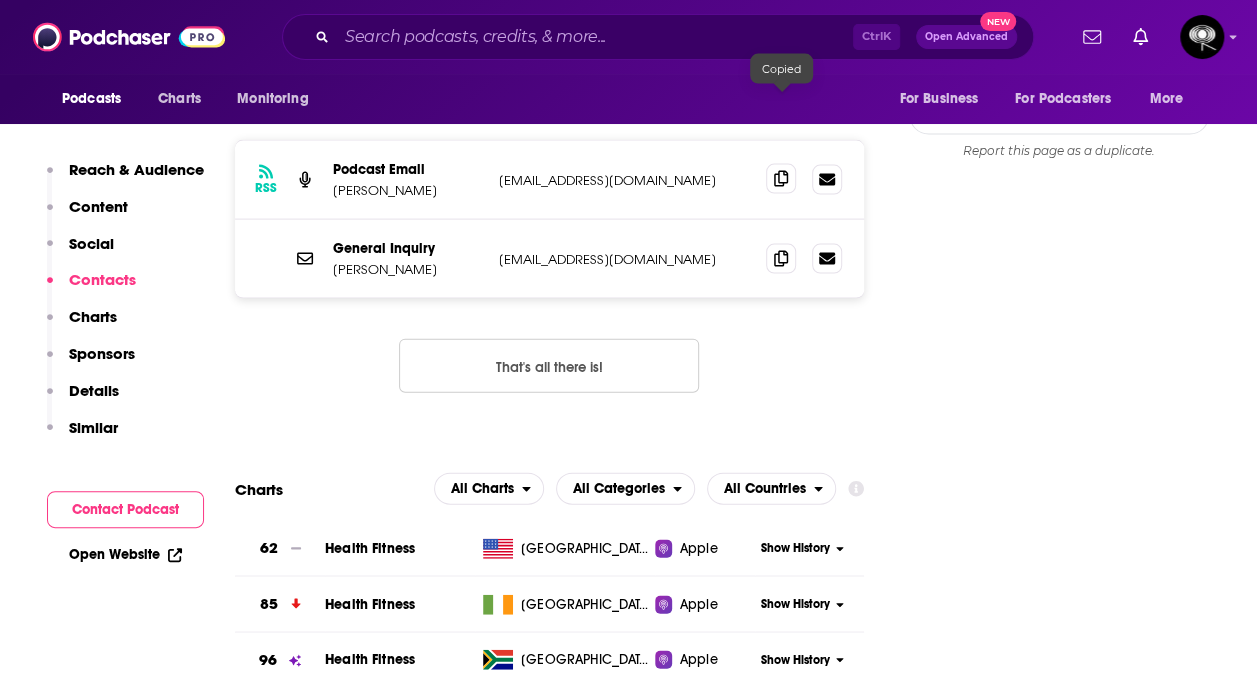 scroll, scrollTop: 2050, scrollLeft: 0, axis: vertical 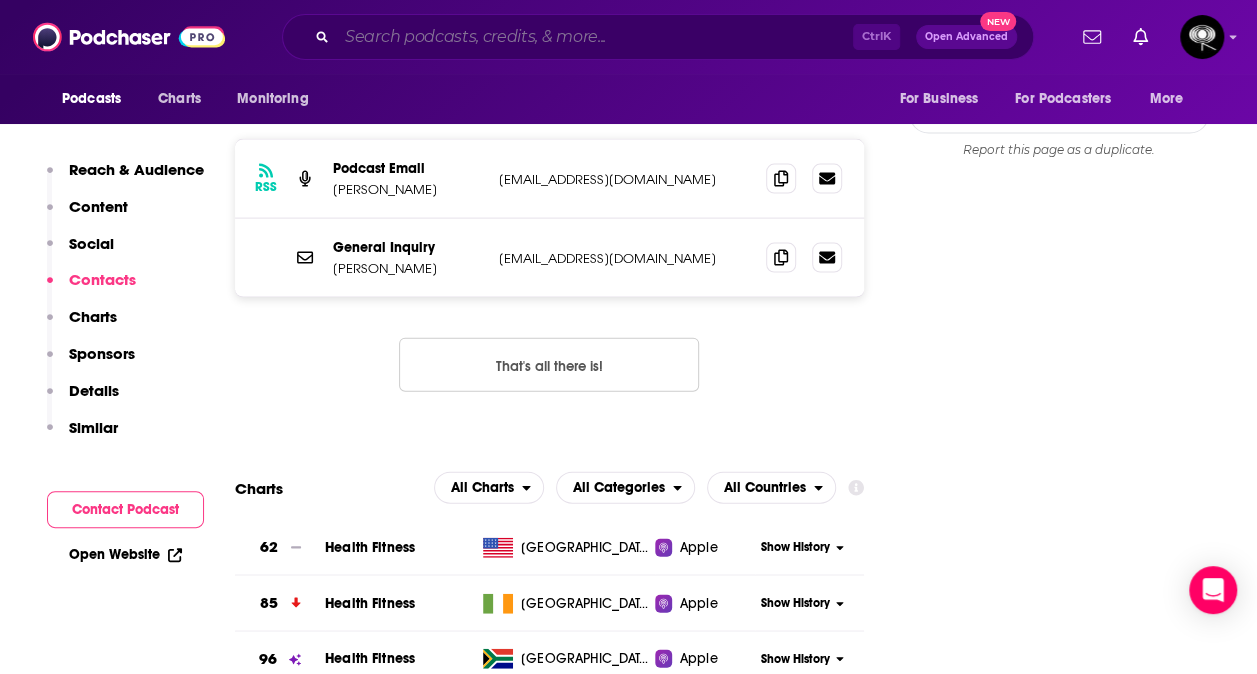 click at bounding box center [595, 37] 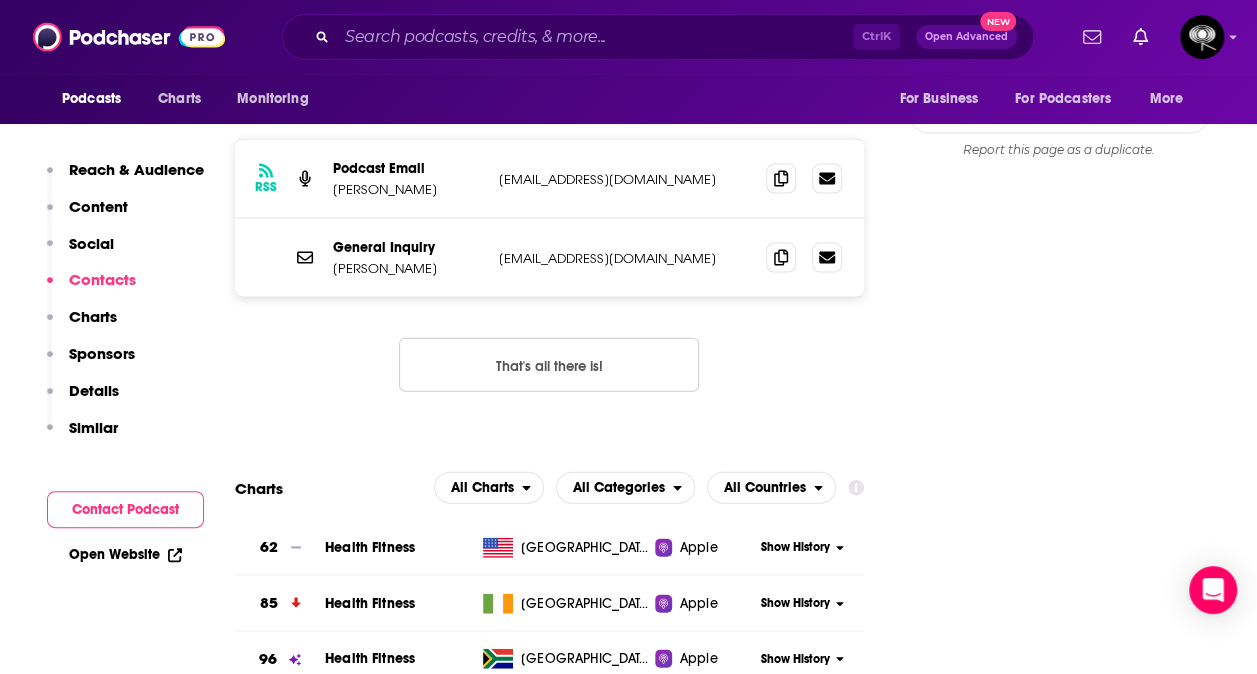 click on "Follow Rate Play Apps List Bookmark Share Tell Me Why Contact This Podcast Export One-Sheet Get this podcast via API My Notes Your concierge team Ask a question or make a request. Send a message Share This Podcast Recommendation sent https://www.podchaser.com/podcasts/the-squeeze-5094937 Copy Link Followers 4 Official Website art19.com Instagram instagram.com/taylautner YouTube https://www.youtube.com/@thesqueeze Claim This Podcast Do you host or manage this podcast? Claim and edit this page to your liking. Refresh Feed Are we missing an episode or update? Use this to check the RSS feed immediately. Seeing Double? Report this page as a duplicate." at bounding box center [1059, 3931] 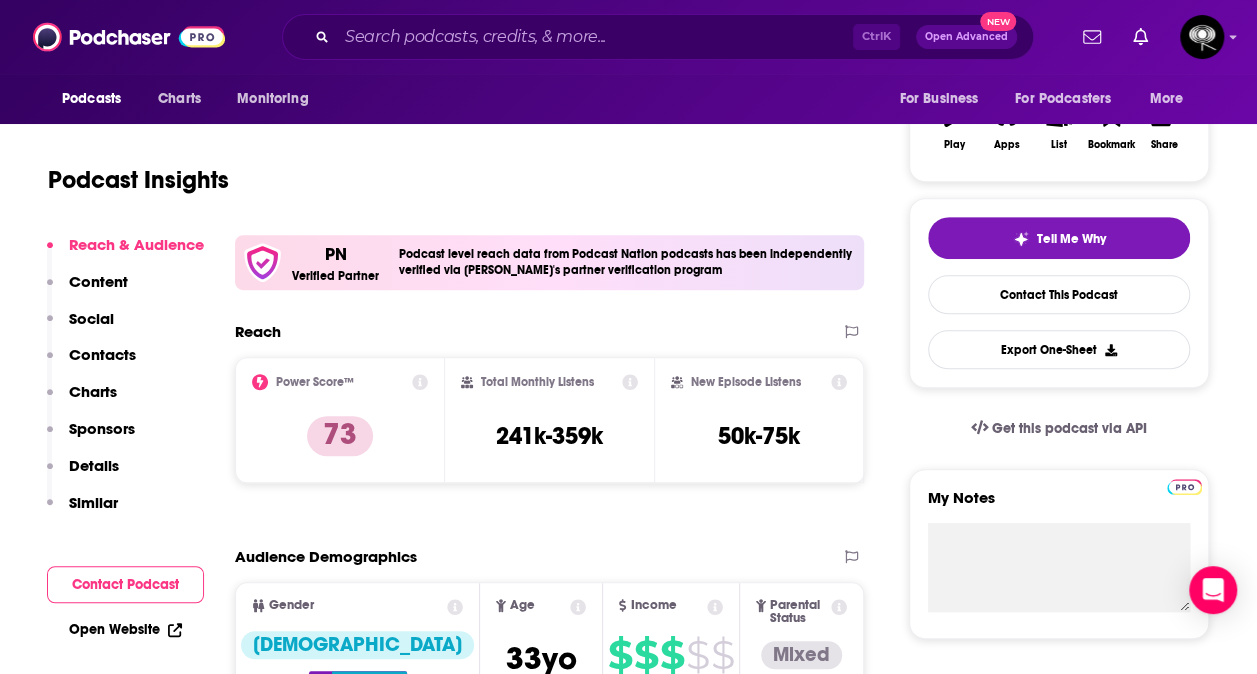 scroll, scrollTop: 343, scrollLeft: 0, axis: vertical 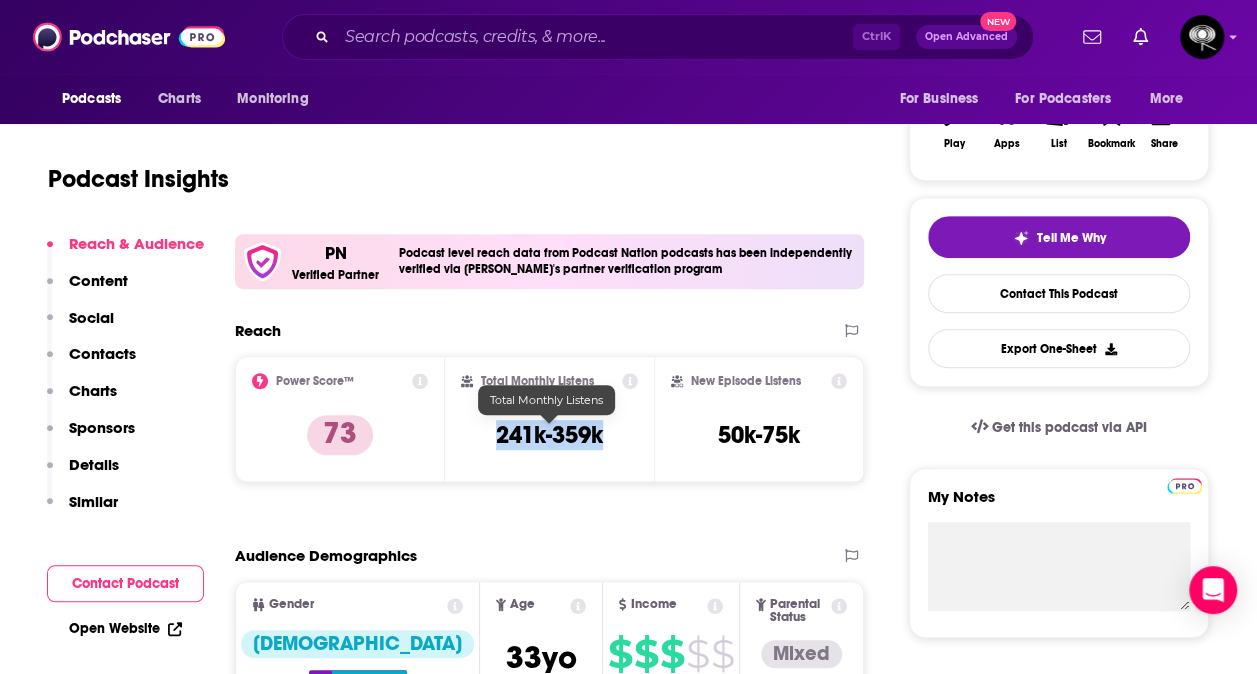 drag, startPoint x: 626, startPoint y: 436, endPoint x: 495, endPoint y: 429, distance: 131.18689 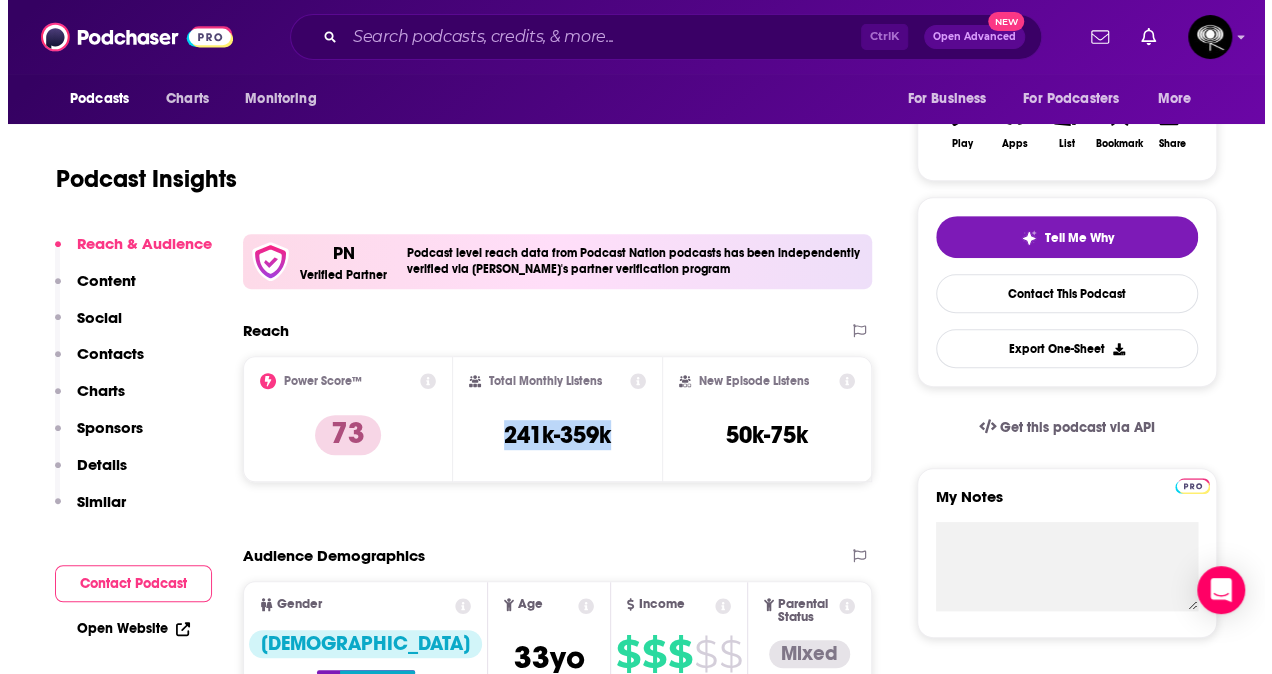 scroll, scrollTop: 0, scrollLeft: 0, axis: both 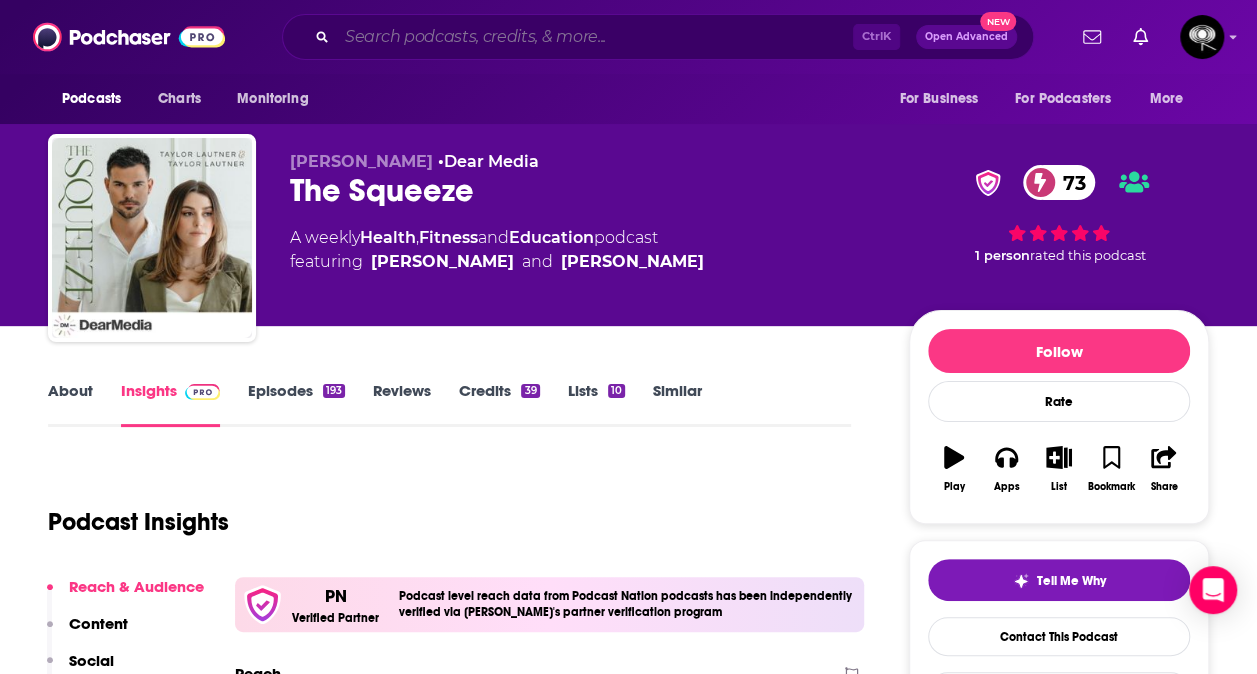 click at bounding box center [595, 37] 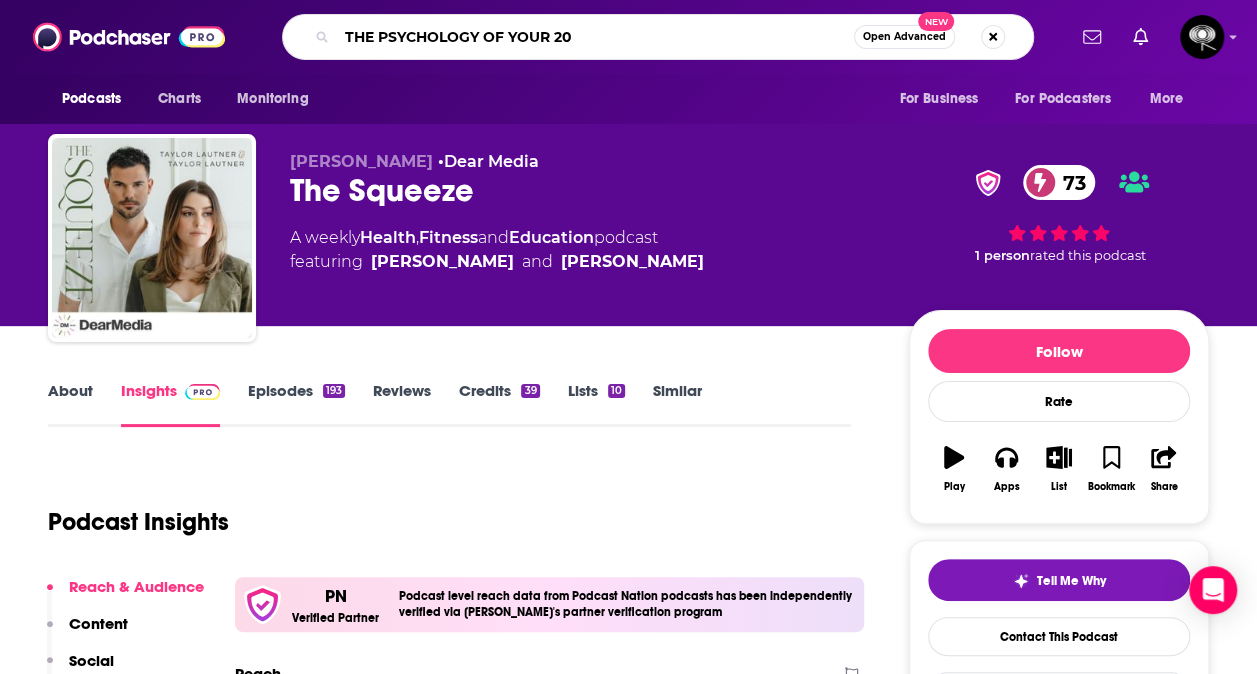 type on "THE PSYCHOLOGY OF YOUR 20S" 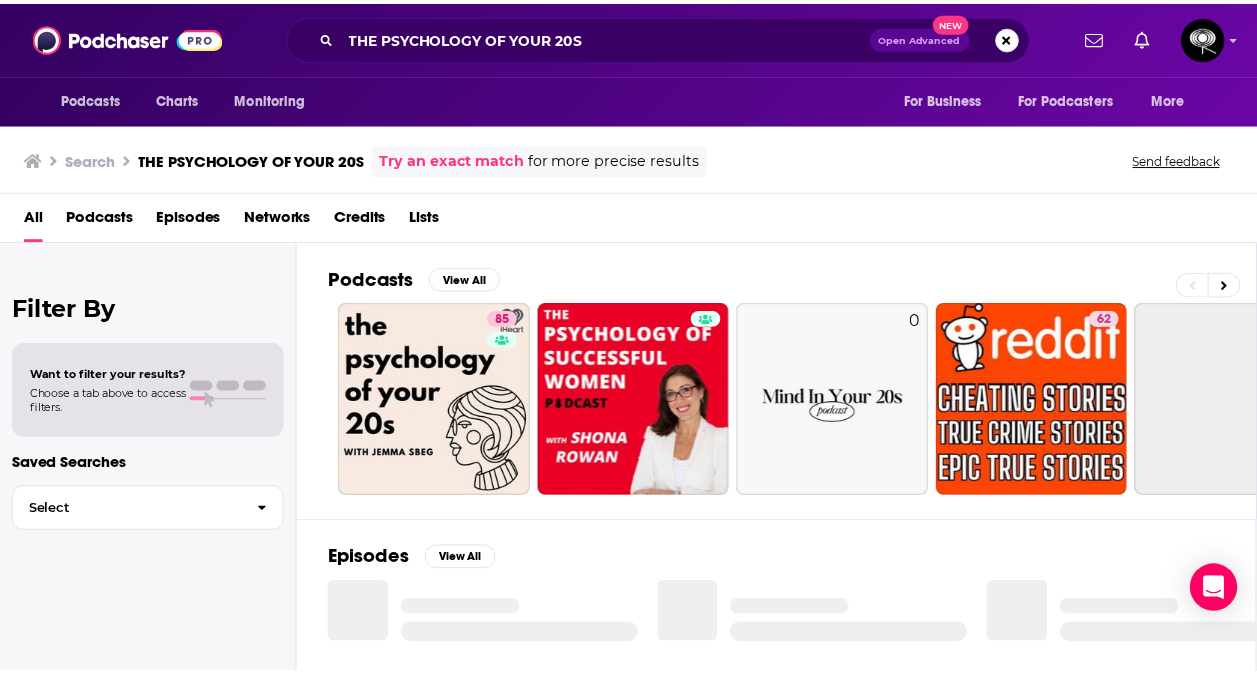 scroll, scrollTop: 101, scrollLeft: 0, axis: vertical 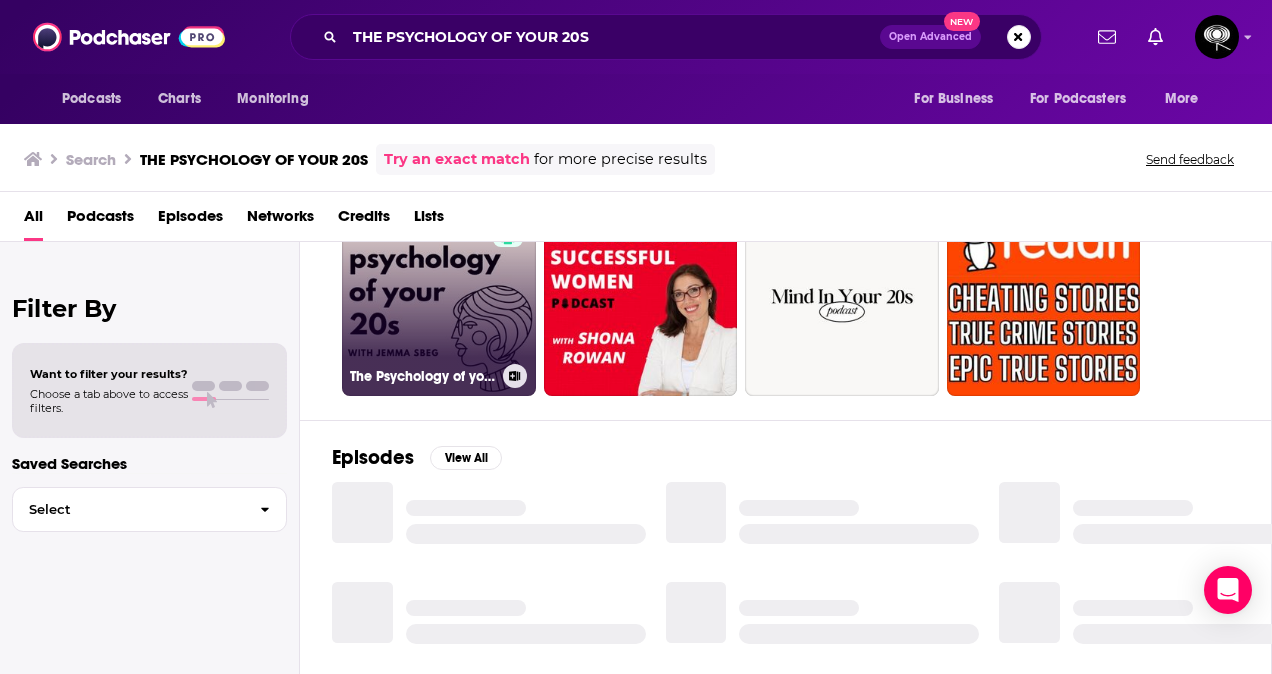 click on "85 The Psychology of your 20s" at bounding box center (439, 299) 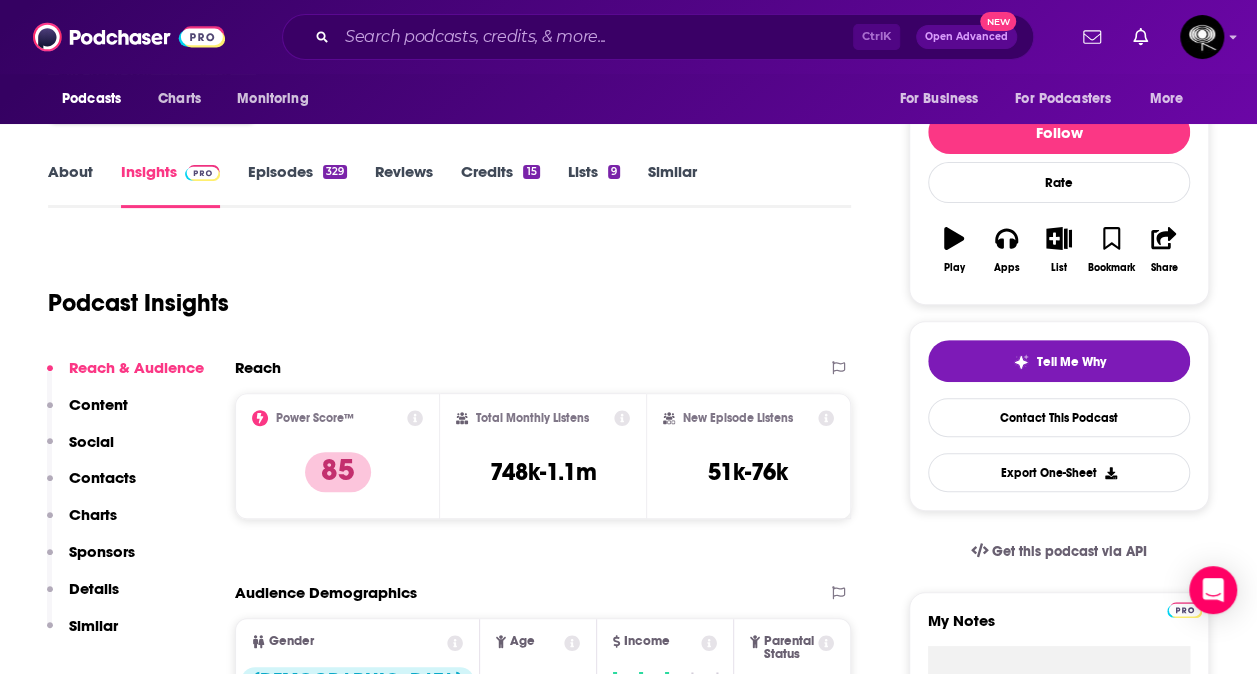 scroll, scrollTop: 0, scrollLeft: 0, axis: both 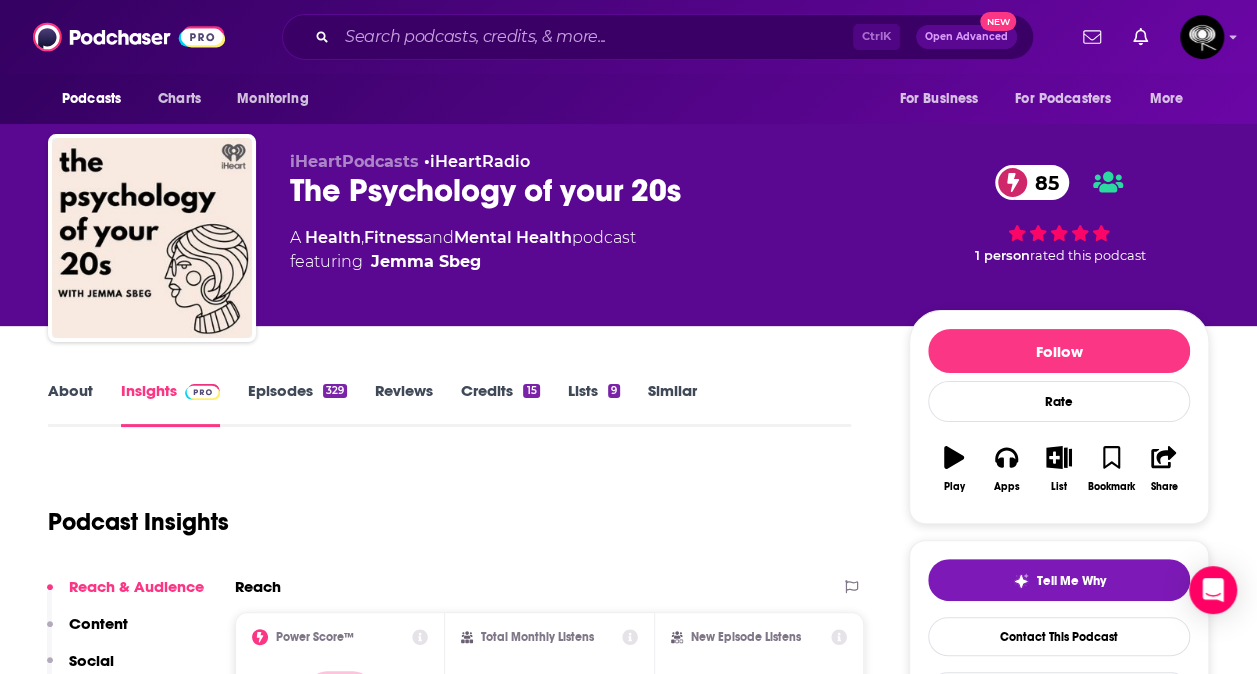 drag, startPoint x: 514, startPoint y: 265, endPoint x: 302, endPoint y: 240, distance: 213.46896 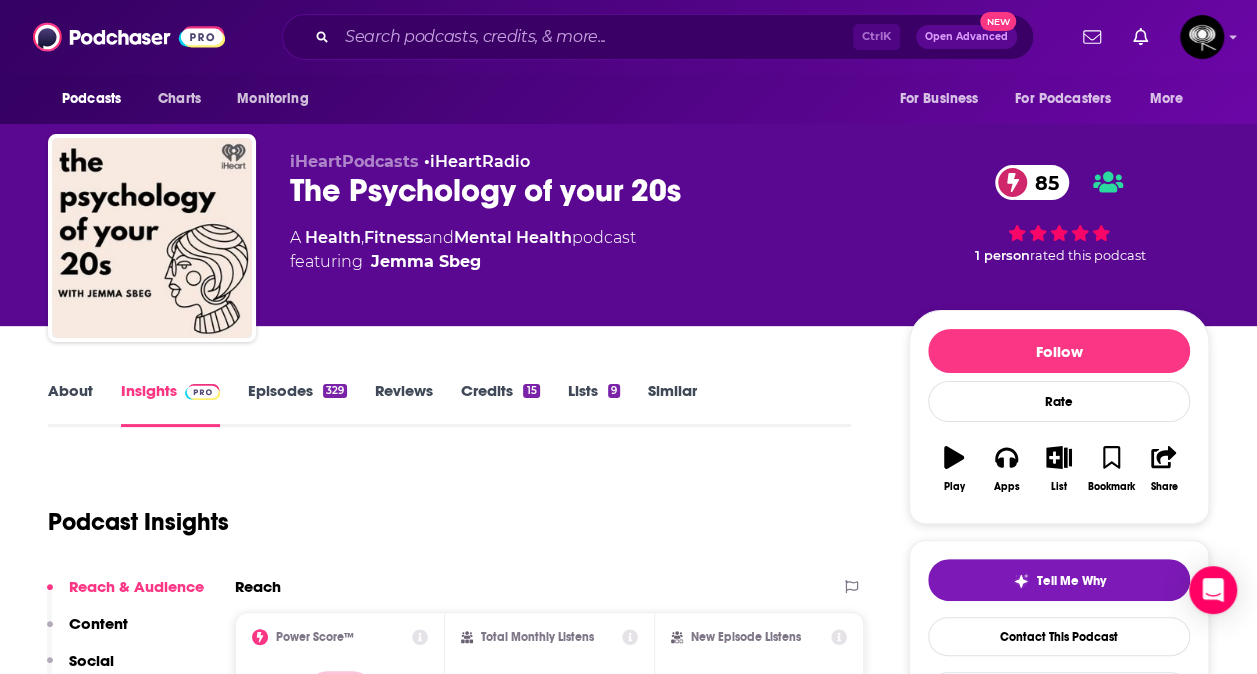 click on "A   Health ,  Fitness  and  Mental Health  podcast  featuring  Jemma Sbeg" at bounding box center (463, 250) 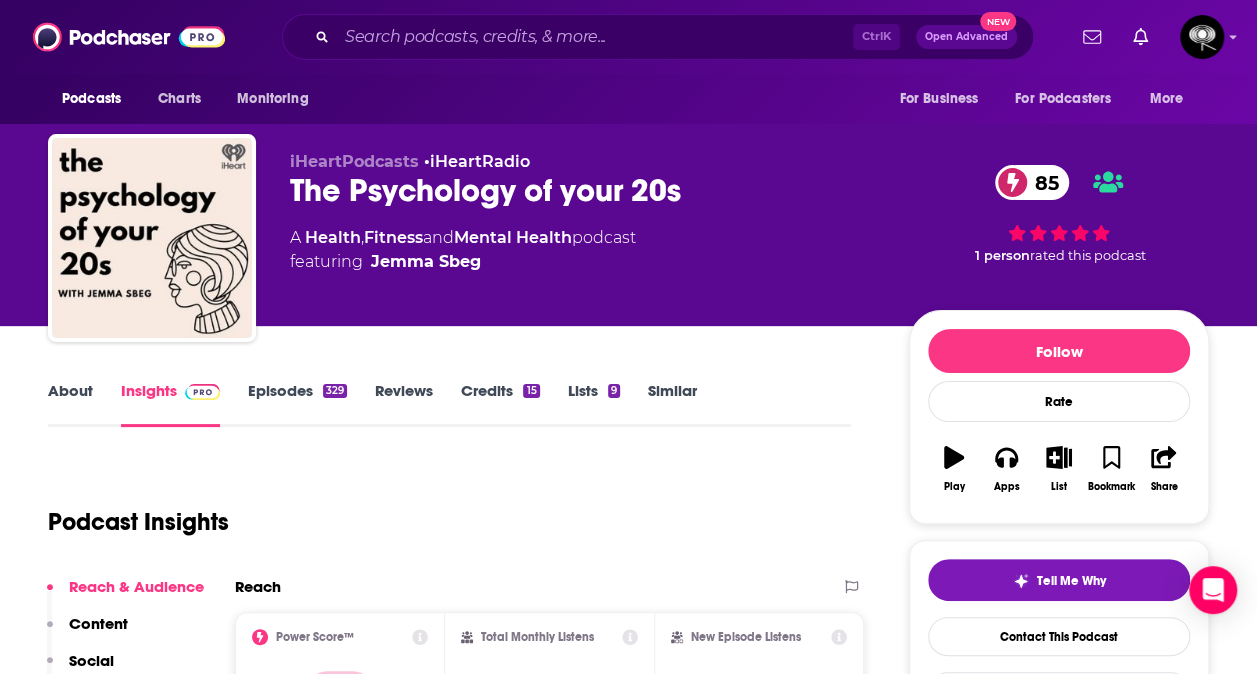 drag, startPoint x: 278, startPoint y: 235, endPoint x: 492, endPoint y: 268, distance: 216.52945 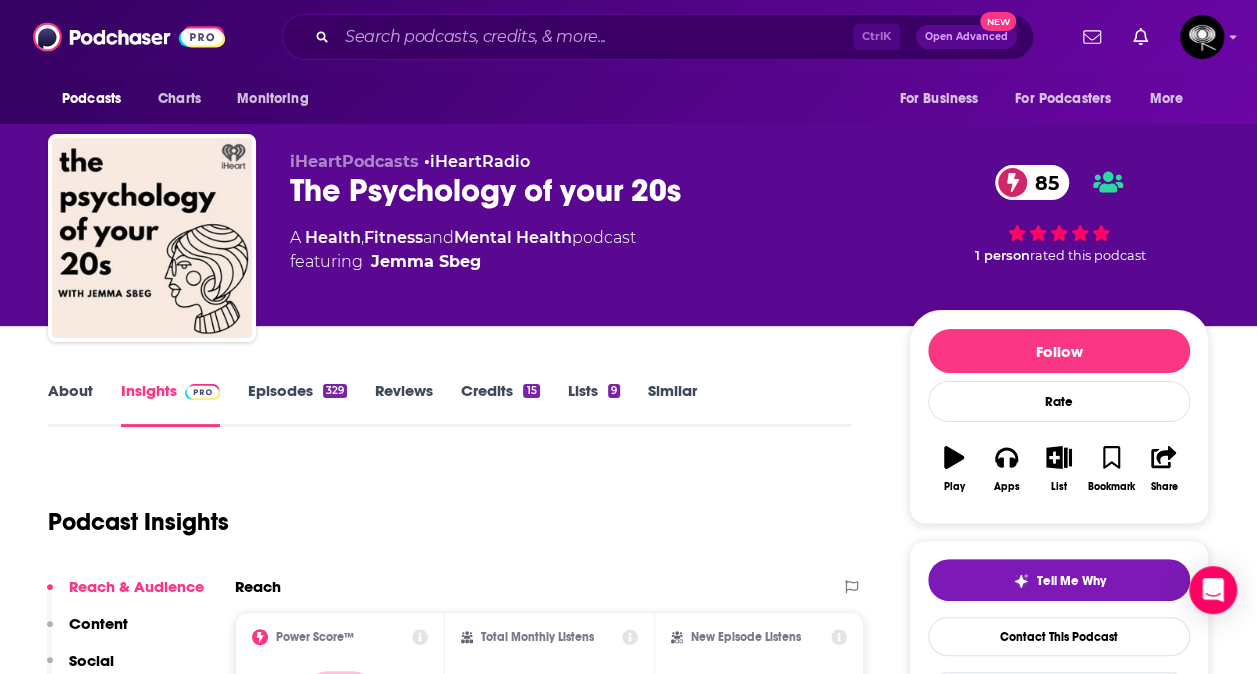 click on "iHeartPodcasts    •  iHeartRadio The Psychology of your 20s 85 A   Health ,  Fitness  and  Mental Health  podcast  featuring  Jemma Sbeg 85   1   person  rated this podcast" at bounding box center (628, 242) 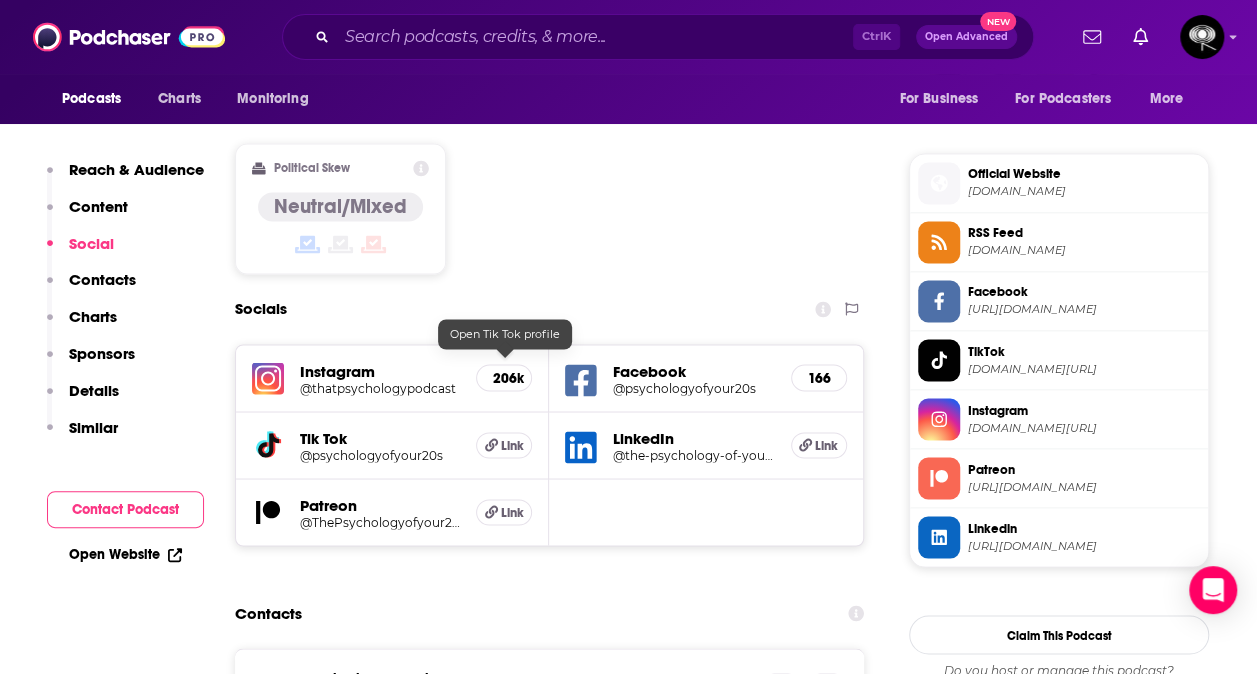 scroll, scrollTop: 1778, scrollLeft: 0, axis: vertical 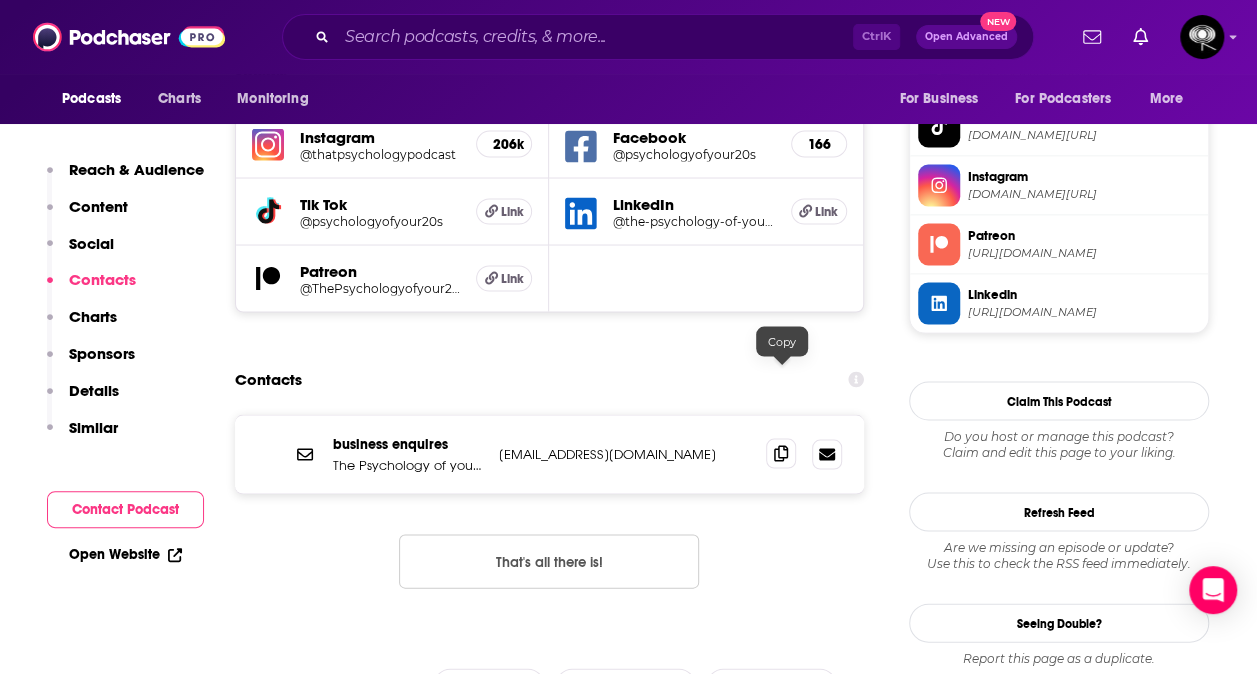 click 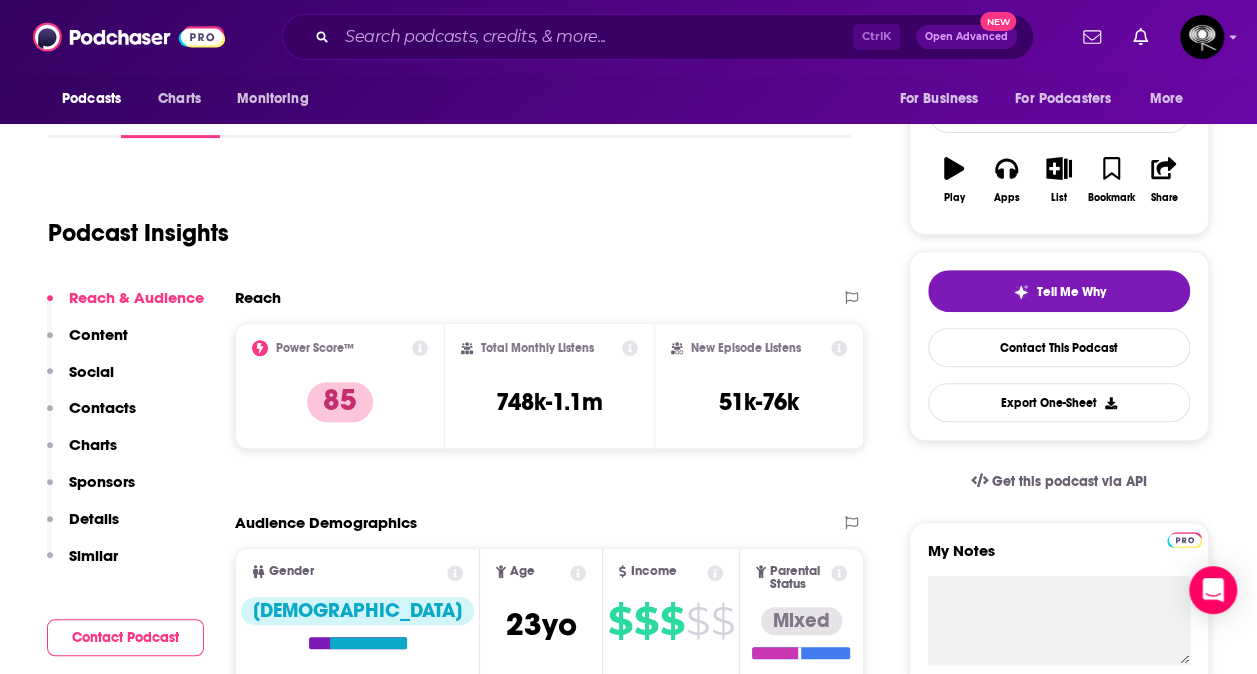 scroll, scrollTop: 280, scrollLeft: 0, axis: vertical 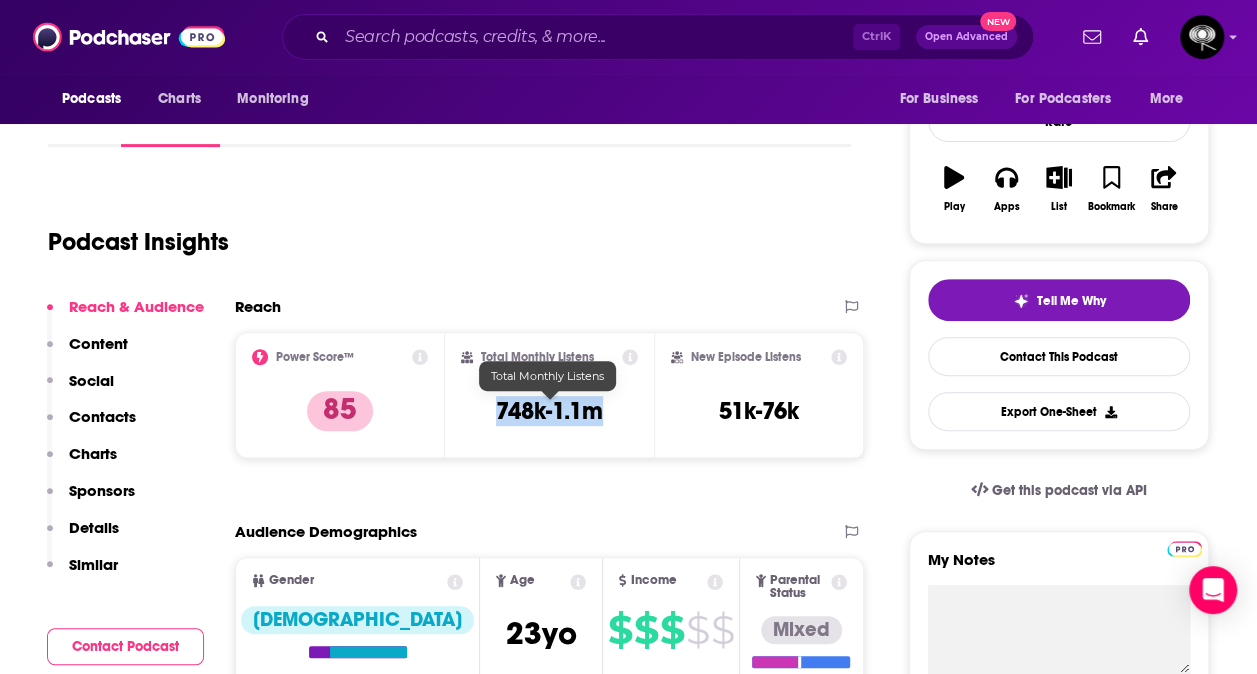 drag, startPoint x: 622, startPoint y: 402, endPoint x: 496, endPoint y: 406, distance: 126.06348 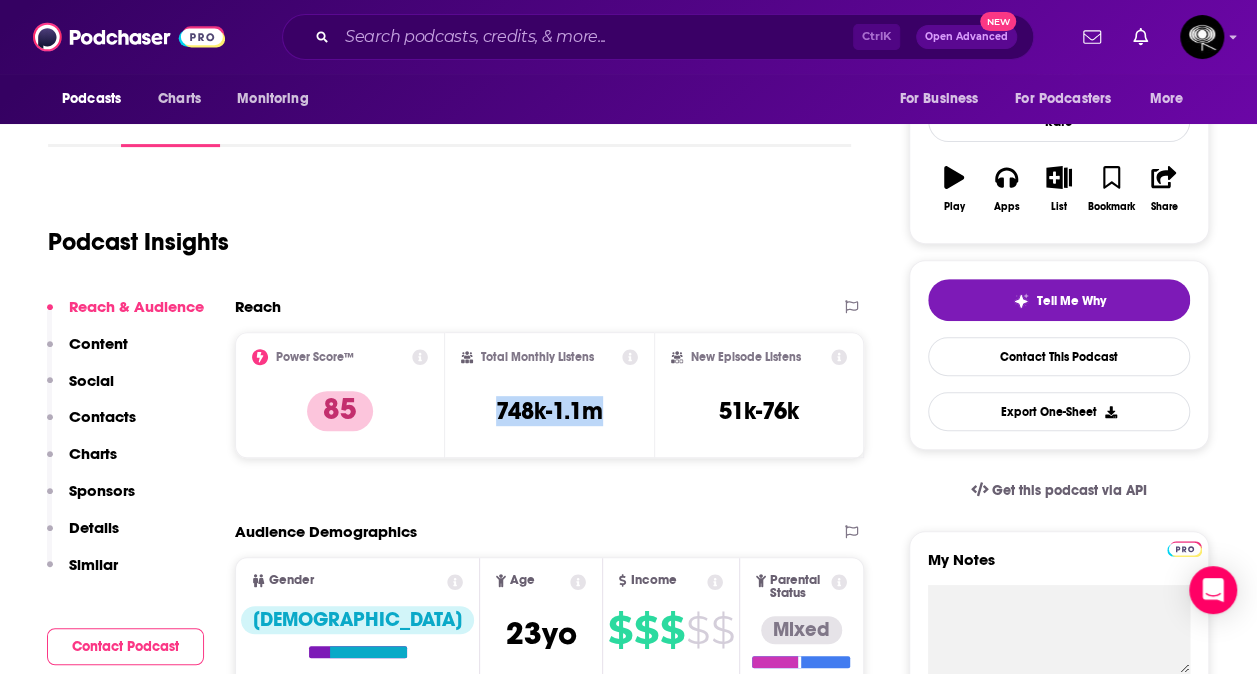 copy on "748k-1.1m" 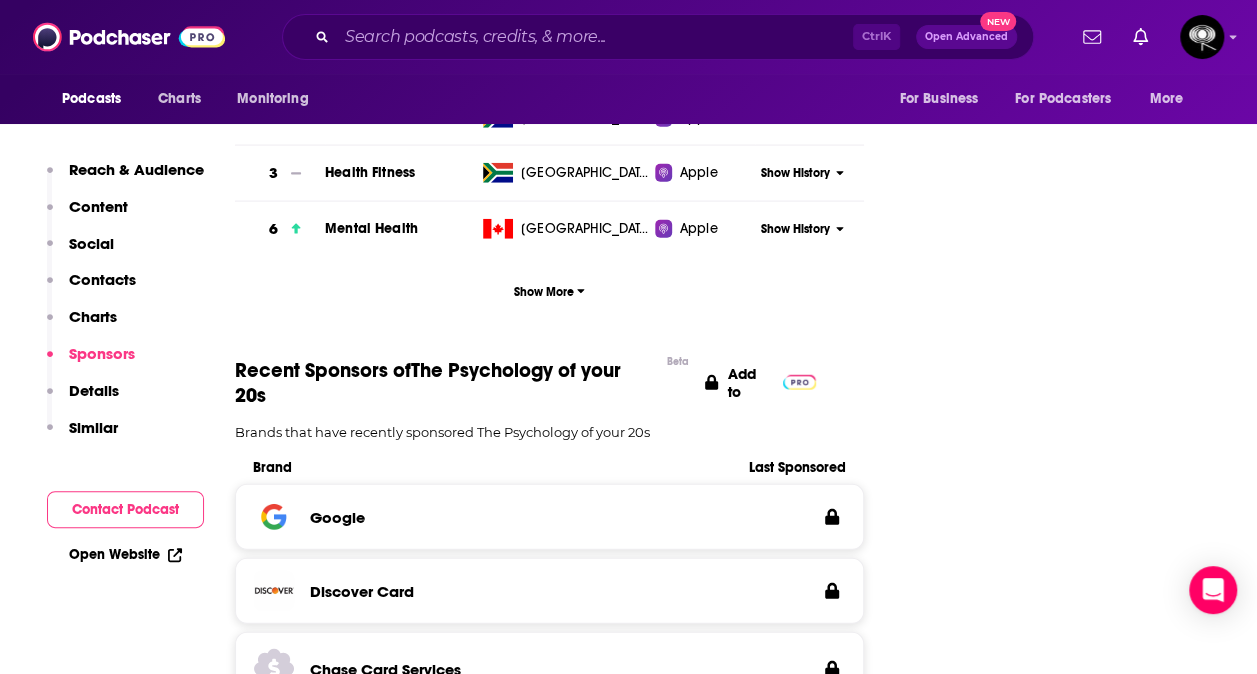 click on "Similar" at bounding box center (93, 427) 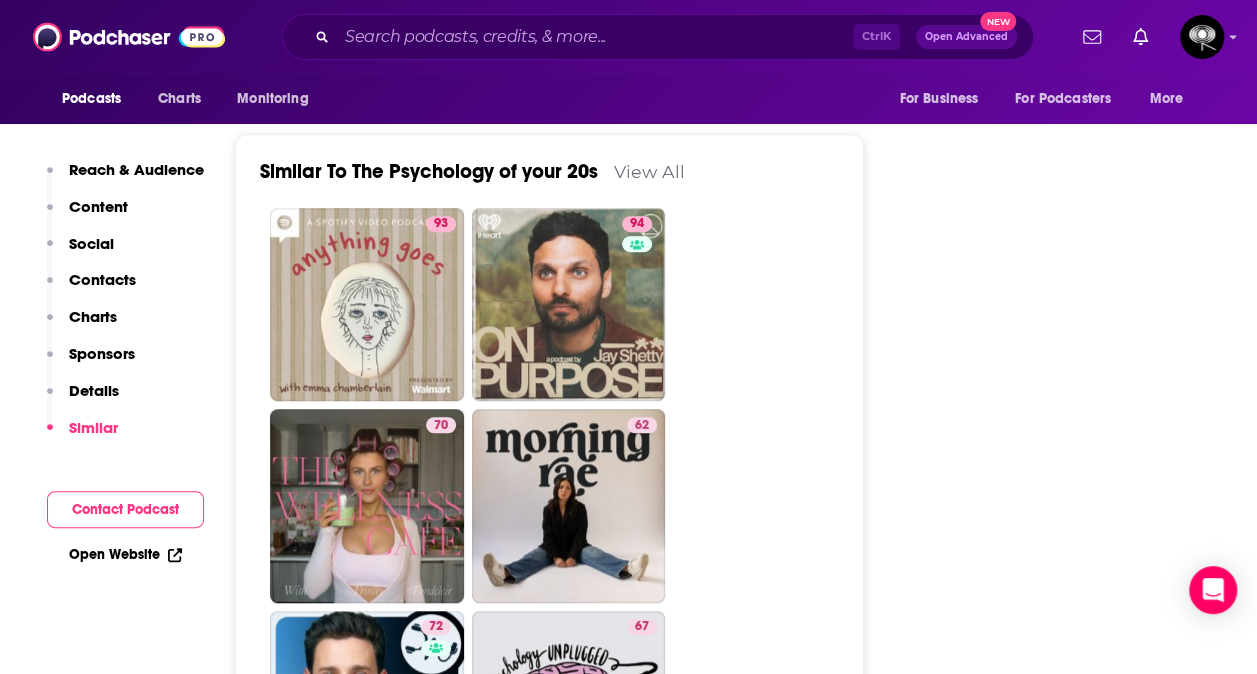 scroll, scrollTop: 4342, scrollLeft: 0, axis: vertical 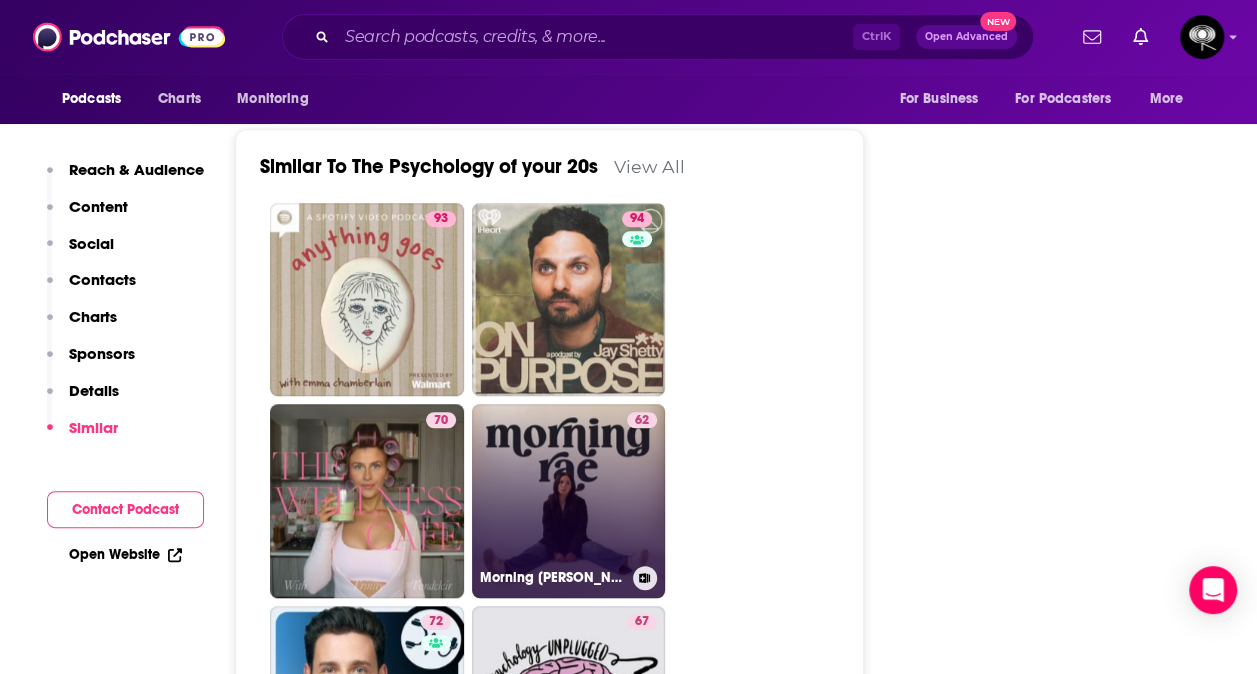 click on "62 Morning Rae" at bounding box center (569, 501) 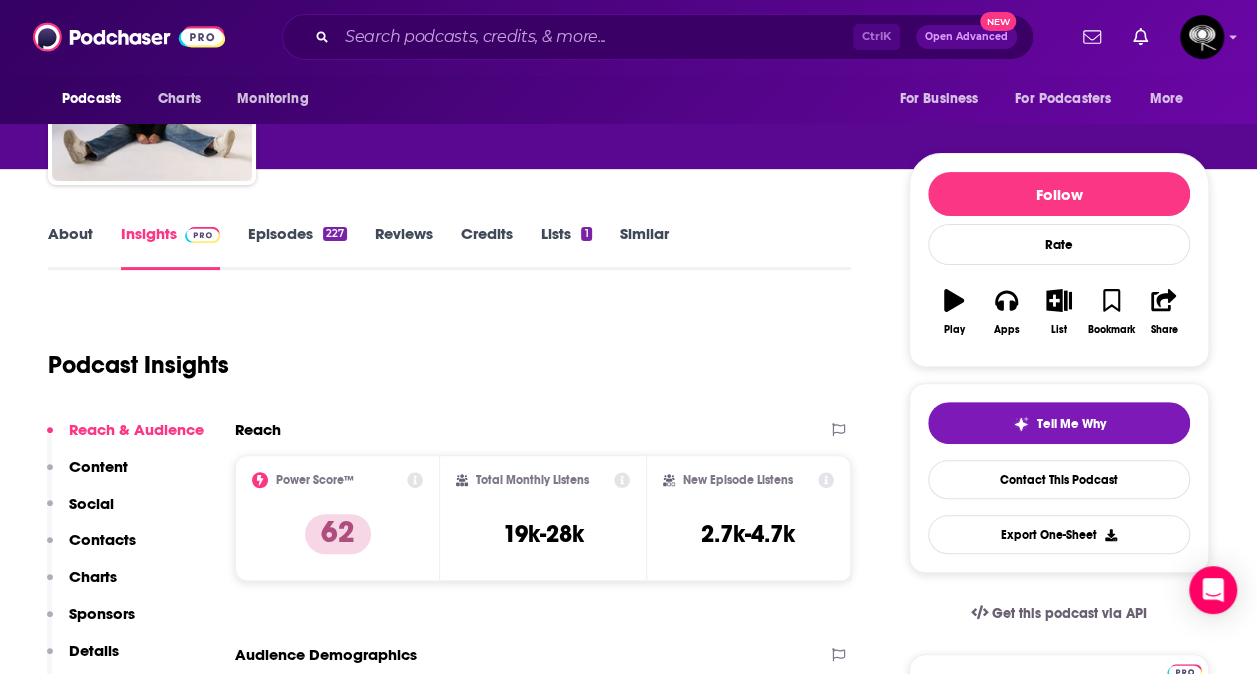 scroll, scrollTop: 0, scrollLeft: 0, axis: both 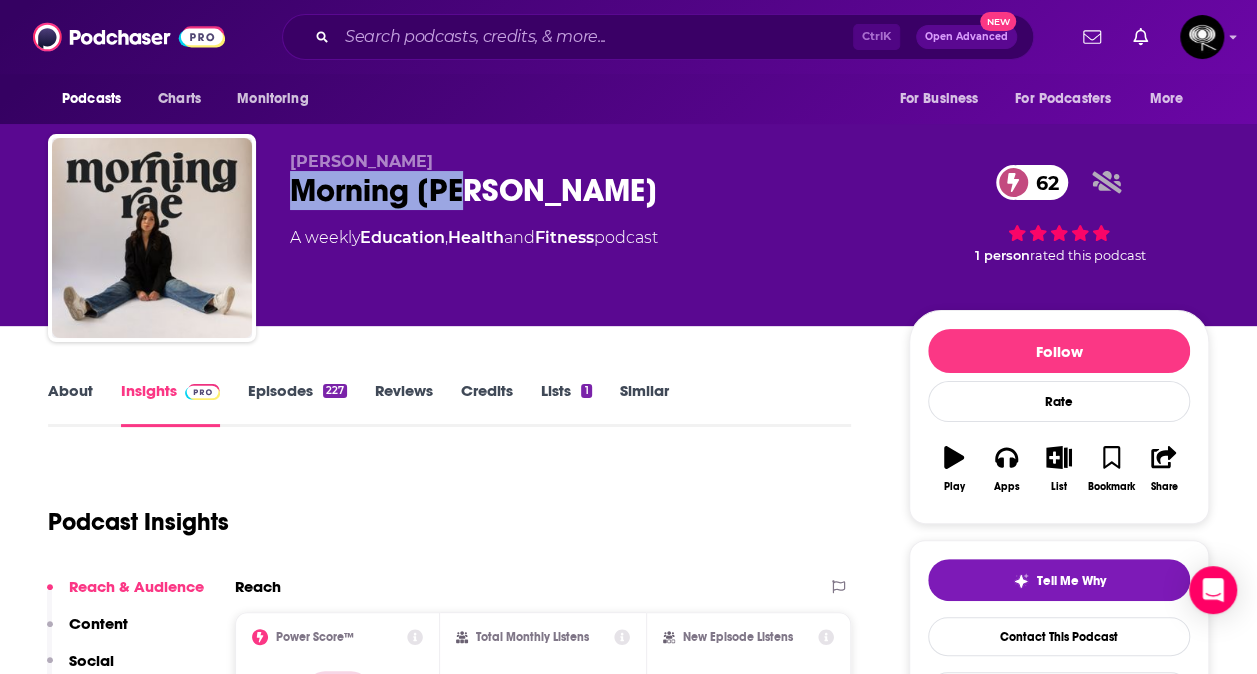 drag, startPoint x: 519, startPoint y: 185, endPoint x: 266, endPoint y: 193, distance: 253.12645 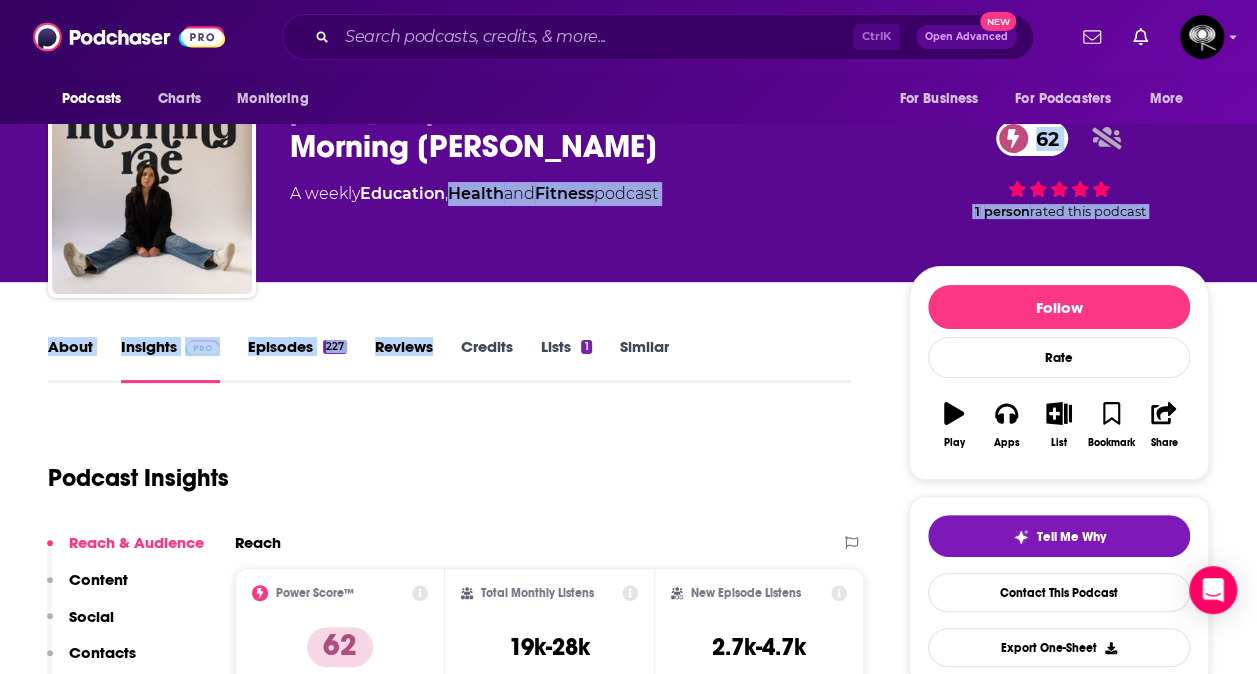 drag, startPoint x: 454, startPoint y: 210, endPoint x: 461, endPoint y: 385, distance: 175.13994 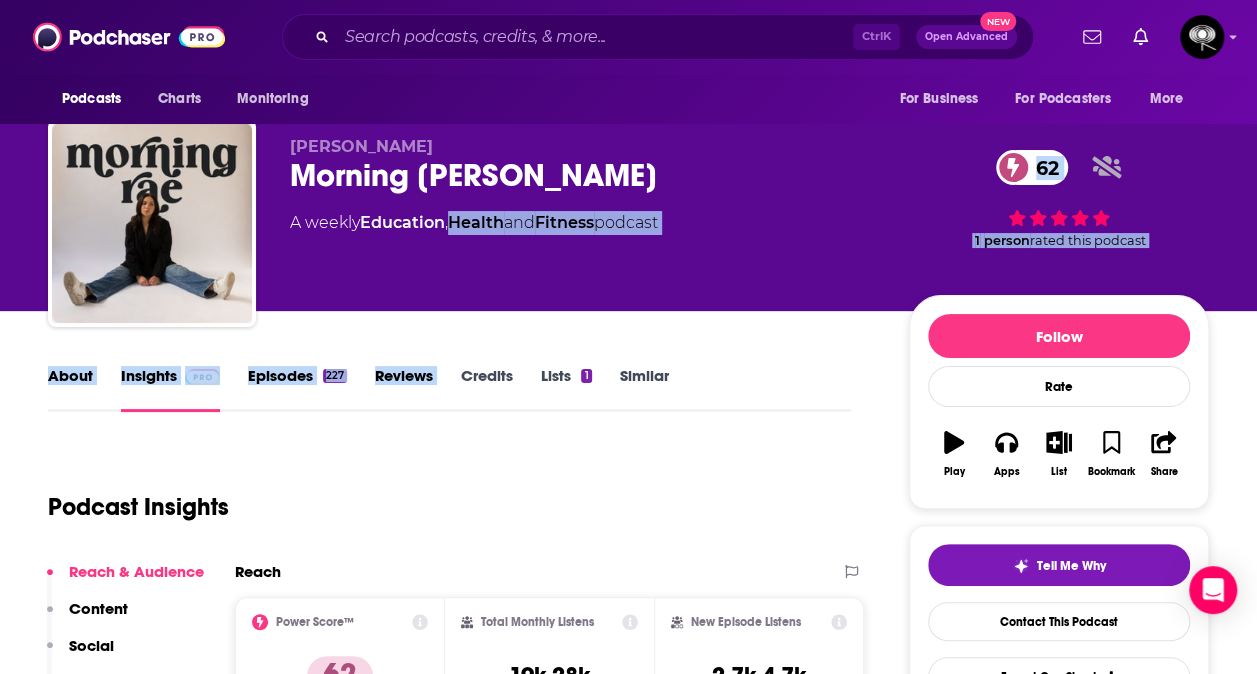 scroll, scrollTop: 0, scrollLeft: 0, axis: both 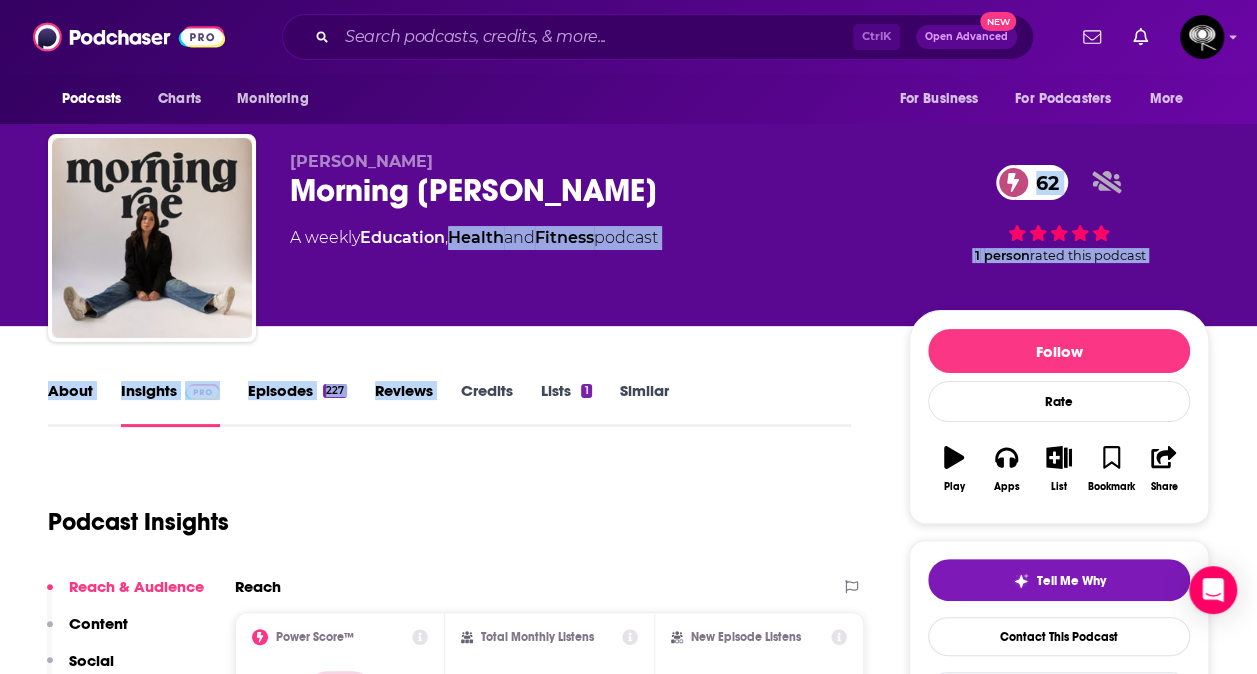 type on "https://www.podchaser.com/podcasts/the-psychology-of-your-20s-4295070" 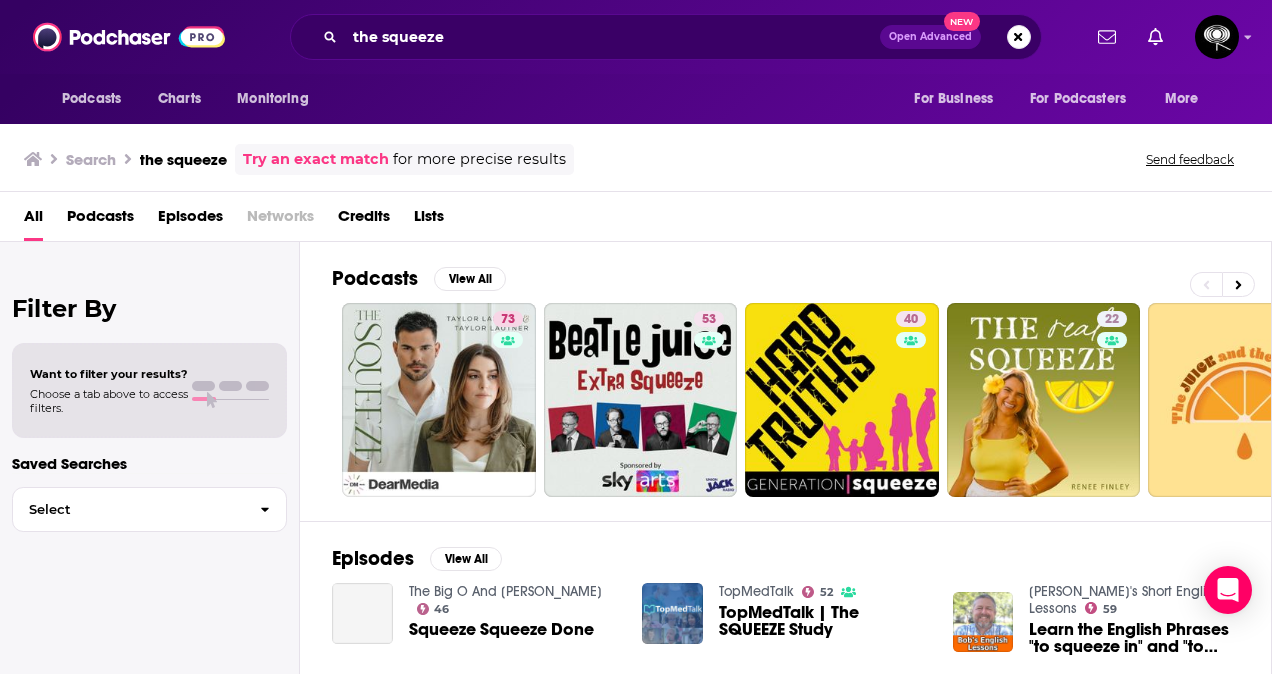 type 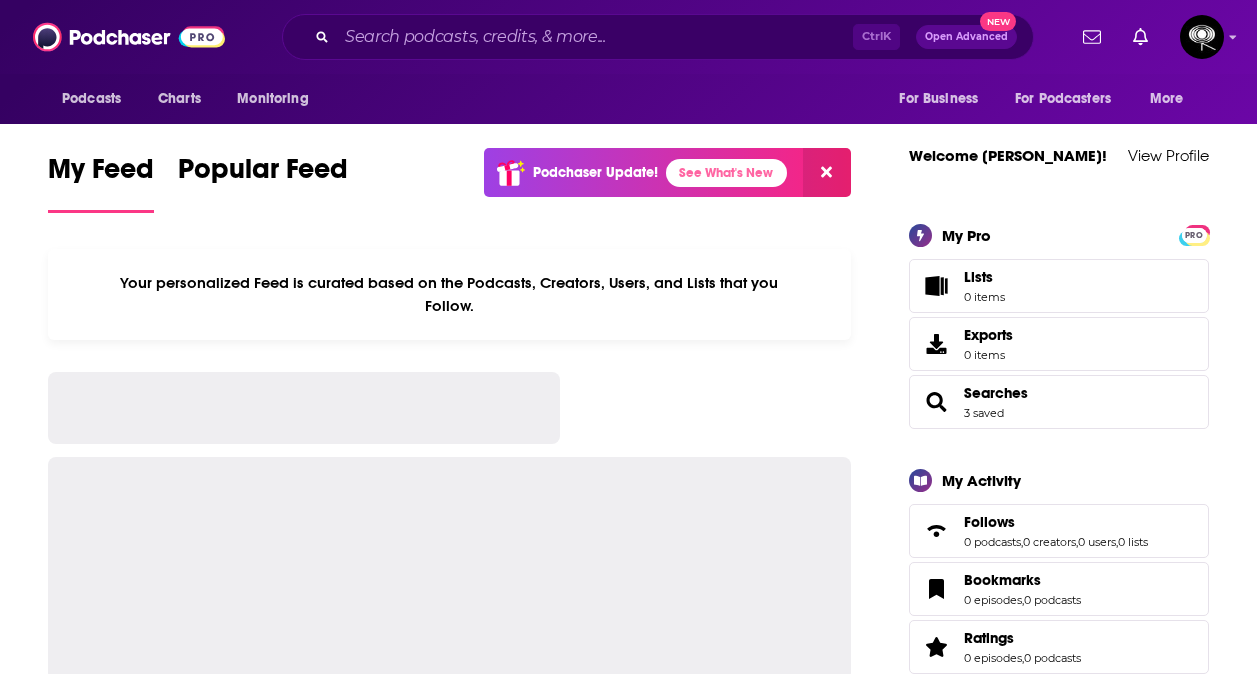 scroll, scrollTop: 0, scrollLeft: 0, axis: both 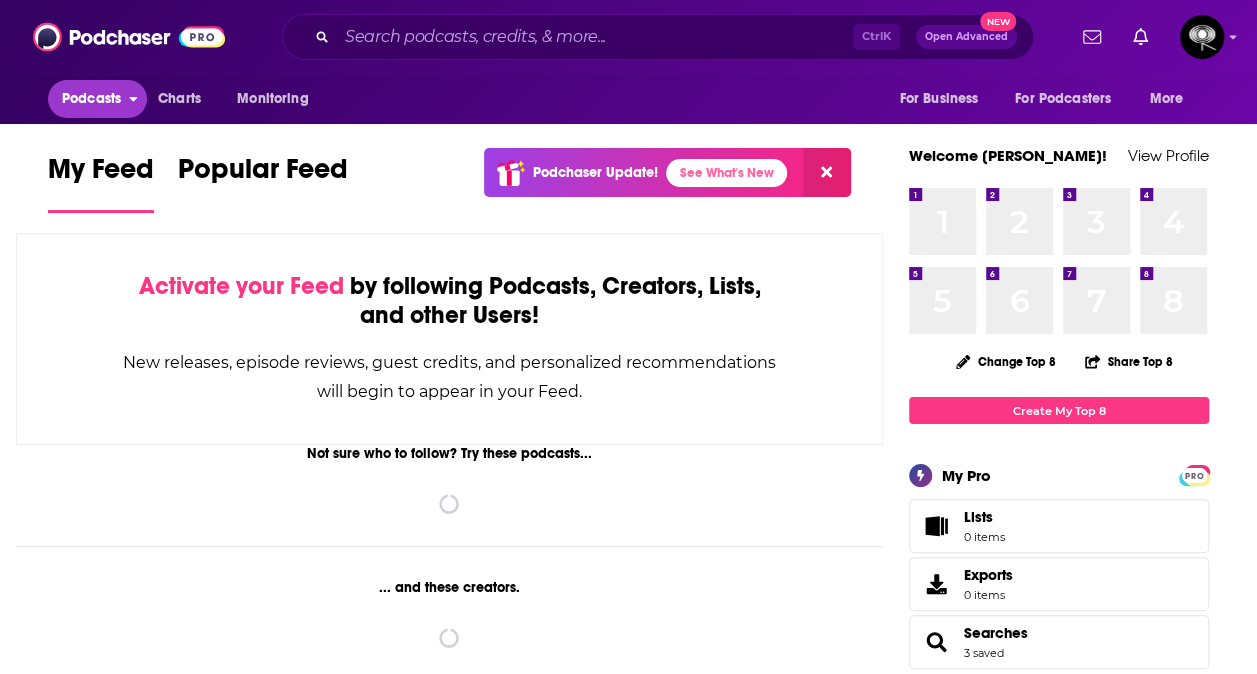 click on "Podcasts" at bounding box center (97, 99) 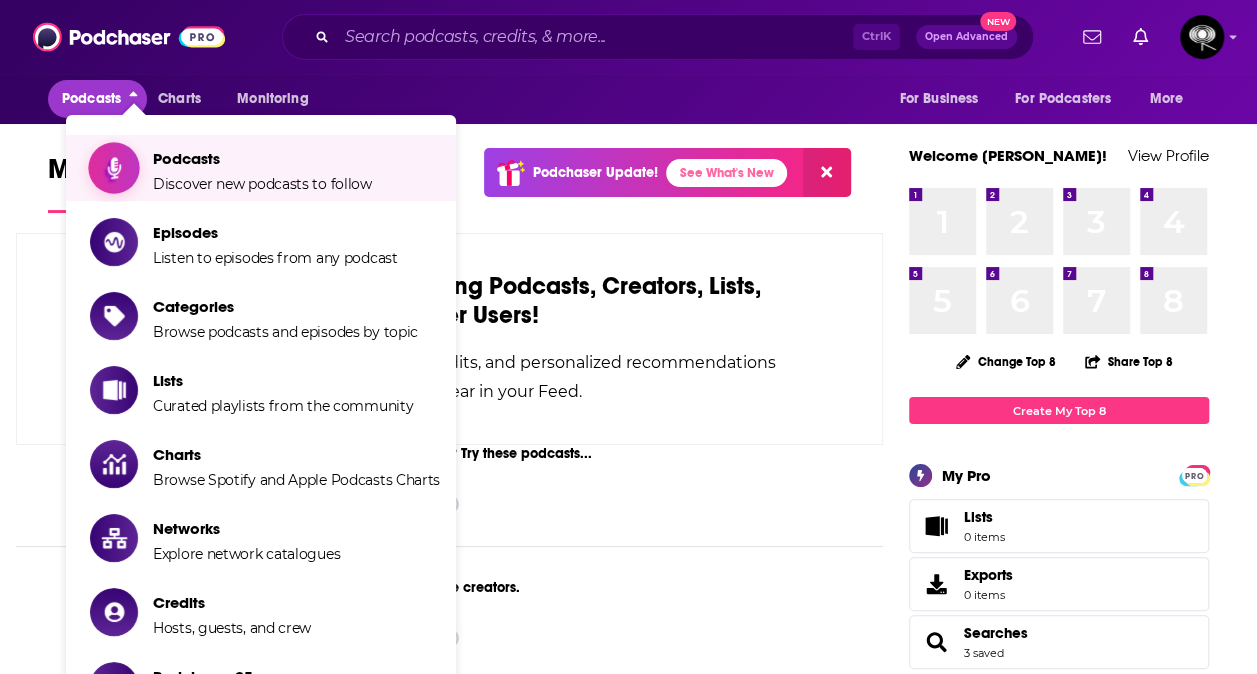 click on "Podcasts Discover new podcasts to follow" at bounding box center [262, 168] 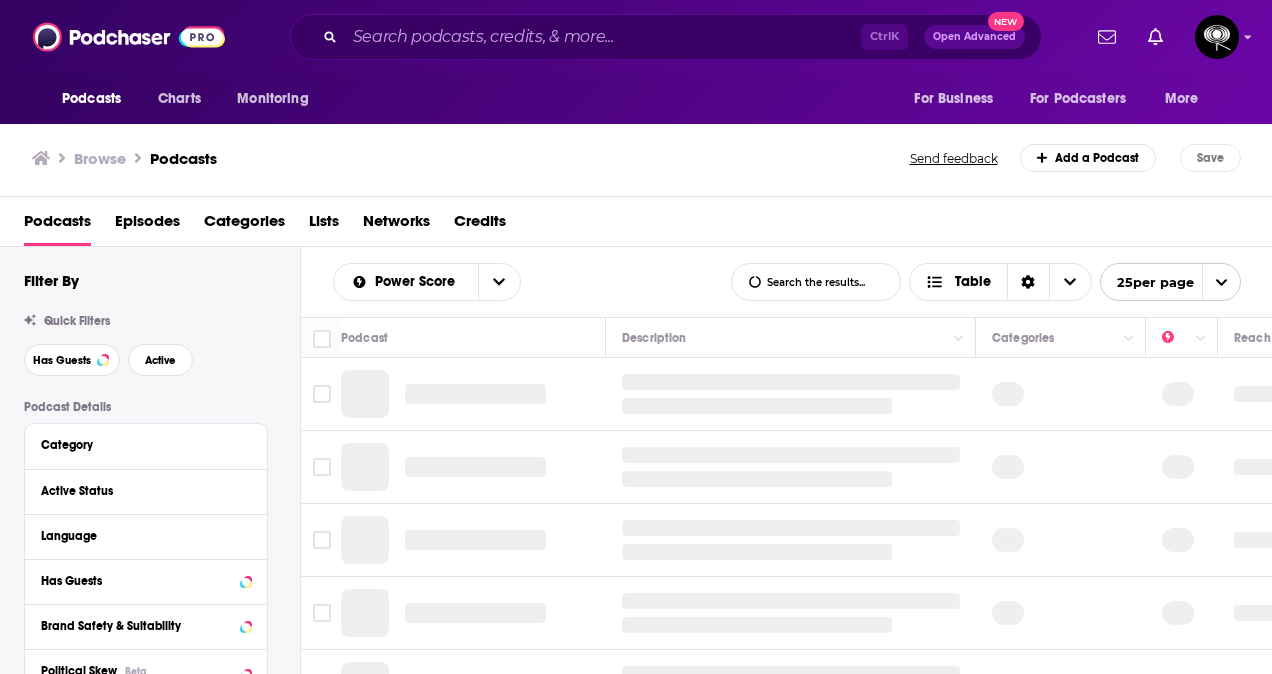 scroll, scrollTop: 90, scrollLeft: 0, axis: vertical 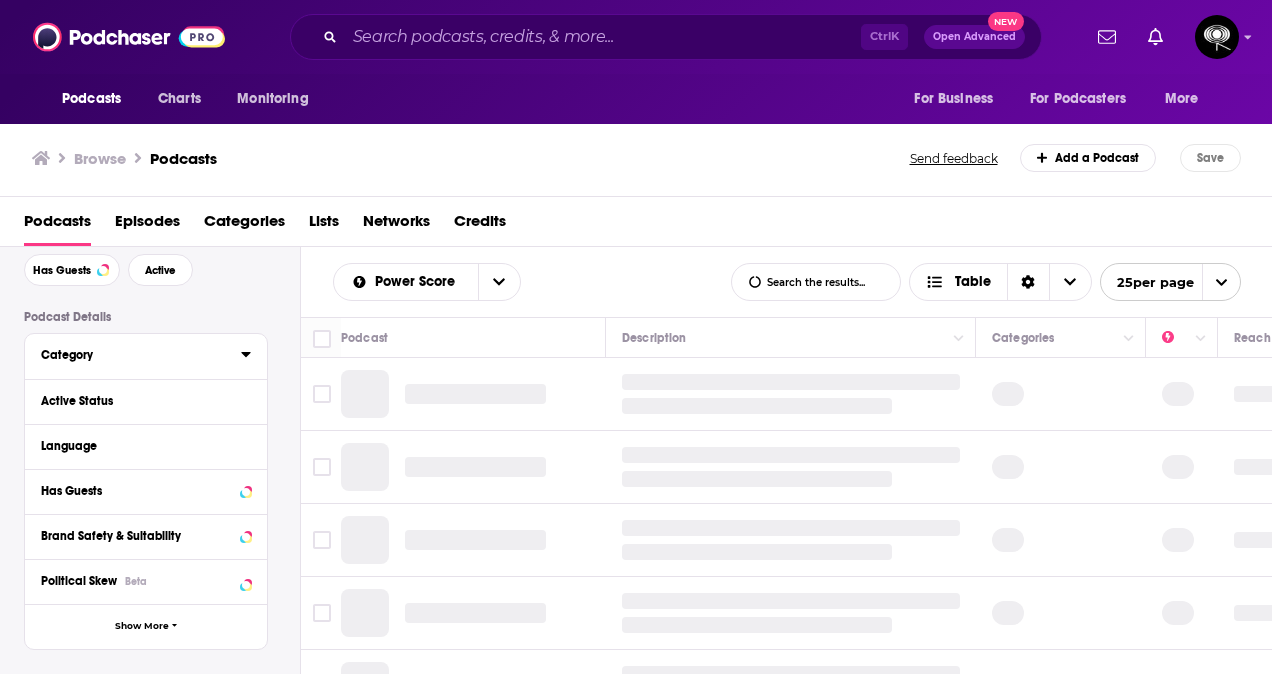 click 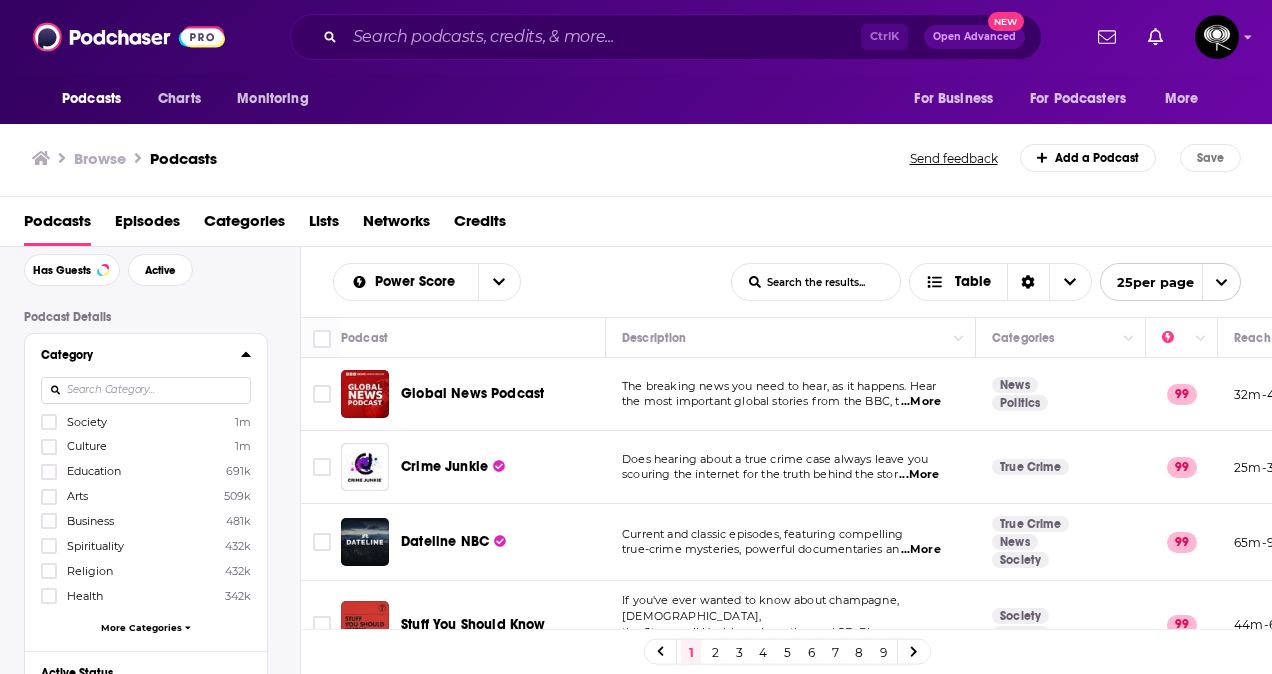 click at bounding box center (146, 390) 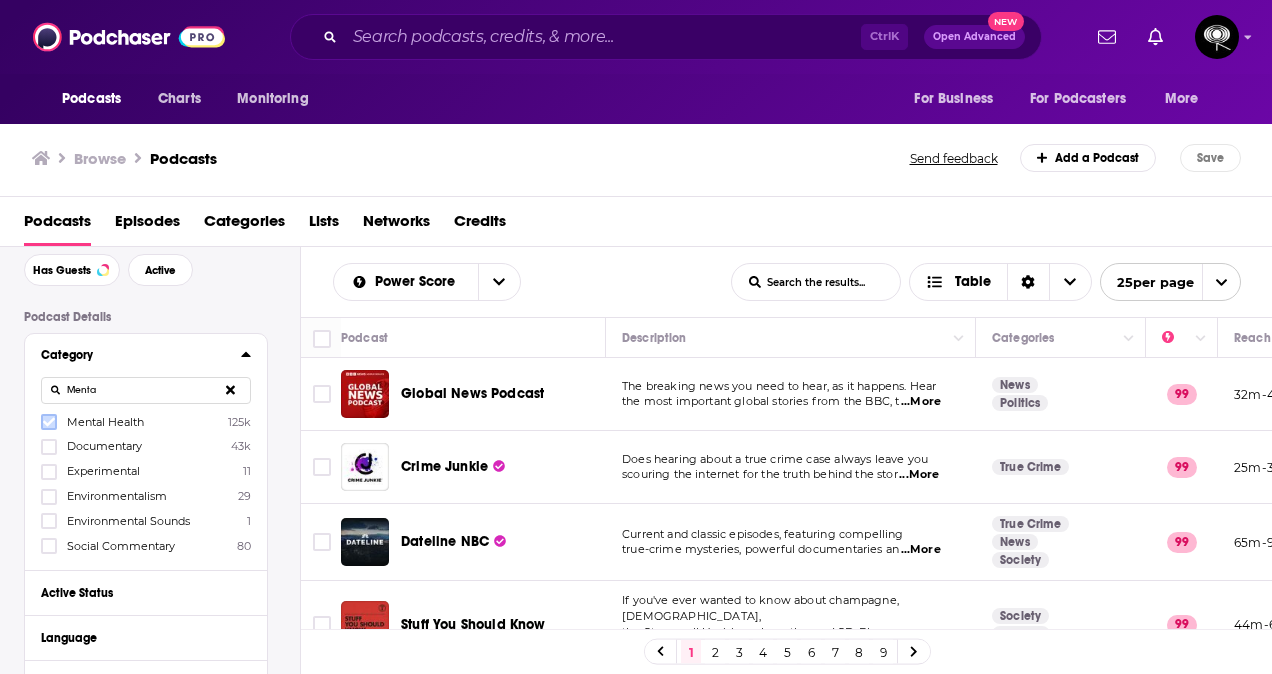 type on "Menta" 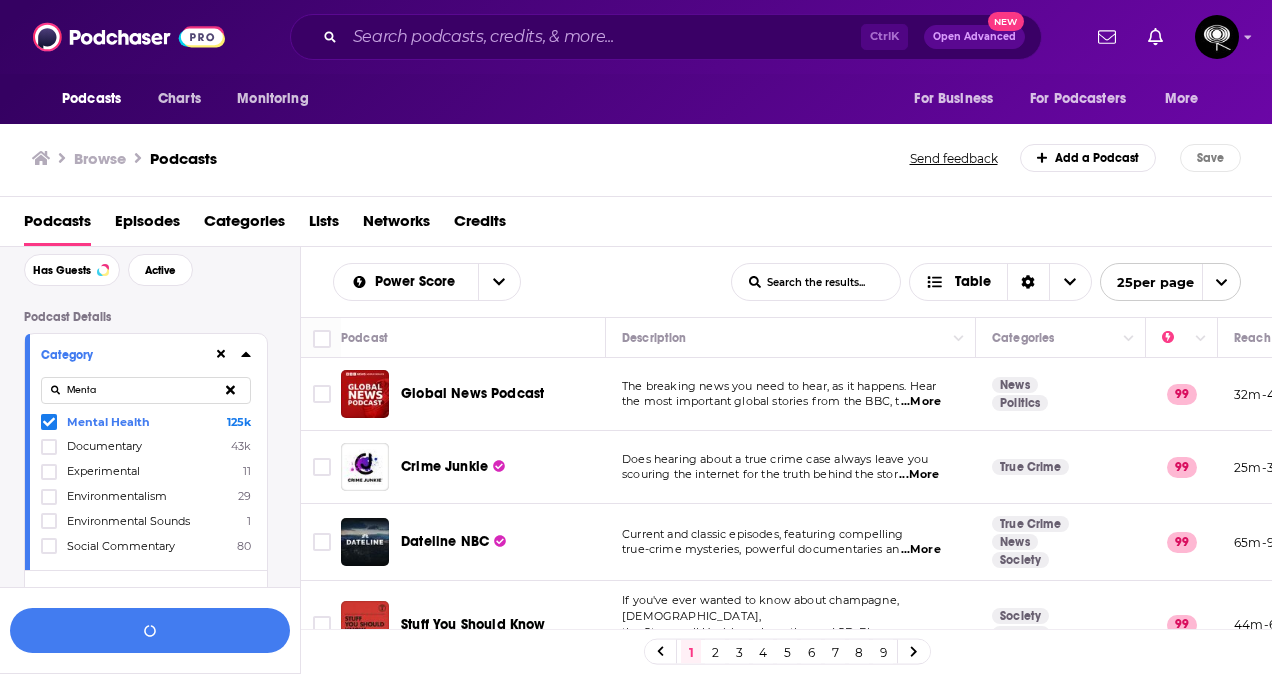 scroll, scrollTop: 139, scrollLeft: 0, axis: vertical 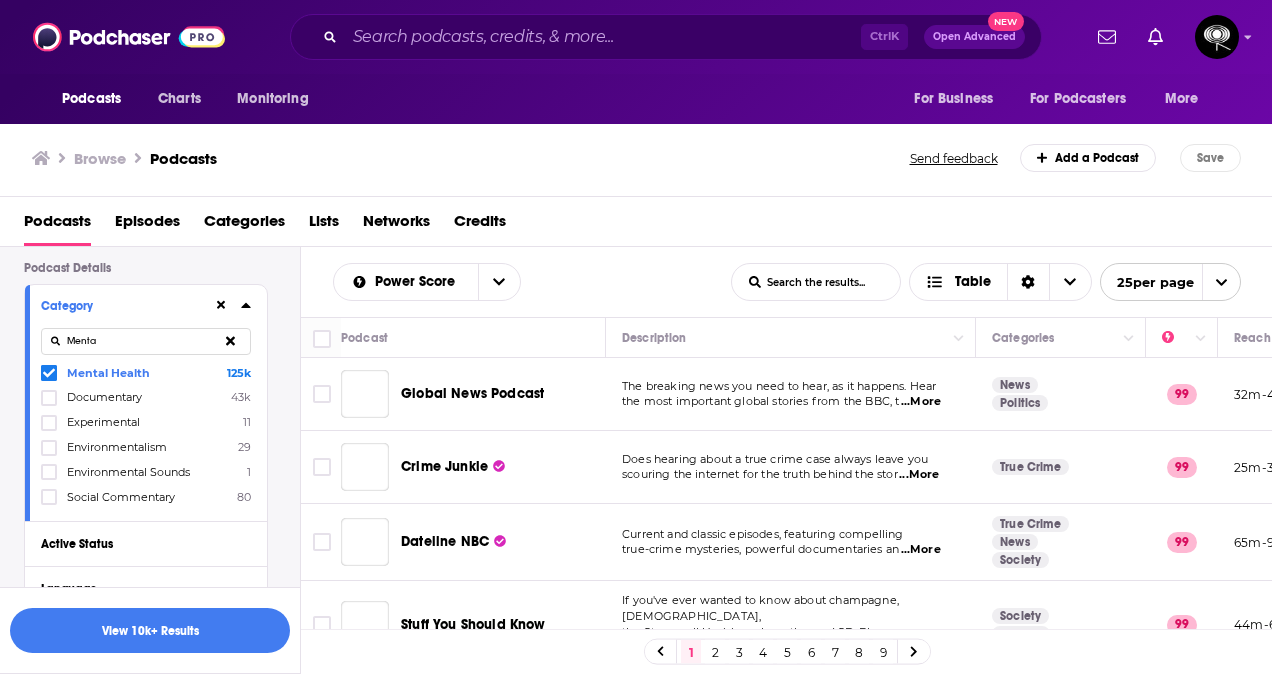 click 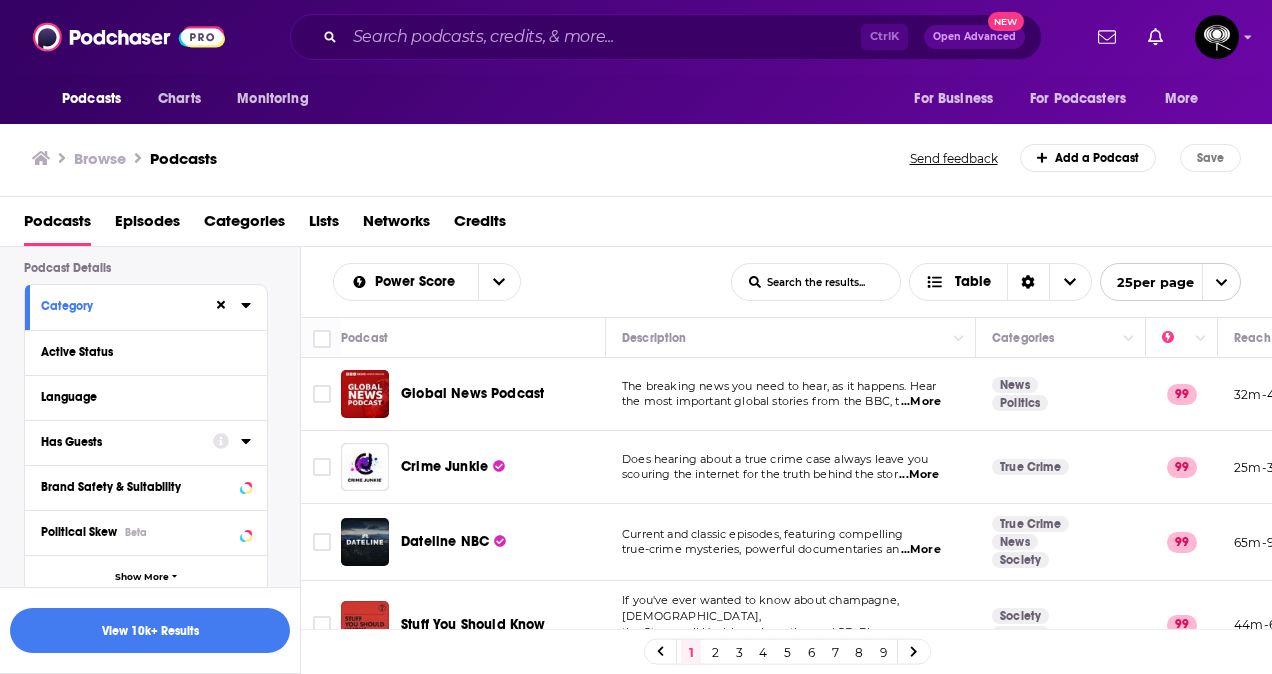 scroll, scrollTop: 185, scrollLeft: 0, axis: vertical 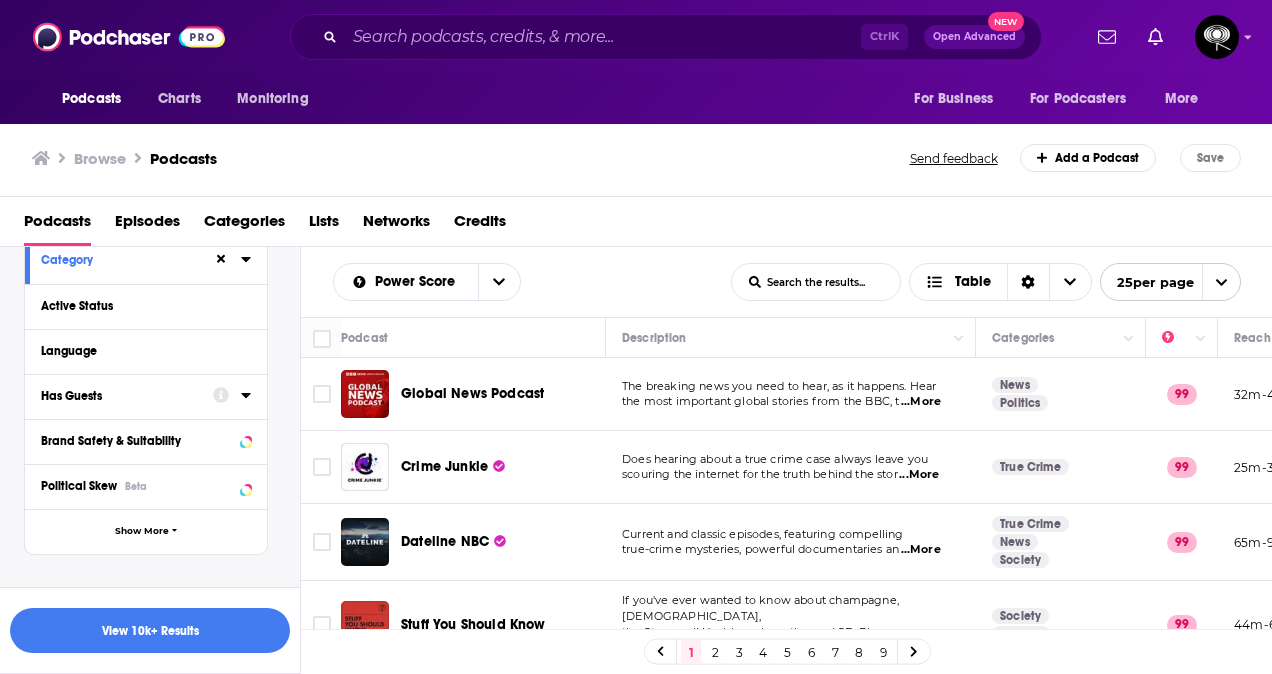 click 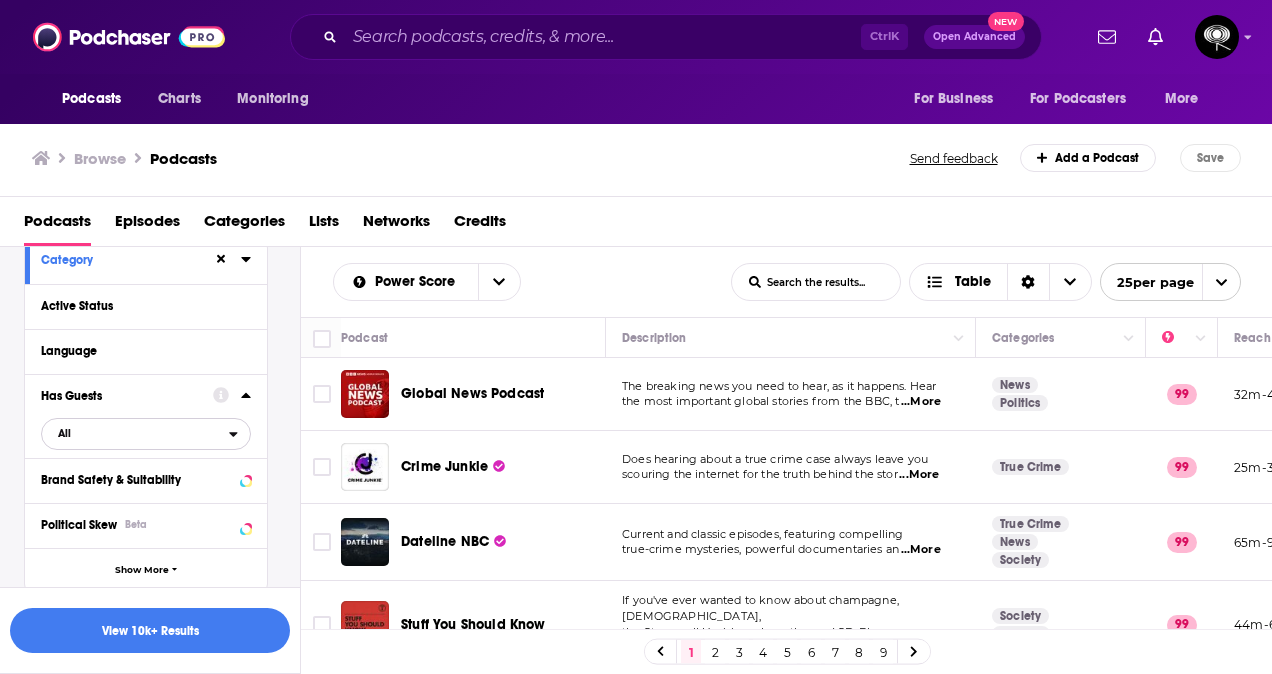 click on "All" at bounding box center (135, 433) 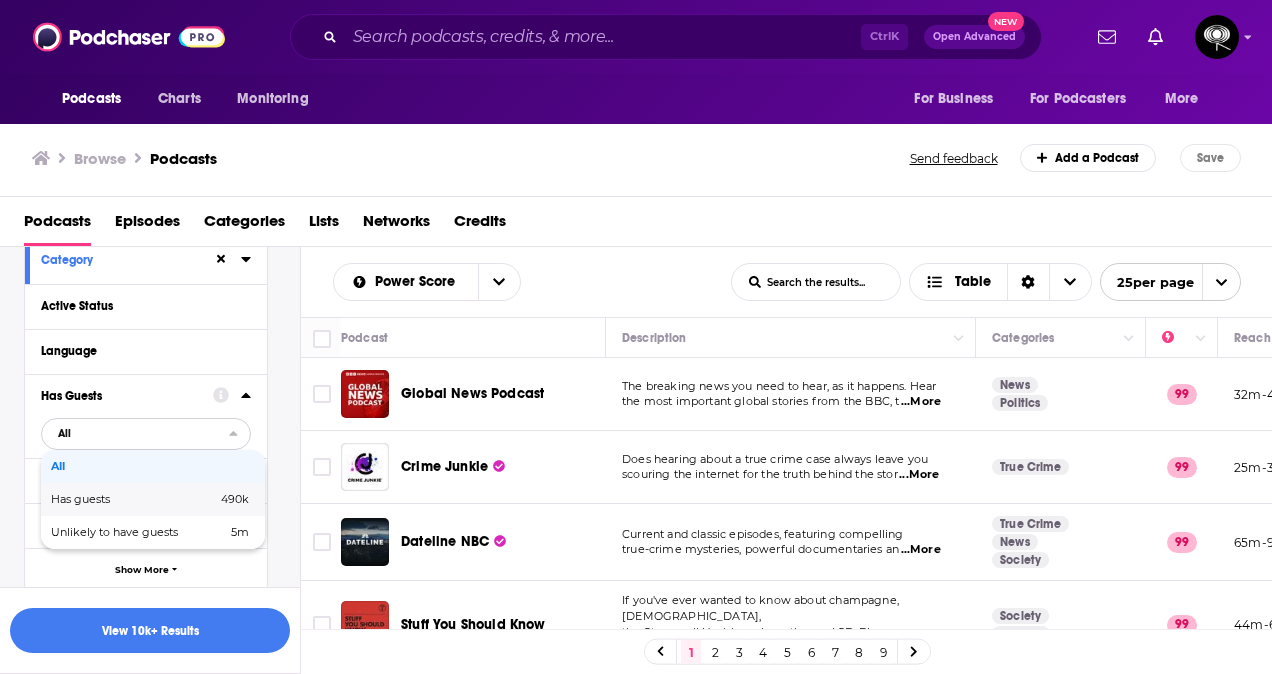 click on "Has guests" at bounding box center [107, 499] 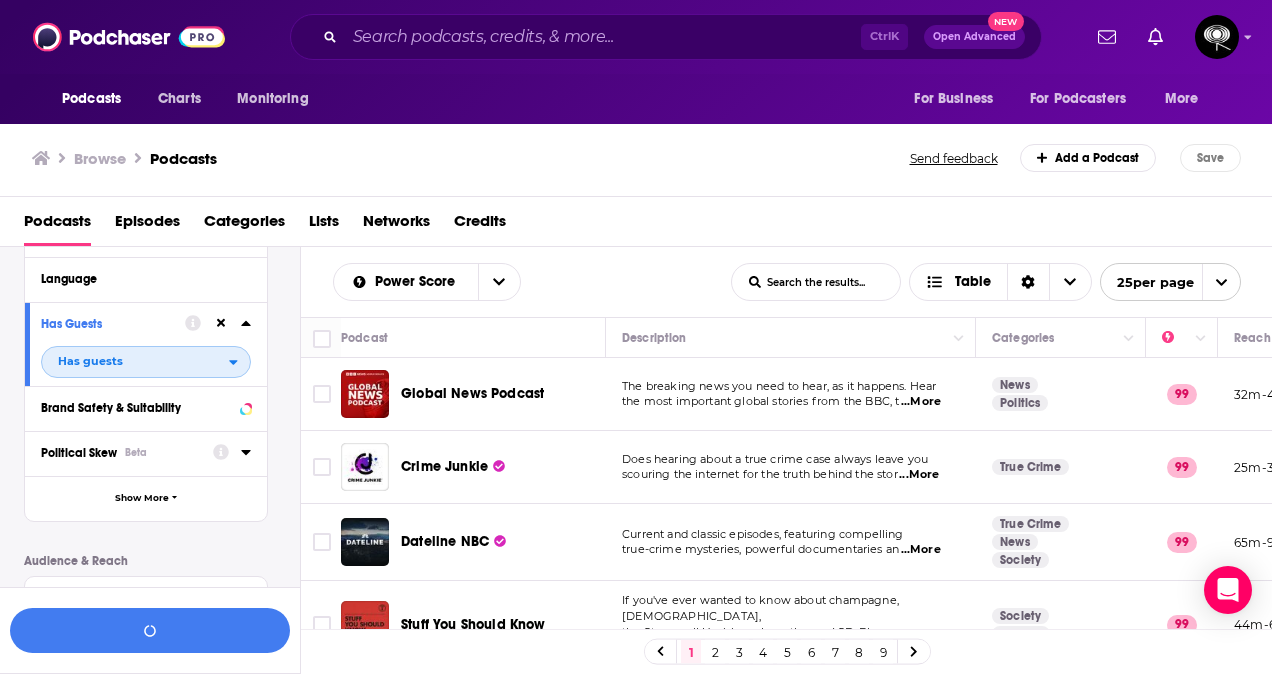scroll, scrollTop: 289, scrollLeft: 0, axis: vertical 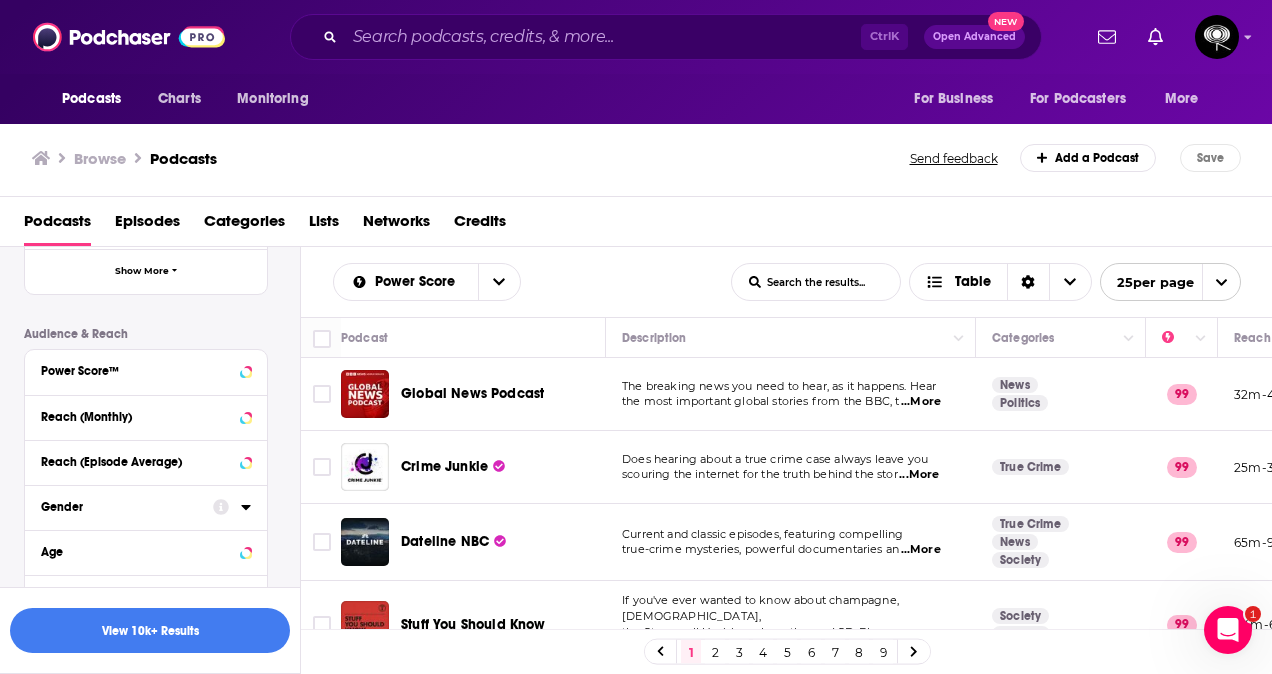 click 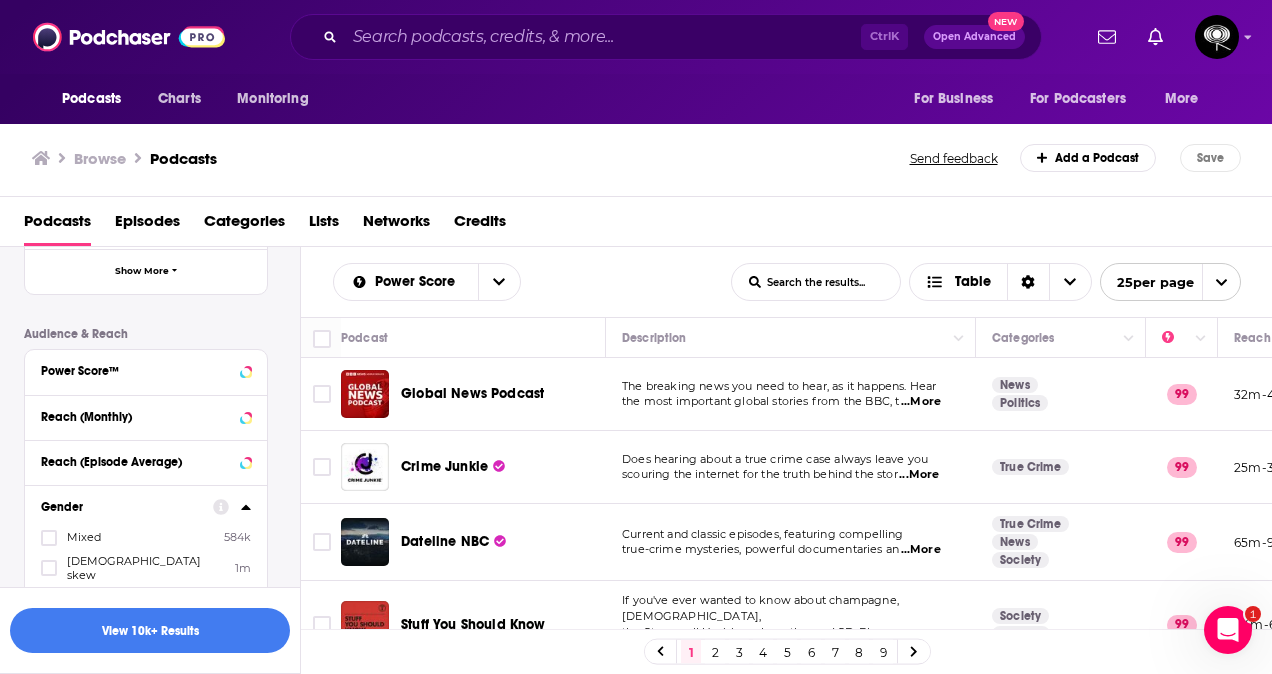 scroll, scrollTop: 596, scrollLeft: 0, axis: vertical 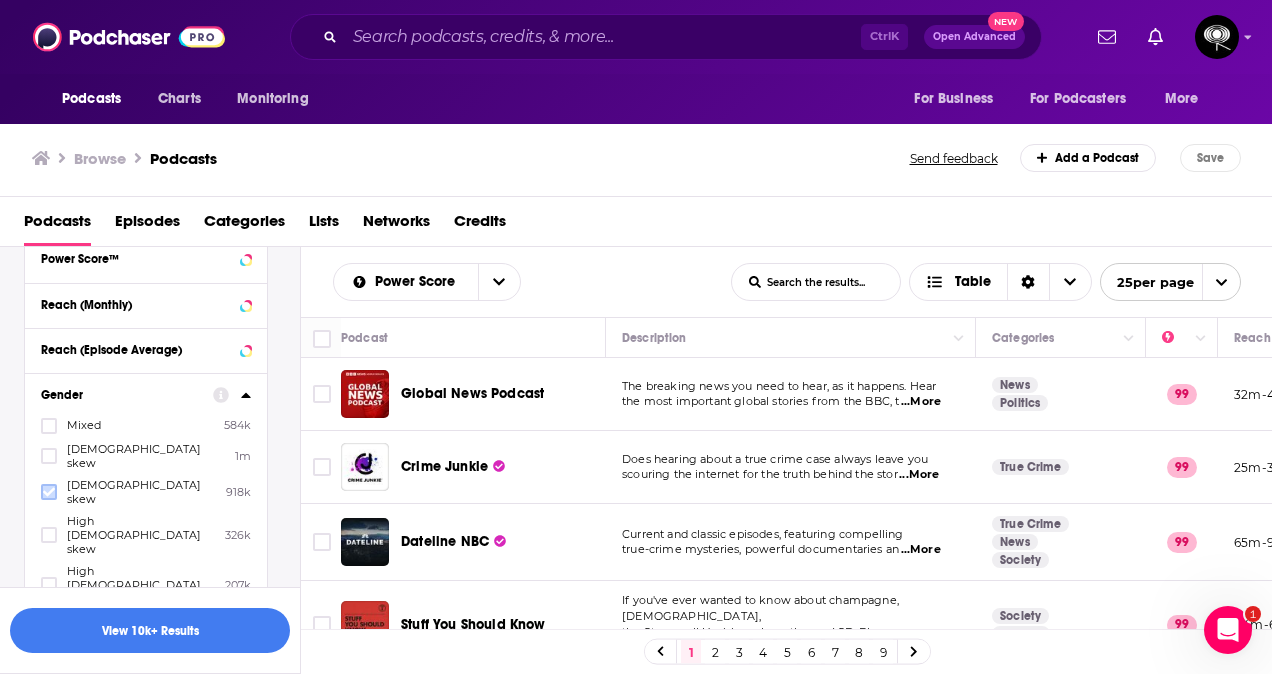 click 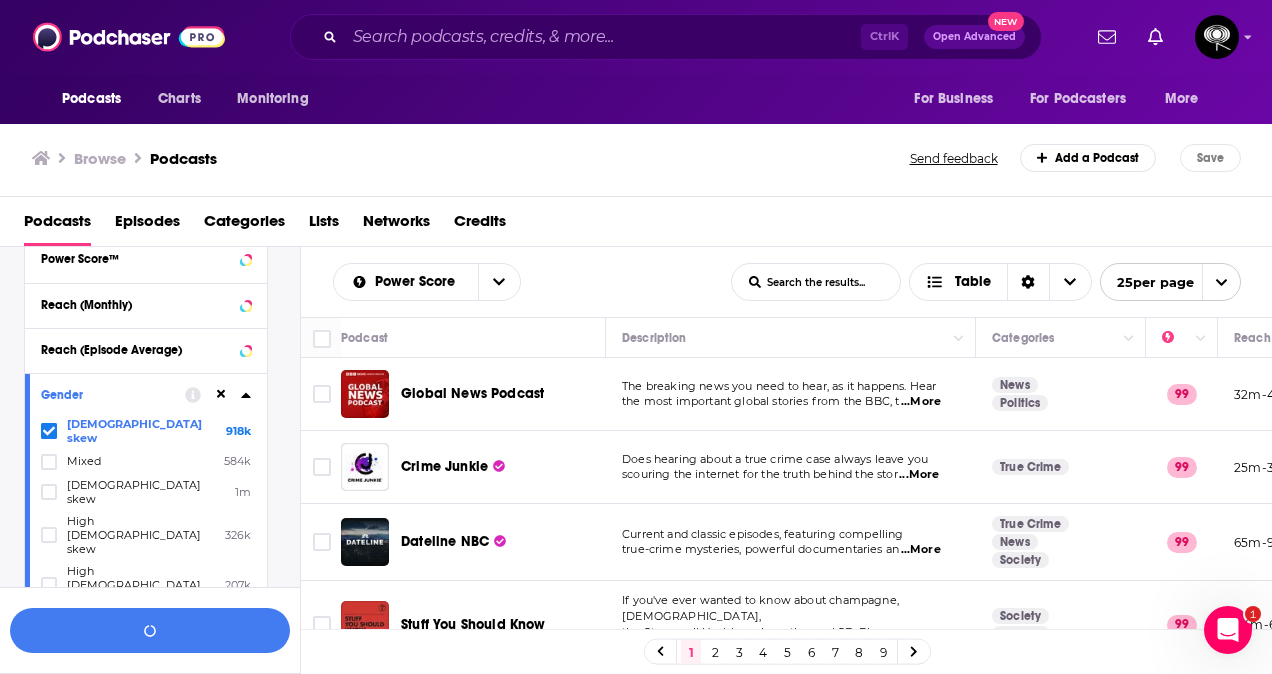 click 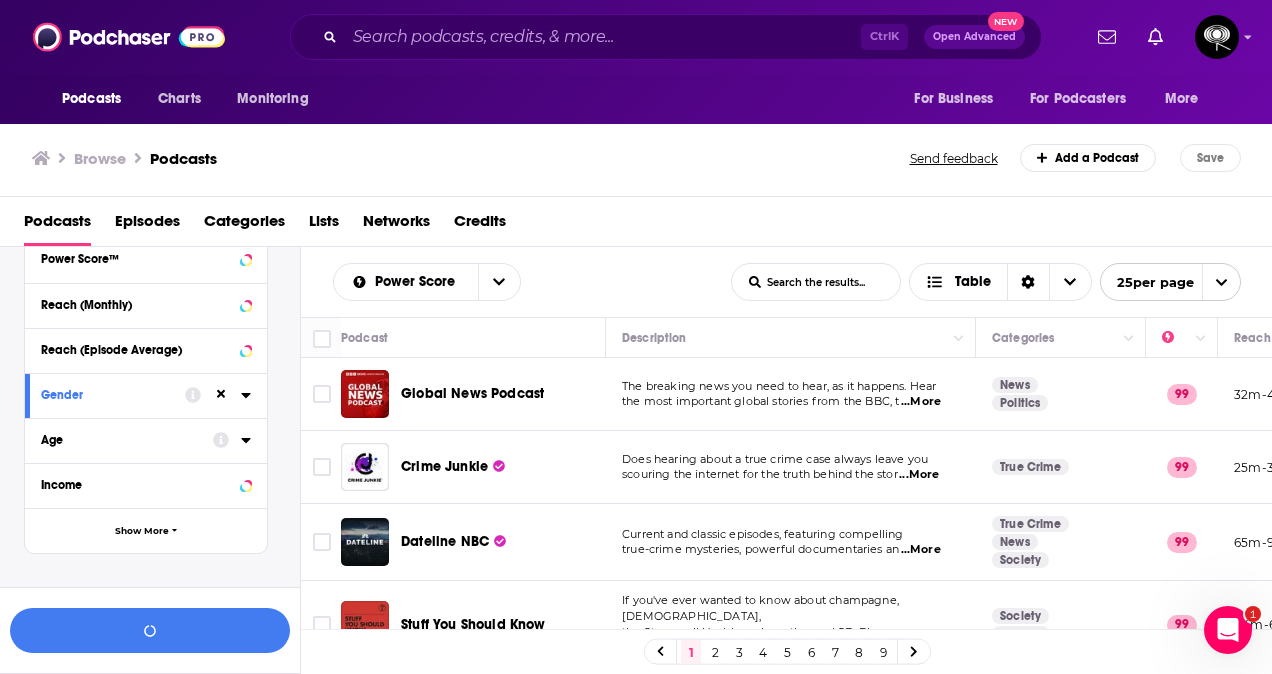 click 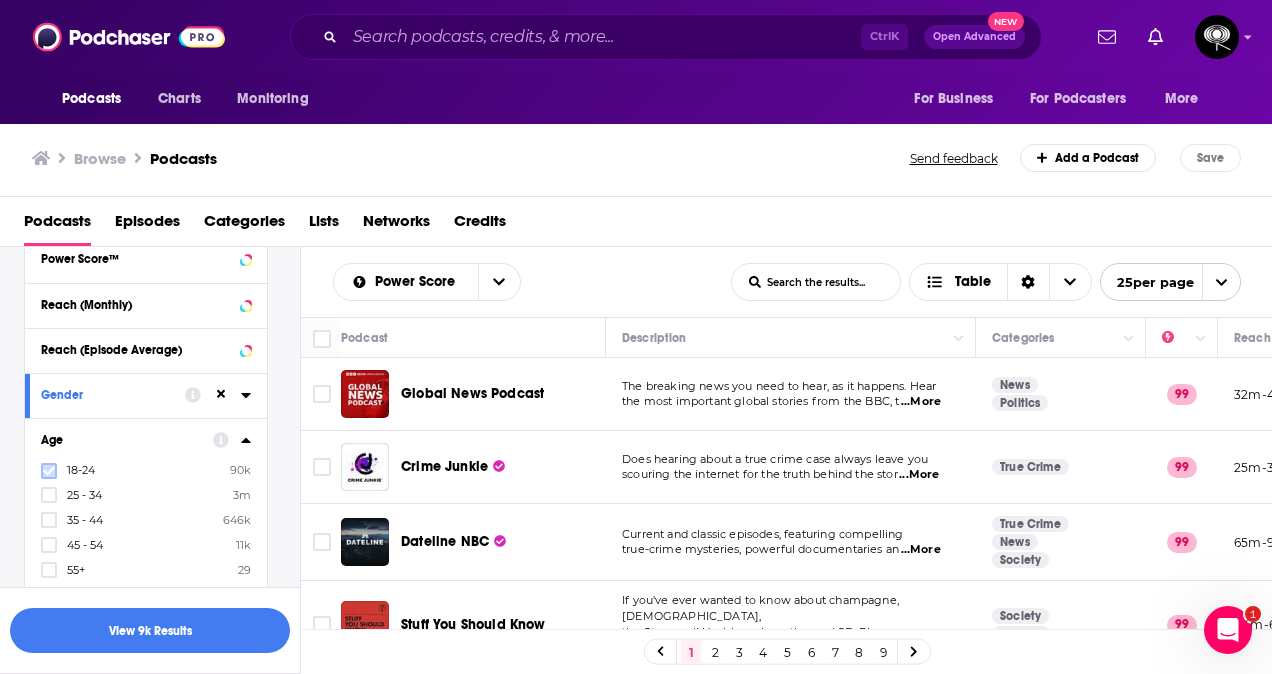 click 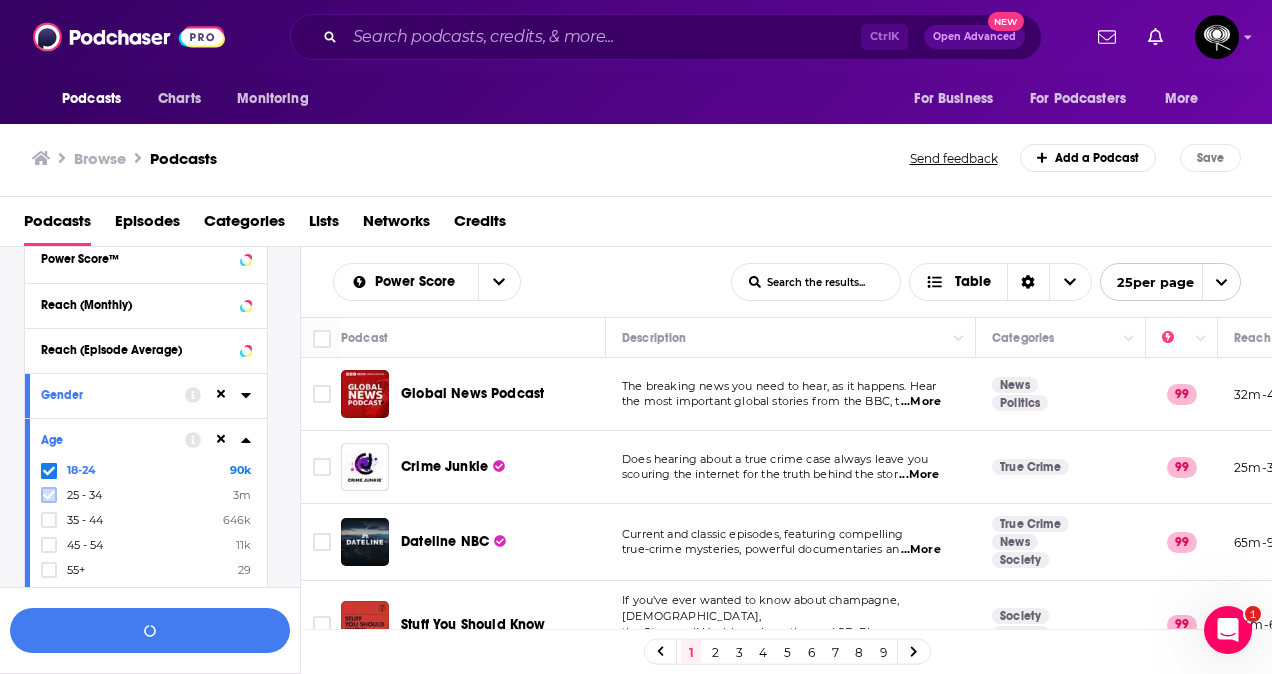 click 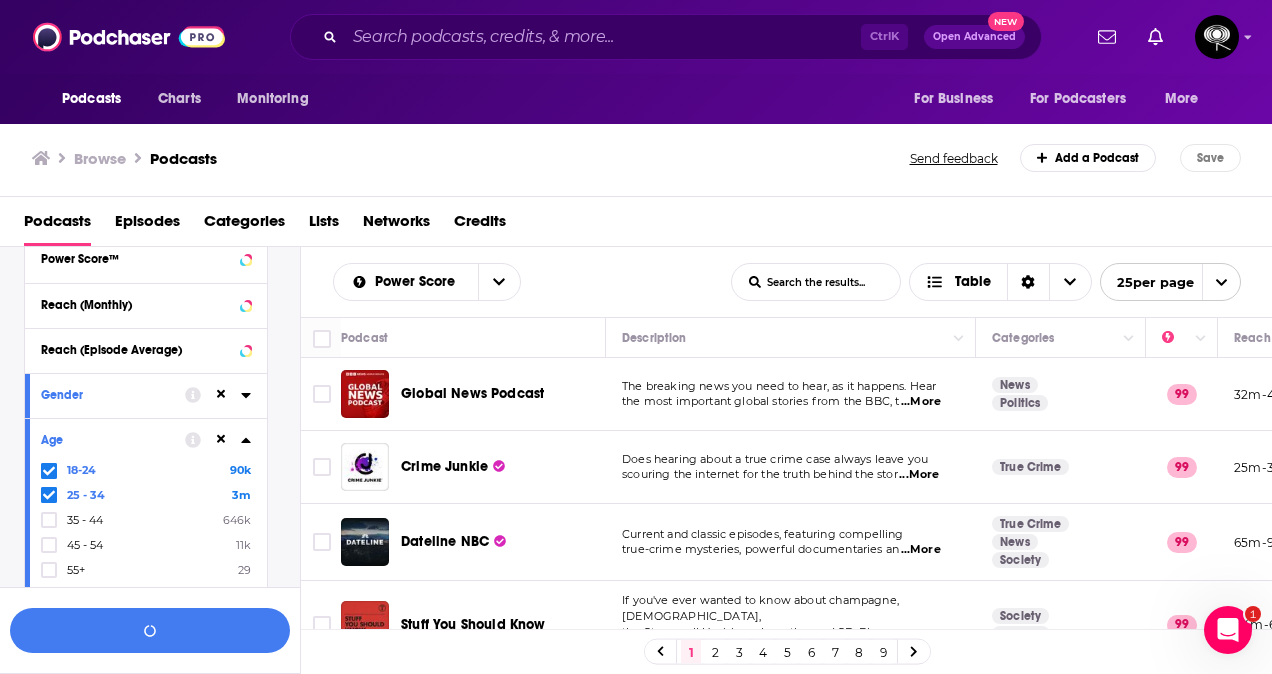 click 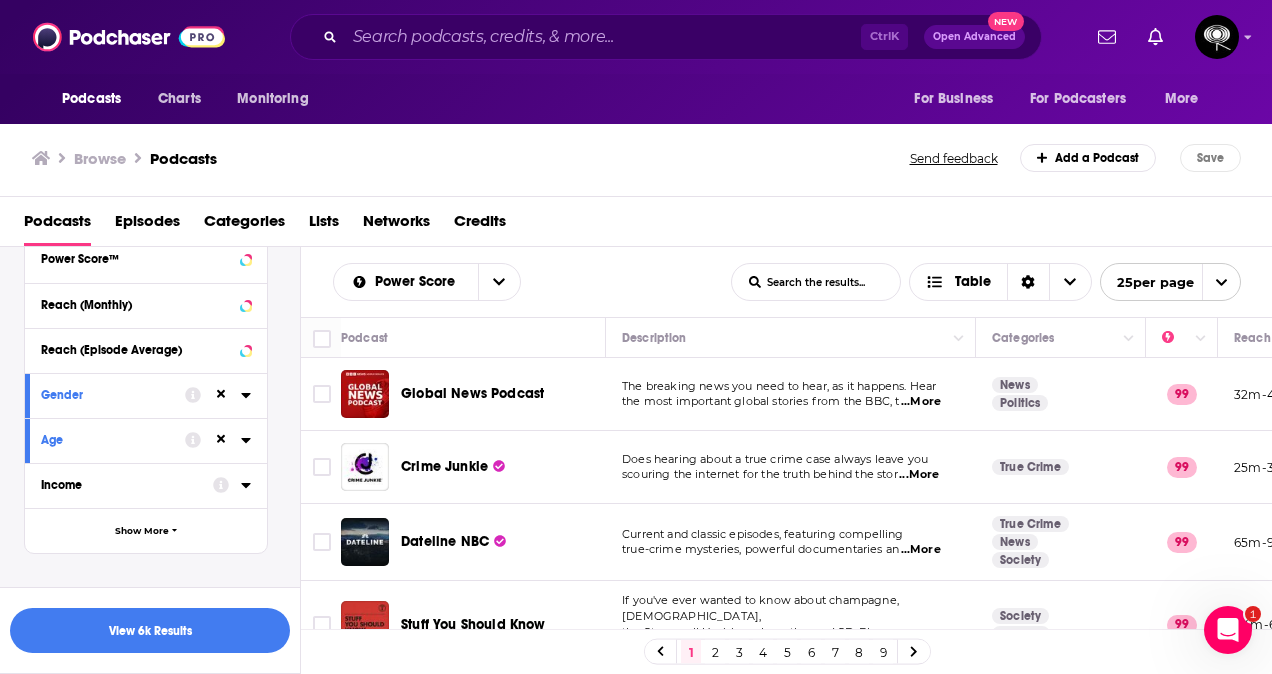 scroll, scrollTop: 625, scrollLeft: 0, axis: vertical 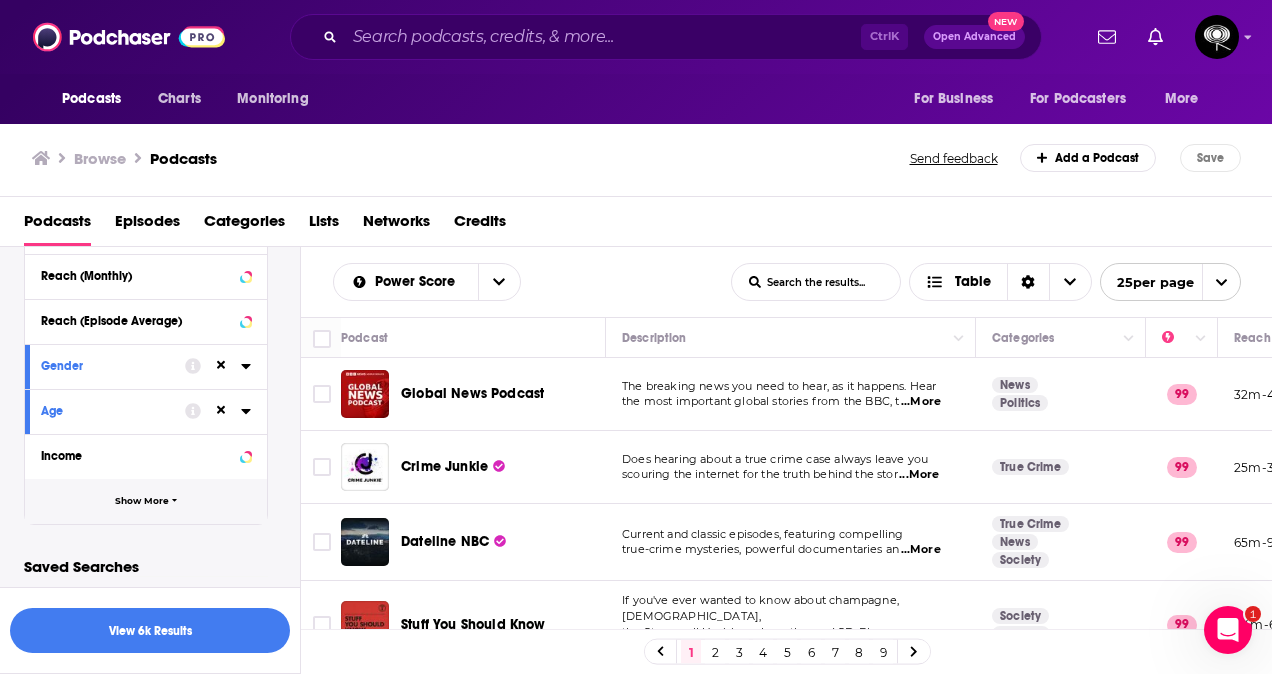 click on "Show More" at bounding box center (146, 501) 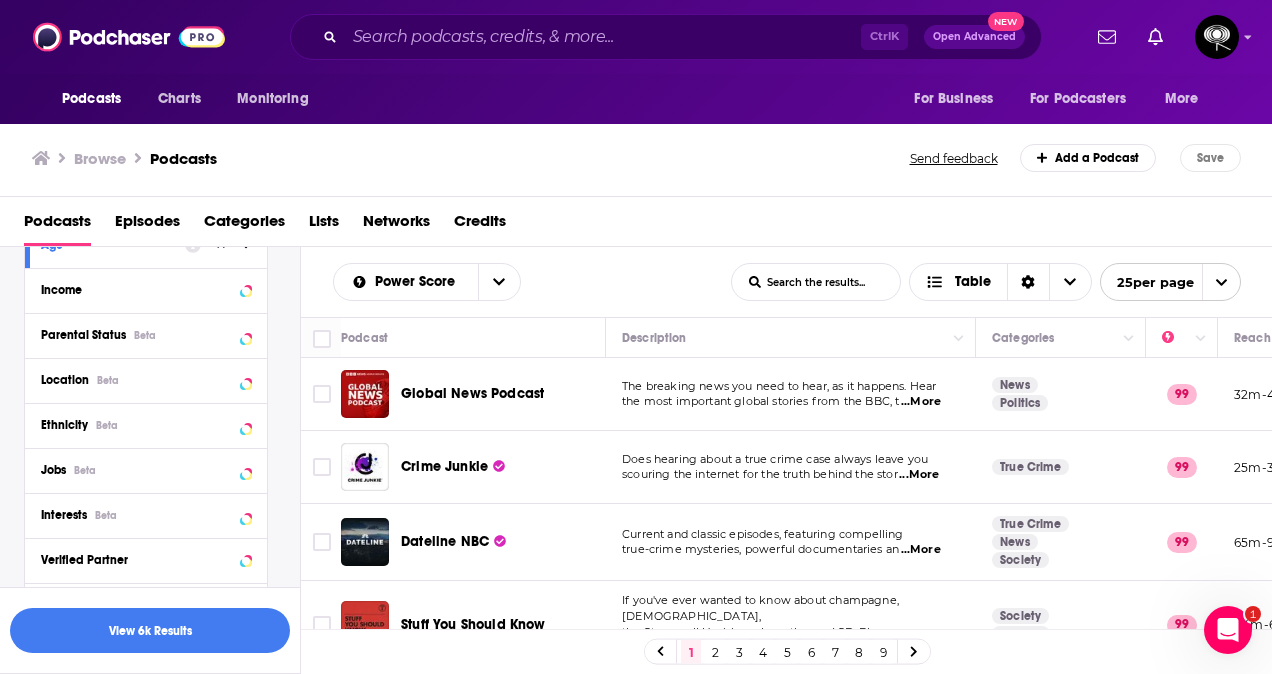 scroll, scrollTop: 800, scrollLeft: 0, axis: vertical 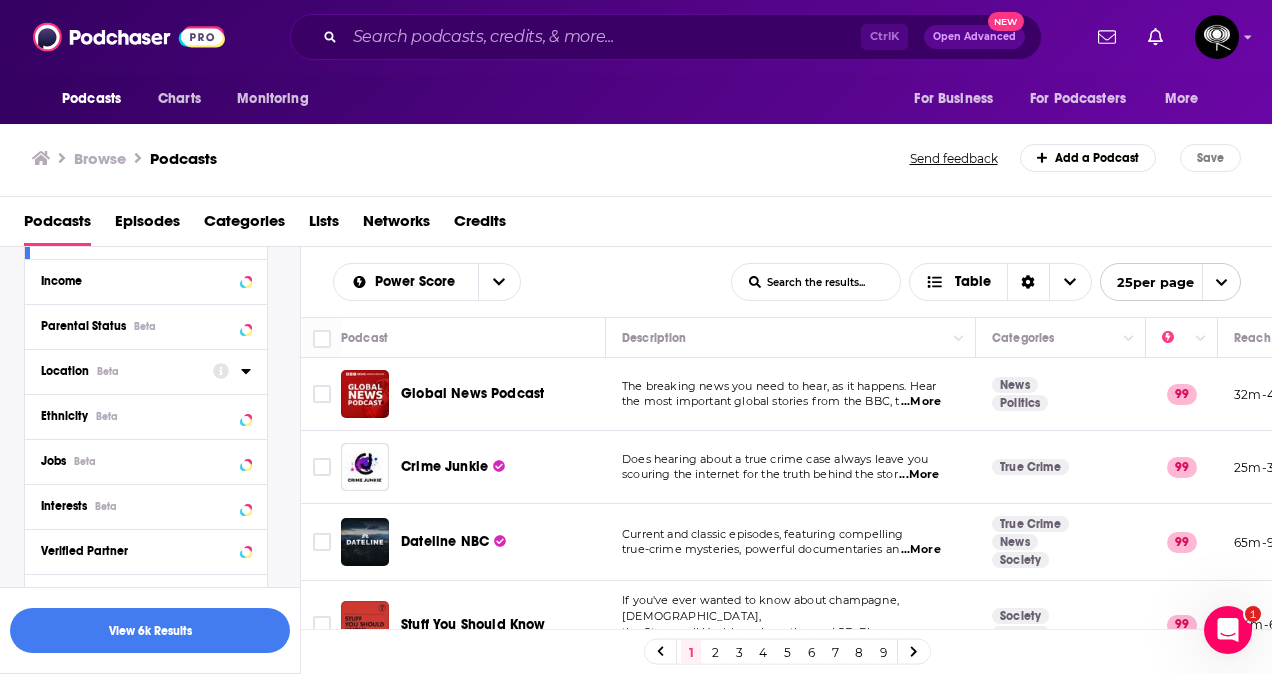 click 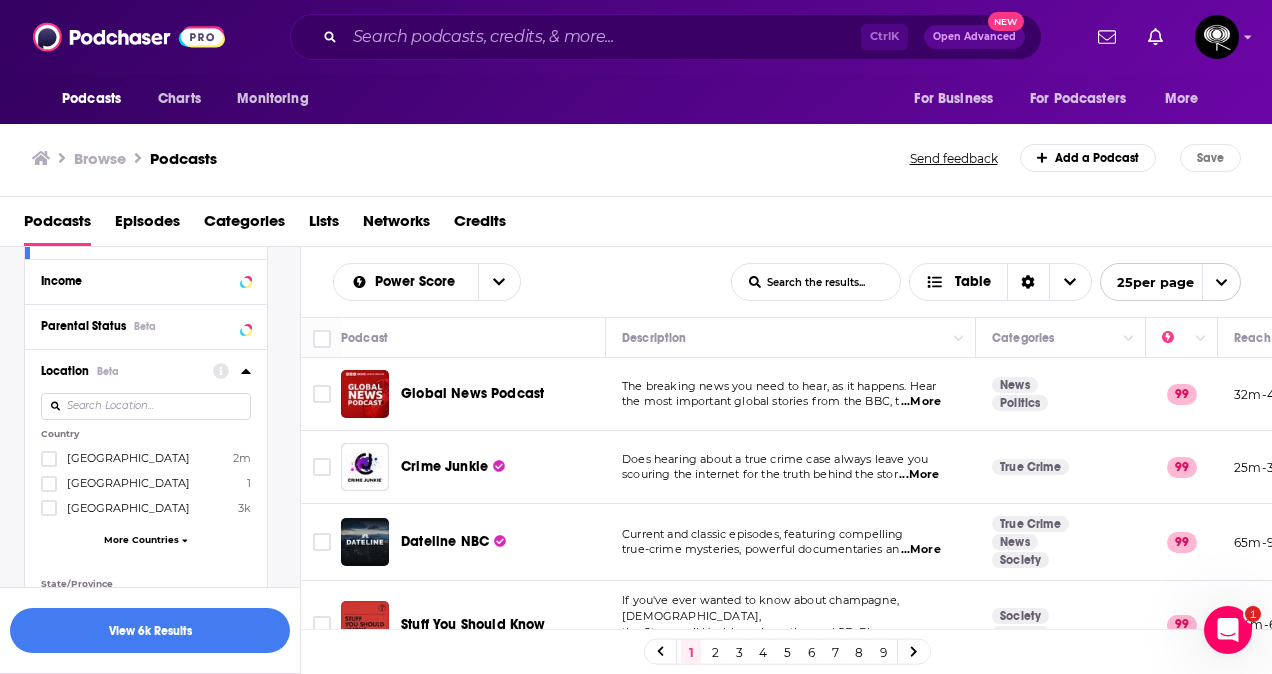 click at bounding box center (146, 406) 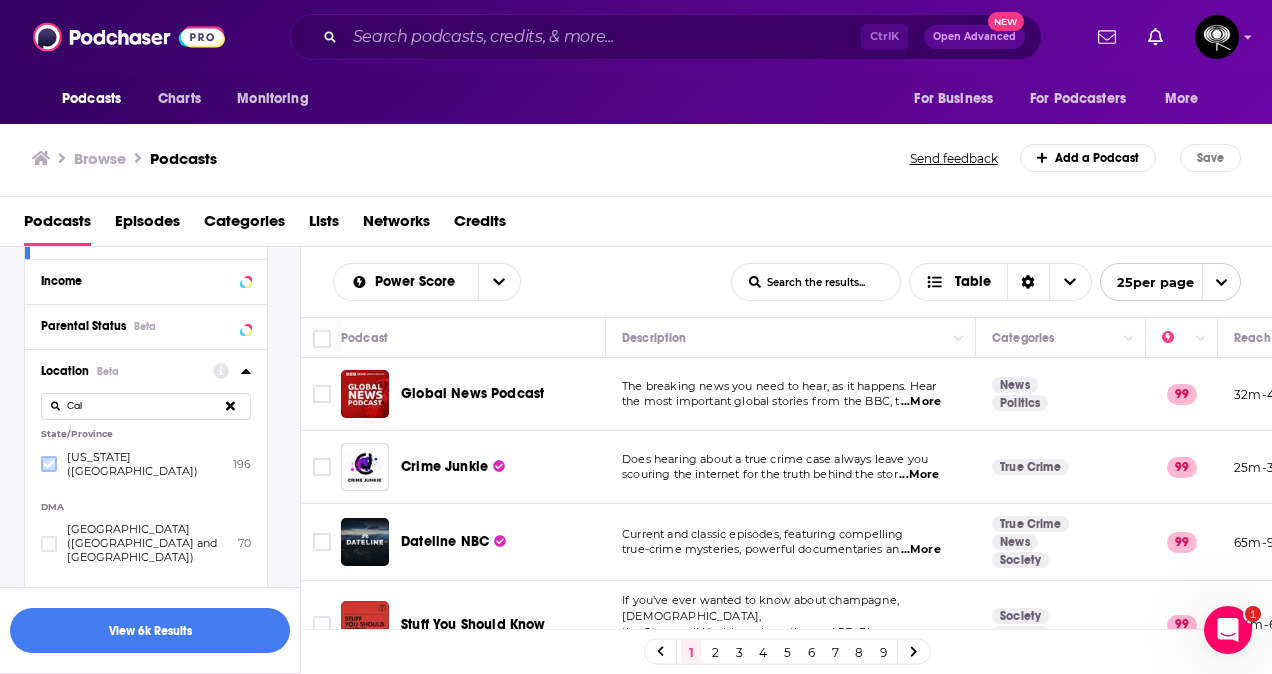 click 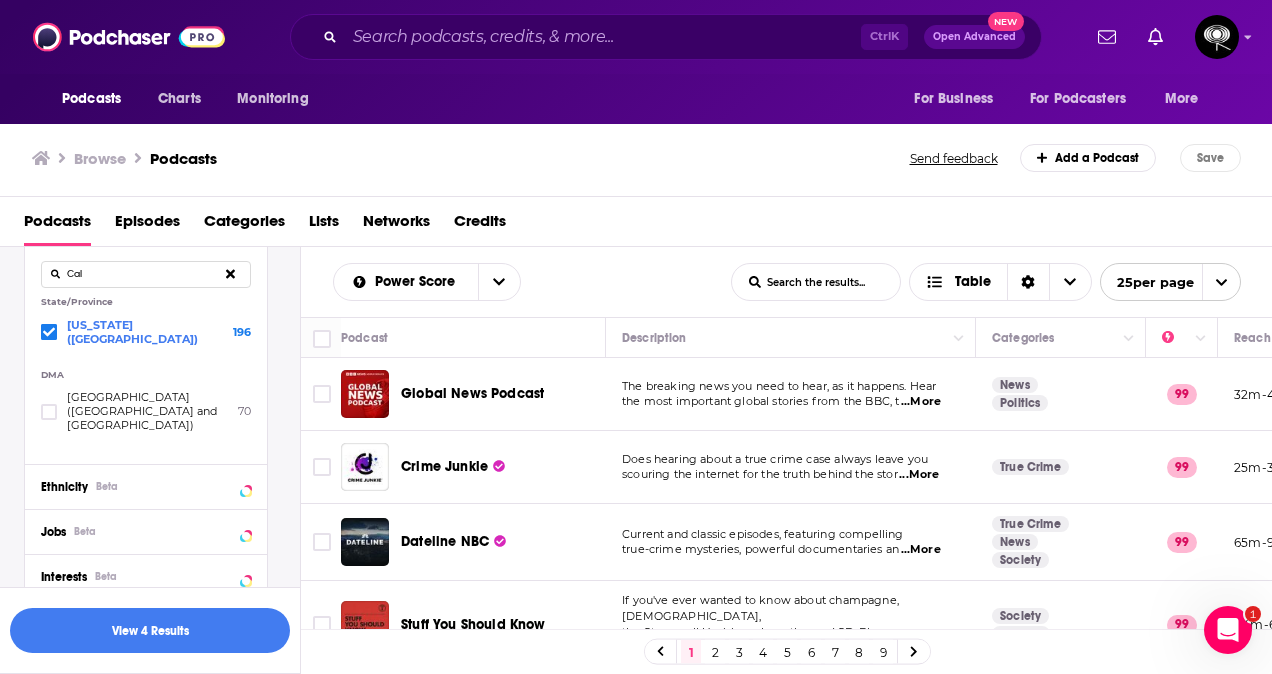 scroll, scrollTop: 934, scrollLeft: 0, axis: vertical 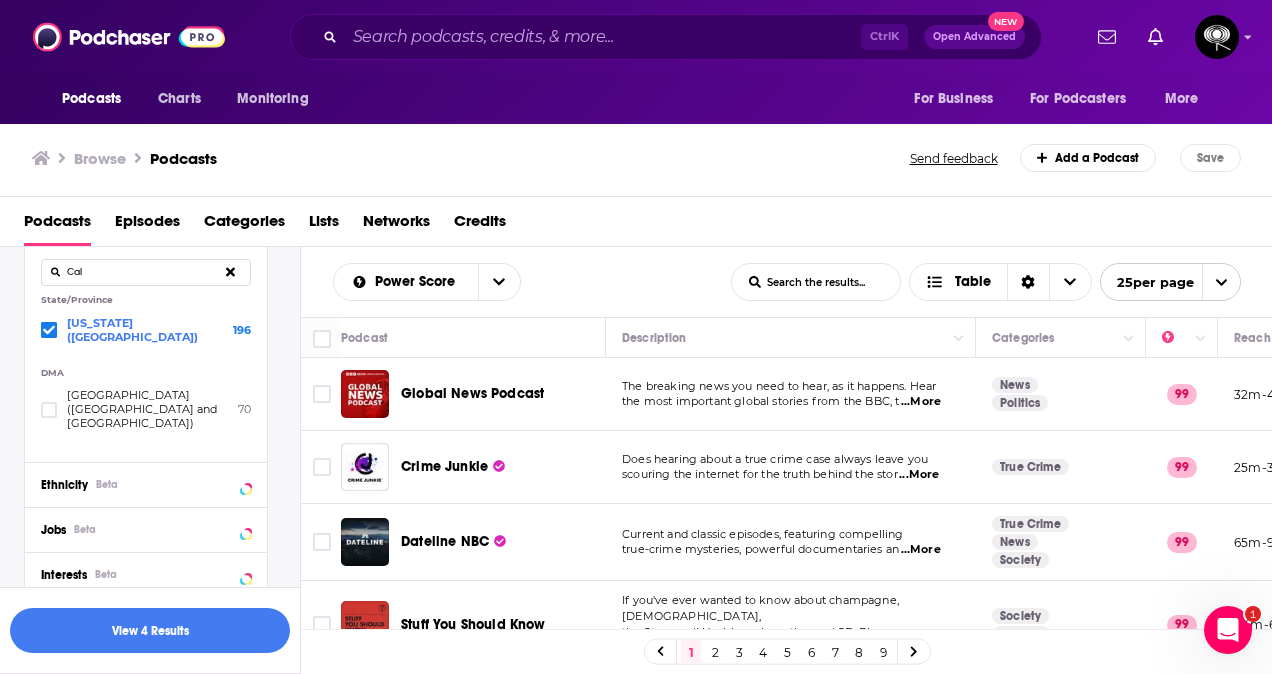drag, startPoint x: 164, startPoint y: 268, endPoint x: 0, endPoint y: 263, distance: 164.0762 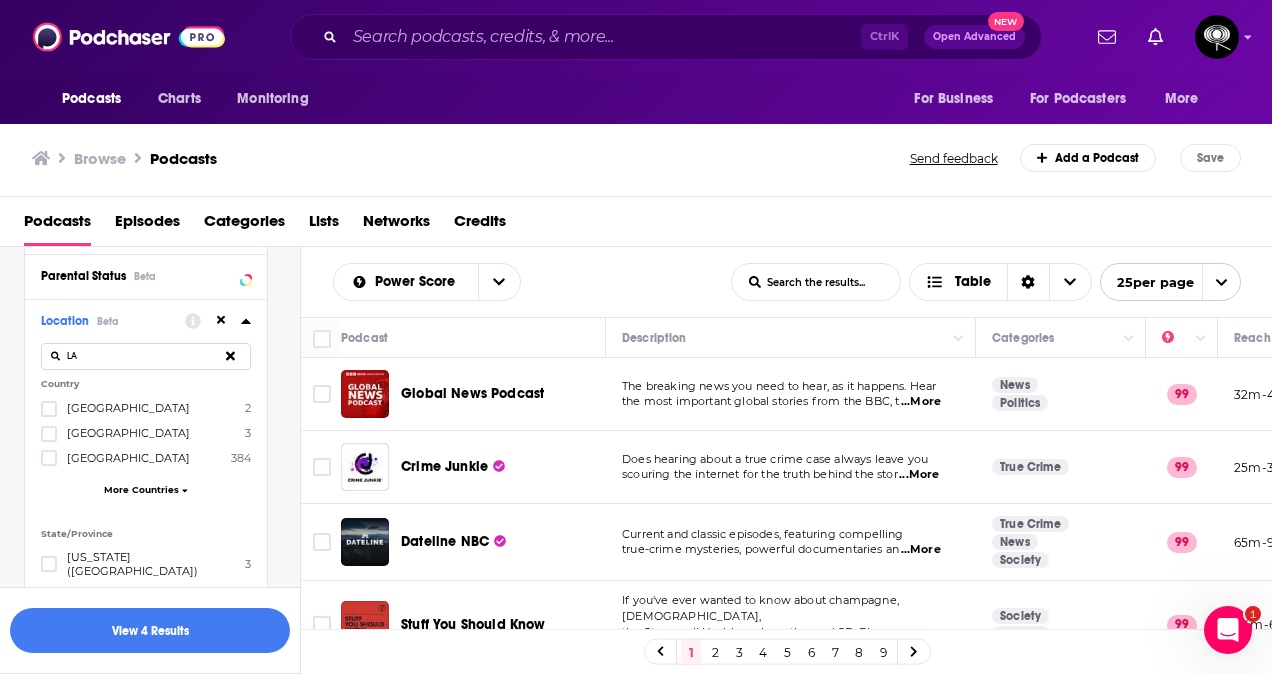 scroll, scrollTop: 849, scrollLeft: 0, axis: vertical 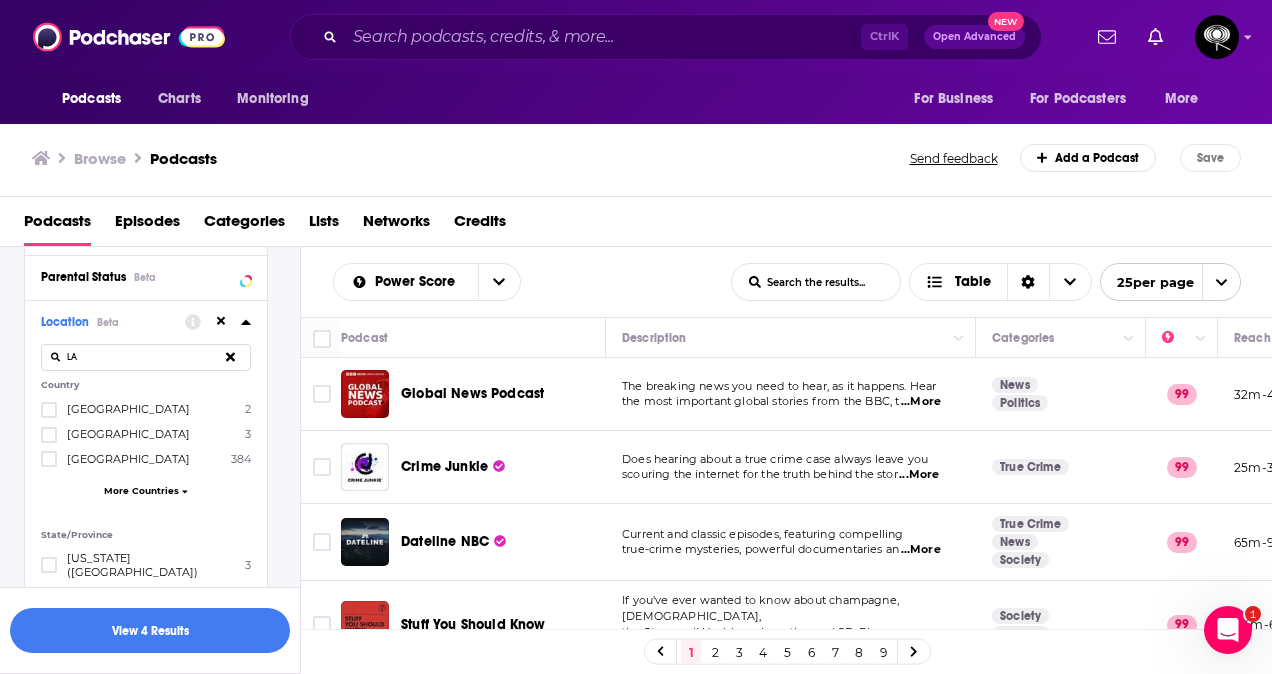 type on "LA" 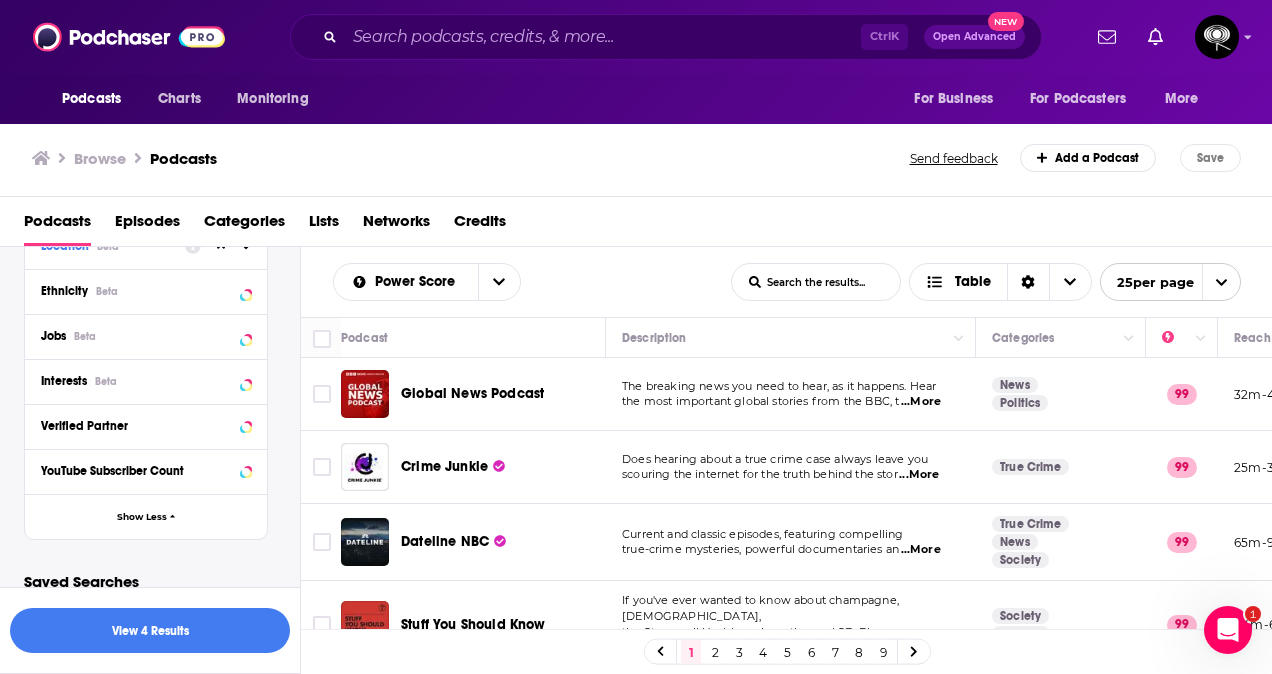 scroll, scrollTop: 940, scrollLeft: 0, axis: vertical 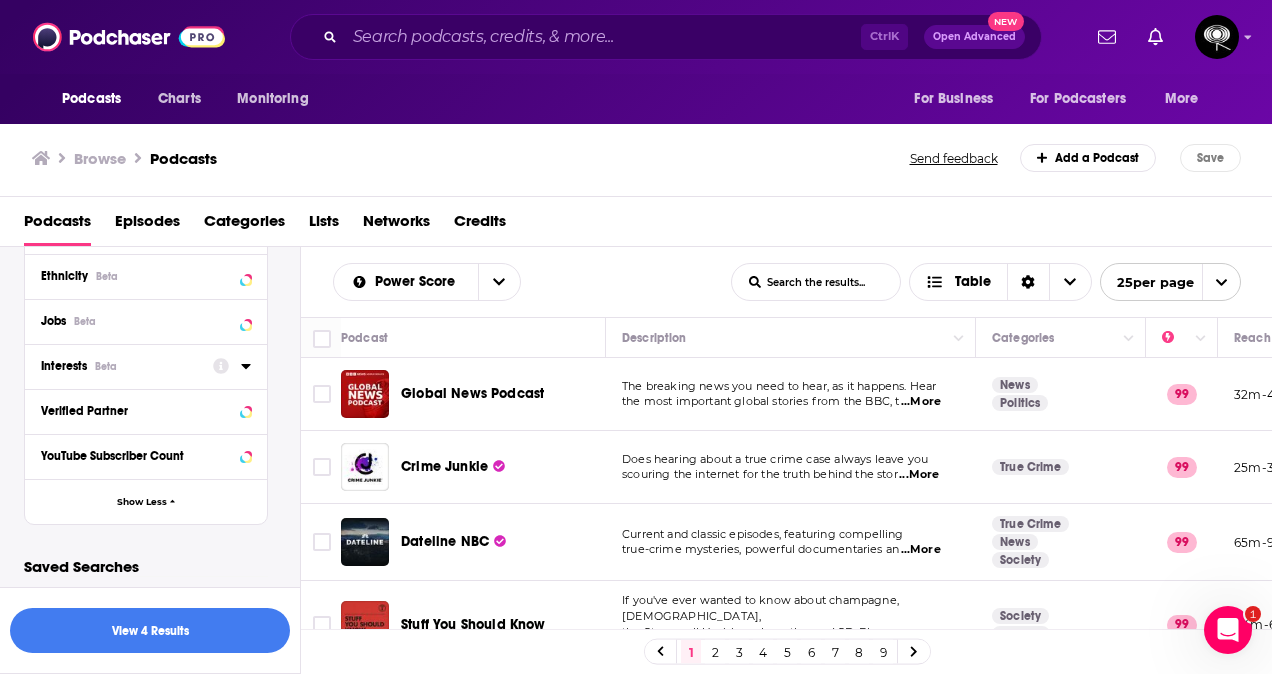 click 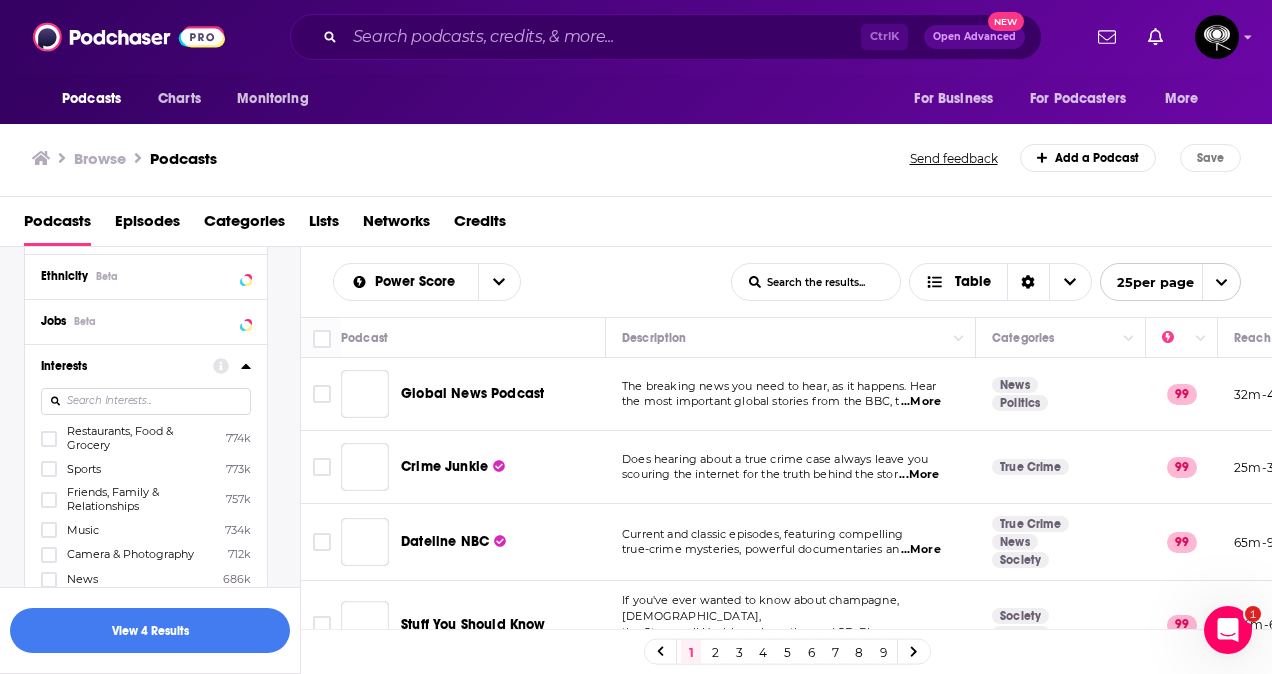 click at bounding box center [146, 401] 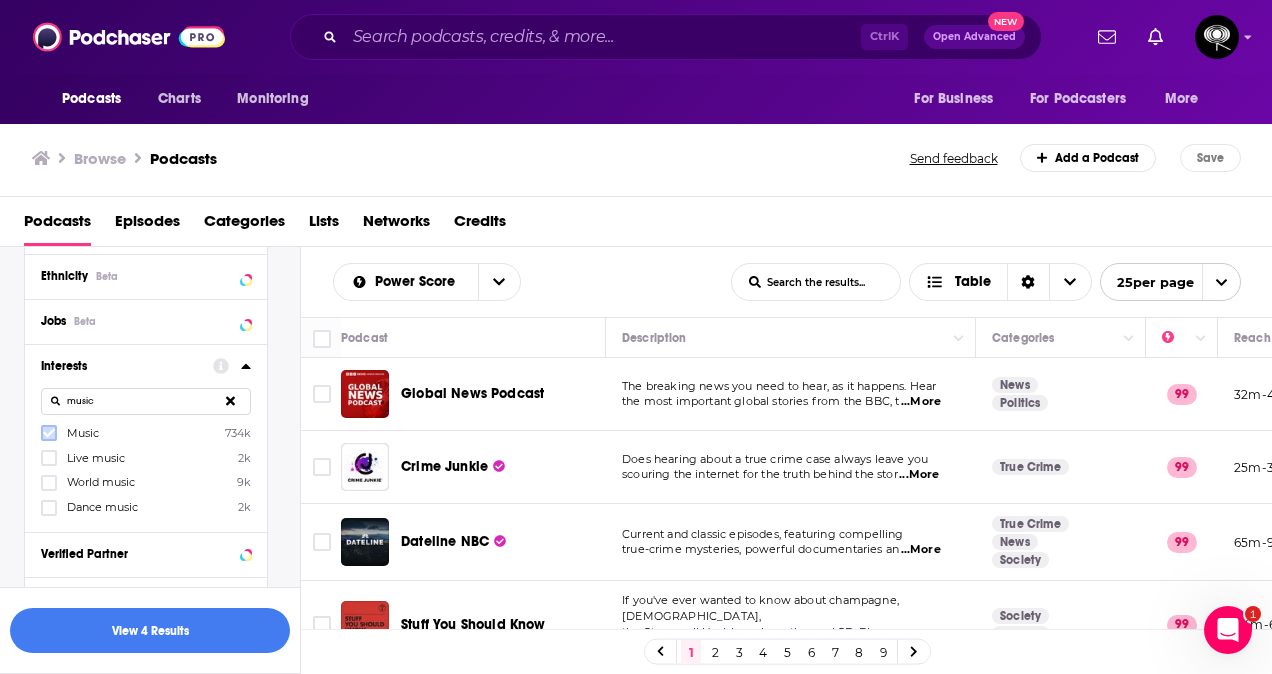 type on "music" 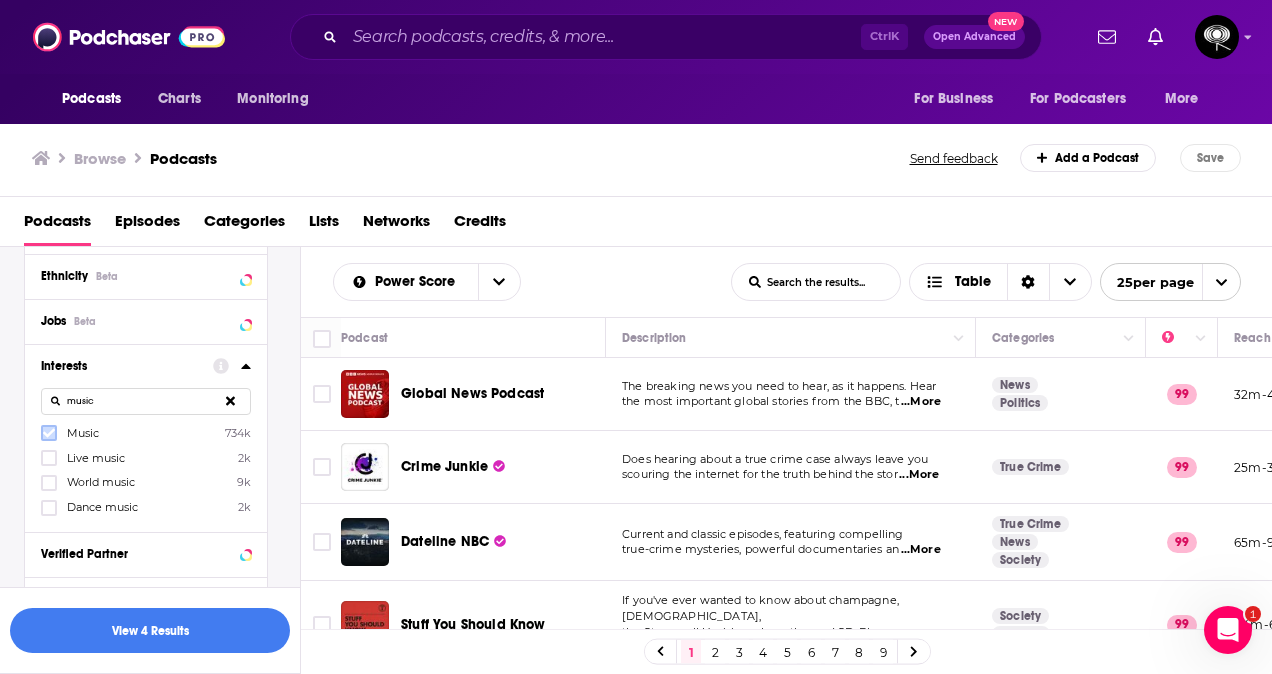 click 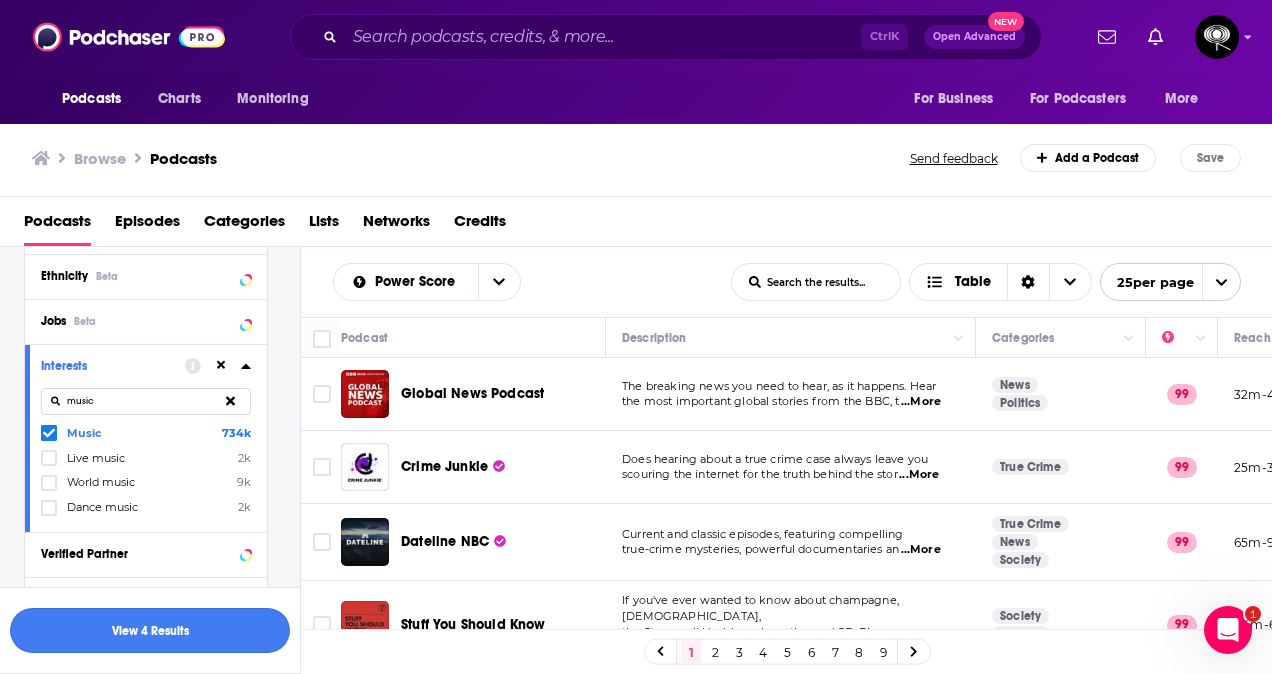 click on "View 4 Results" at bounding box center (150, 630) 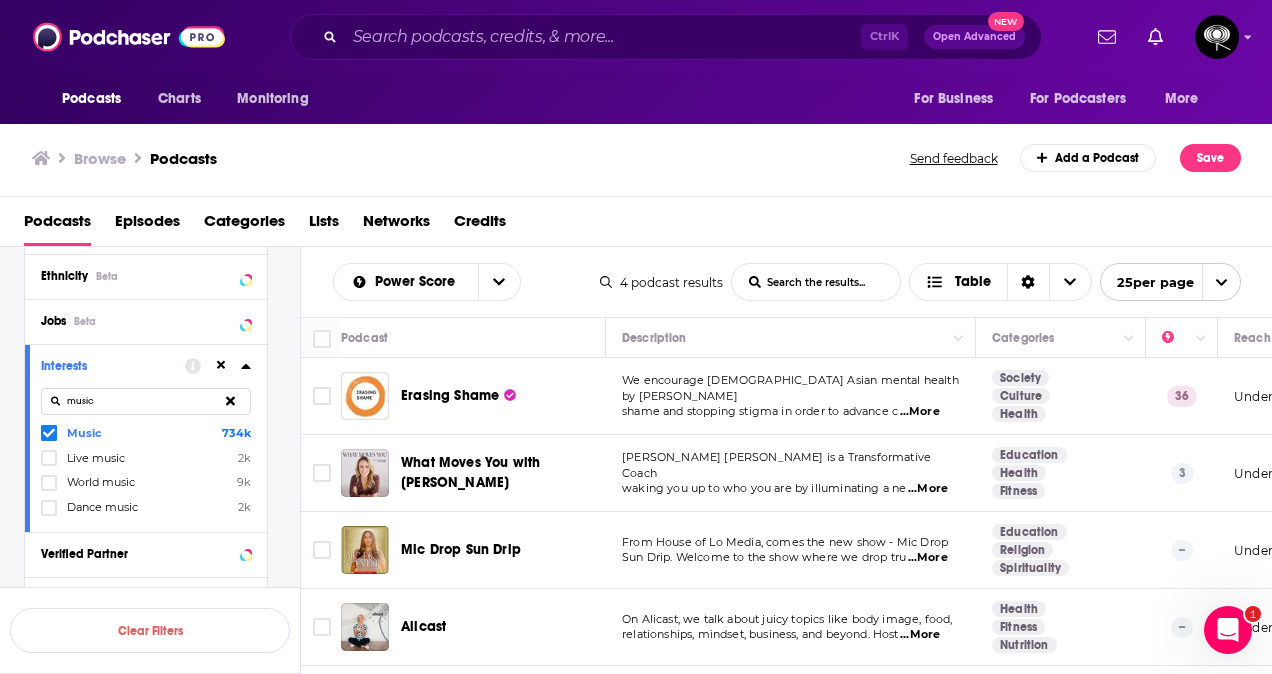 scroll, scrollTop: 3, scrollLeft: 0, axis: vertical 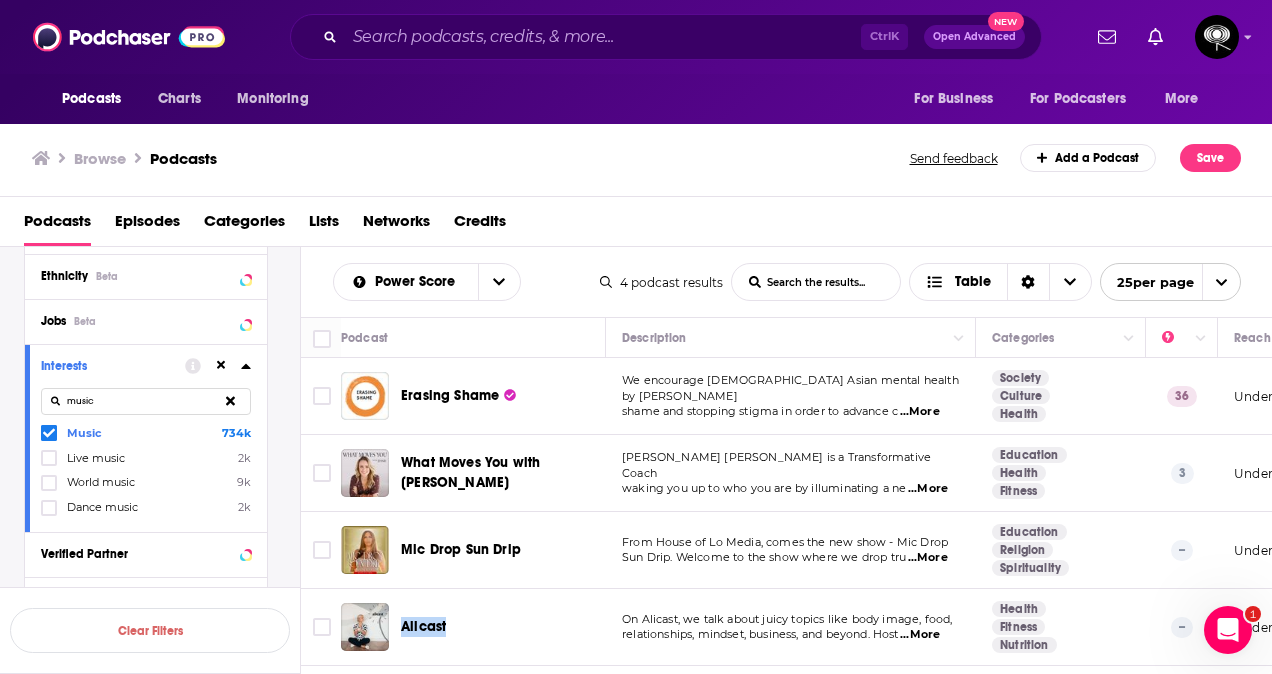 drag, startPoint x: 483, startPoint y: 620, endPoint x: 399, endPoint y: 622, distance: 84.0238 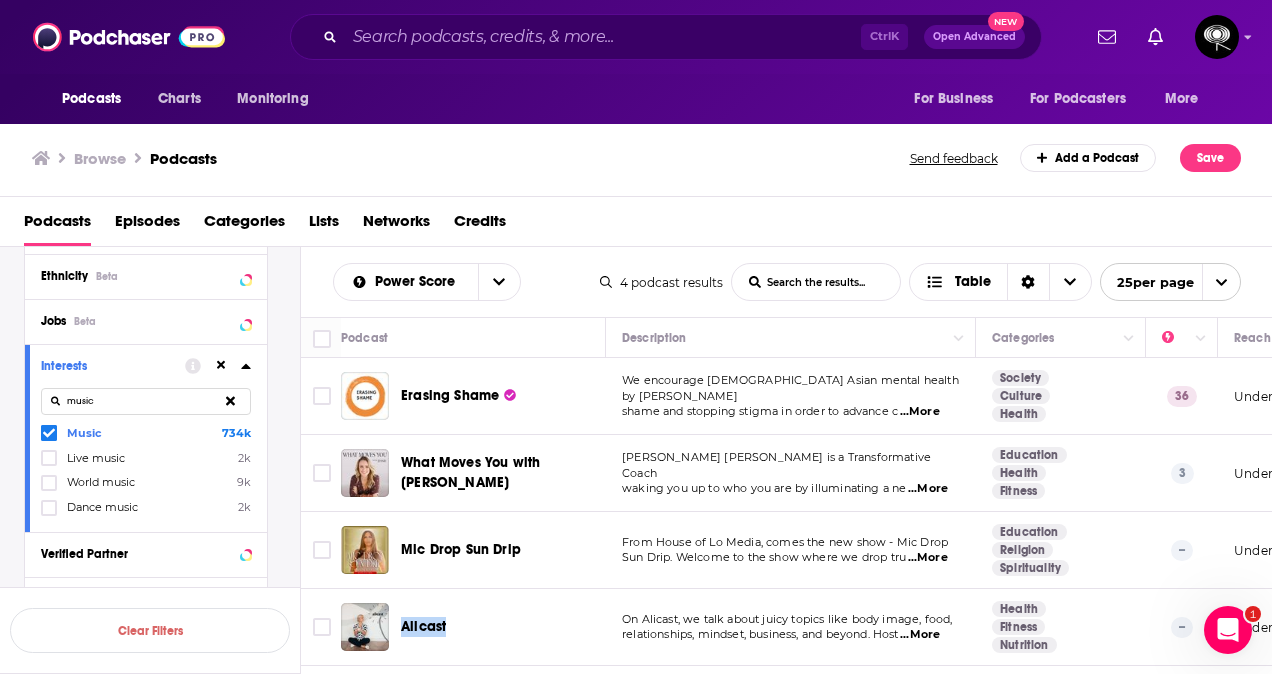 click on "Alicast" at bounding box center (475, 627) 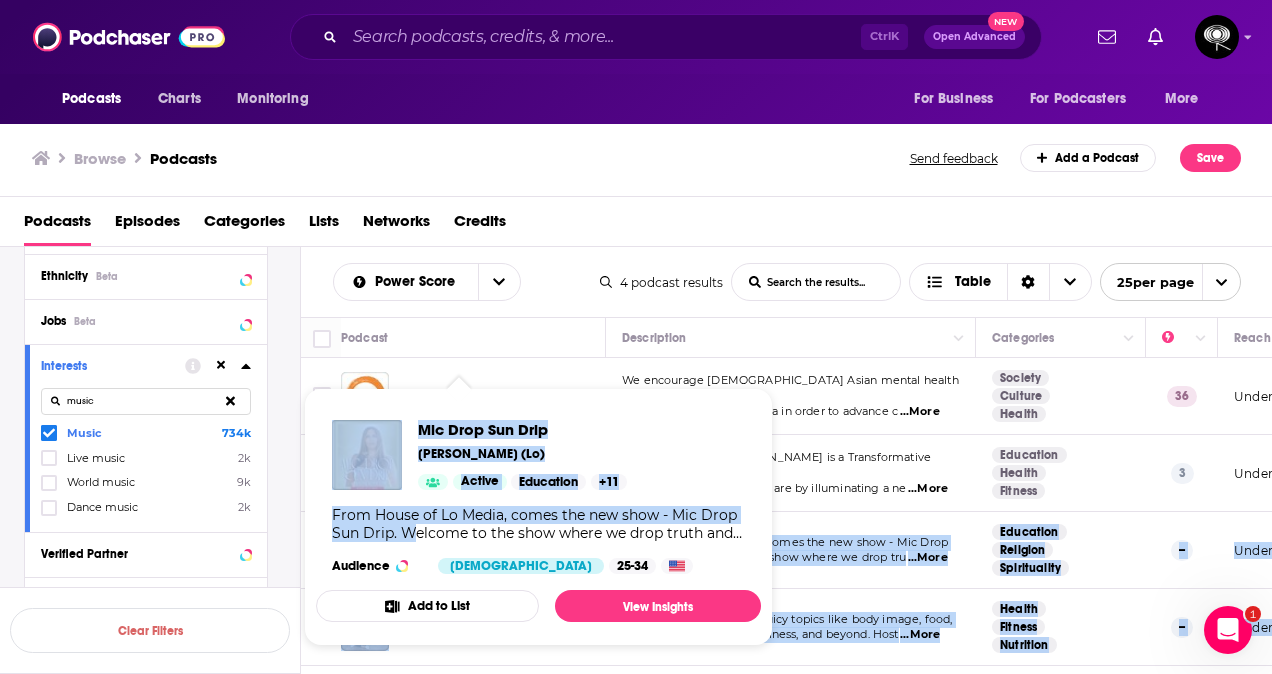 drag, startPoint x: 554, startPoint y: 544, endPoint x: 410, endPoint y: 527, distance: 145 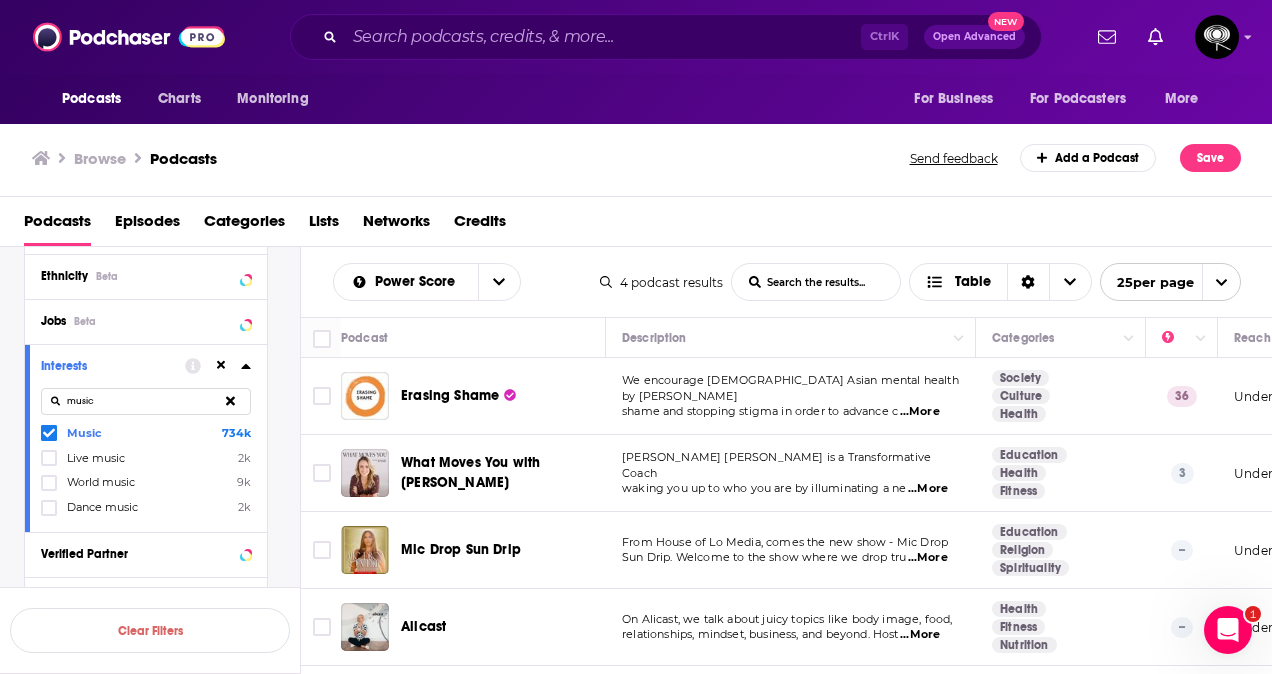 drag, startPoint x: 410, startPoint y: 527, endPoint x: 552, endPoint y: 263, distance: 299.76657 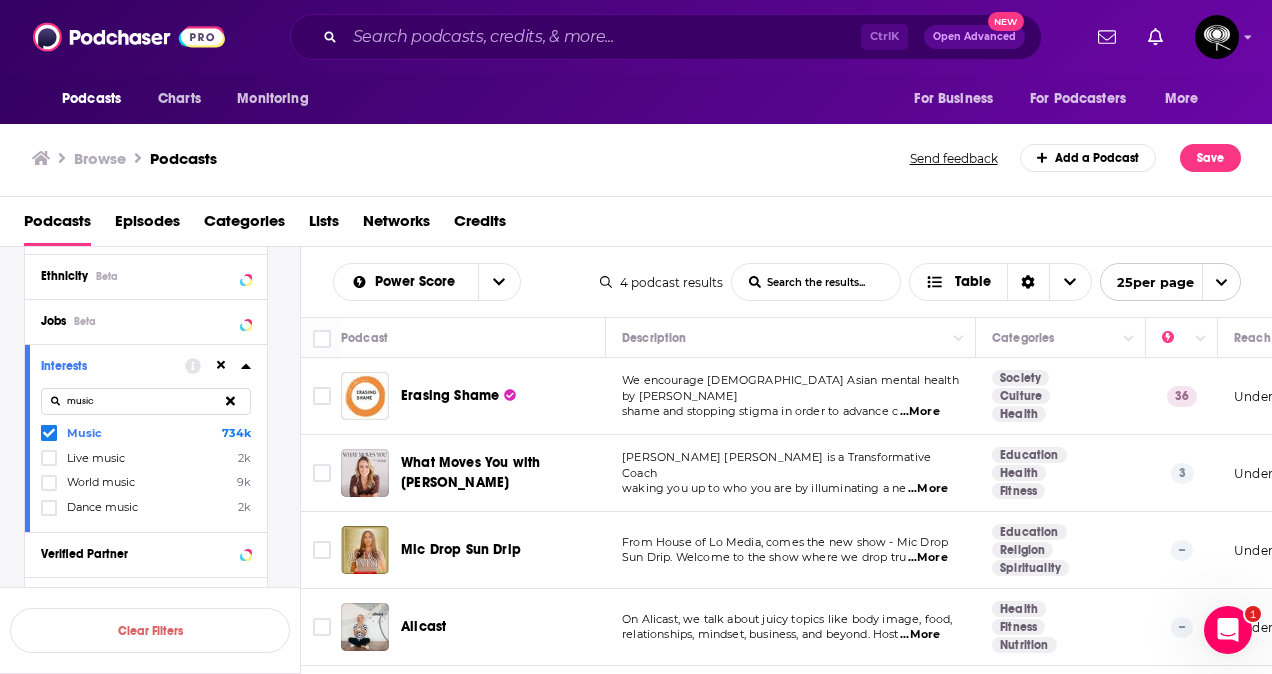click on "Power Score List Search Input Search the results... Table" at bounding box center [466, 282] 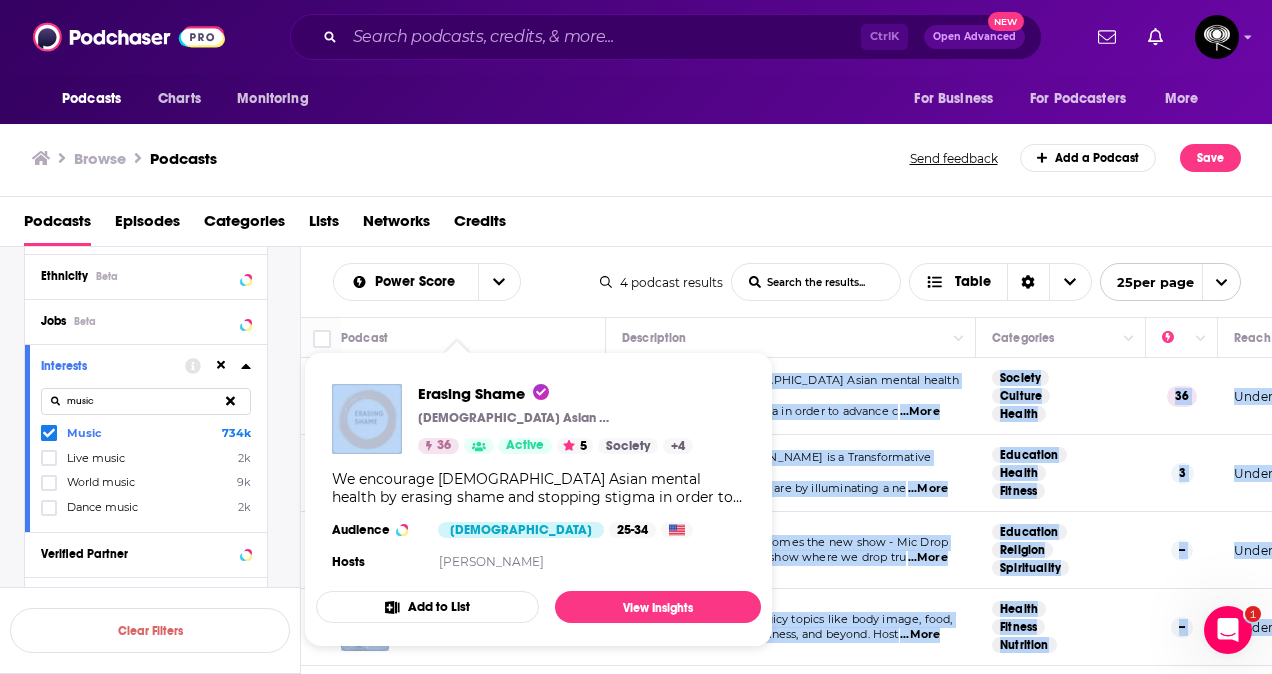 drag, startPoint x: 543, startPoint y: 389, endPoint x: 406, endPoint y: 389, distance: 137 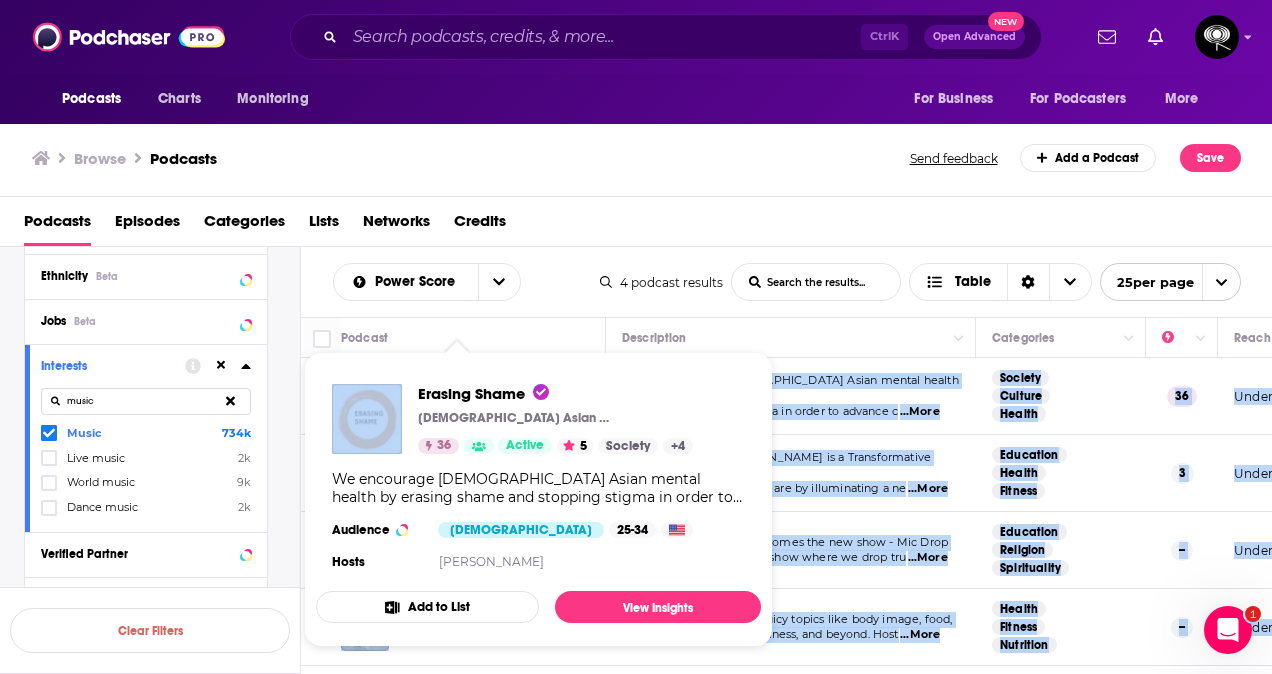 click on "Podcasts Charts Monitoring Ctrl  K Open Advanced New For Business For Podcasters More Podcasts Charts Monitoring For Business For Podcasters More Browse Podcasts Send feedback Add a Podcast Save Podcasts Episodes Categories Lists Networks Credits Filters 6 Quick Filters Has Guests Active Podcast Details Category Active Status Language Has Guests Has guests  Brand Safety & Suitability Political Skew Beta Show More Audience & Reach Power Score™ Reach (Monthly) Reach (Episode Average) Gender Age Income Parental Status Beta Location Beta Ethnicity Beta Jobs Beta Interests music Music 734k Live music 2k World music 9k Dance music 2k Verified Partner YouTube Subscriber Count Show Less Saved Searches Select Clear Filters Power Score List Search Input Search the results... Table 4   podcast   results List Search Input Search the results... Table 25  per page Podcast Description Categories Reach (Monthly) Reach (Episode) Top Country Erasing Shame We encourage Christian Asian mental health by erasing  ...More Society" at bounding box center [636, 337] 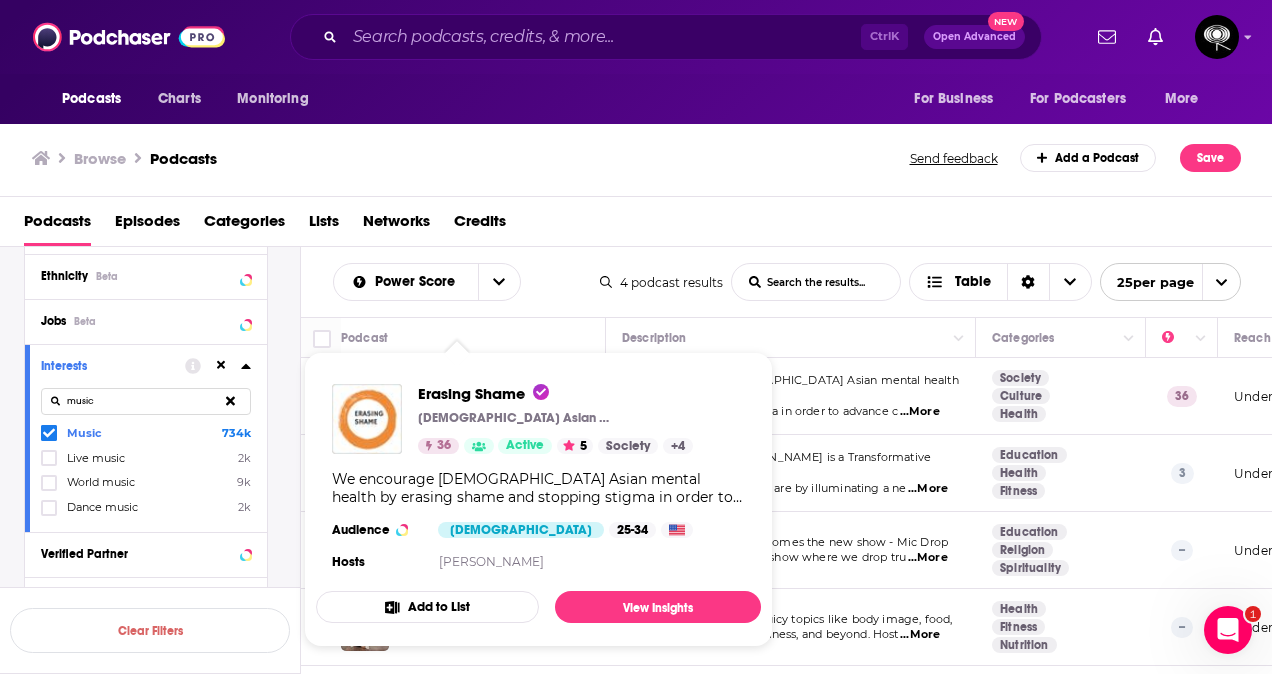 drag, startPoint x: 406, startPoint y: 389, endPoint x: 624, endPoint y: 201, distance: 287.868 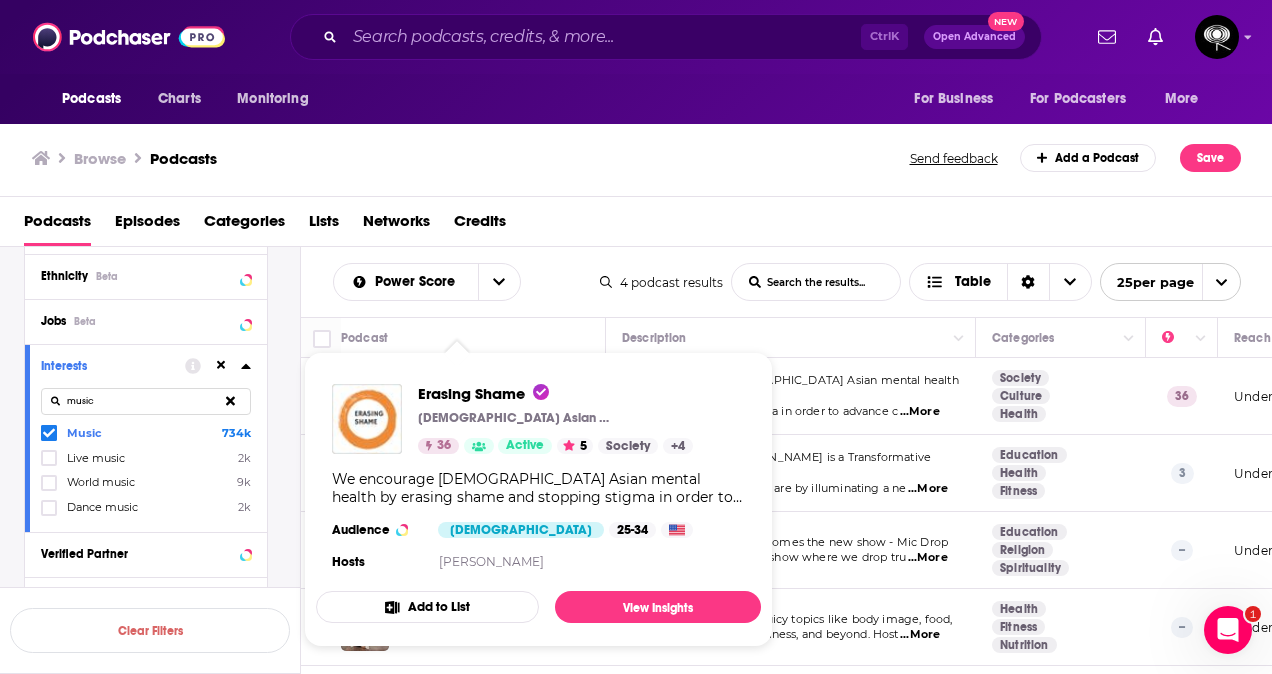 click on "Podcasts Episodes Categories Lists Networks Credits" at bounding box center [636, 222] 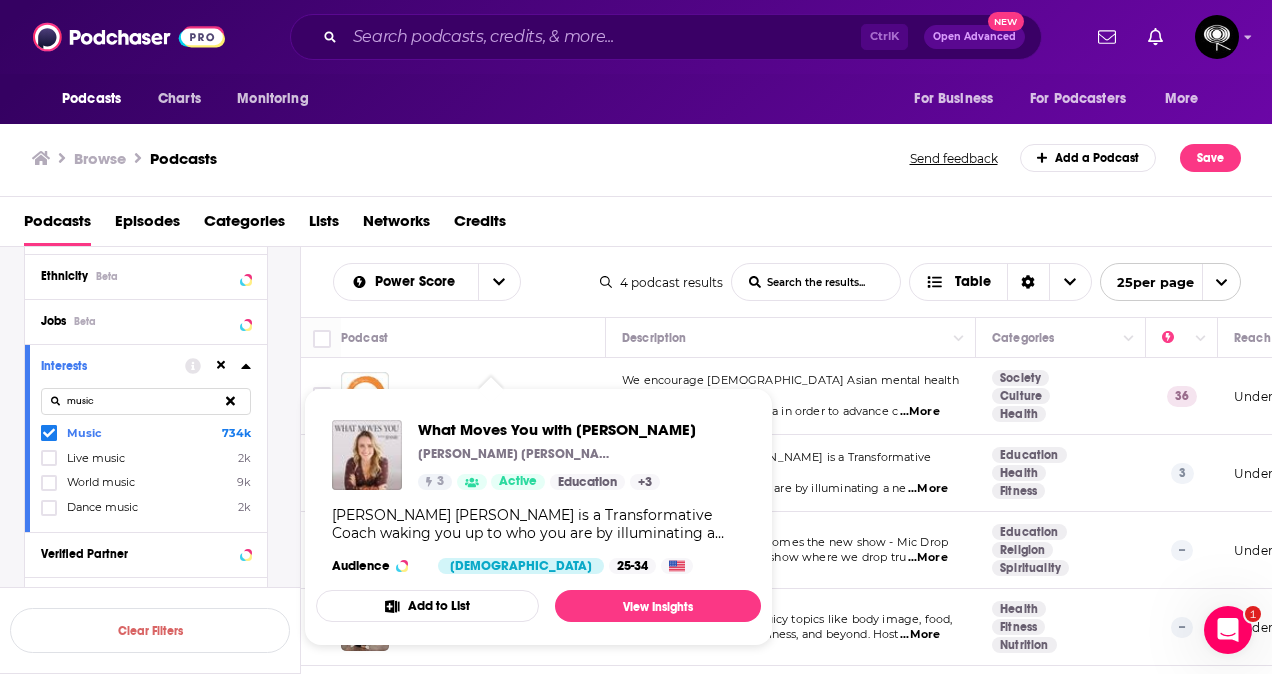 click on "Browse Podcasts" at bounding box center (472, 158) 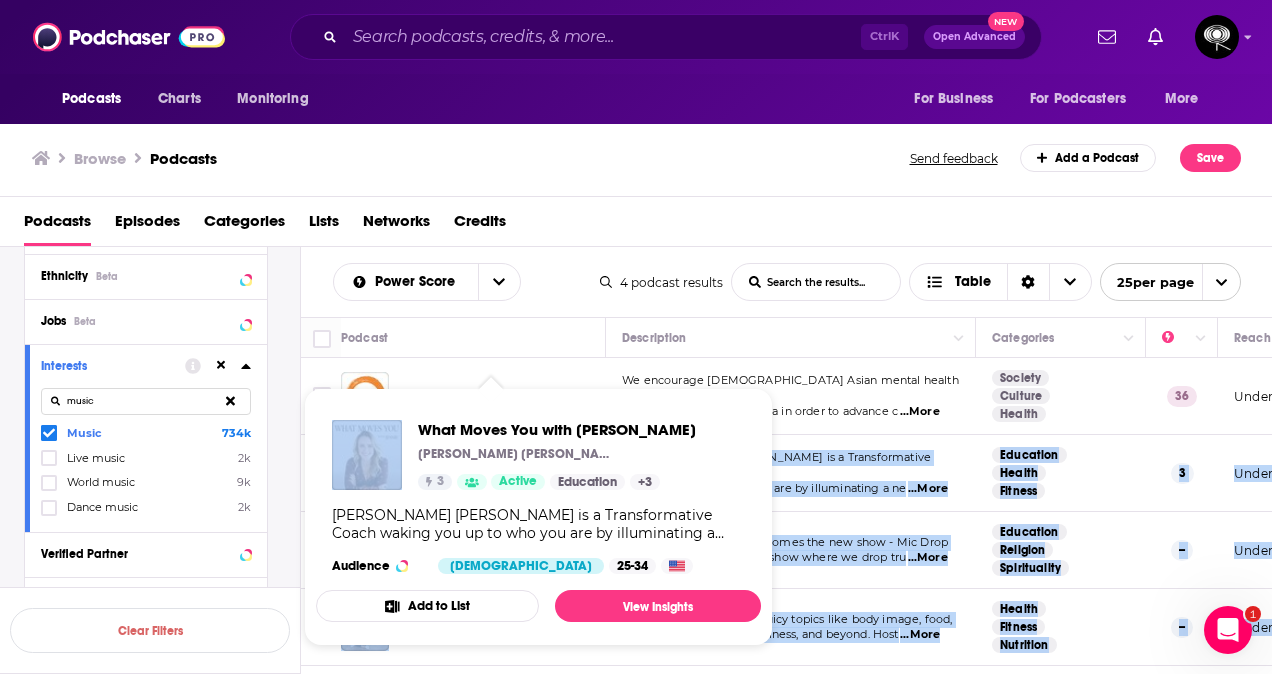 drag, startPoint x: 599, startPoint y: 471, endPoint x: 413, endPoint y: 438, distance: 188.90474 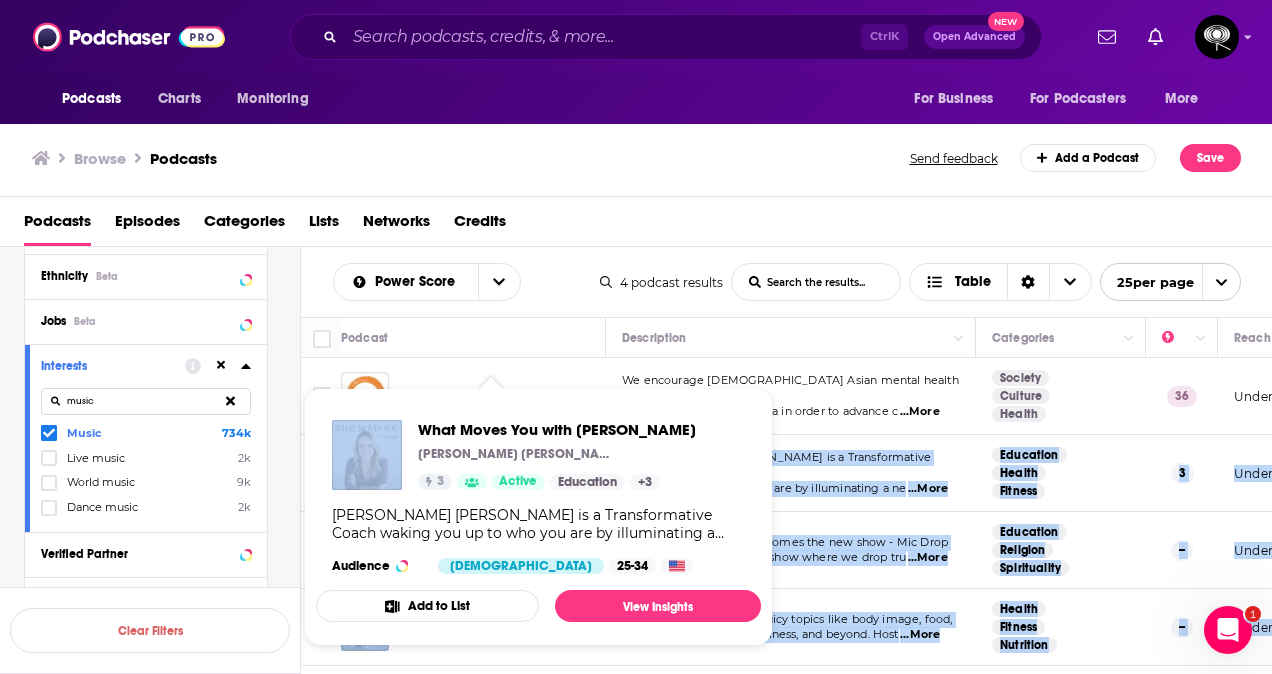 click on "Podcasts Charts Monitoring Ctrl  K Open Advanced New For Business For Podcasters More Podcasts Charts Monitoring For Business For Podcasters More Browse Podcasts Send feedback Add a Podcast Save Podcasts Episodes Categories Lists Networks Credits Filters 6 Quick Filters Has Guests Active Podcast Details Category Active Status Language Has Guests Has guests  Brand Safety & Suitability Political Skew Beta Show More Audience & Reach Power Score™ Reach (Monthly) Reach (Episode Average) Gender Age Income Parental Status Beta Location Beta Ethnicity Beta Jobs Beta Interests music Music 734k Live music 2k World music 9k Dance music 2k Verified Partner YouTube Subscriber Count Show Less Saved Searches Select Clear Filters Power Score List Search Input Search the results... Table 4   podcast   results List Search Input Search the results... Table 25  per page Podcast Description Categories Reach (Monthly) Reach (Episode) Top Country Erasing Shame We encourage Christian Asian mental health by erasing  ...More Society" at bounding box center [636, 337] 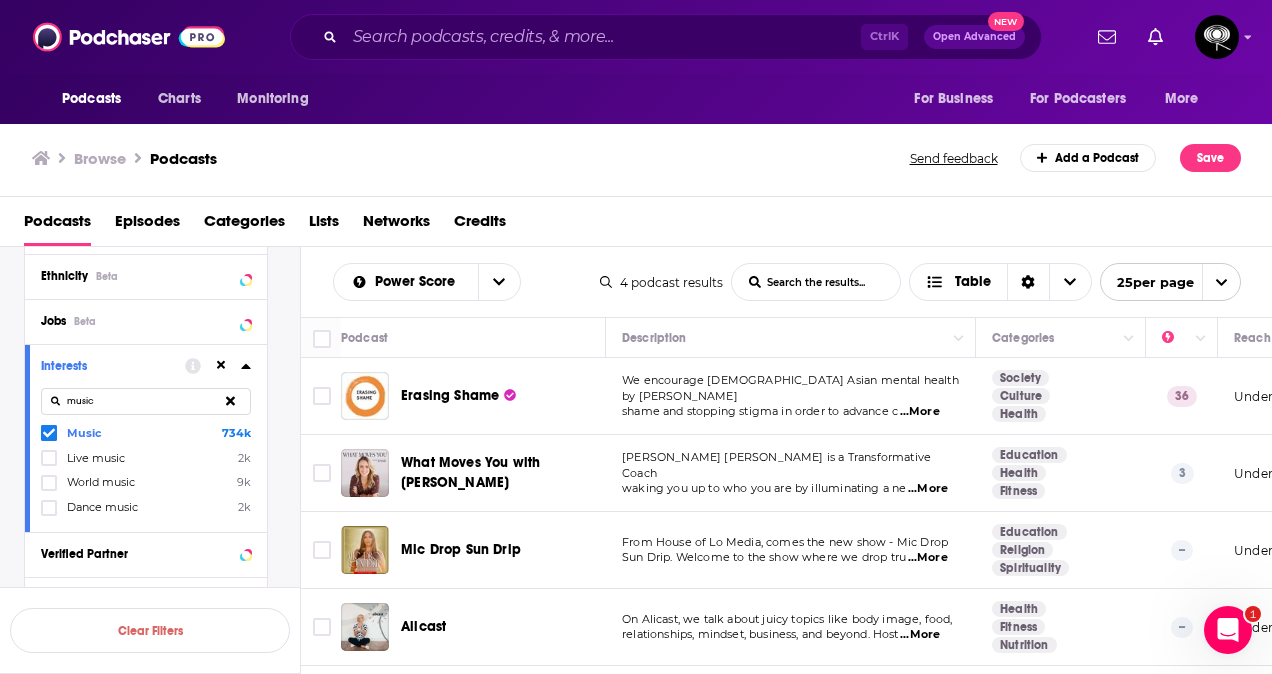 drag, startPoint x: 413, startPoint y: 438, endPoint x: 682, endPoint y: 238, distance: 335.2029 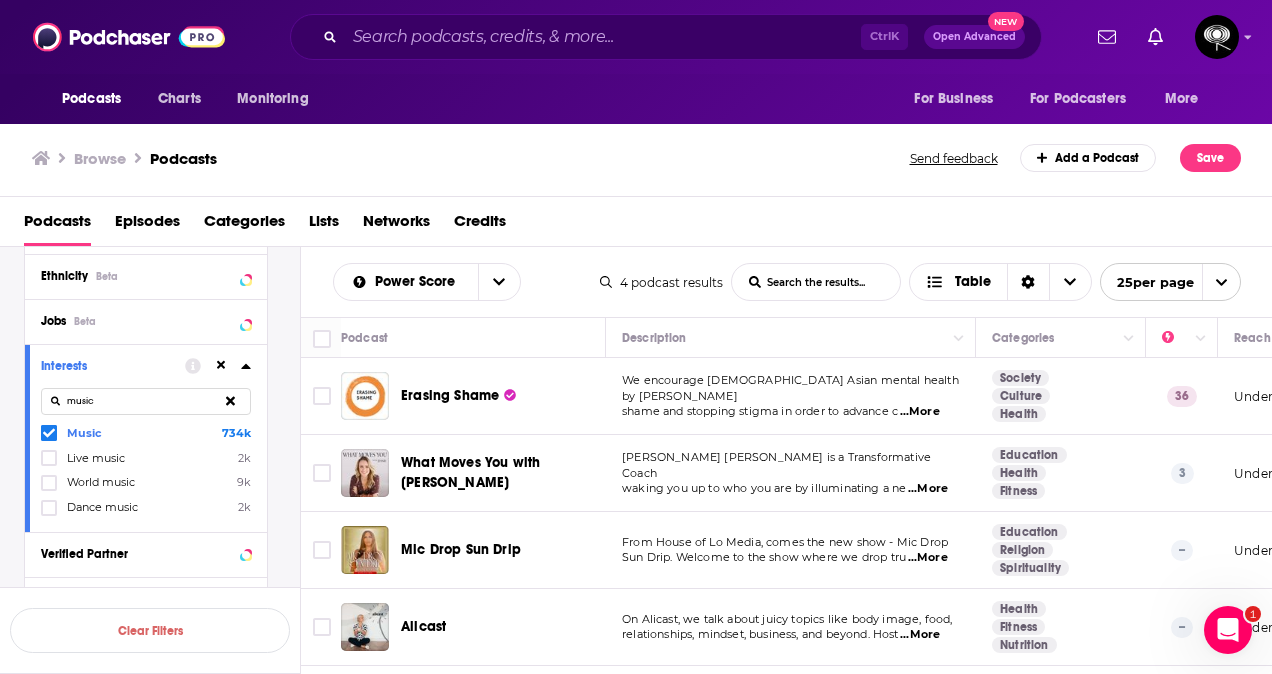 click on "Podcasts Episodes Categories Lists Networks Credits" at bounding box center [640, 225] 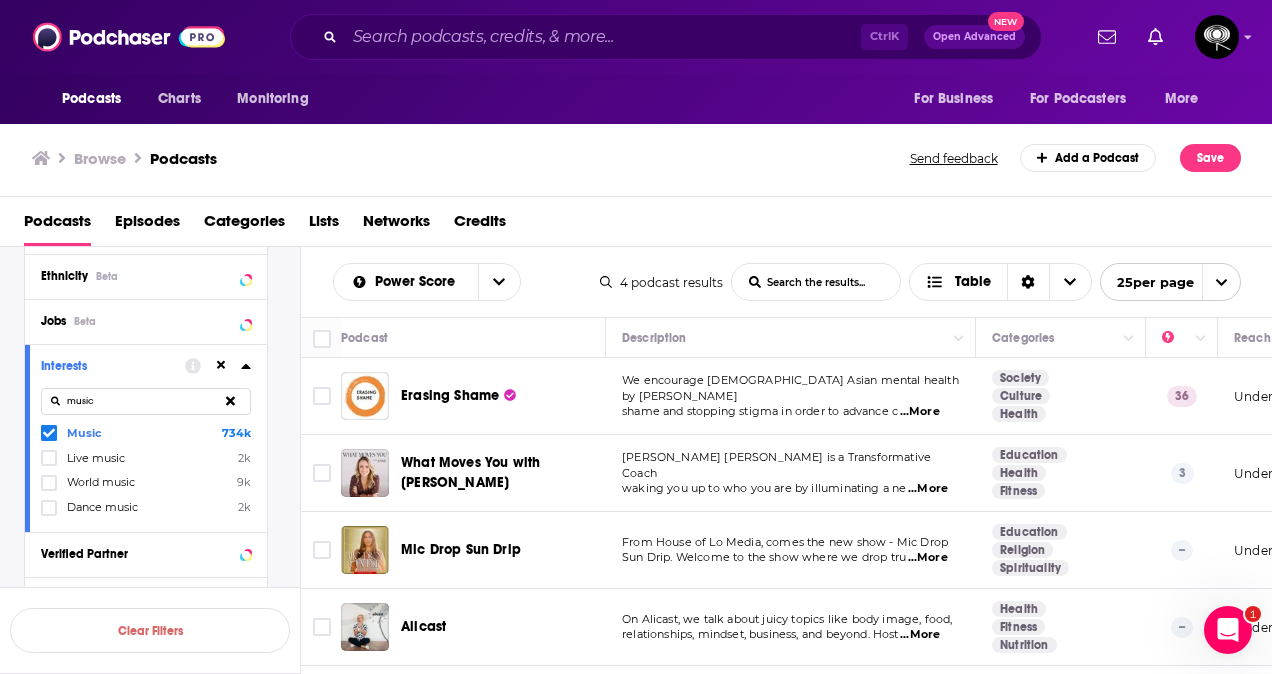 scroll, scrollTop: 0, scrollLeft: 0, axis: both 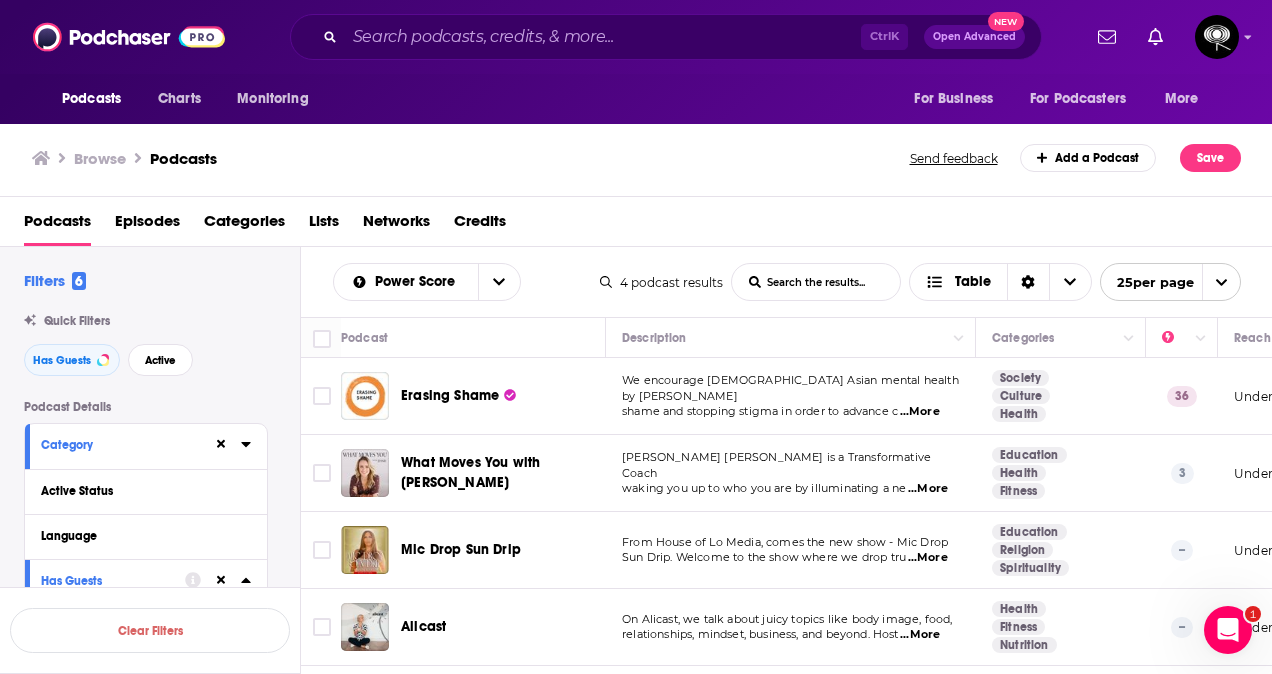 click 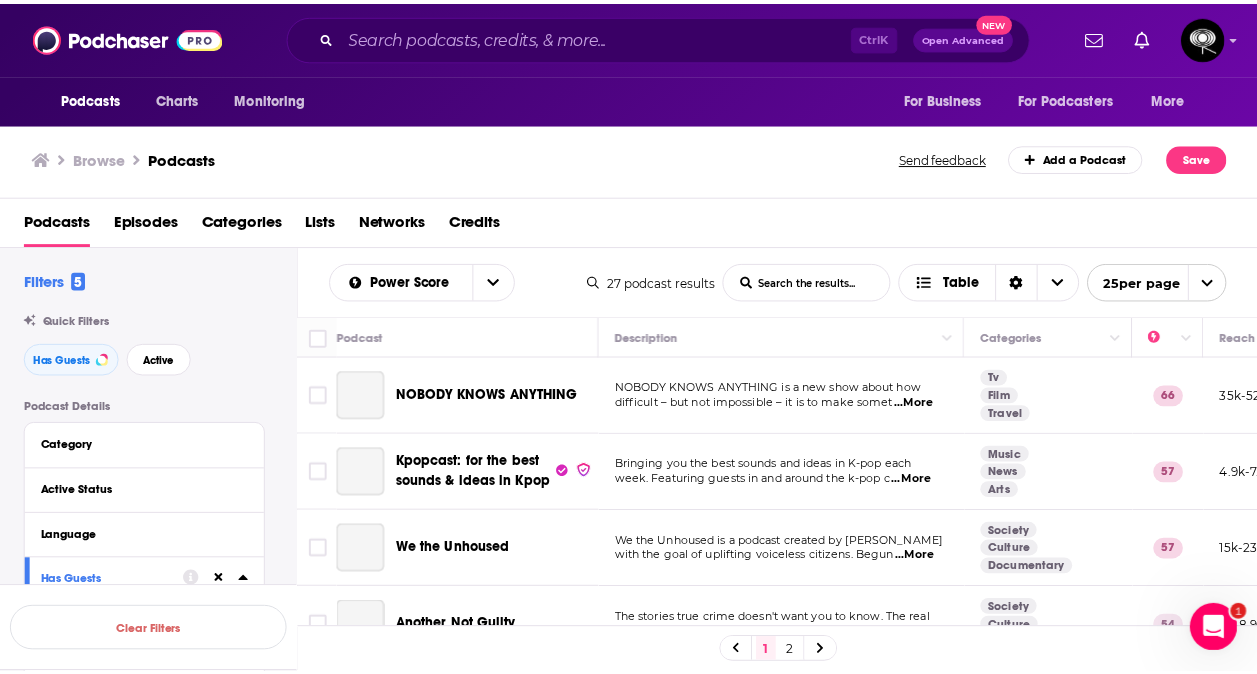scroll, scrollTop: 0, scrollLeft: 0, axis: both 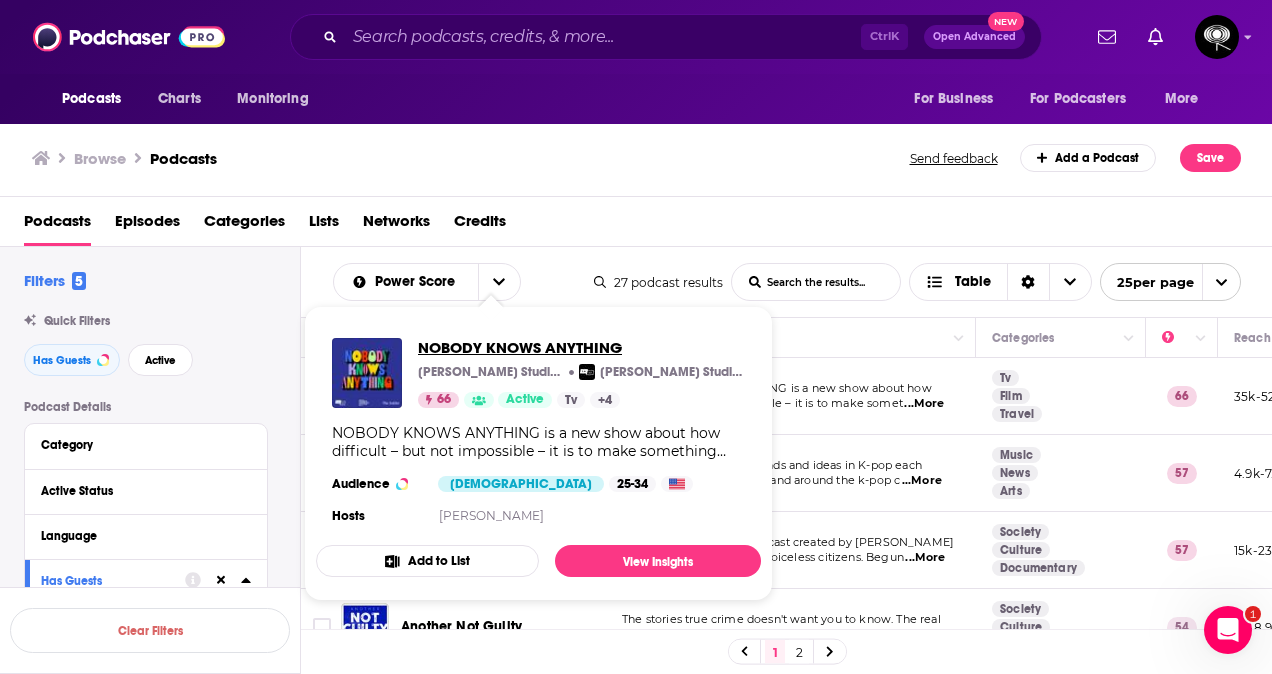 click on "NOBODY KNOWS ANYTHING" at bounding box center [581, 347] 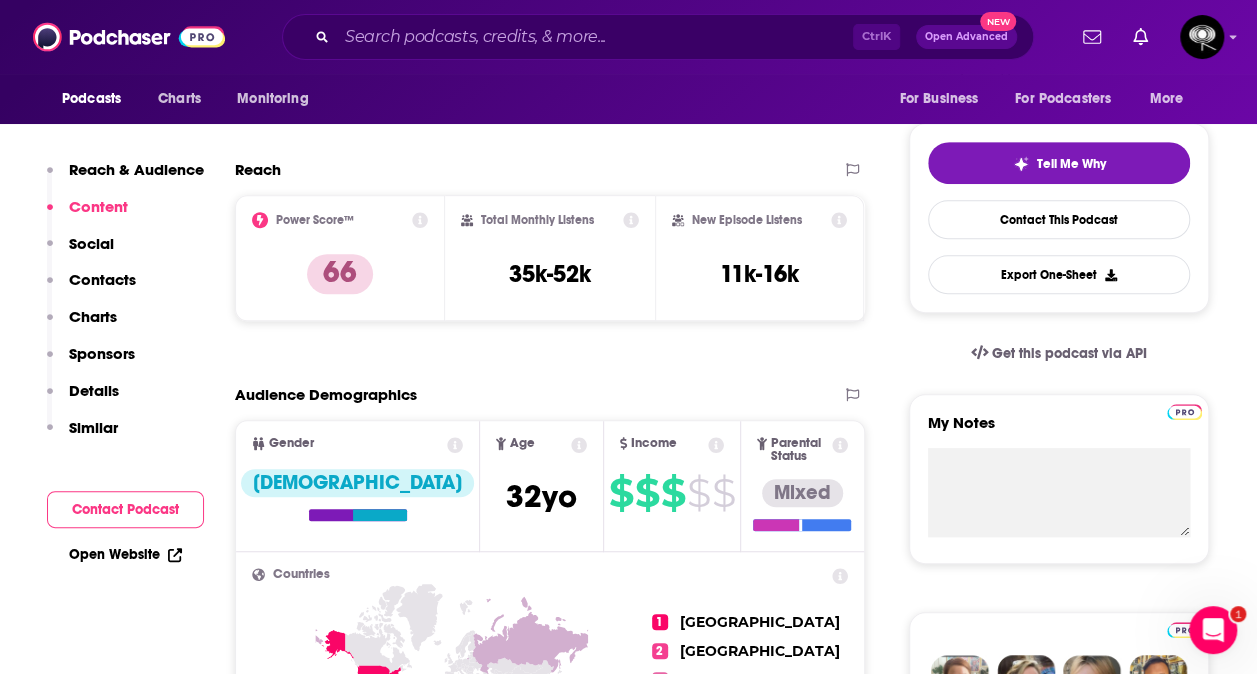scroll, scrollTop: 0, scrollLeft: 0, axis: both 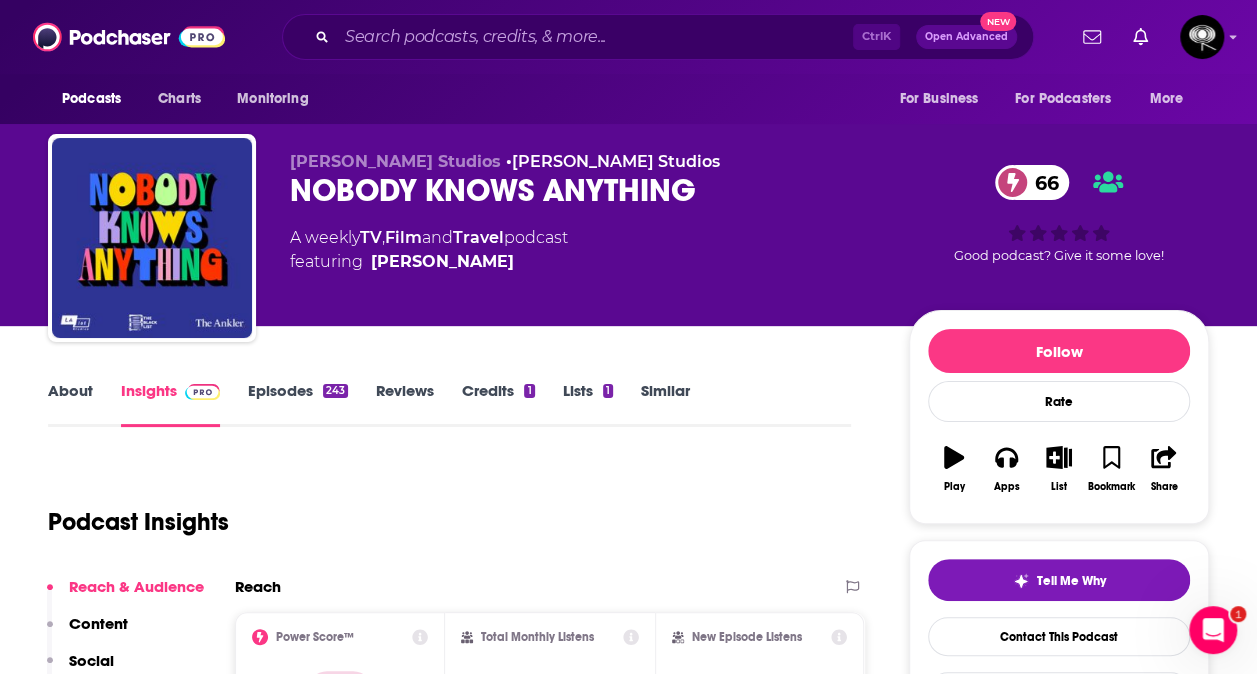 click on "Reviews" at bounding box center (405, 404) 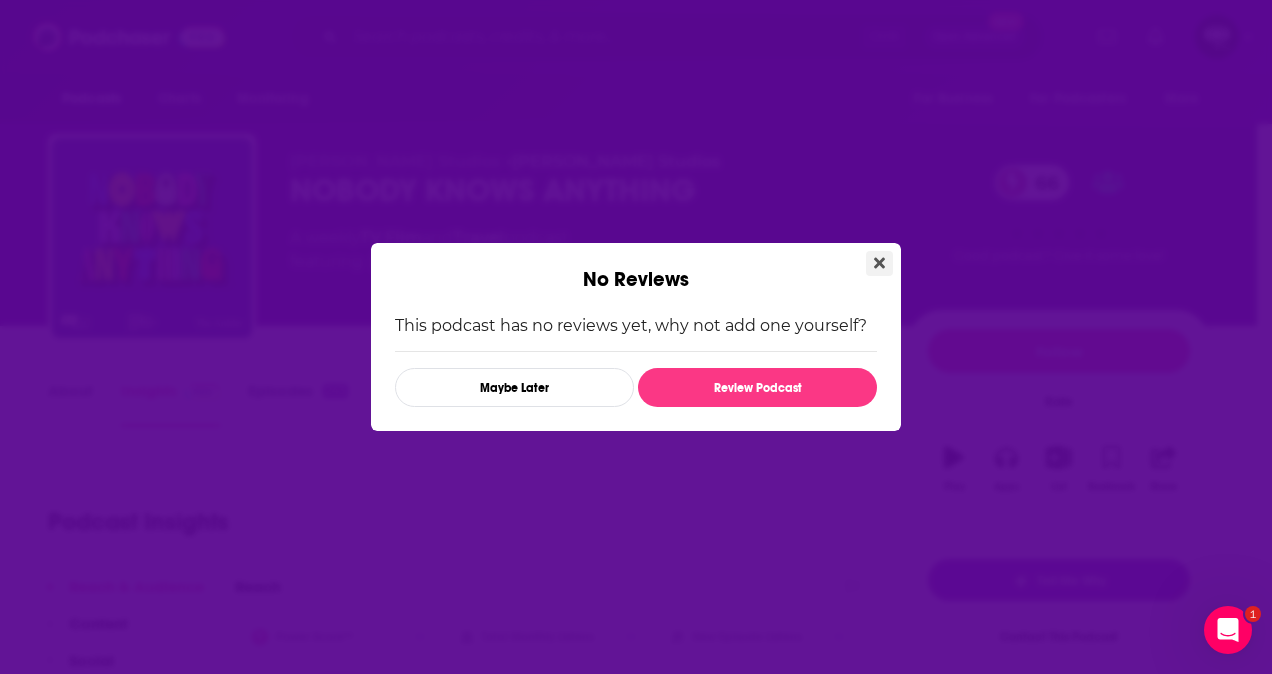 click 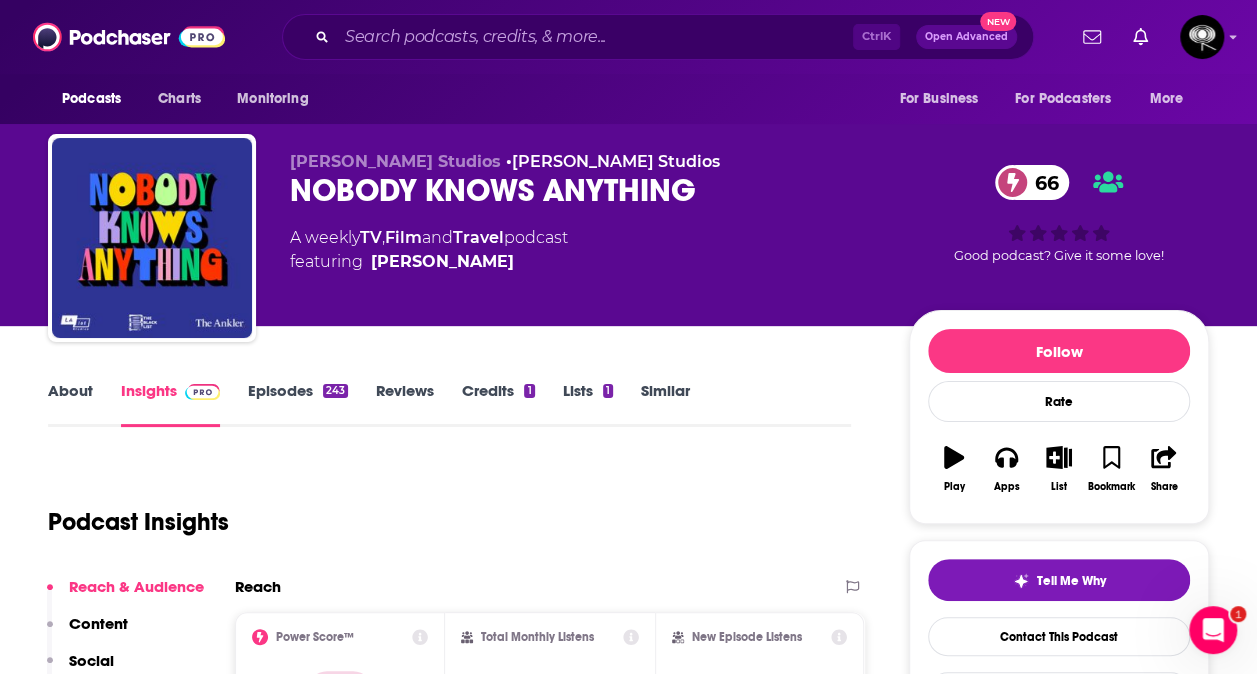 click on "About Insights Episodes 243 Reviews Credits 1 Lists 1 Similar Podcast Insights Reach & Audience Content Social Contacts Charts Sponsors Details Similar Contact Podcast Open Website  Reach Power Score™ 66 Total Monthly Listens 35k-52k New Episode Listens 11k-16k Export One-Sheet Audience Demographics Gender Female Age 32 yo Income $ $ $ $ $ Parental Status Mixed Countries 1 United States 2 Mexico 3 Pakistan 4 Bangladesh 5 Russia Top Cities Los Angeles, CA , New York, NY , Chicago, IL , San Francisco, CA , Anaheim, CA , San Diego, CA Interests Television & Film , Friends, Family & Relationships , Toys, Children & Baby , Restaurants, Food & Grocery , Music , Sports Jobs Crew Members , Fashion Stylists , Biologists , Technicians , Journalists/Reporters , Software Engineers Ethnicities White / Caucasian , Hispanic , Asian , African American Show More Content Political Skew Low Left Socials Instagram @erickgalindo 12k Twitter @ErickGEEE Host 6k Contacts   RSS   Podcast Email LAist Studios scprdev@scpr.org" at bounding box center (462, 6100) 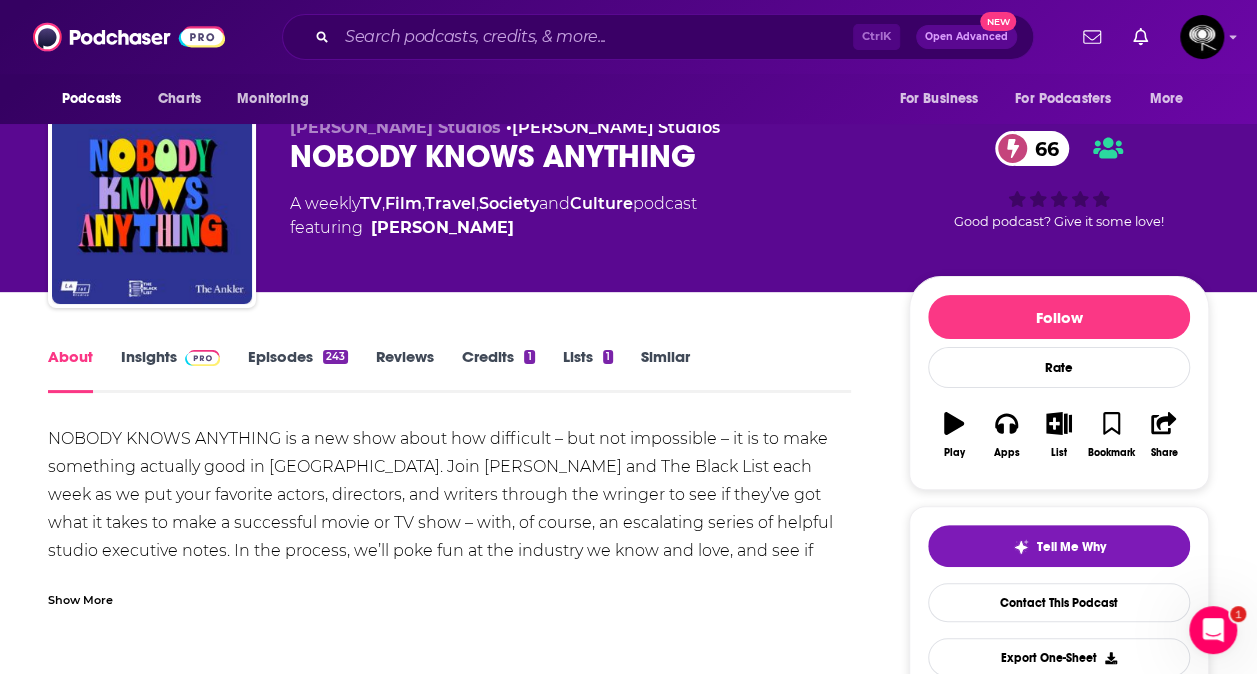 scroll, scrollTop: 35, scrollLeft: 0, axis: vertical 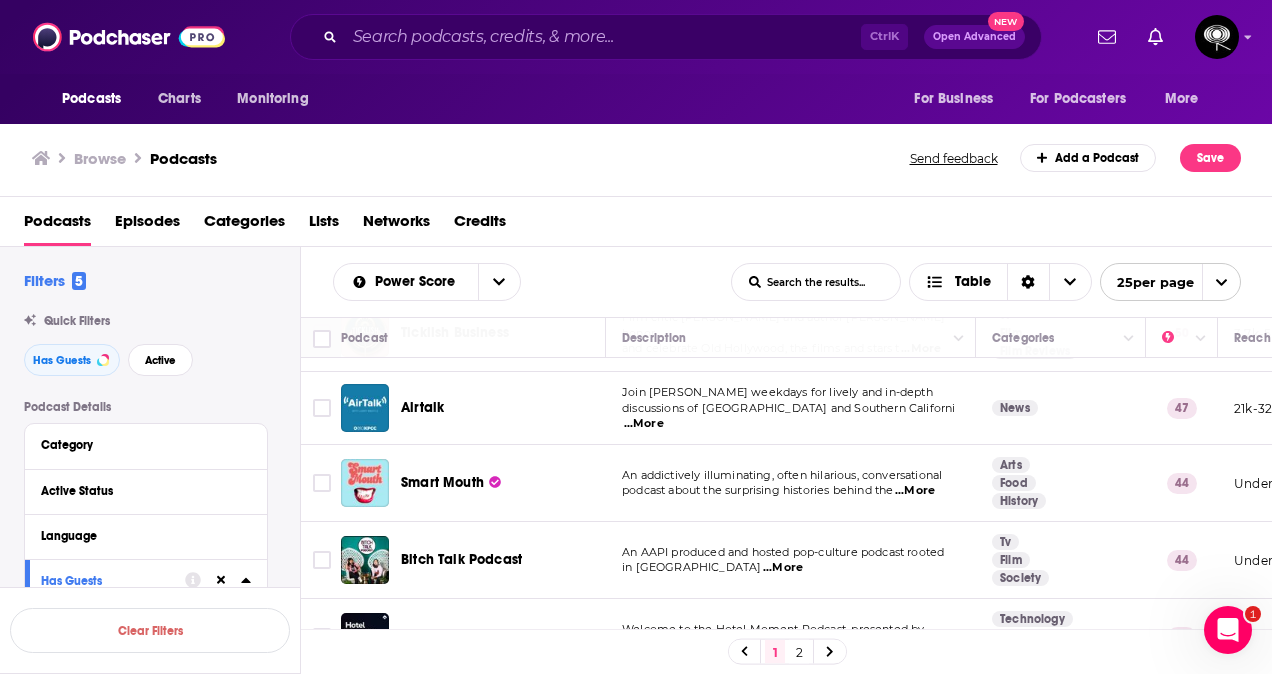 click on "Bitch Talk Podcast" at bounding box center (461, 559) 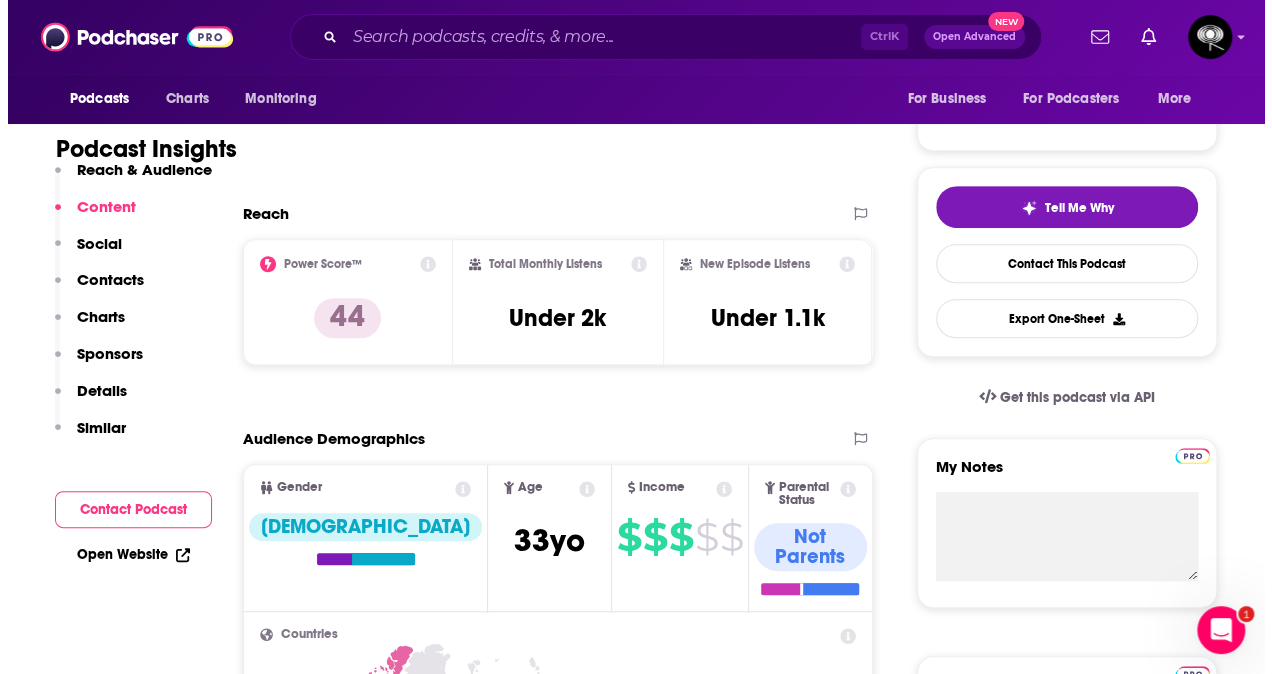 scroll, scrollTop: 0, scrollLeft: 0, axis: both 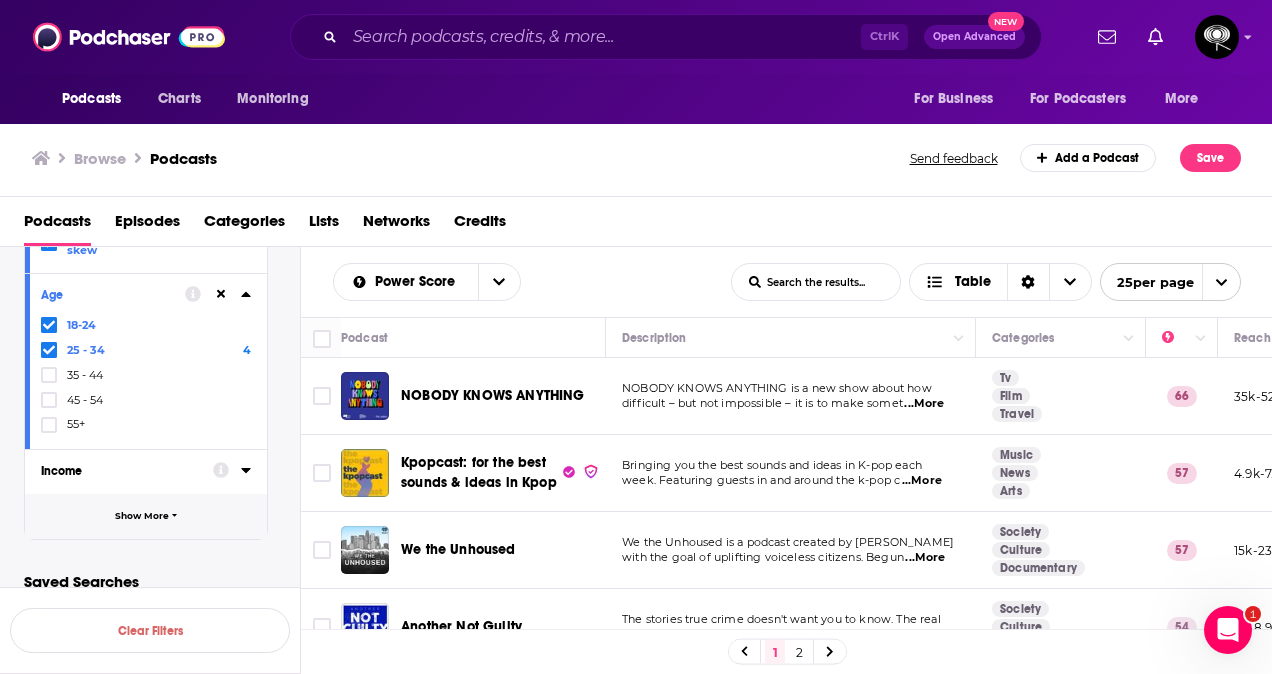 click 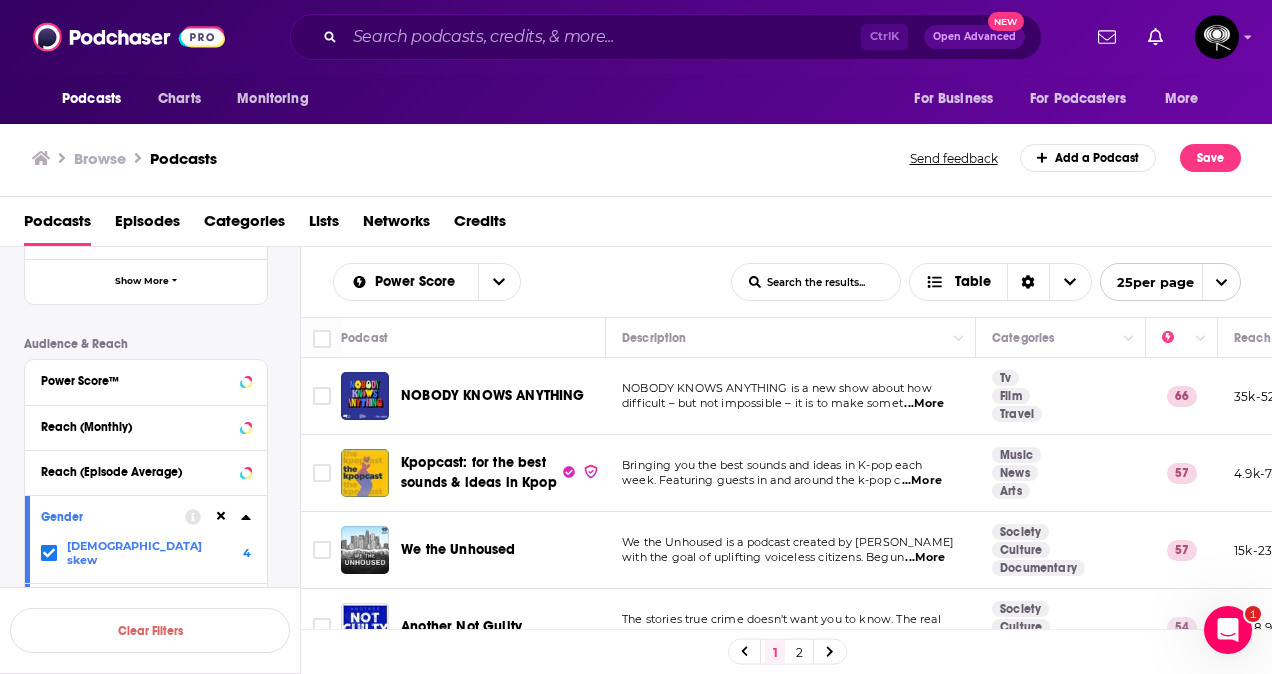 scroll, scrollTop: 0, scrollLeft: 0, axis: both 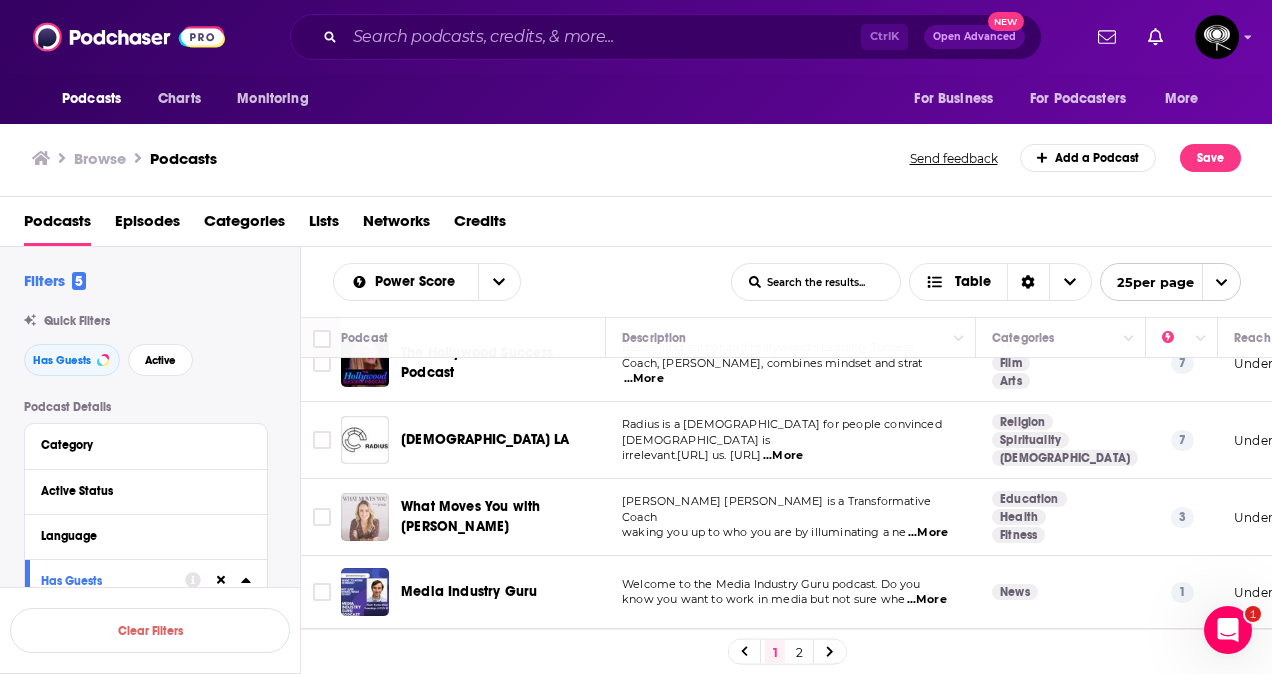 click at bounding box center [365, 517] 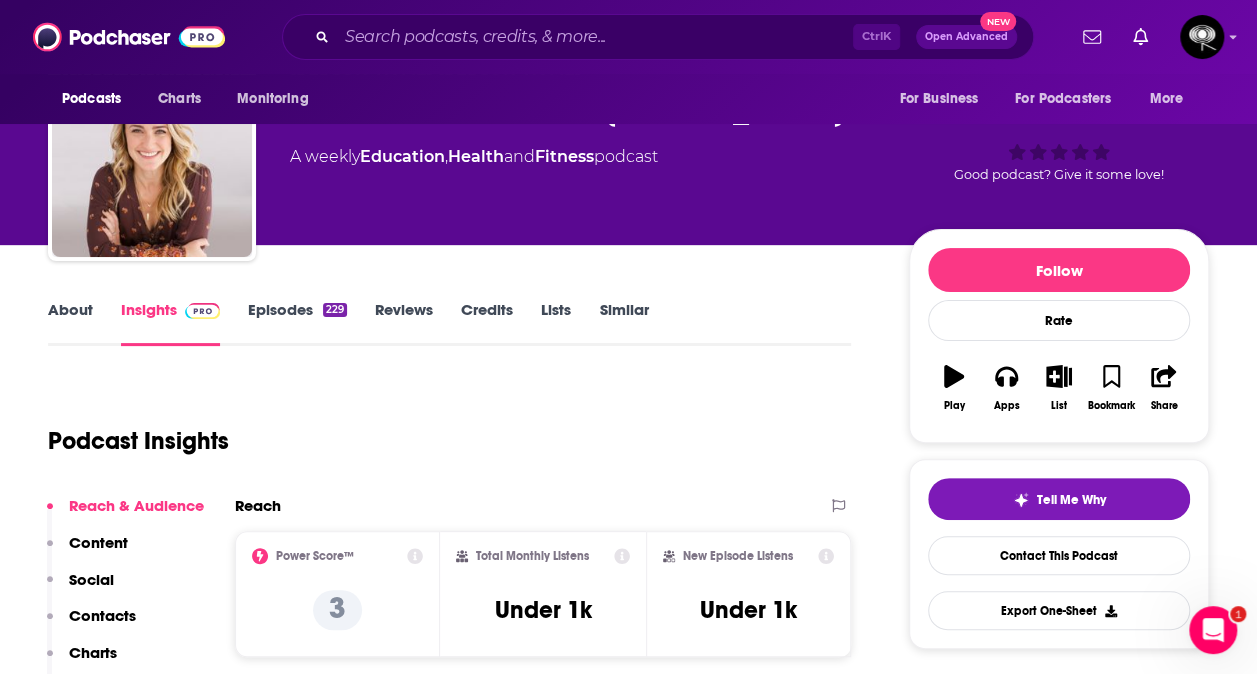 scroll, scrollTop: 0, scrollLeft: 0, axis: both 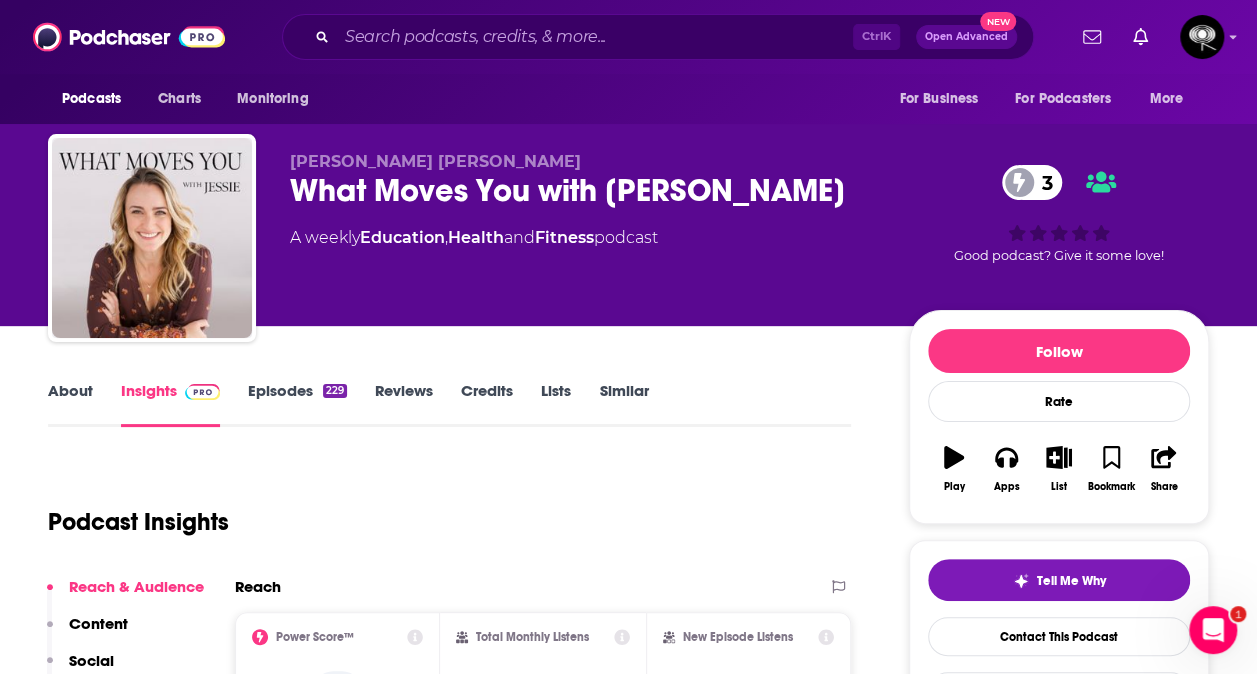 click on "About" at bounding box center (70, 404) 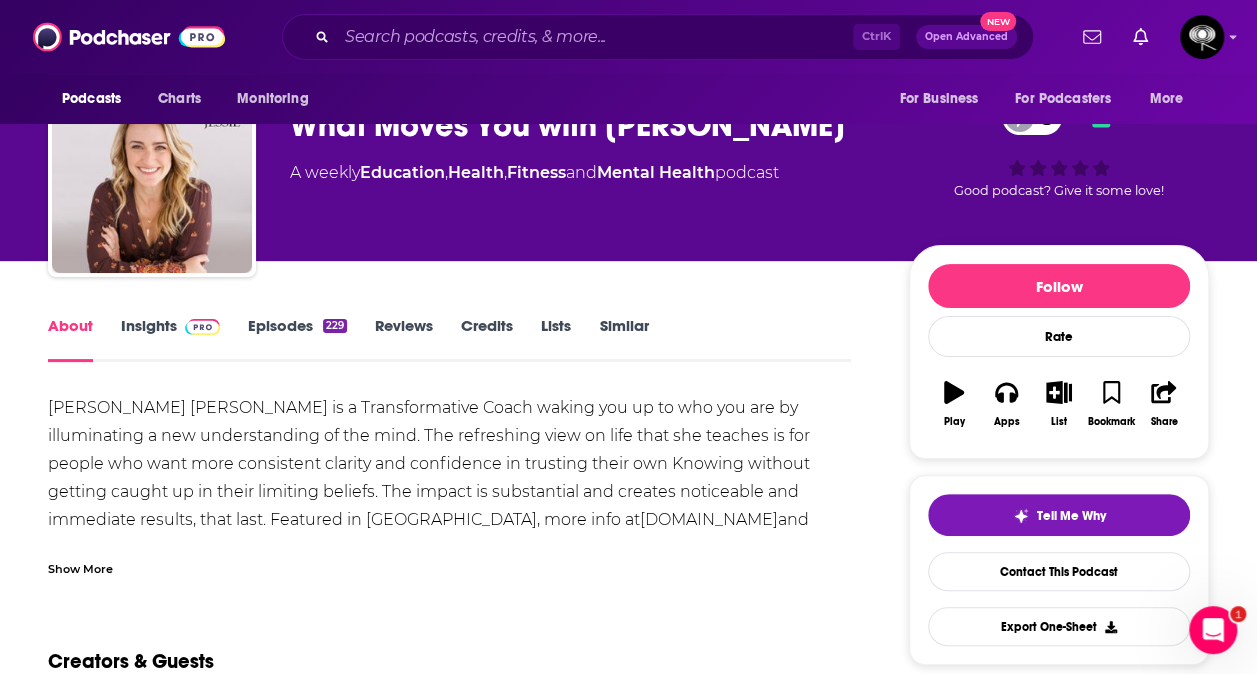 scroll, scrollTop: 66, scrollLeft: 0, axis: vertical 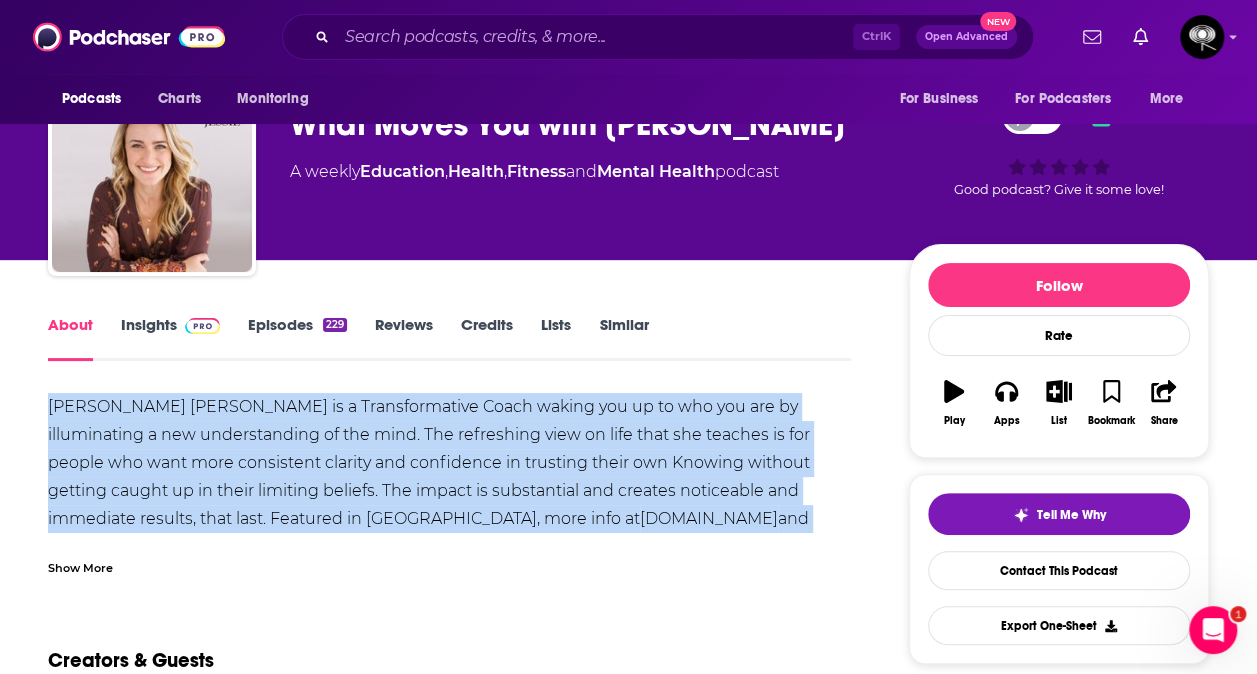 drag, startPoint x: 819, startPoint y: 522, endPoint x: 47, endPoint y: 408, distance: 780.3717 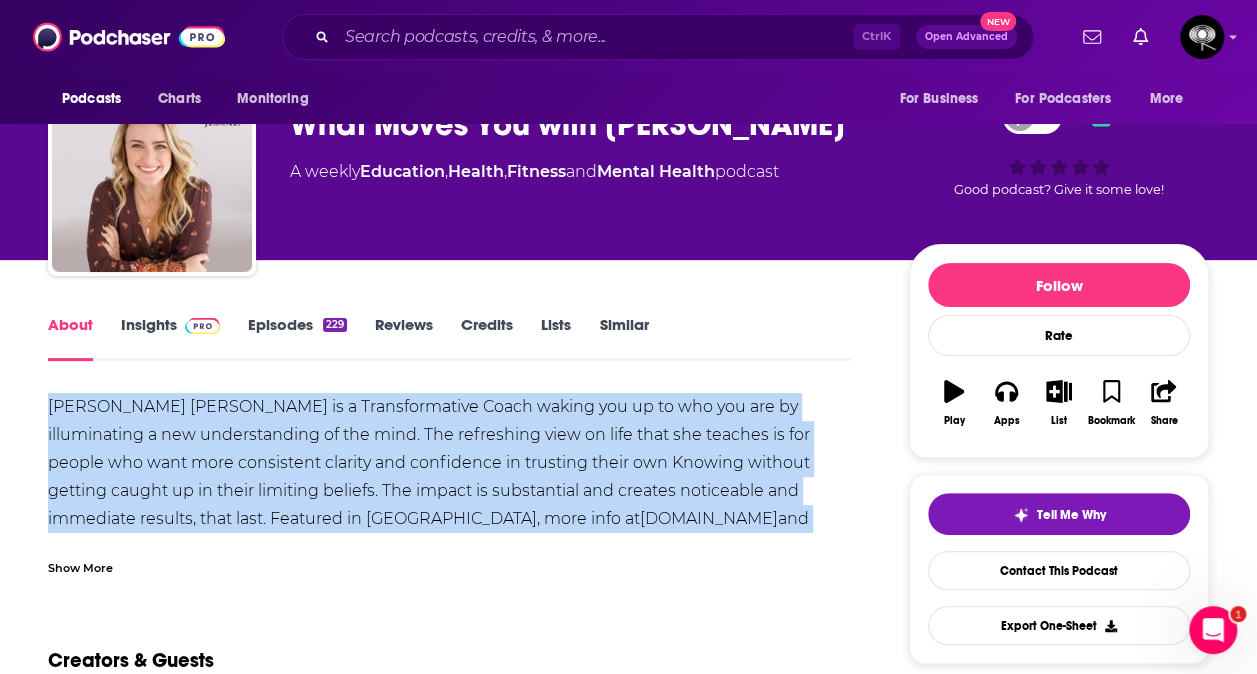 click on "About Insights Episodes 229 Reviews Credits Lists Similar Jessie Douglass-Smith McGraw is a Transformative Coach waking you up to who you are by illuminating a new understanding of the mind. The refreshing view on life that she teaches is for people who want more consistent clarity and confidence in trusting their own Knowing without getting caught up in their limiting beliefs. The impact is substantial and creates noticeable and immediate results, that last. Featured in Goop, more info at  whatmovesyouwithjessie.com  and @whatmovesyouwithjessie on all social media. Music & Production by Mike McGraw of Tinkercity Music | @tinkercity. Show More Creators & Guests We don't know anything about the creators of this podcast yet . You can   add them yourself   so they can be credited for this and other podcasts. Recent Episodes View All The Ambition Trap with Amina AlTai Jul 2nd, 2025 A Heart Opening Conversation with Linda Pransky Jun 18th, 2025 Lessons From The Ordinary Jun 11th, 2025 View All Episodes   . You can" at bounding box center (462, 1157) 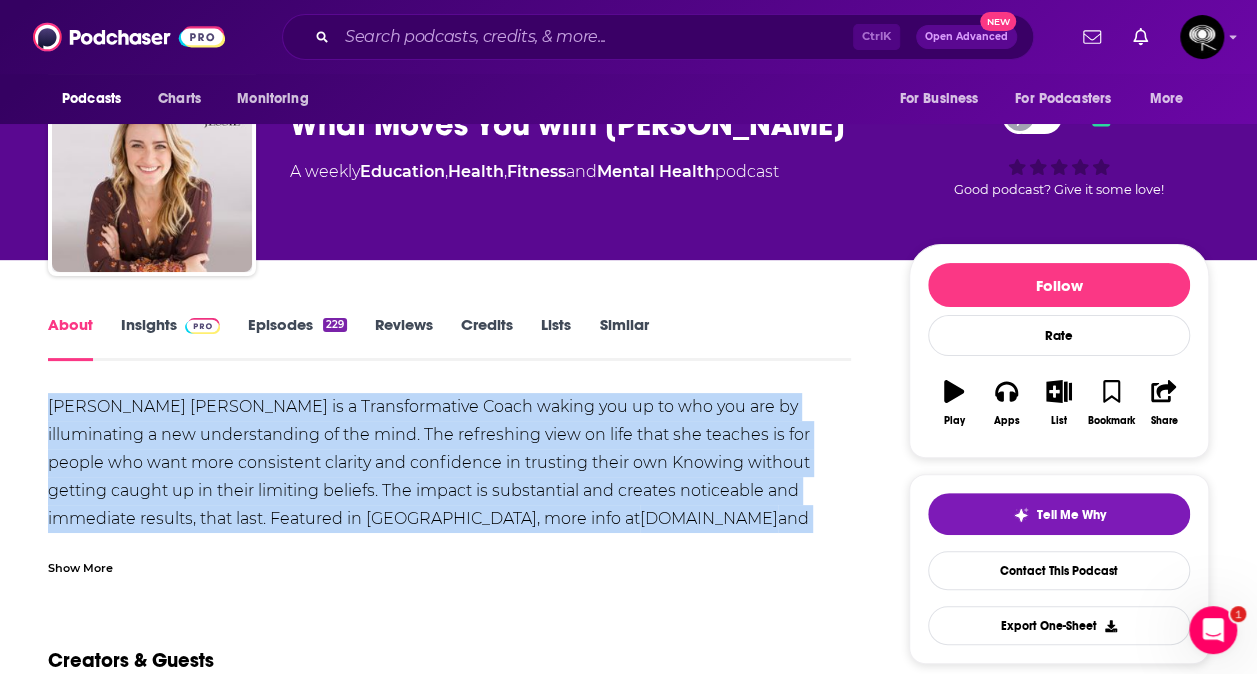 drag, startPoint x: 821, startPoint y: 528, endPoint x: 46, endPoint y: 400, distance: 785.4992 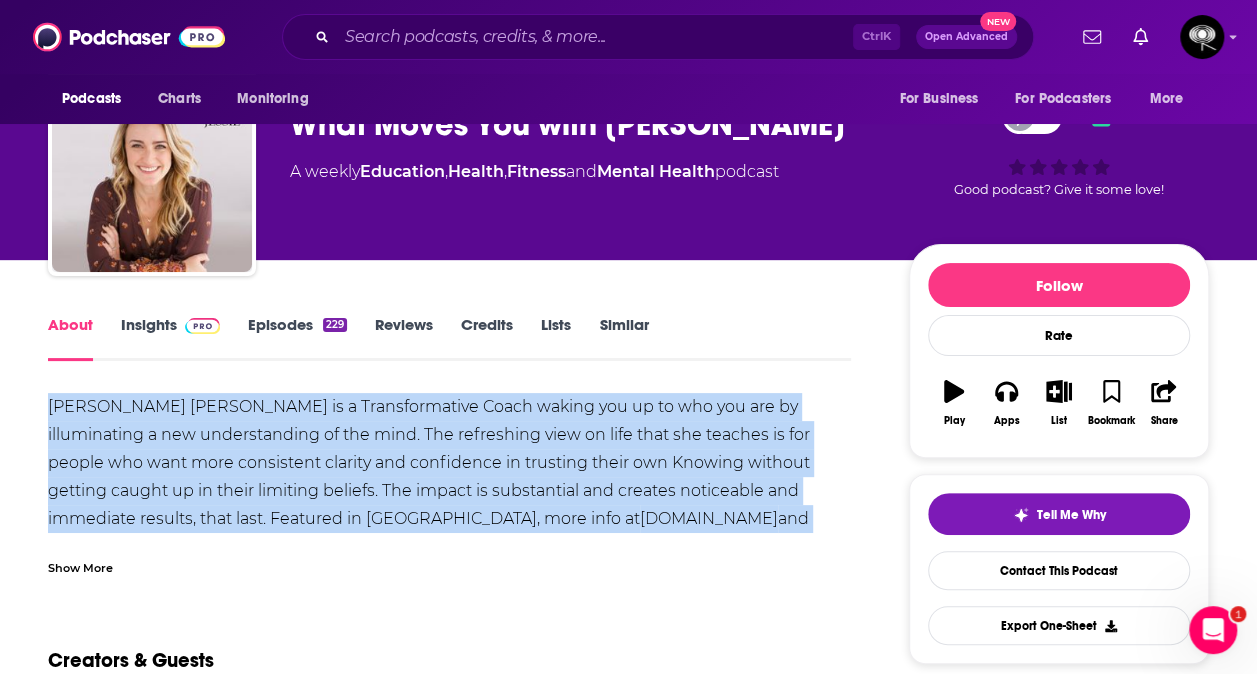 click on "About Insights Episodes 229 Reviews Credits Lists Similar Jessie Douglass-Smith McGraw is a Transformative Coach waking you up to who you are by illuminating a new understanding of the mind. The refreshing view on life that she teaches is for people who want more consistent clarity and confidence in trusting their own Knowing without getting caught up in their limiting beliefs. The impact is substantial and creates noticeable and immediate results, that last. Featured in Goop, more info at  whatmovesyouwithjessie.com  and @whatmovesyouwithjessie on all social media. Music & Production by Mike McGraw of Tinkercity Music | @tinkercity. Show More Creators & Guests We don't know anything about the creators of this podcast yet . You can   add them yourself   so they can be credited for this and other podcasts. Recent Episodes View All The Ambition Trap with Amina AlTai Jul 2nd, 2025 A Heart Opening Conversation with Linda Pransky Jun 18th, 2025 Lessons From The Ordinary Jun 11th, 2025 View All Episodes   . You can" at bounding box center (462, 1157) 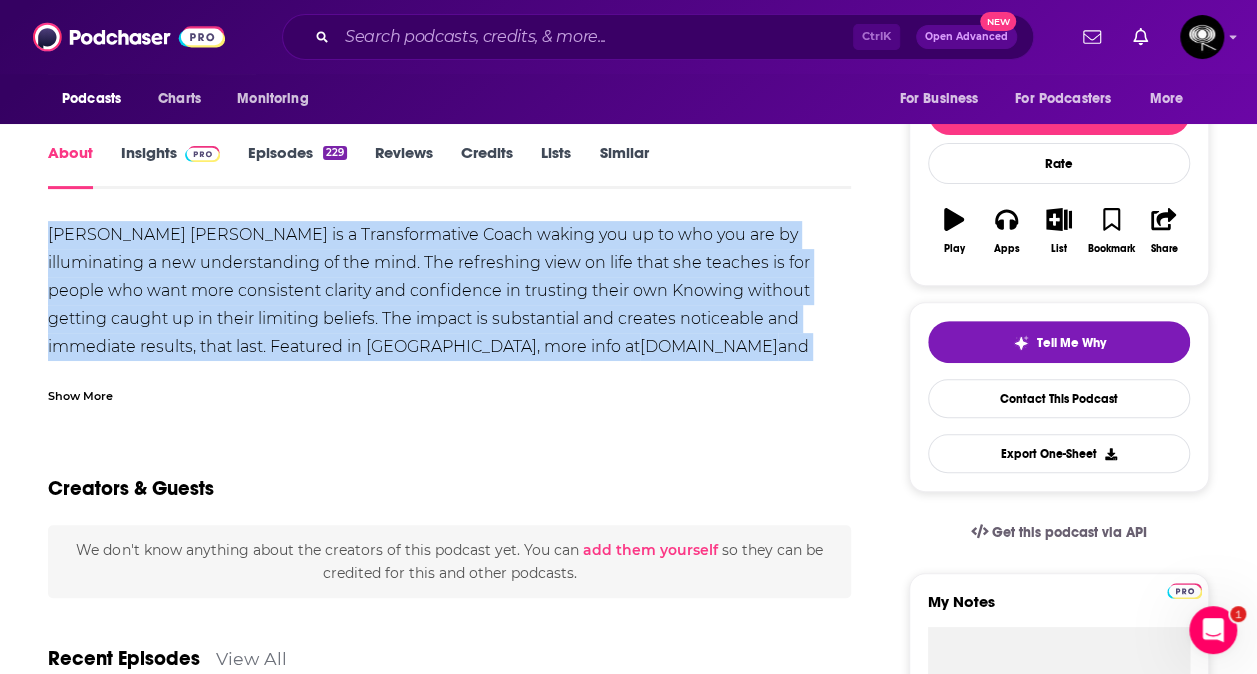 scroll, scrollTop: 195, scrollLeft: 0, axis: vertical 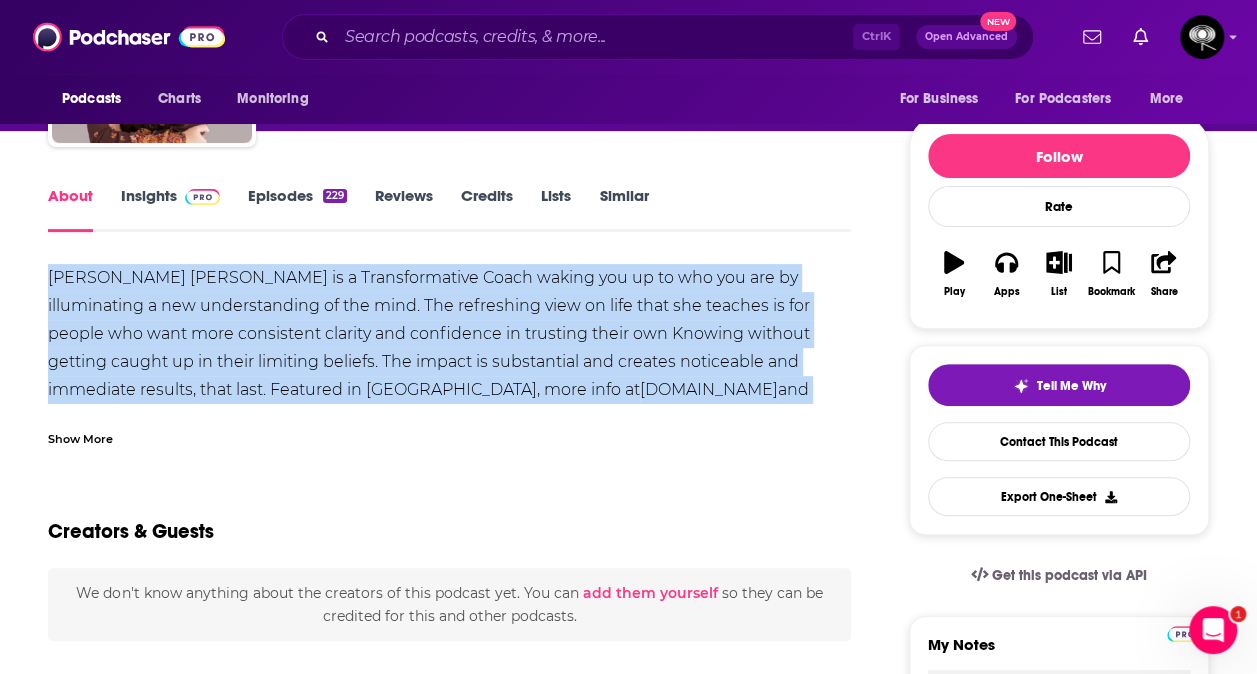 click on "Insights" at bounding box center (170, 209) 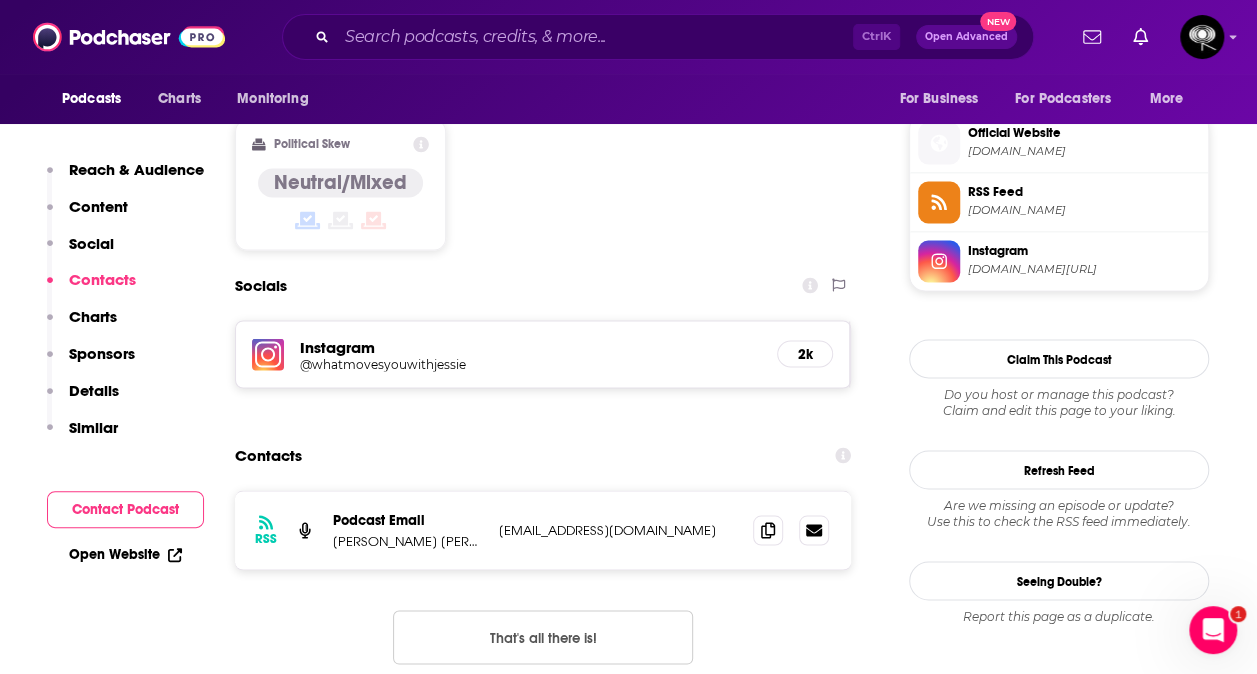 scroll, scrollTop: 1608, scrollLeft: 0, axis: vertical 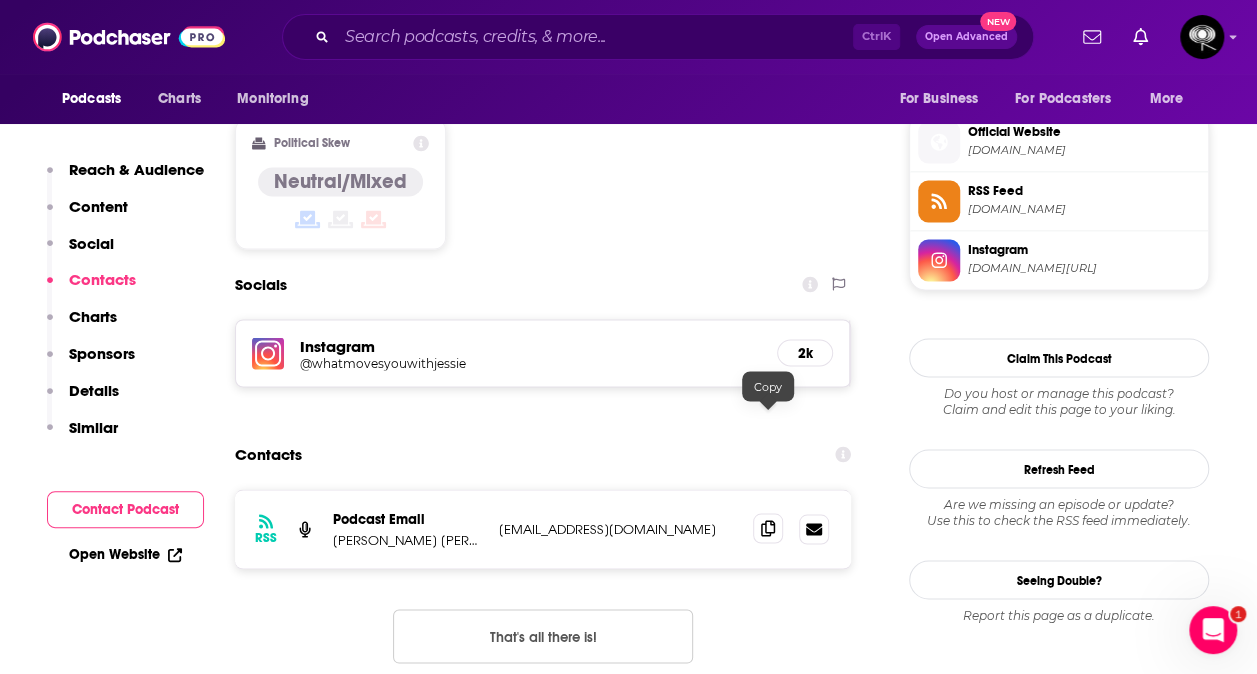 click 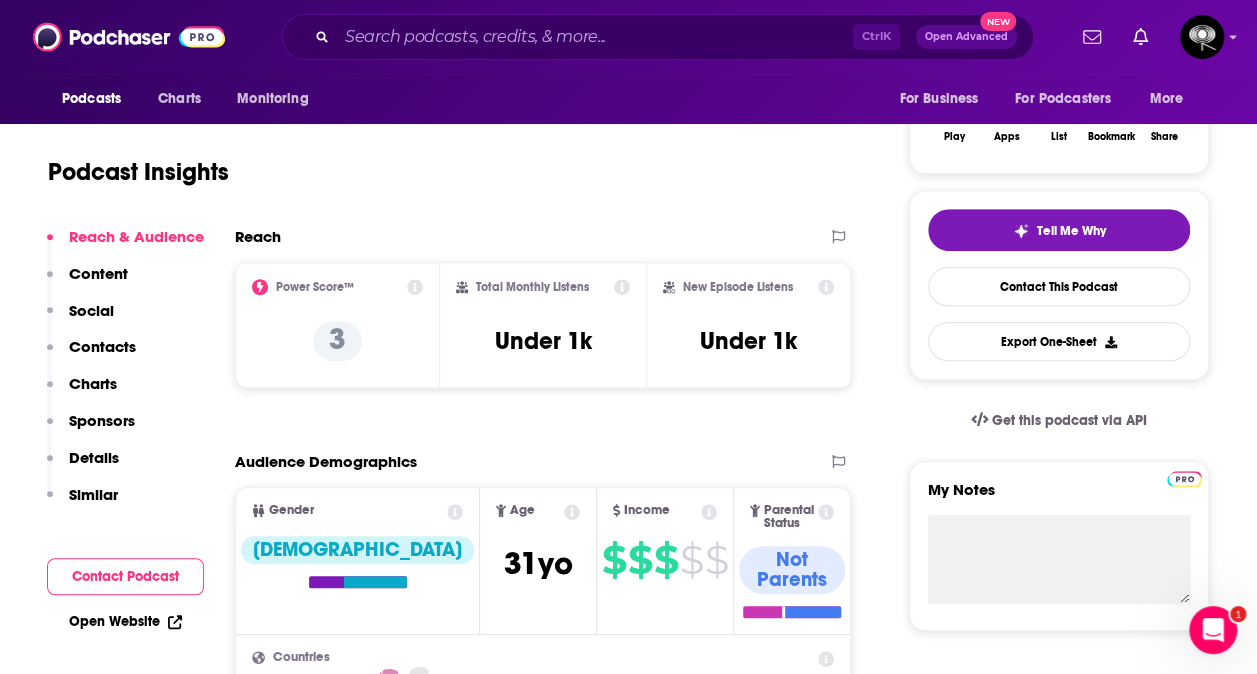 scroll, scrollTop: 351, scrollLeft: 0, axis: vertical 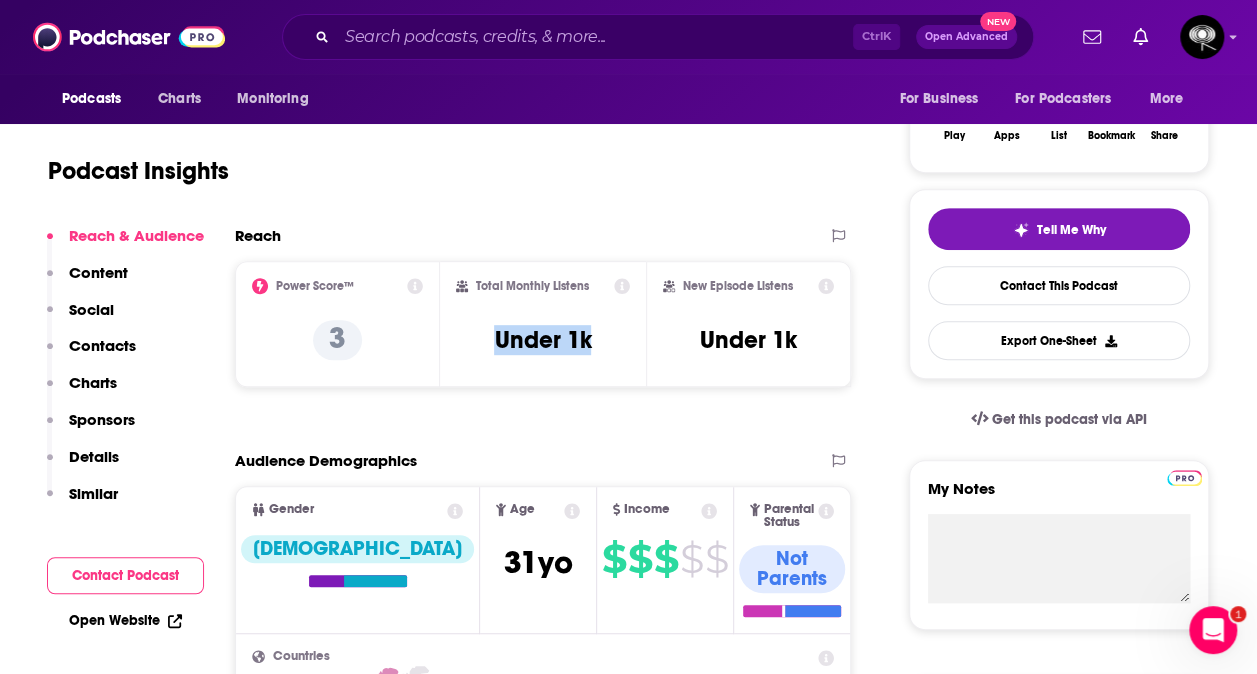 drag, startPoint x: 620, startPoint y: 346, endPoint x: 485, endPoint y: 344, distance: 135.01482 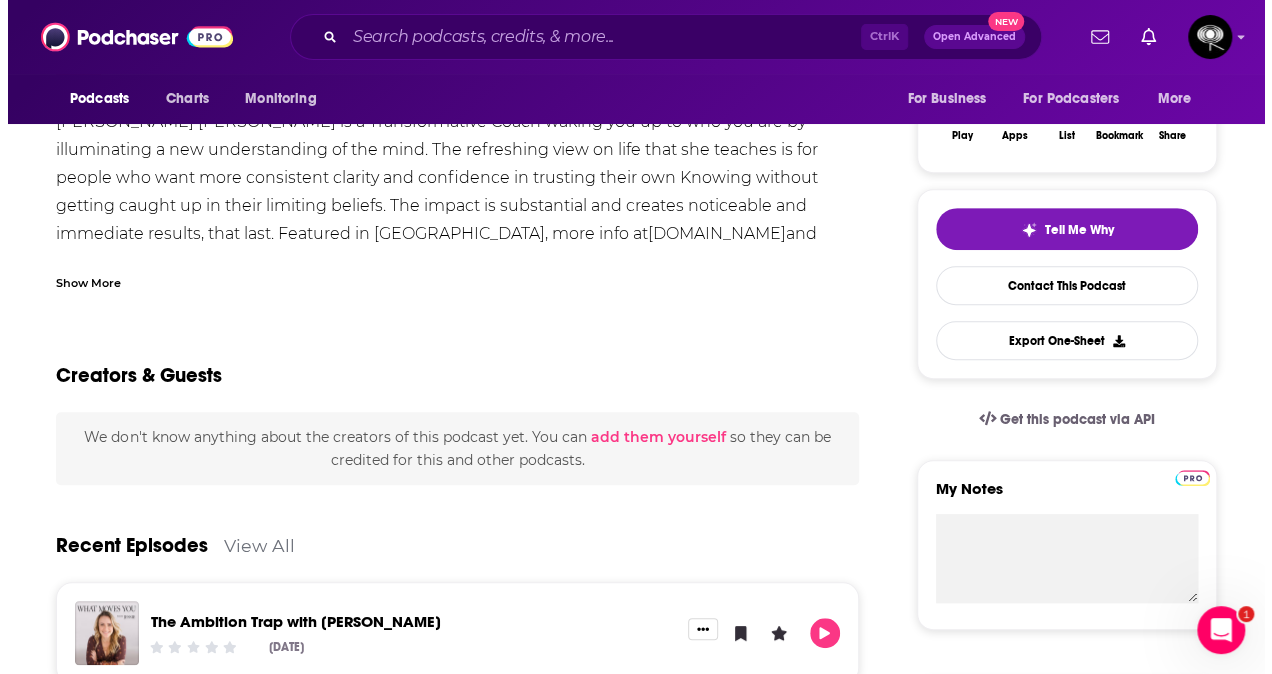 scroll, scrollTop: 0, scrollLeft: 0, axis: both 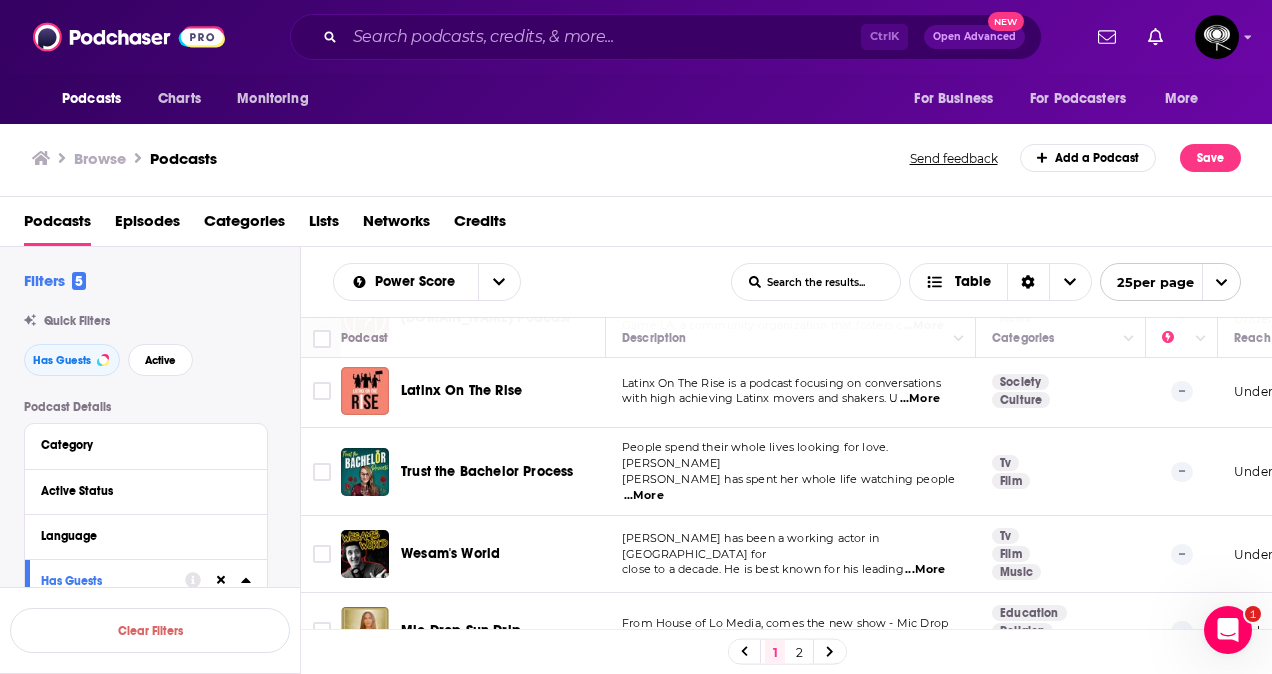 click 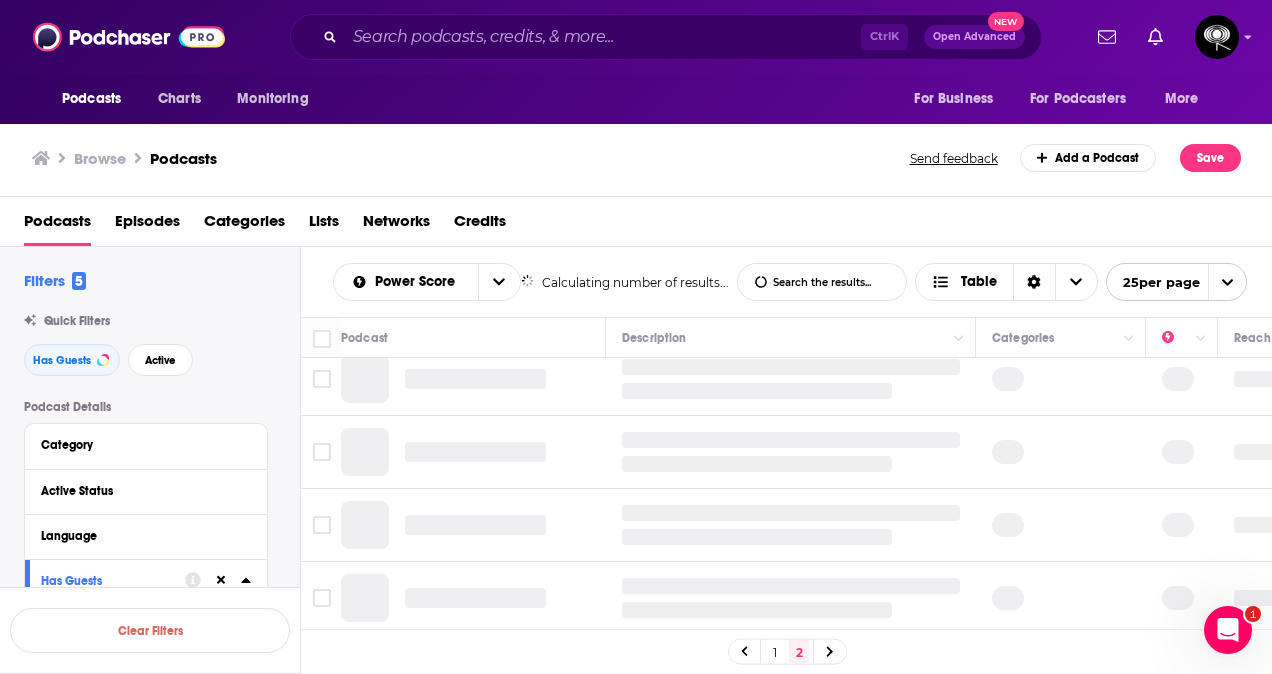 scroll, scrollTop: 0, scrollLeft: 0, axis: both 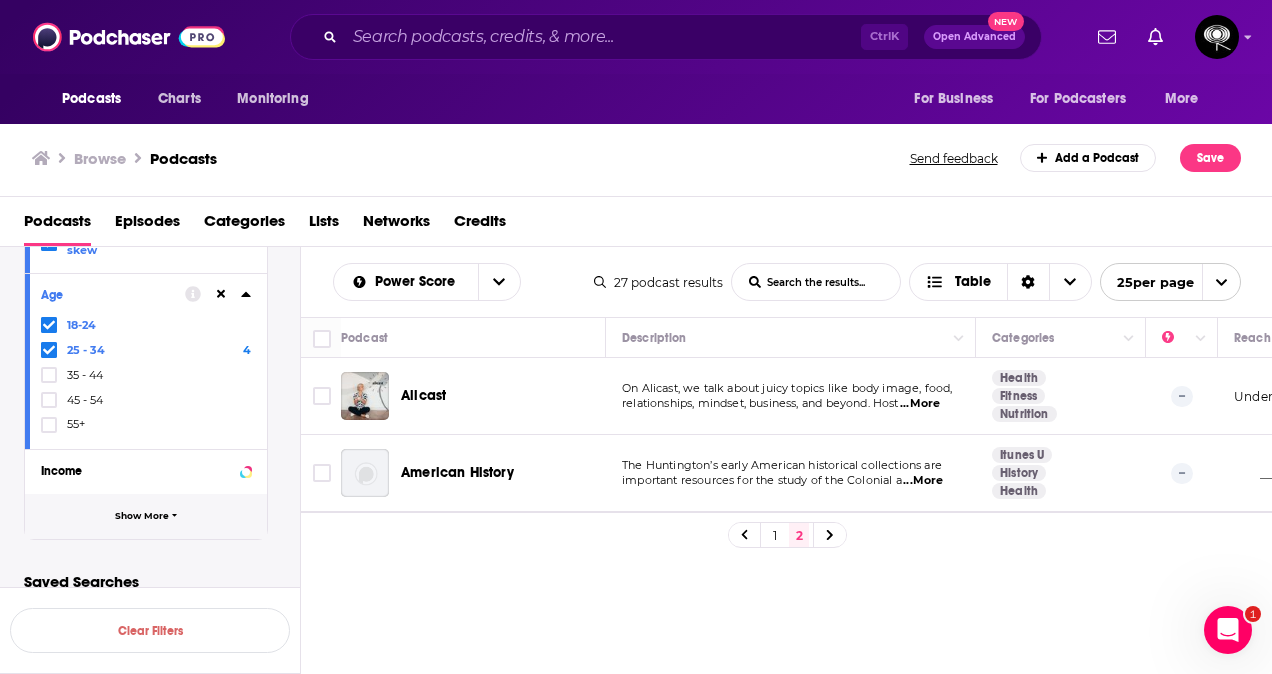 click 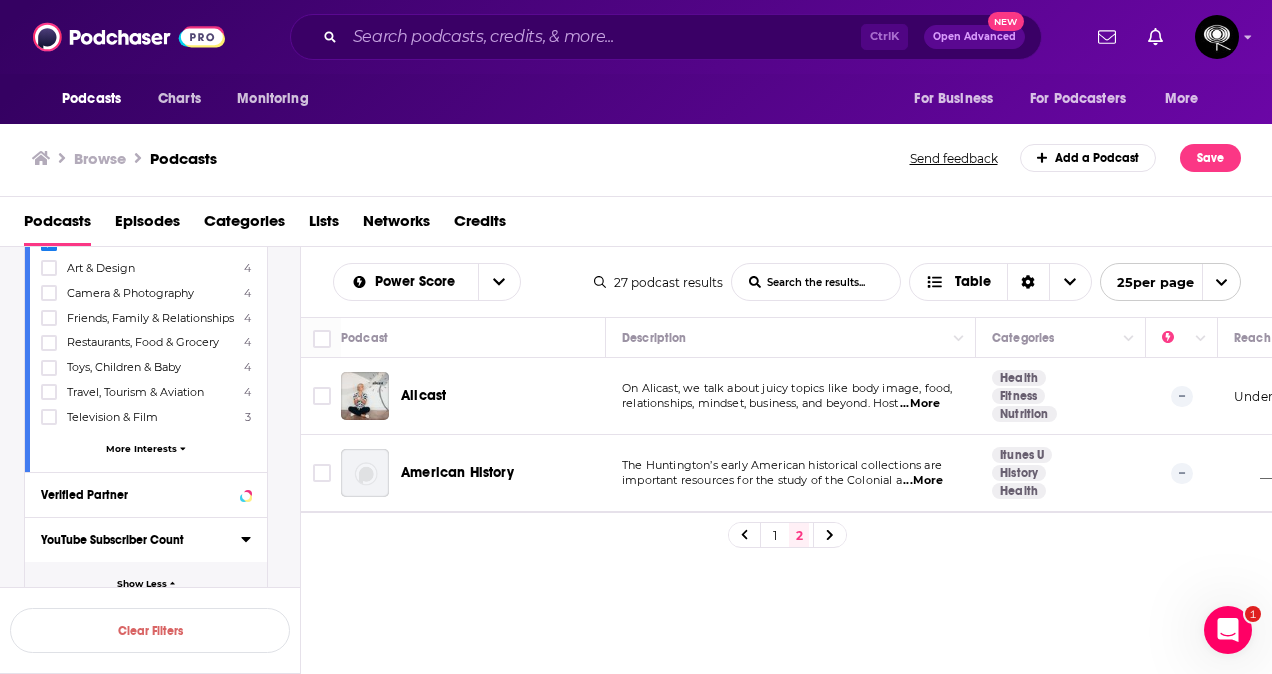 scroll, scrollTop: 1778, scrollLeft: 0, axis: vertical 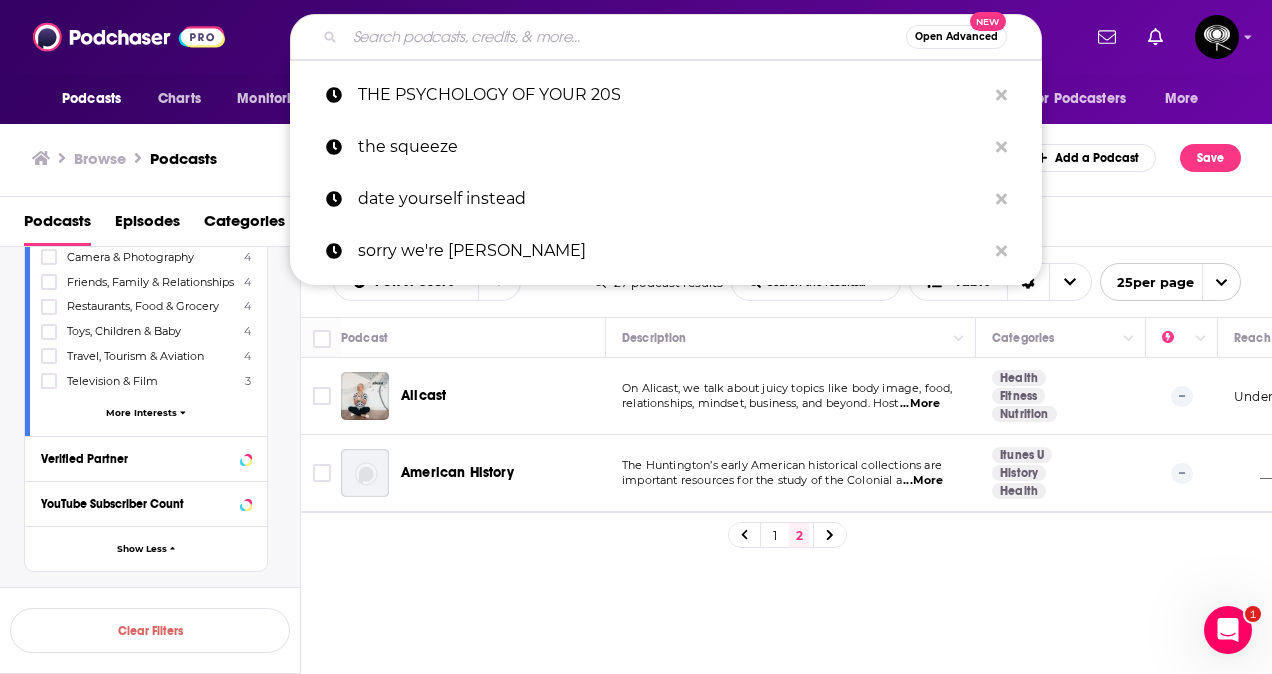 click at bounding box center (625, 37) 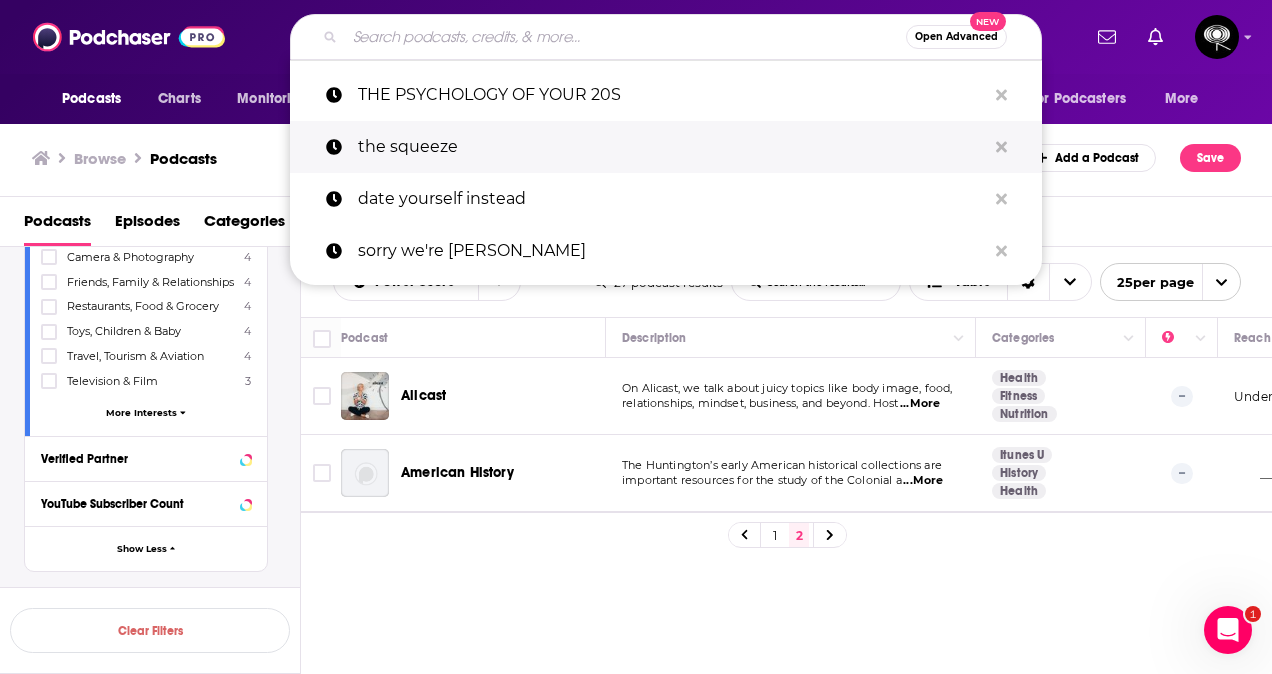 click on "the squeeze" at bounding box center (672, 147) 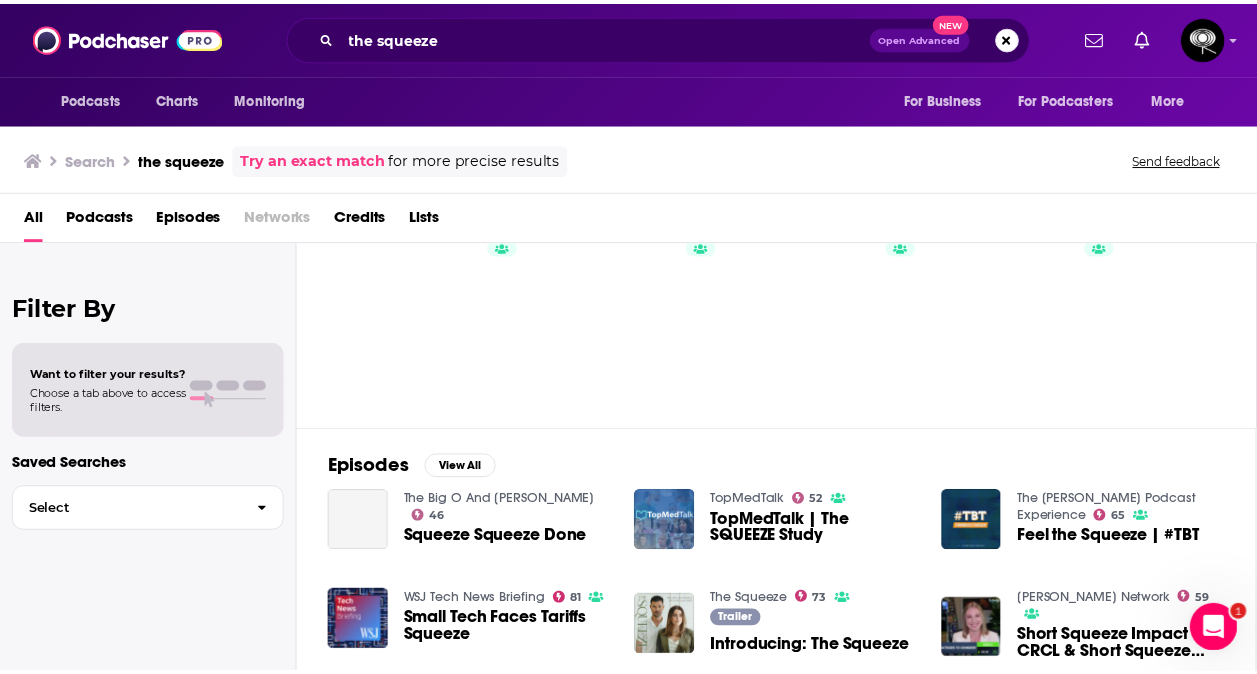 scroll, scrollTop: 93, scrollLeft: 0, axis: vertical 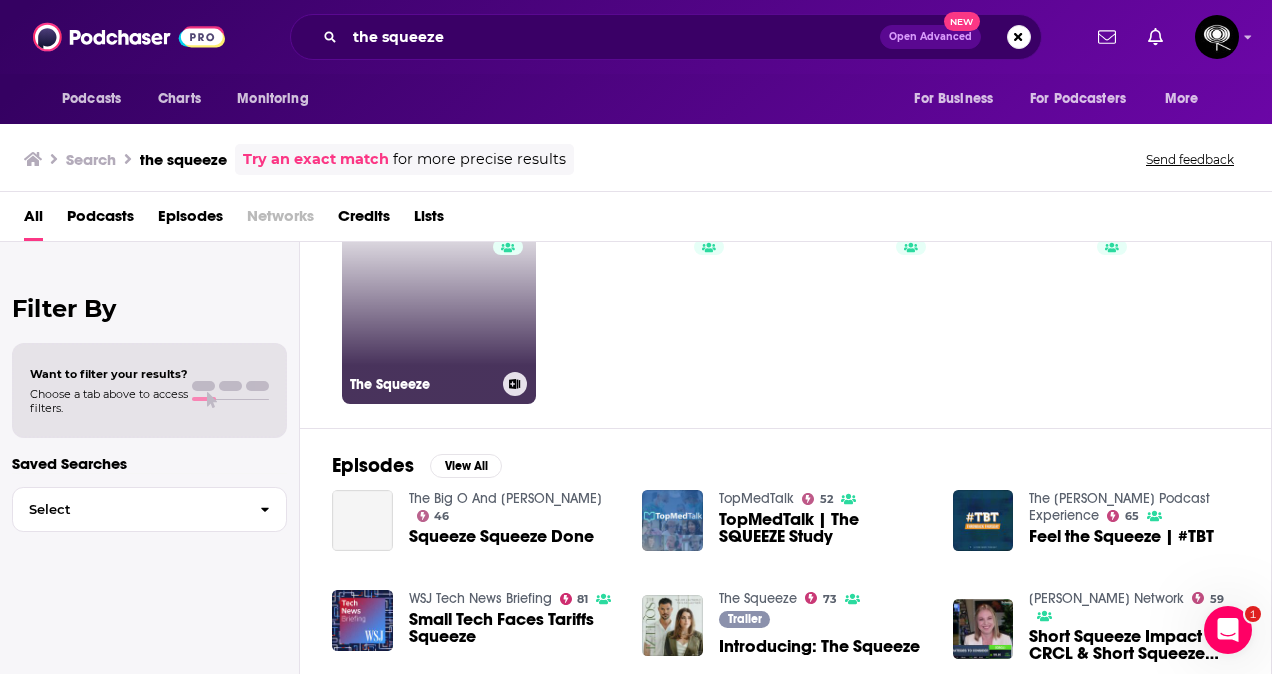 click on "73 The Squeeze" at bounding box center [439, 307] 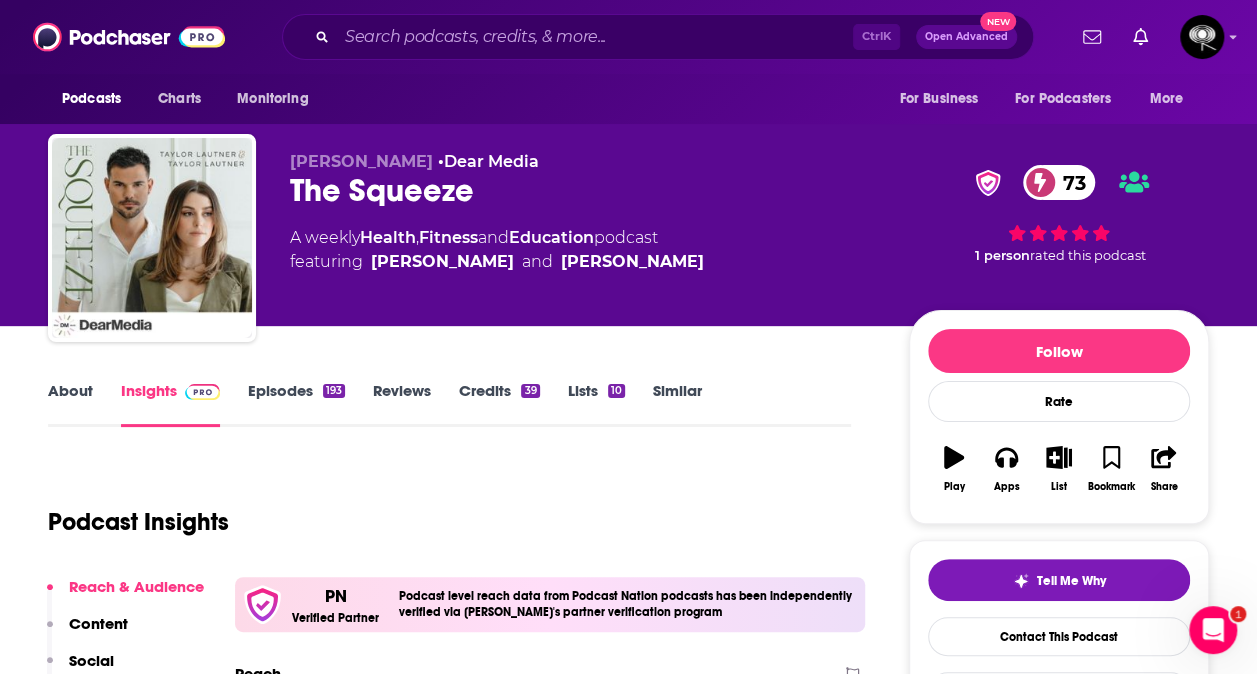 click on "Similar" at bounding box center (677, 404) 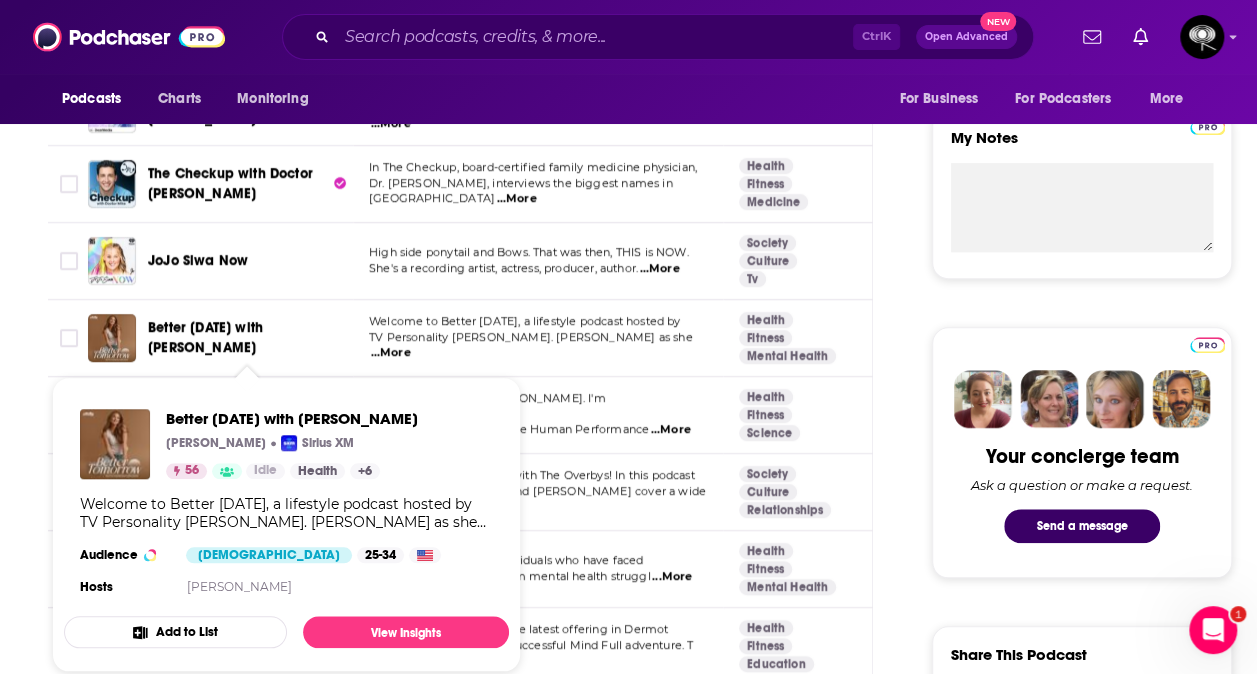 scroll, scrollTop: 703, scrollLeft: 0, axis: vertical 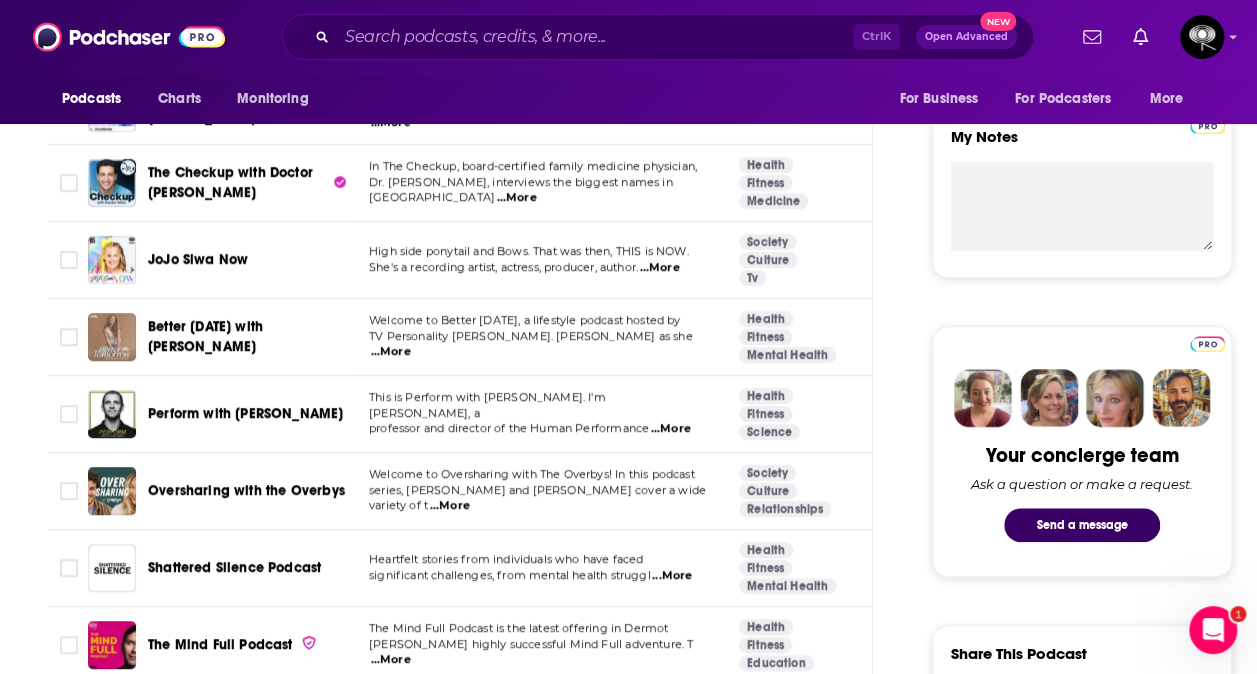 click at bounding box center [112, 337] 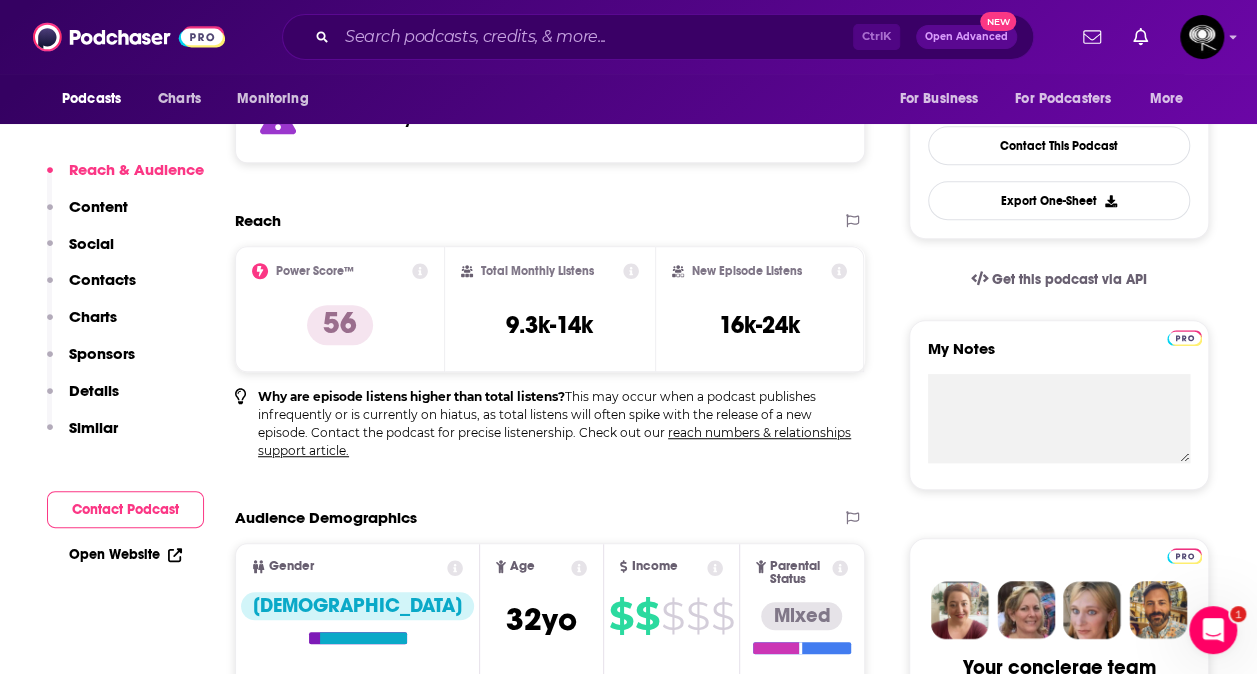 scroll, scrollTop: 719, scrollLeft: 0, axis: vertical 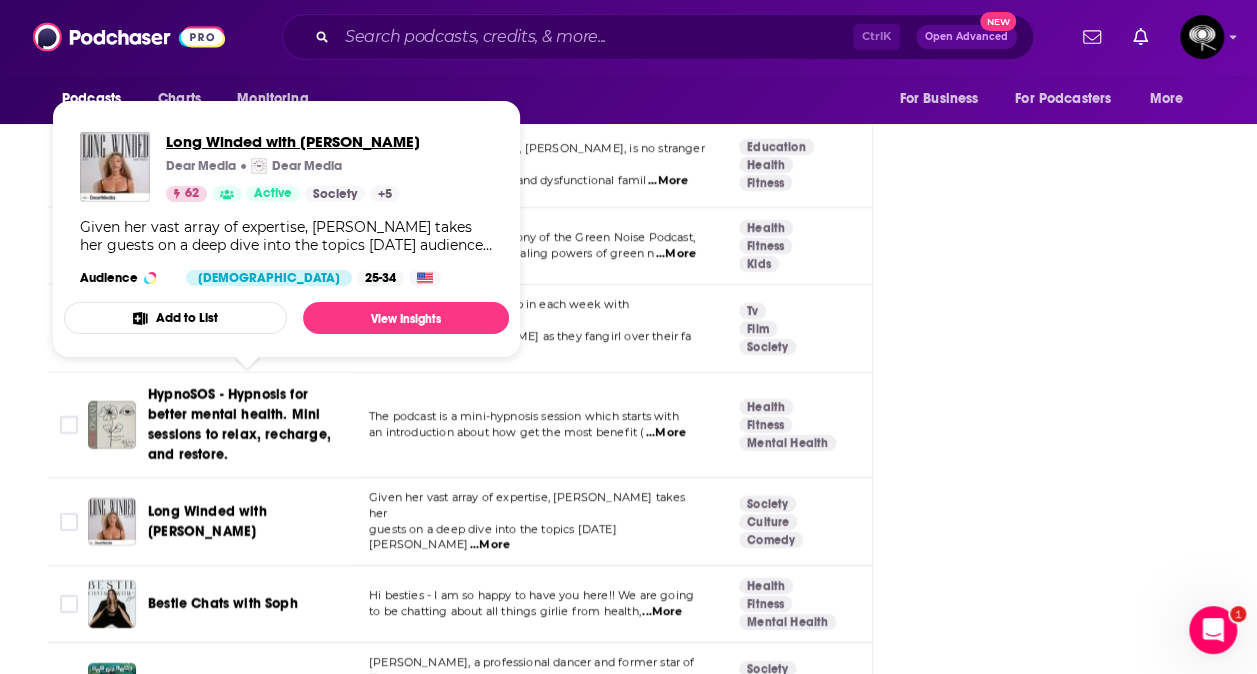 click on "Long Winded with Gabby Windey" at bounding box center [293, 141] 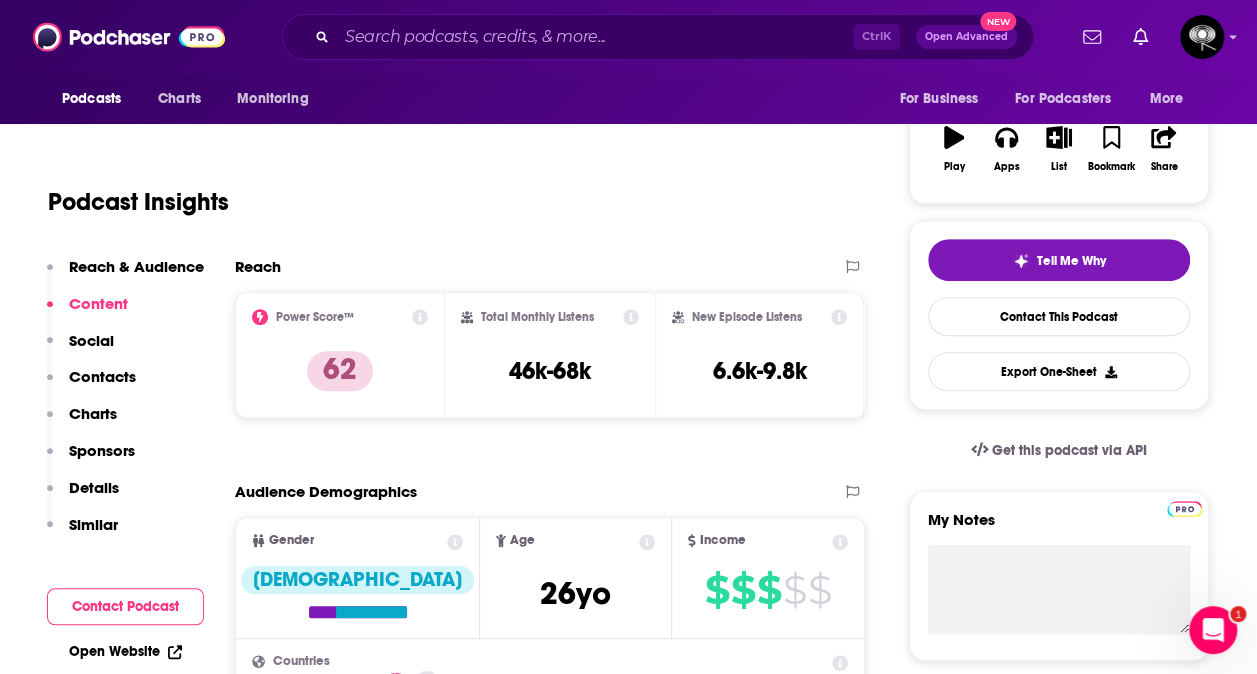 scroll, scrollTop: 0, scrollLeft: 0, axis: both 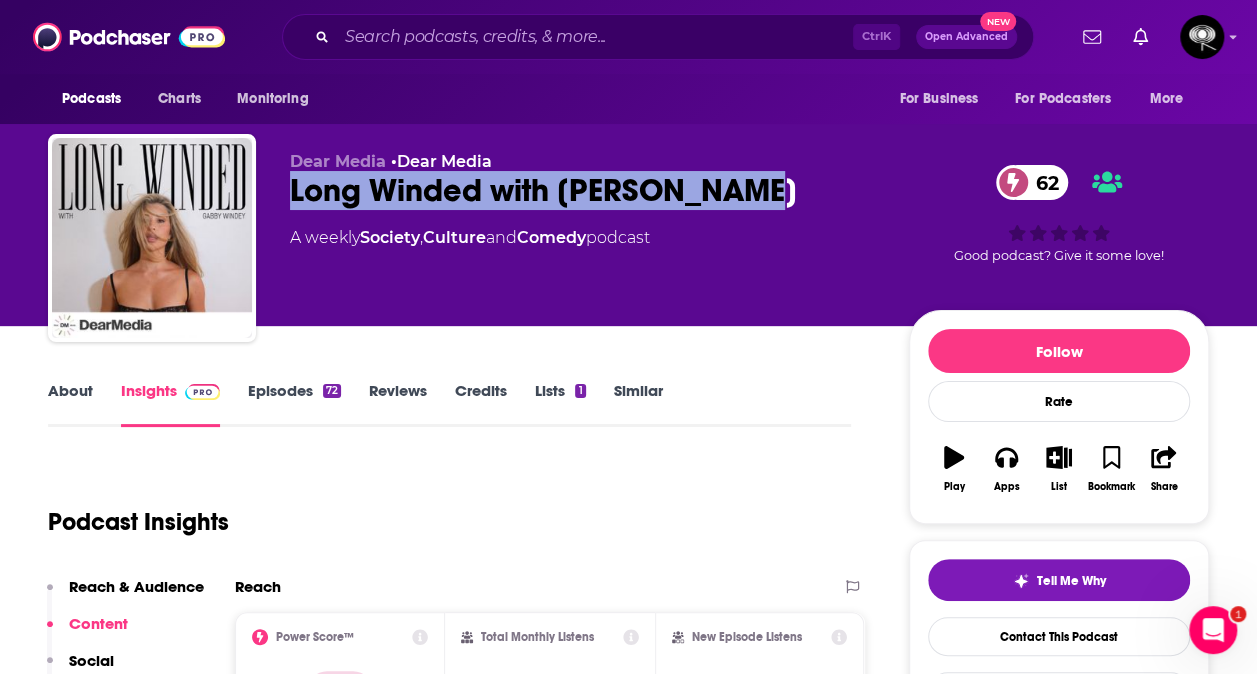 drag, startPoint x: 809, startPoint y: 194, endPoint x: 284, endPoint y: 201, distance: 525.0467 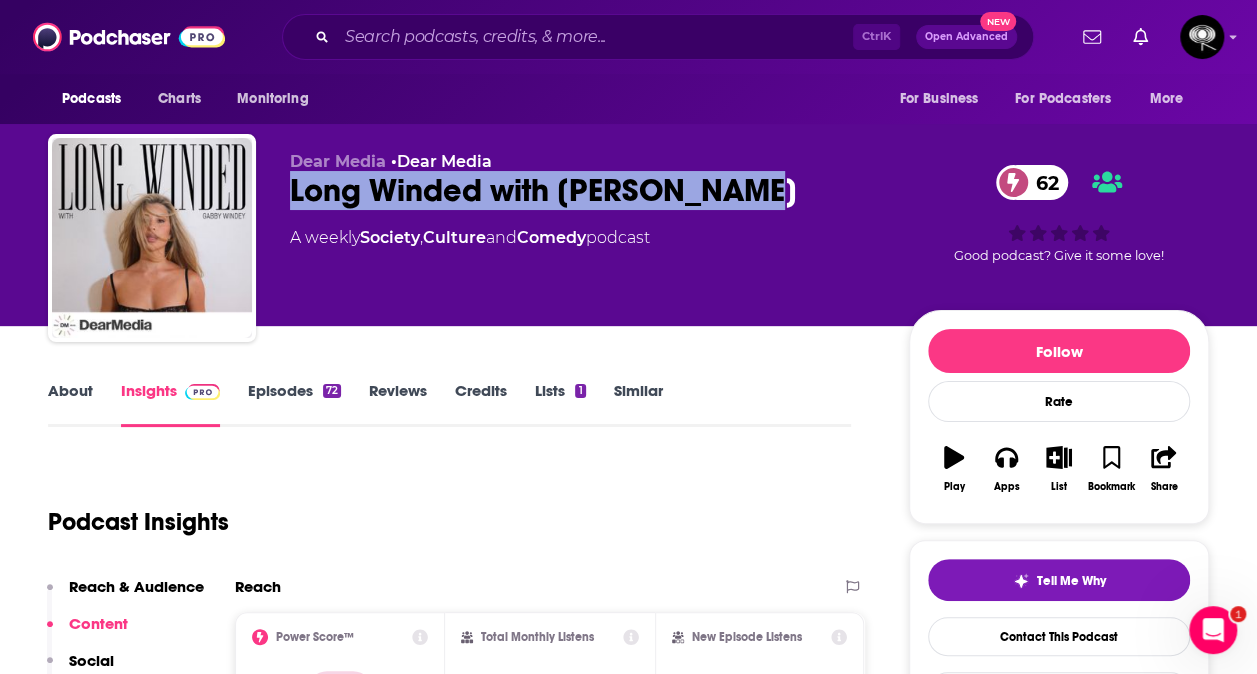 copy on "Long Winded with Gabby Windey" 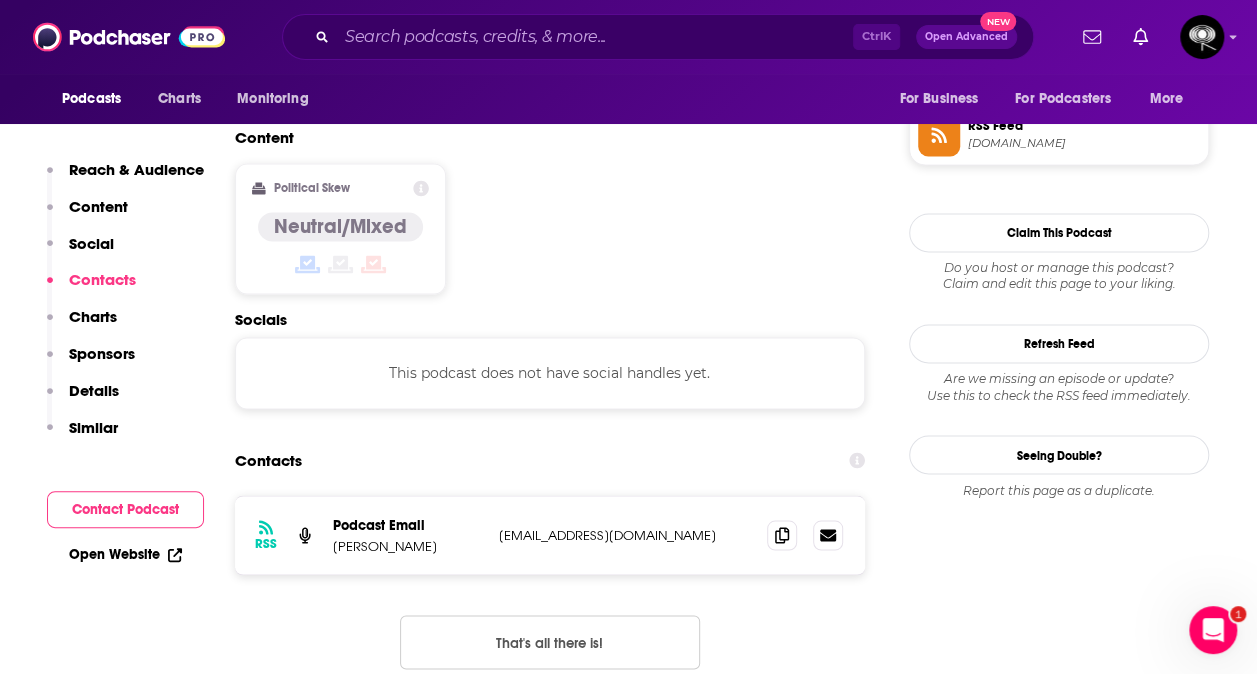 scroll, scrollTop: 1684, scrollLeft: 0, axis: vertical 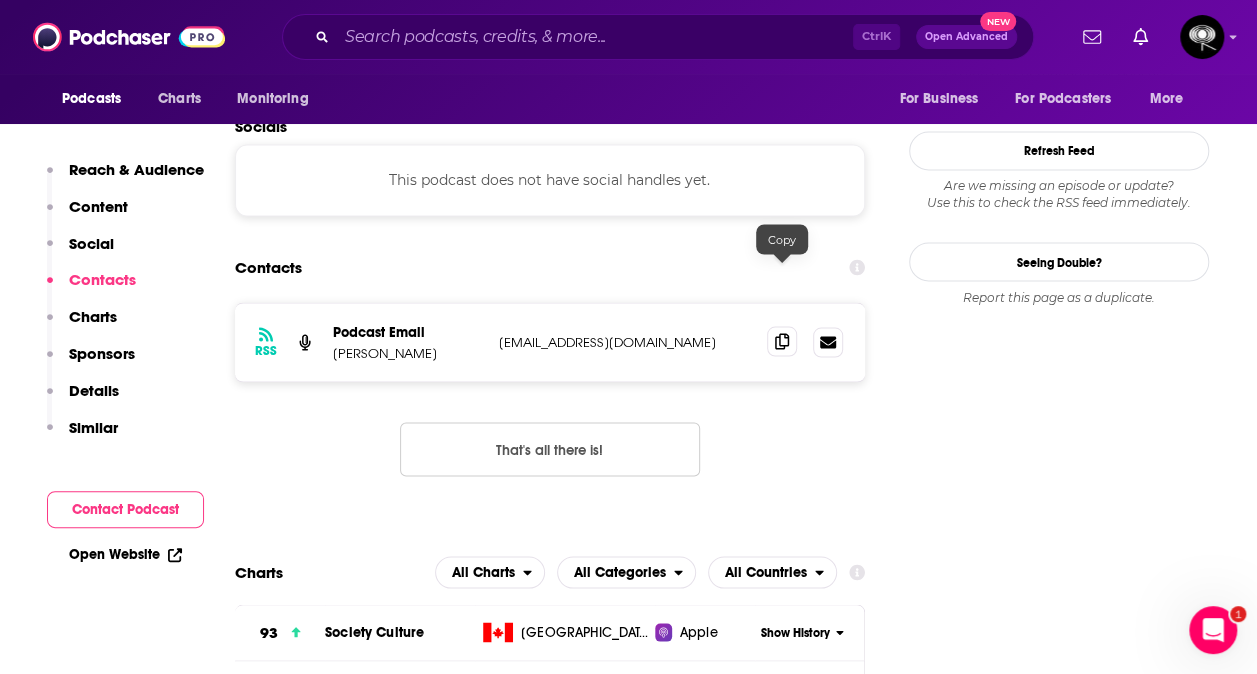 click at bounding box center [782, 341] 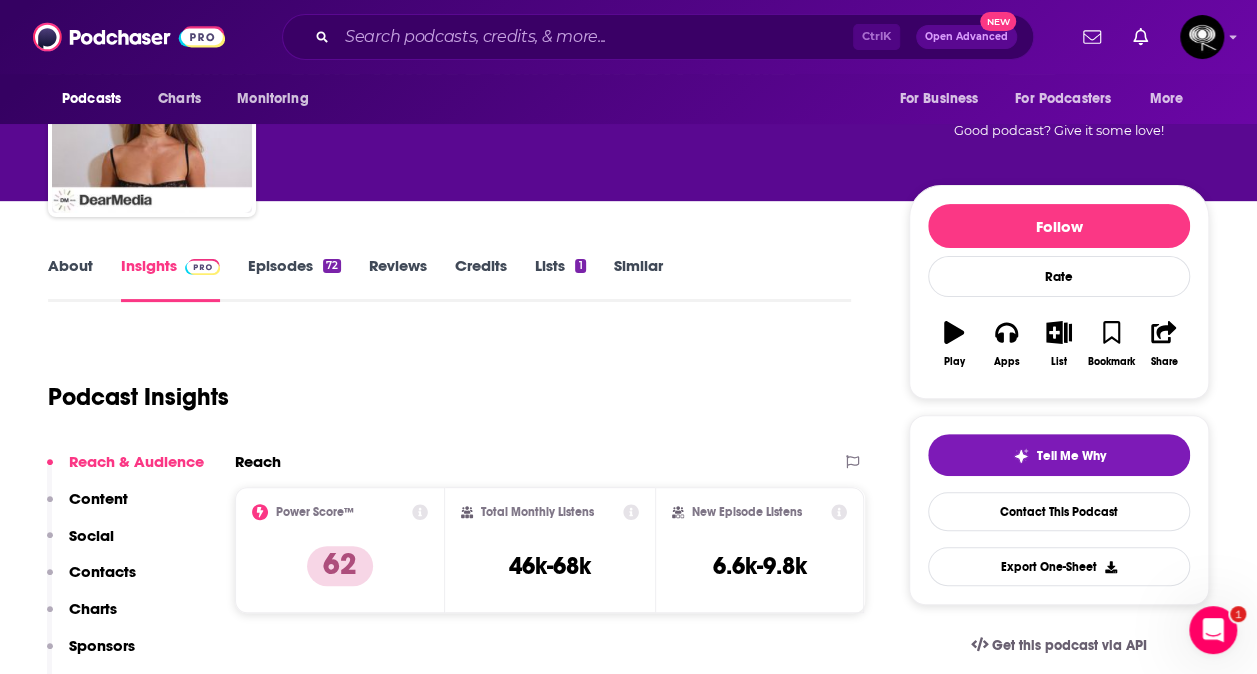 scroll, scrollTop: 124, scrollLeft: 0, axis: vertical 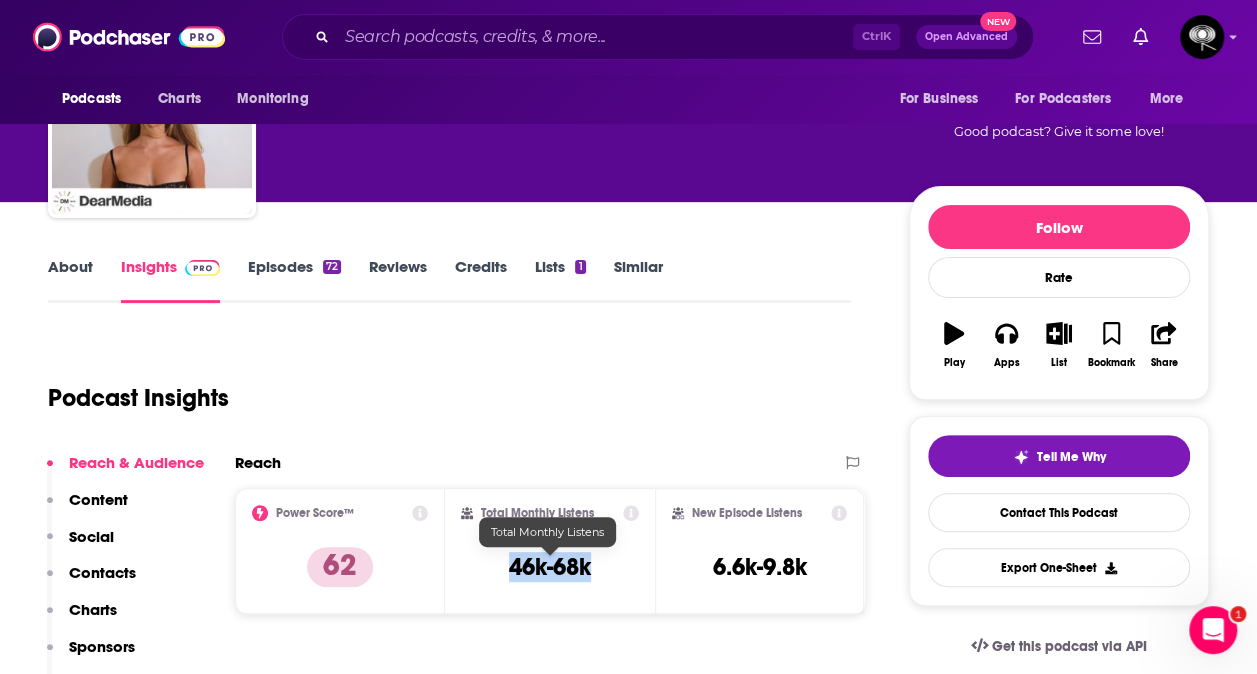 drag, startPoint x: 608, startPoint y: 567, endPoint x: 503, endPoint y: 564, distance: 105.04285 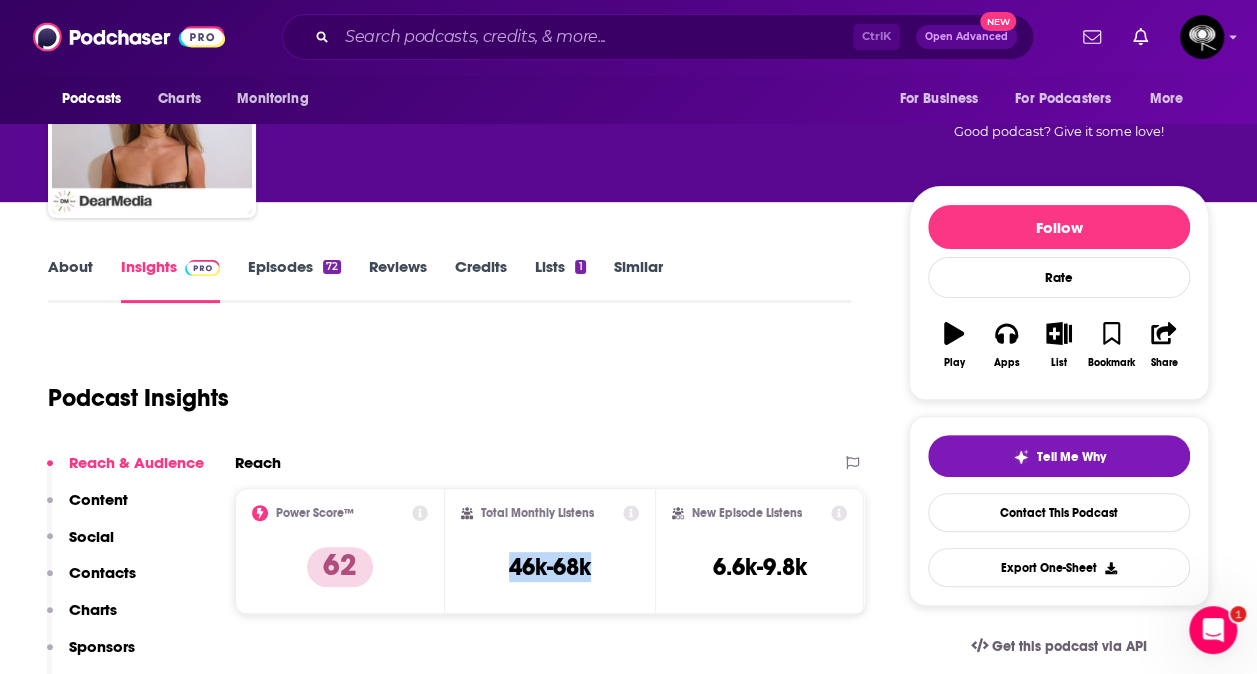 copy on "46k-68k" 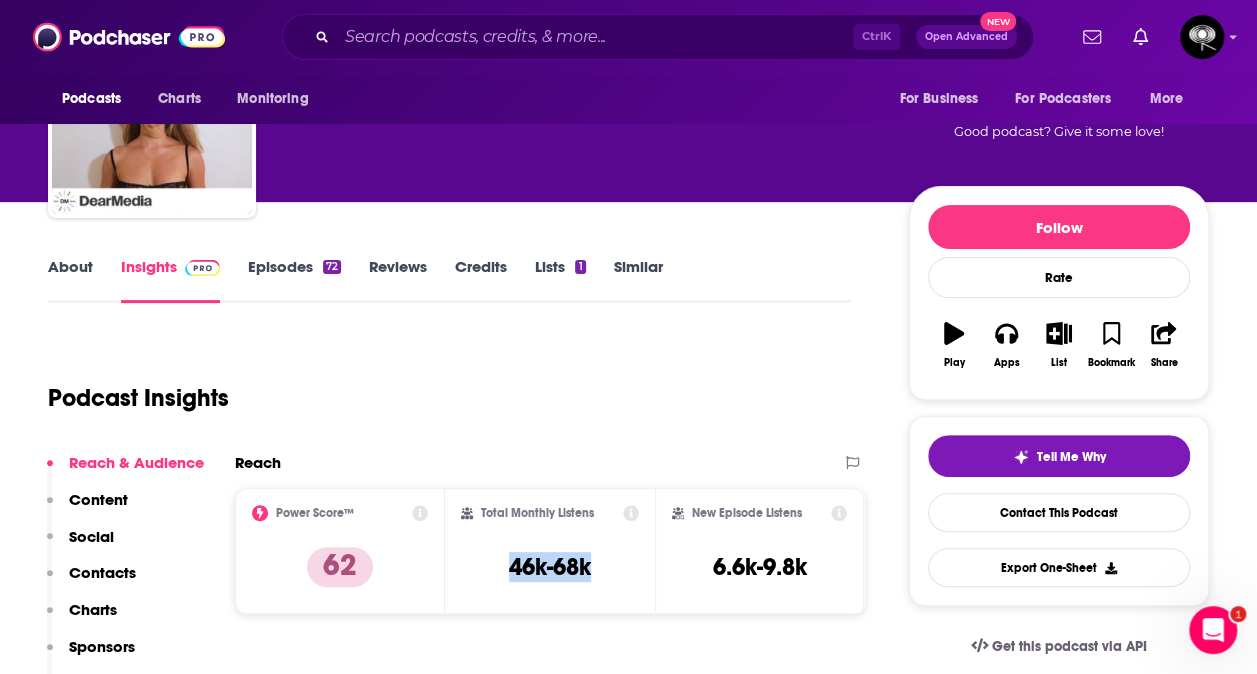 scroll, scrollTop: 148, scrollLeft: 0, axis: vertical 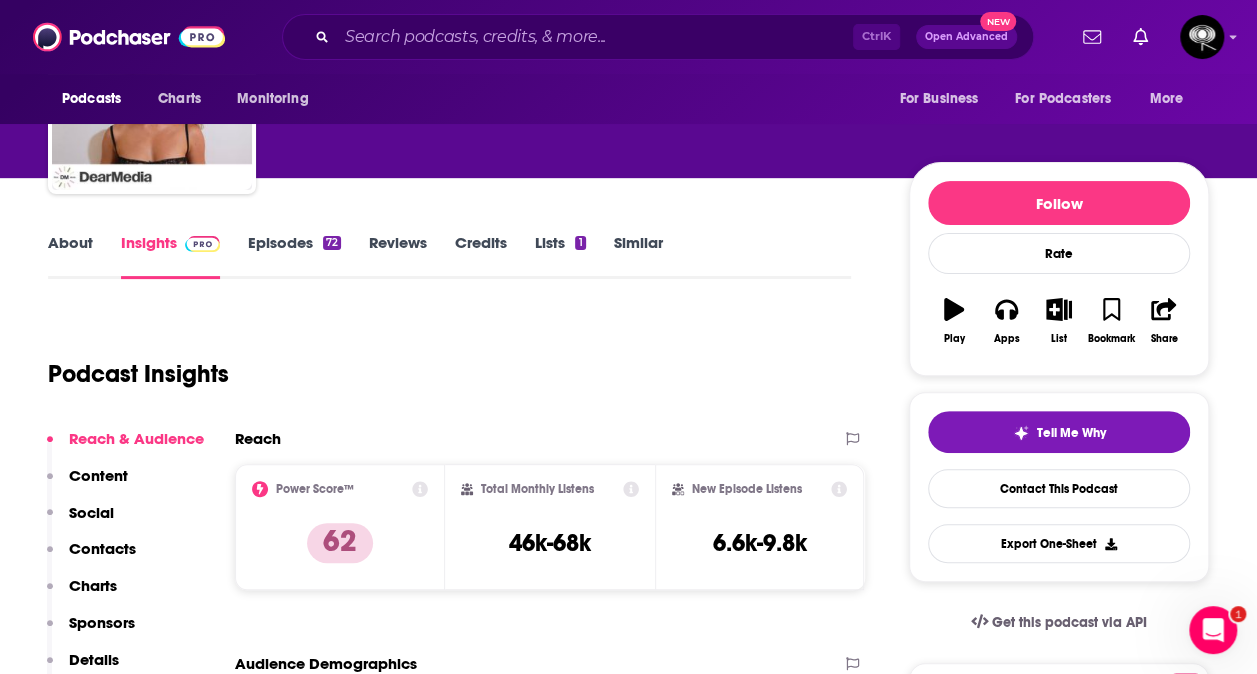 click on "About Insights Episodes 72 Reviews Credits Lists 1 Similar" at bounding box center (449, 254) 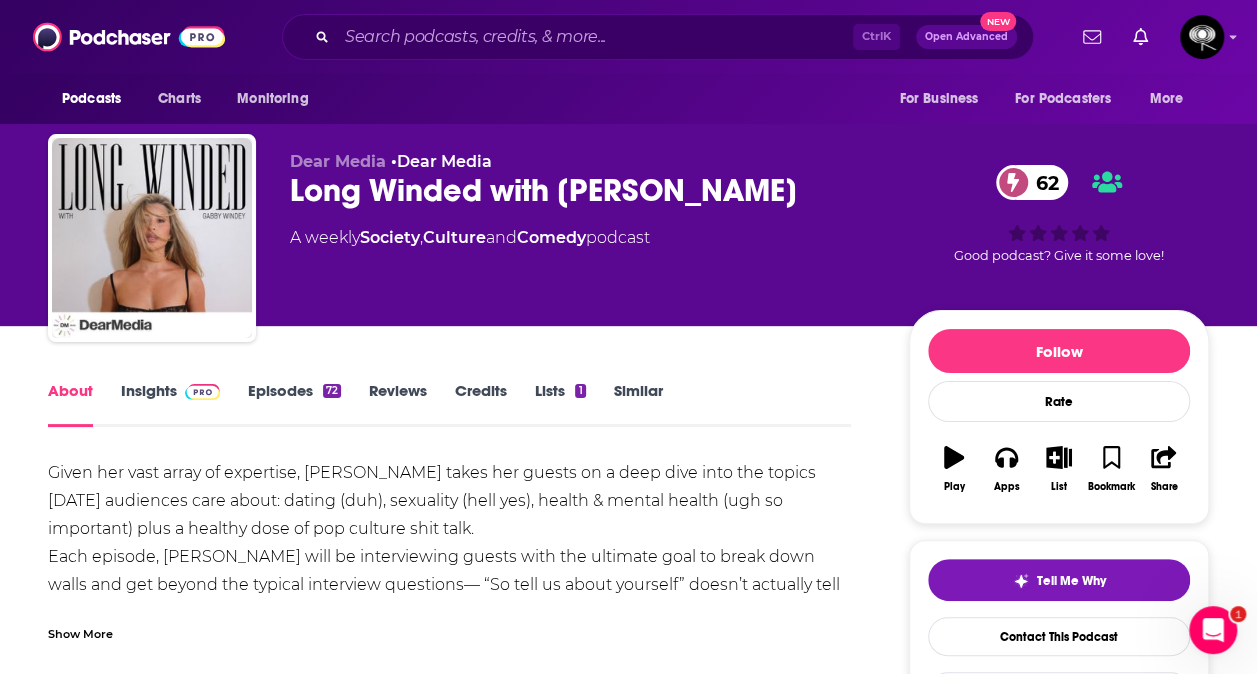 scroll, scrollTop: 77, scrollLeft: 0, axis: vertical 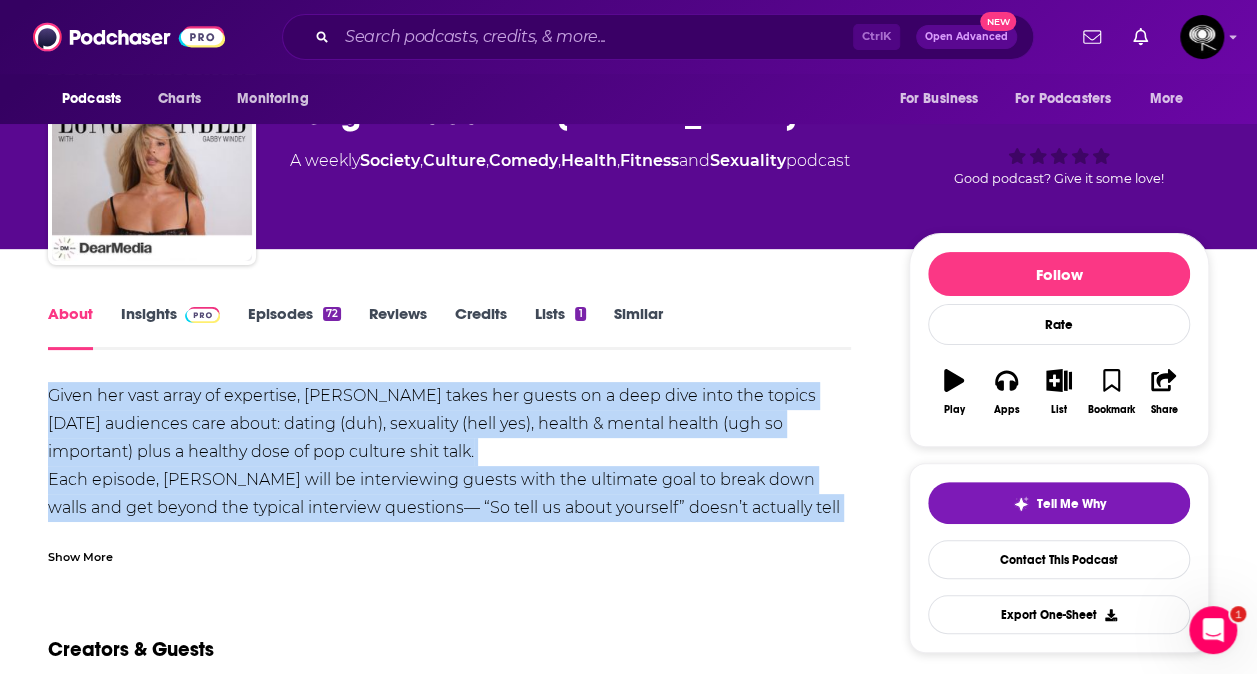 drag, startPoint x: 31, startPoint y: 387, endPoint x: 842, endPoint y: 510, distance: 820.27435 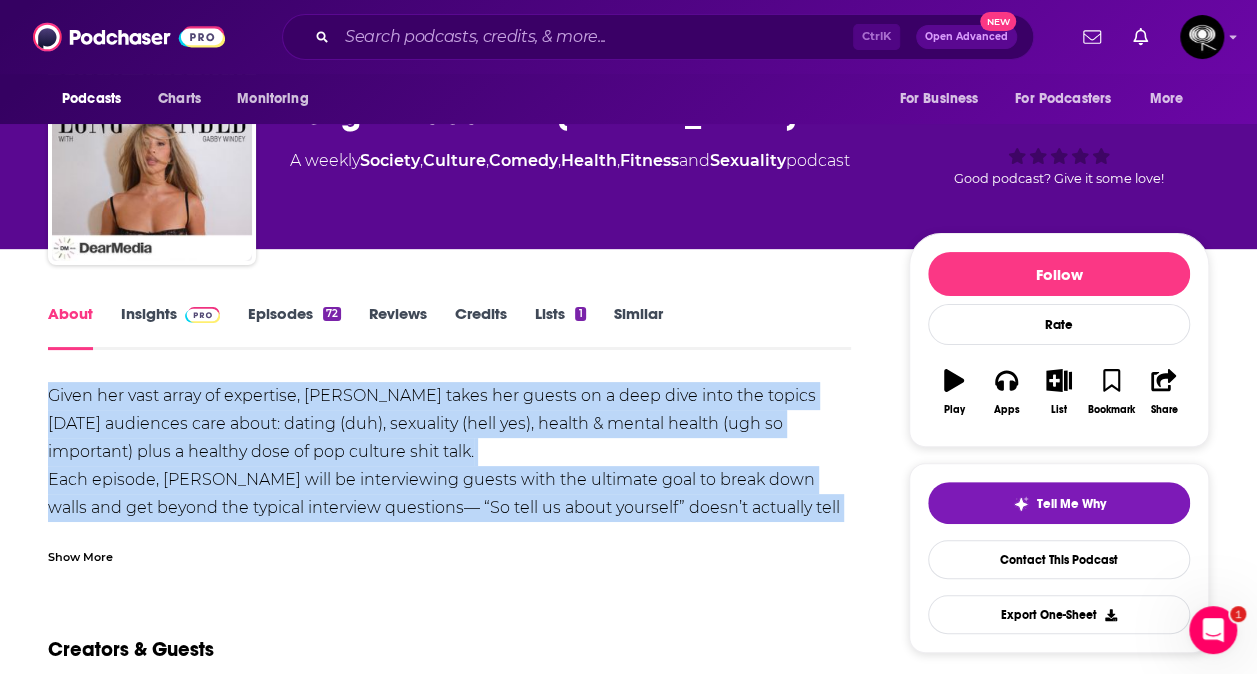 click on "About Insights Episodes 72 Reviews Credits Lists 1 Similar Given her vast array of expertise, Gabby Windey takes her guests on a deep dive into the topics today’s audiences care about: dating (duh), sexuality (hell yes), health & mental health (ugh so important) plus a healthy dose of pop culture shit talk.   Each episode, Gabby will be interviewing guests with the ultimate goal to break down walls and get beyond the typical interview questions— “So tell us about yourself” doesn’t actually tell us anything about who the person really is- does it?! Instead, she skips the surface and plunges right into the core. Drawing from her experience as an ICU nurse, NFL cheerleader, and being The Bachelorette- Gabby is able to bring a unique perspective to each conversation. With discussions covering serious and relatable topics but approached from relatability and heart (along with Gabby’s wicked sense of humor— of course). Show More Creators & Guests . You can   add them yourself   Recent Episodes Bonus" at bounding box center [462, 1295] 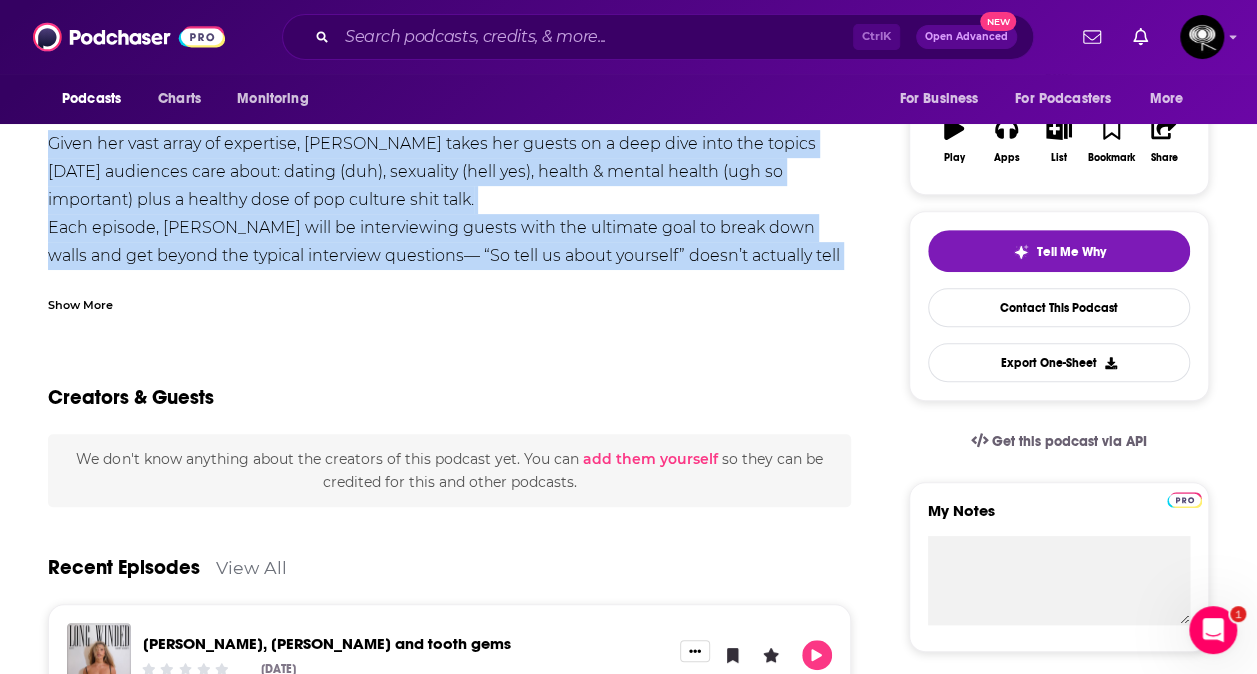 scroll, scrollTop: 714, scrollLeft: 0, axis: vertical 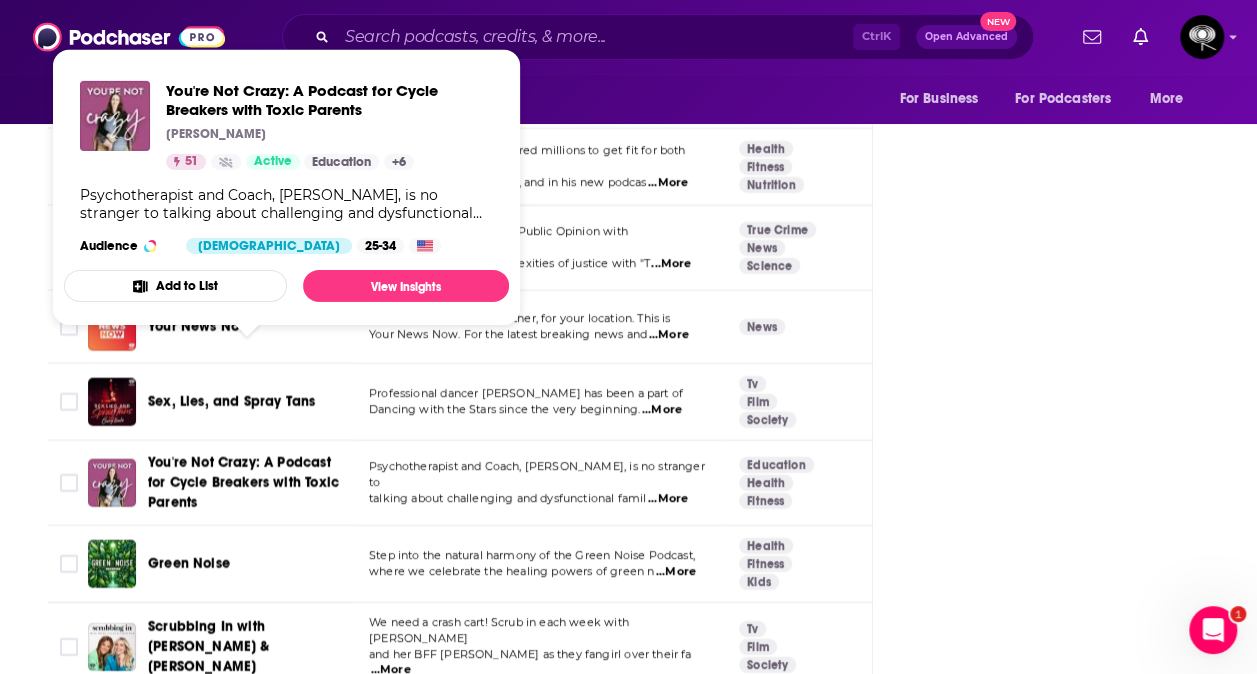 click on "You're Not Crazy: A Podcast for Cycle Breakers with Toxic Parents" at bounding box center (243, 482) 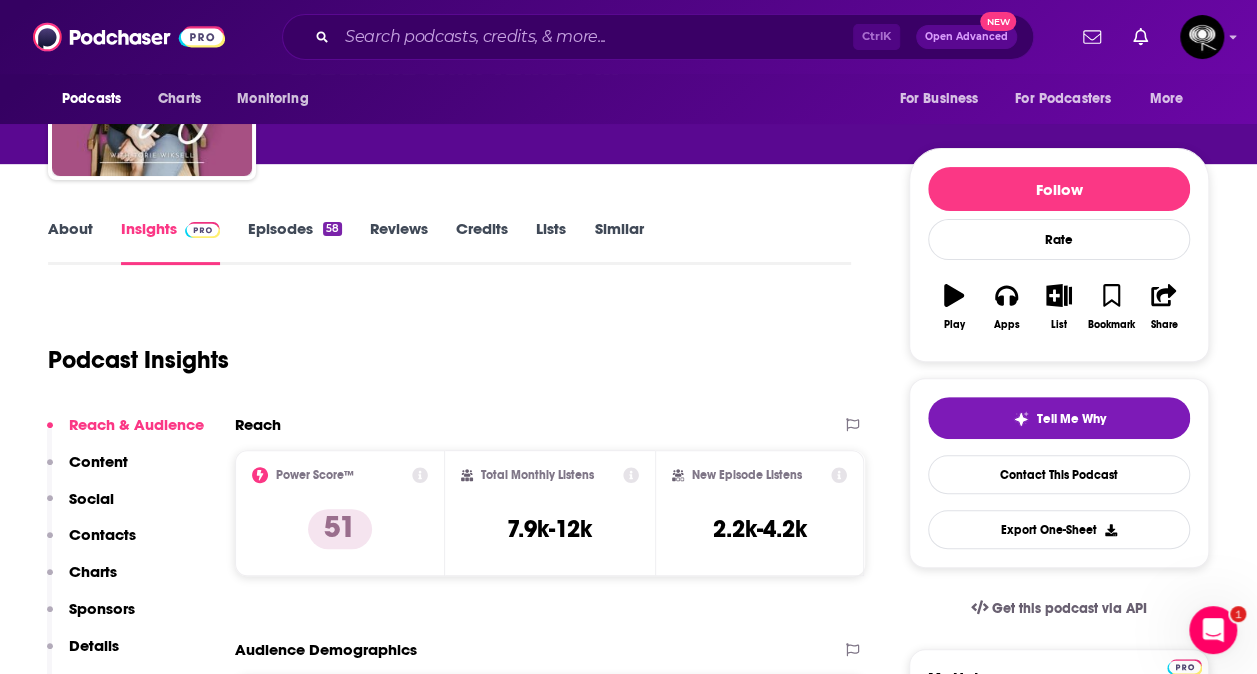 scroll, scrollTop: 0, scrollLeft: 0, axis: both 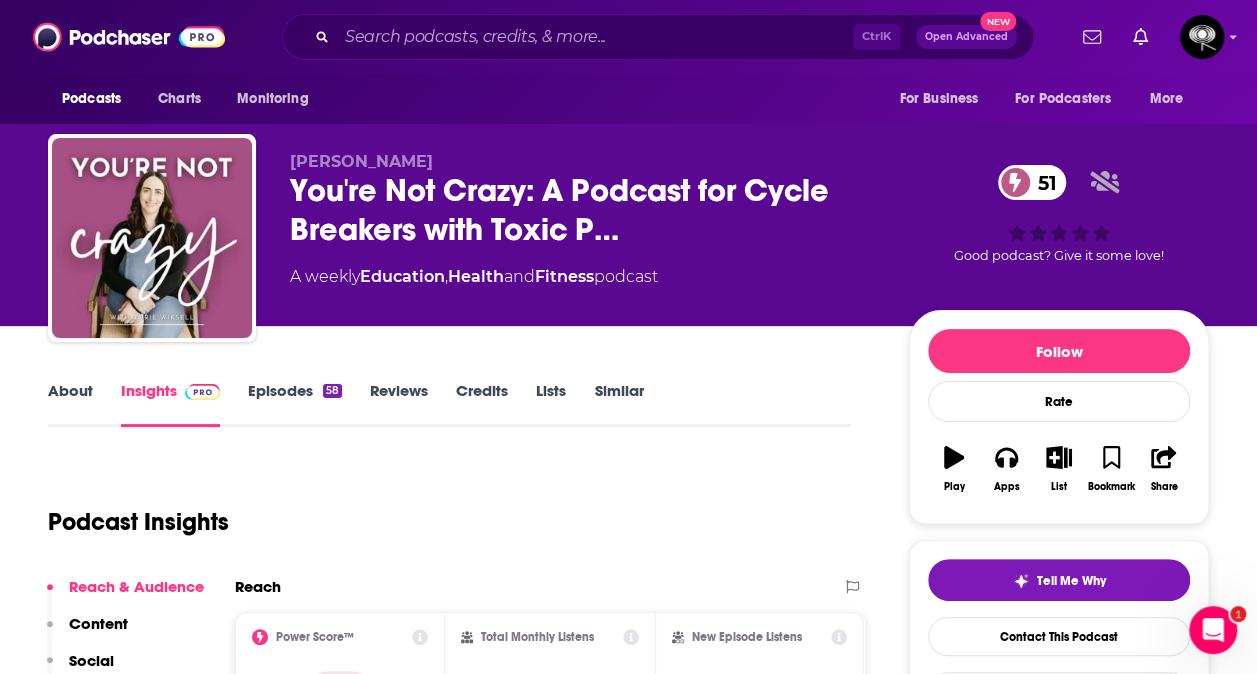 click on "About" at bounding box center (70, 404) 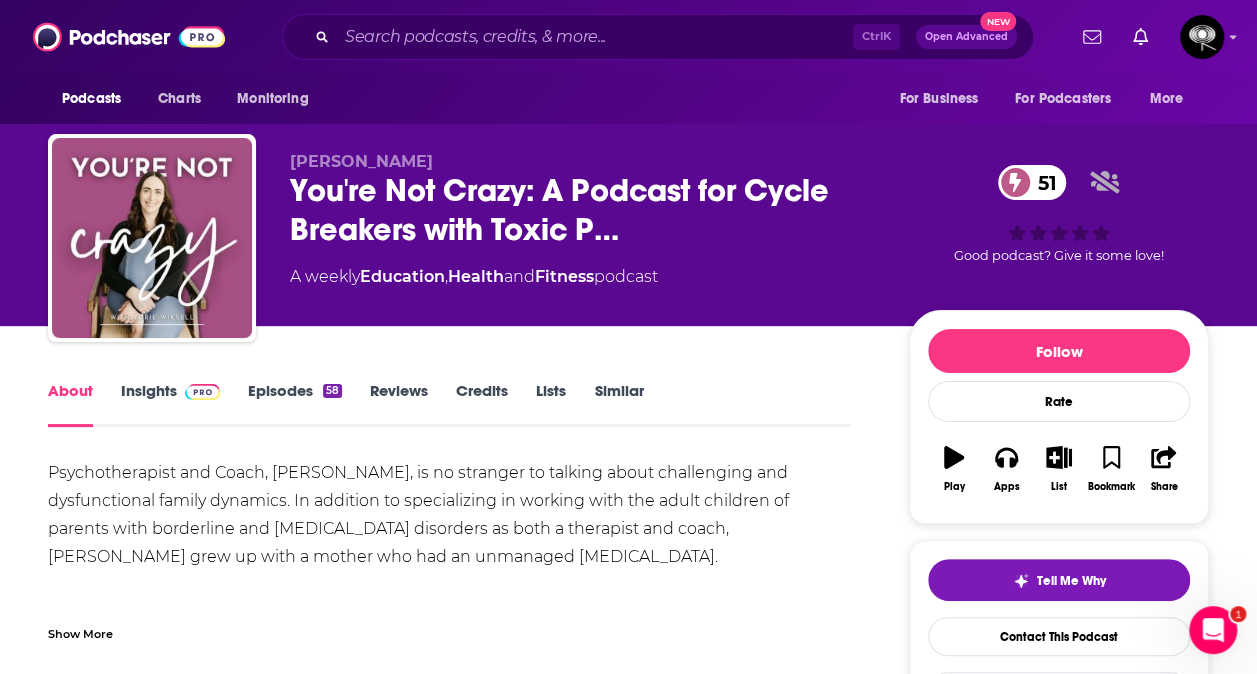scroll, scrollTop: 88, scrollLeft: 0, axis: vertical 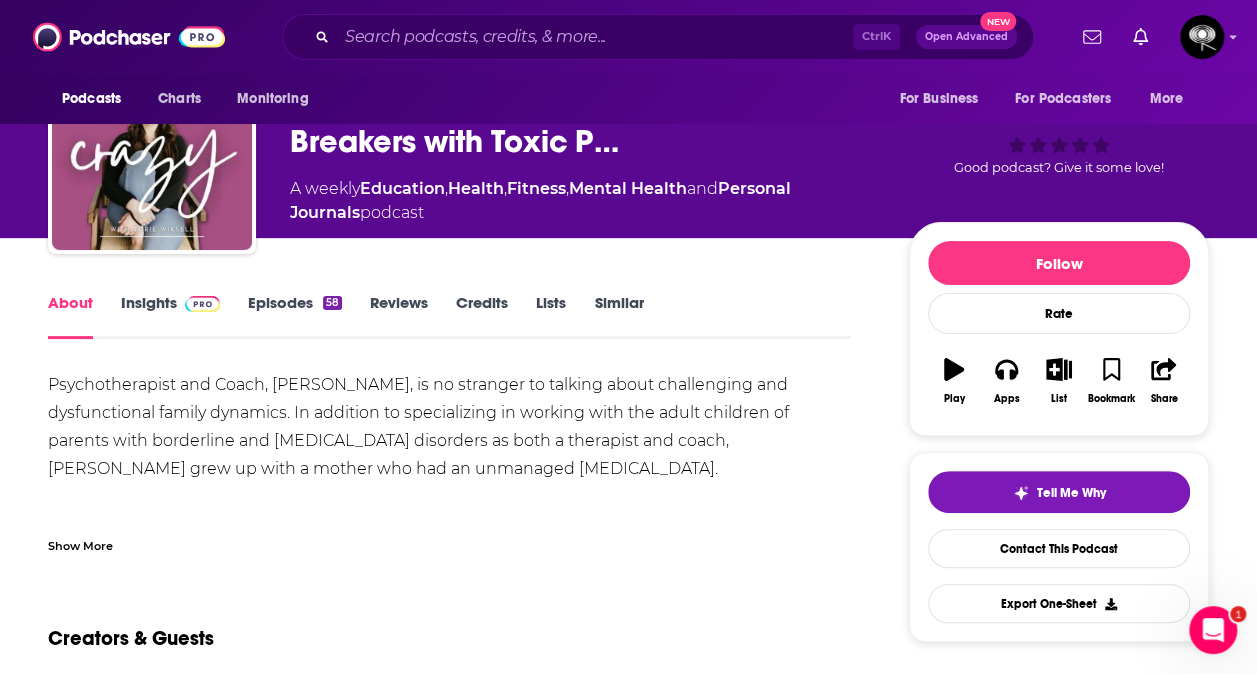 drag, startPoint x: 32, startPoint y: 377, endPoint x: 698, endPoint y: 464, distance: 671.6584 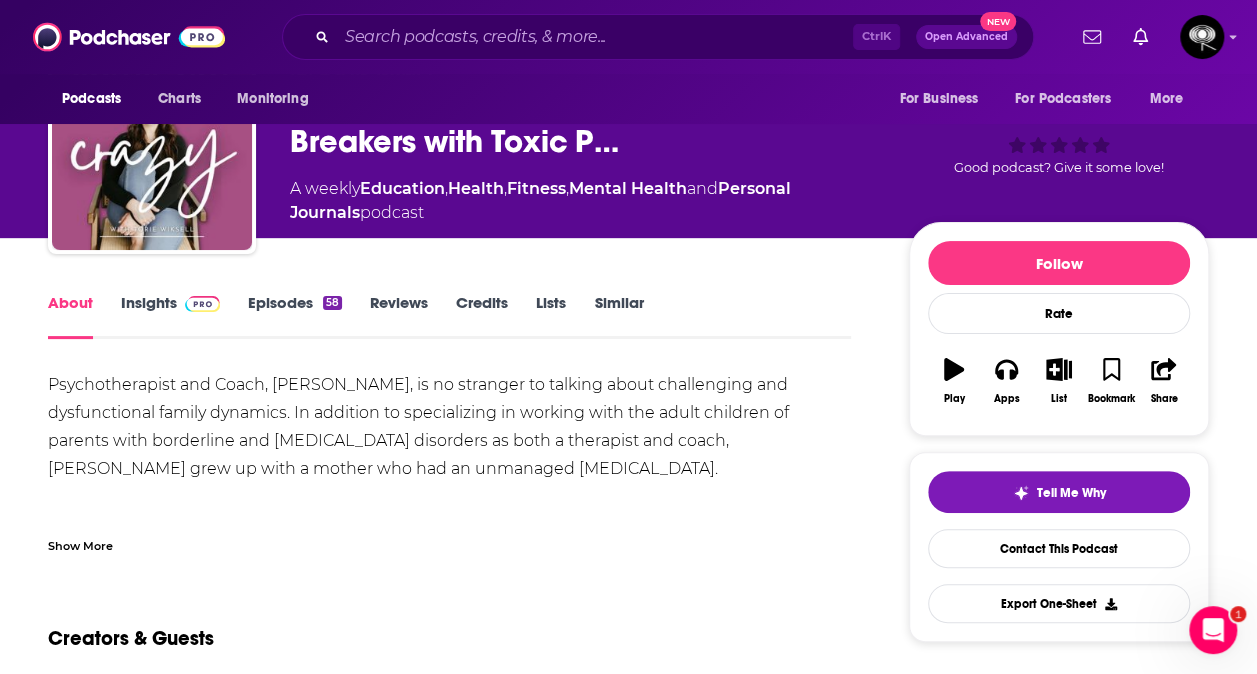 click on "About Insights Episodes 58 Reviews Credits Lists Similar Psychotherapist and Coach, Torie Wiksell, is no stranger to talking about challenging and dysfunctional family dynamics. In addition to specializing in working with the adult children of parents with borderline and narcissistic personality disorders as both a therapist and coach, Torie grew up with a mother who had an unmanaged personality disorder.
Torie has spent a significant portion of her 12 year career as a therapist working with clients with personality disorders, their partners, and family members, and brings a unique and relatable perspective to navigating these complicated relationships.
Follow Torie on Instagram:  instagram.com/torieatconfidentboundaries
Learn more about Coaching and the Confident Boundaries Membership:  www.confidentboundaries.com
Disclaimer: This podcast is not therapy. If you are in mental health crisis, please contact the Crisis Lifeline by dialing 988.  Show More Creators & Guests . You can   add them yourself" at bounding box center [462, 1135] 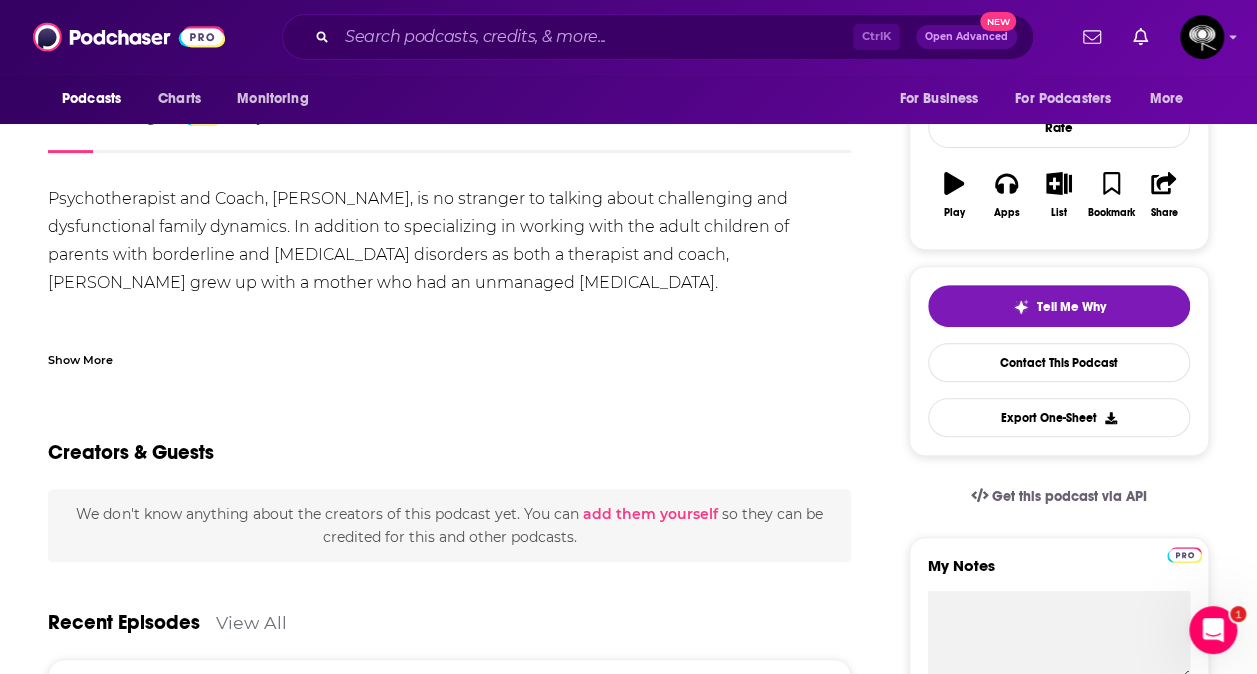 scroll, scrollTop: 0, scrollLeft: 0, axis: both 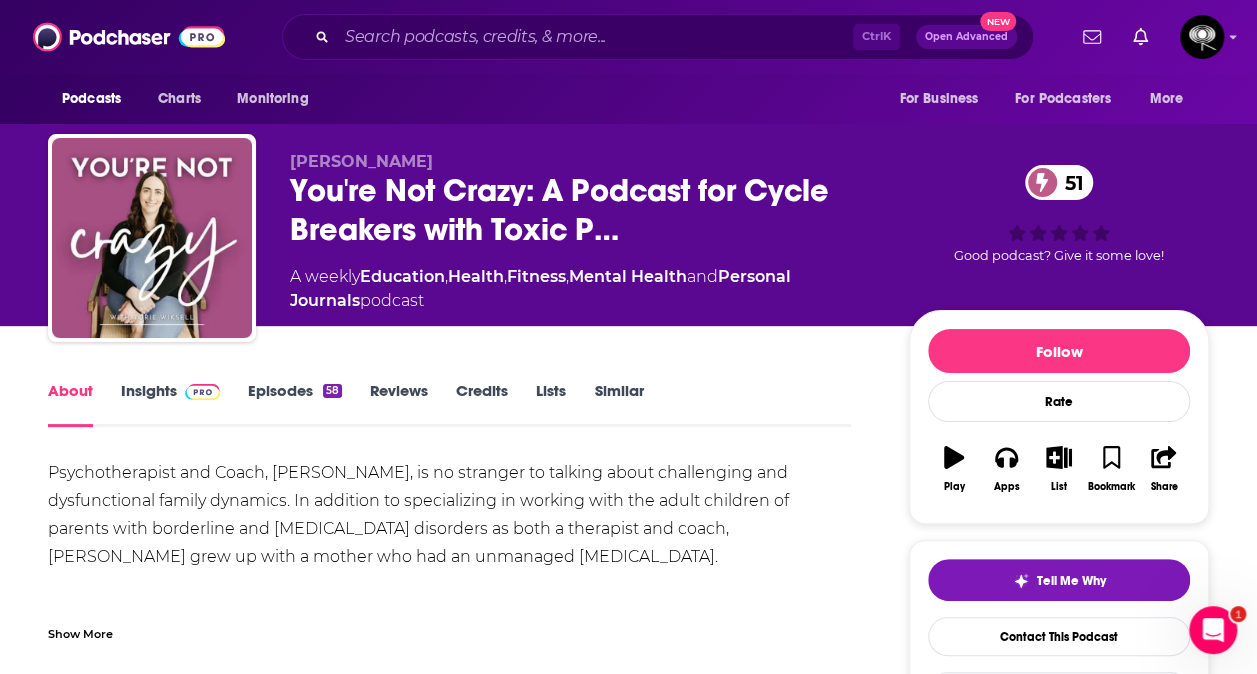 click on "Insights" at bounding box center [170, 404] 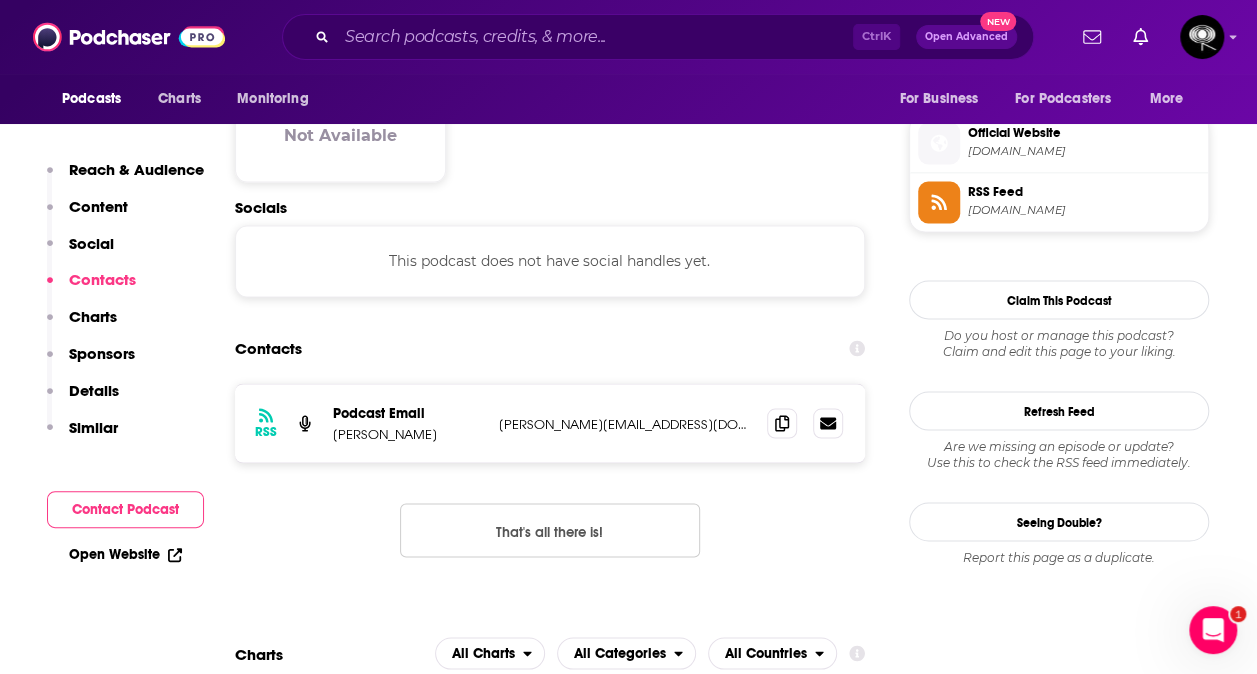 scroll, scrollTop: 1608, scrollLeft: 0, axis: vertical 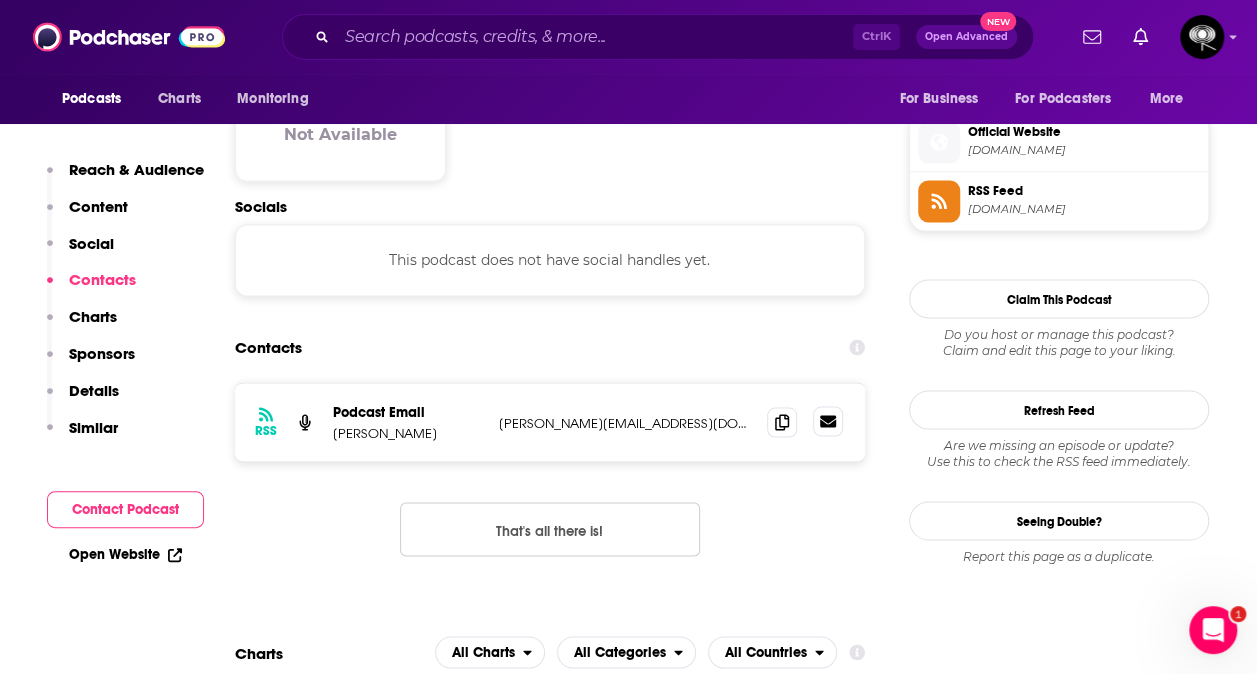 click at bounding box center [828, 421] 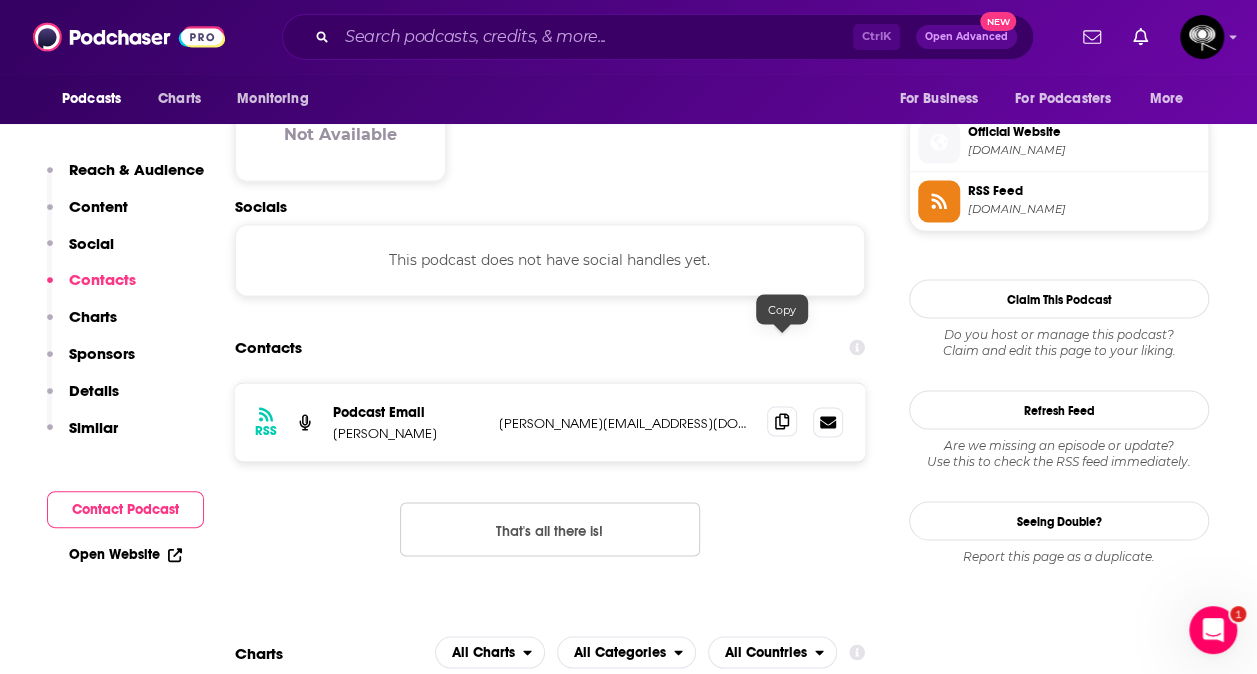 click 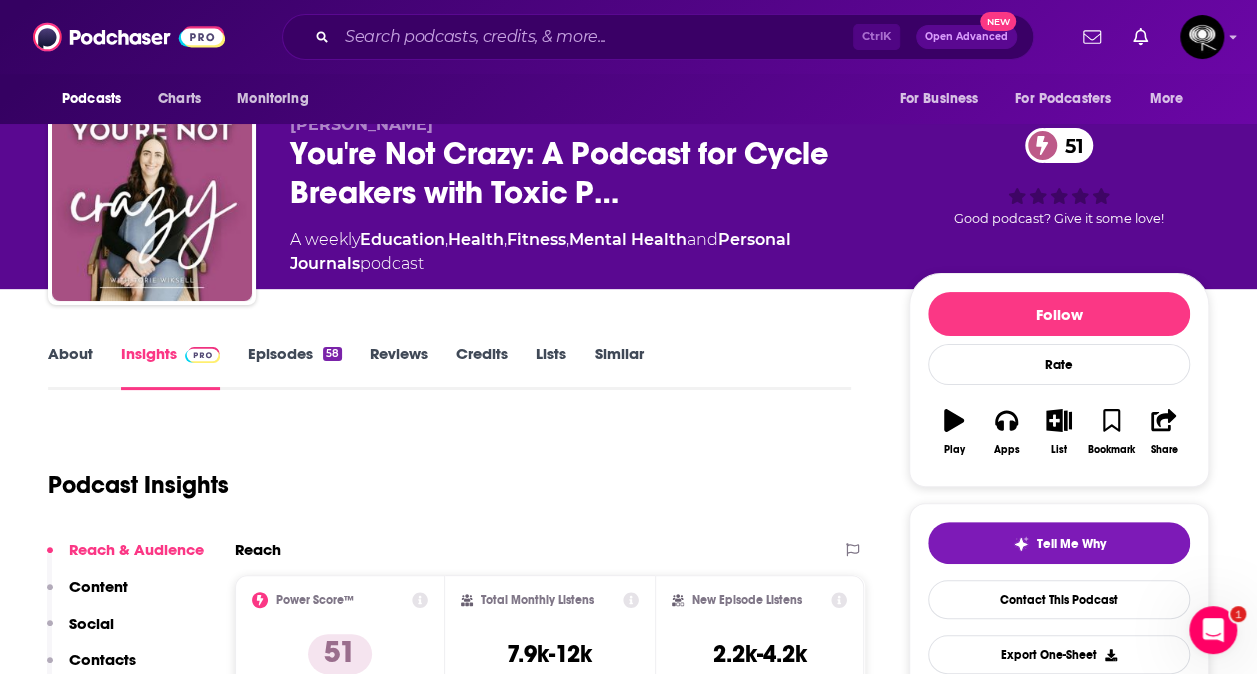 scroll, scrollTop: 253, scrollLeft: 0, axis: vertical 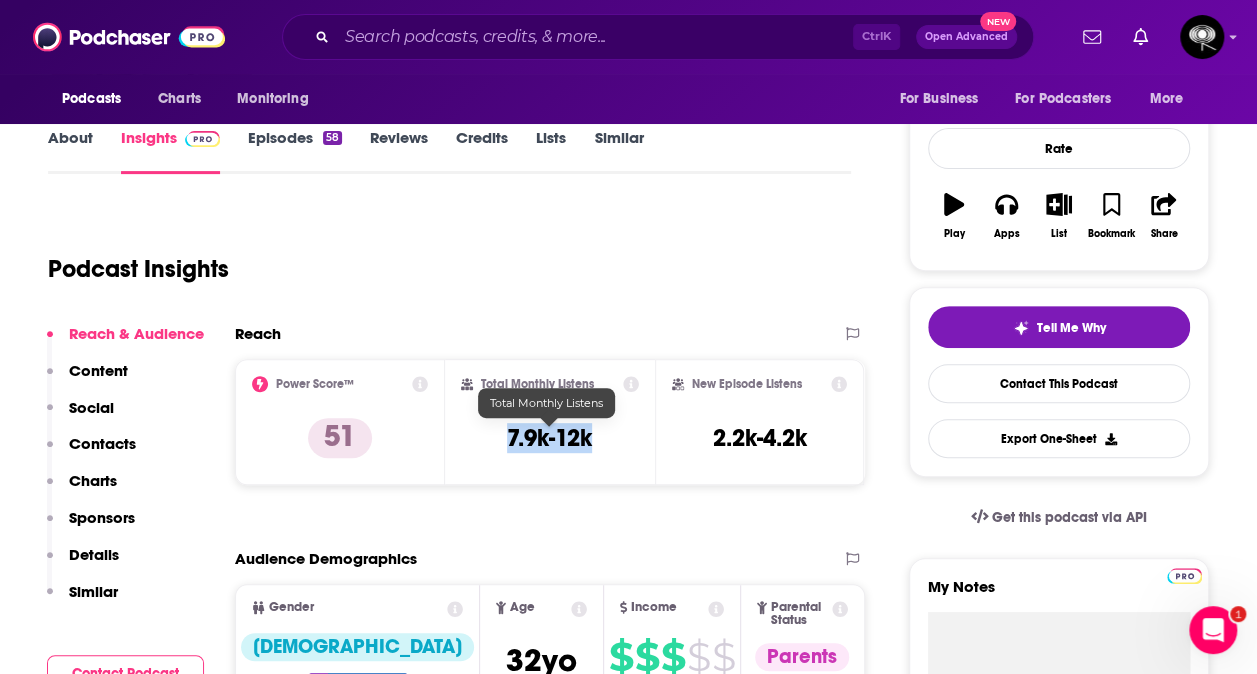 drag, startPoint x: 599, startPoint y: 438, endPoint x: 504, endPoint y: 438, distance: 95 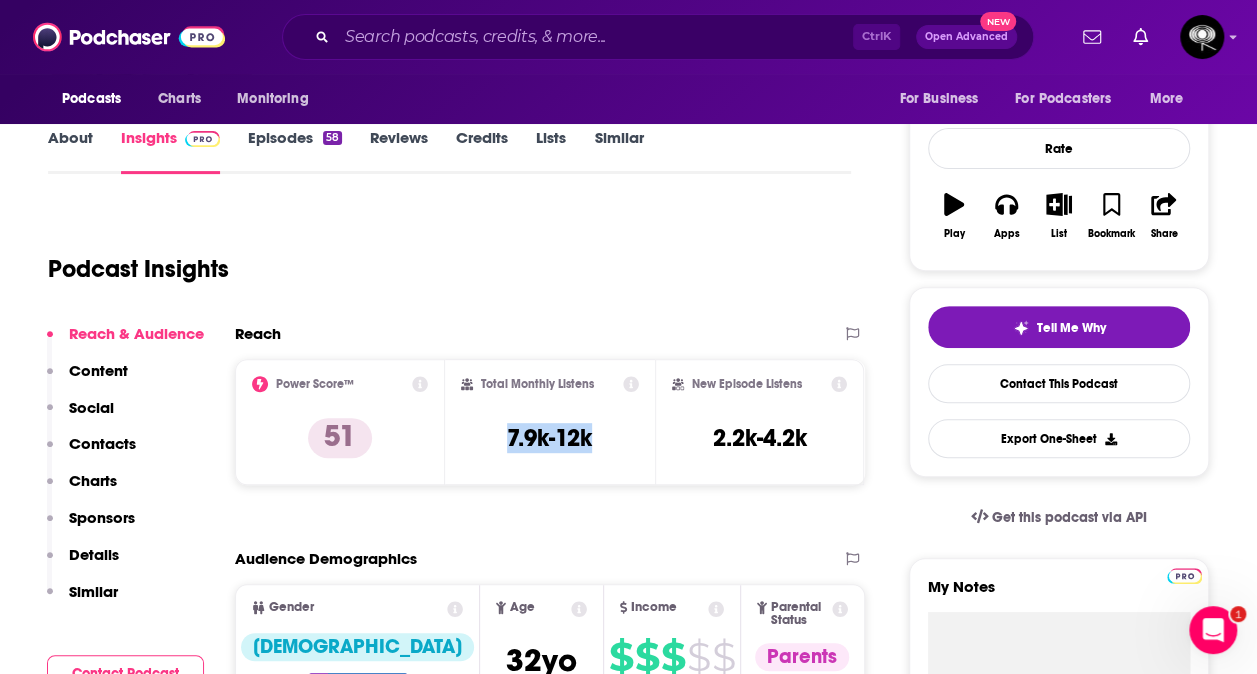 copy on "7.9k-12k" 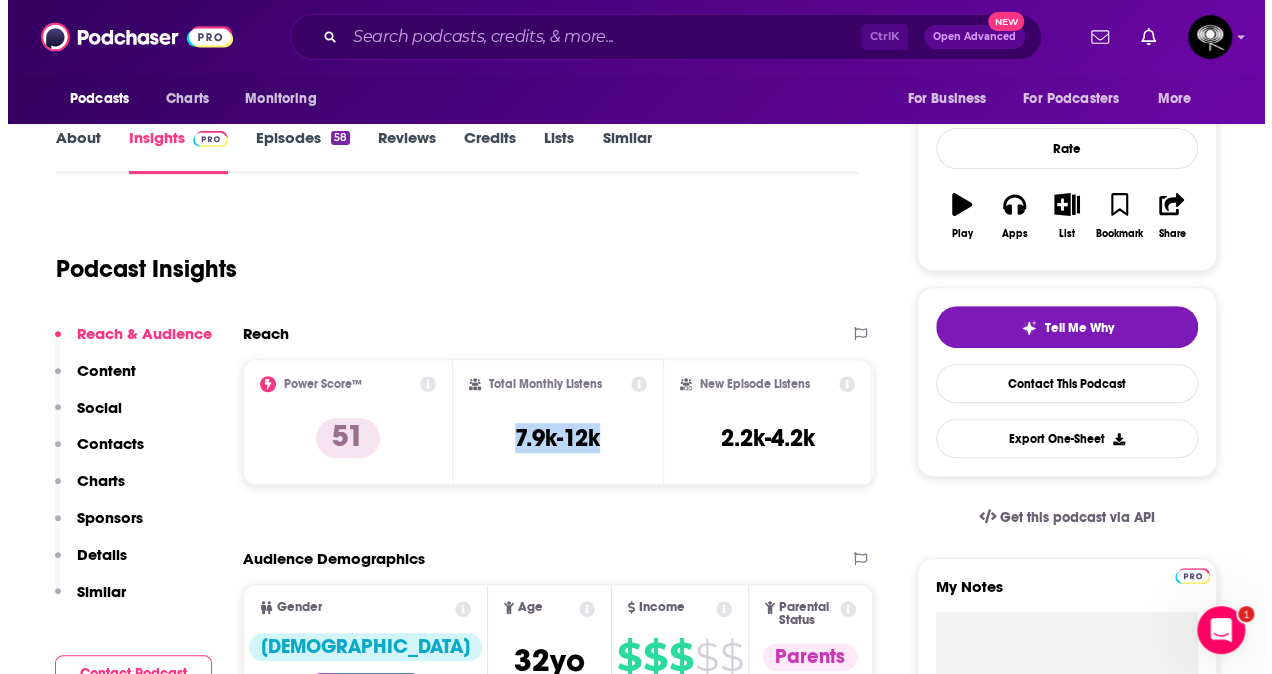 scroll, scrollTop: 0, scrollLeft: 0, axis: both 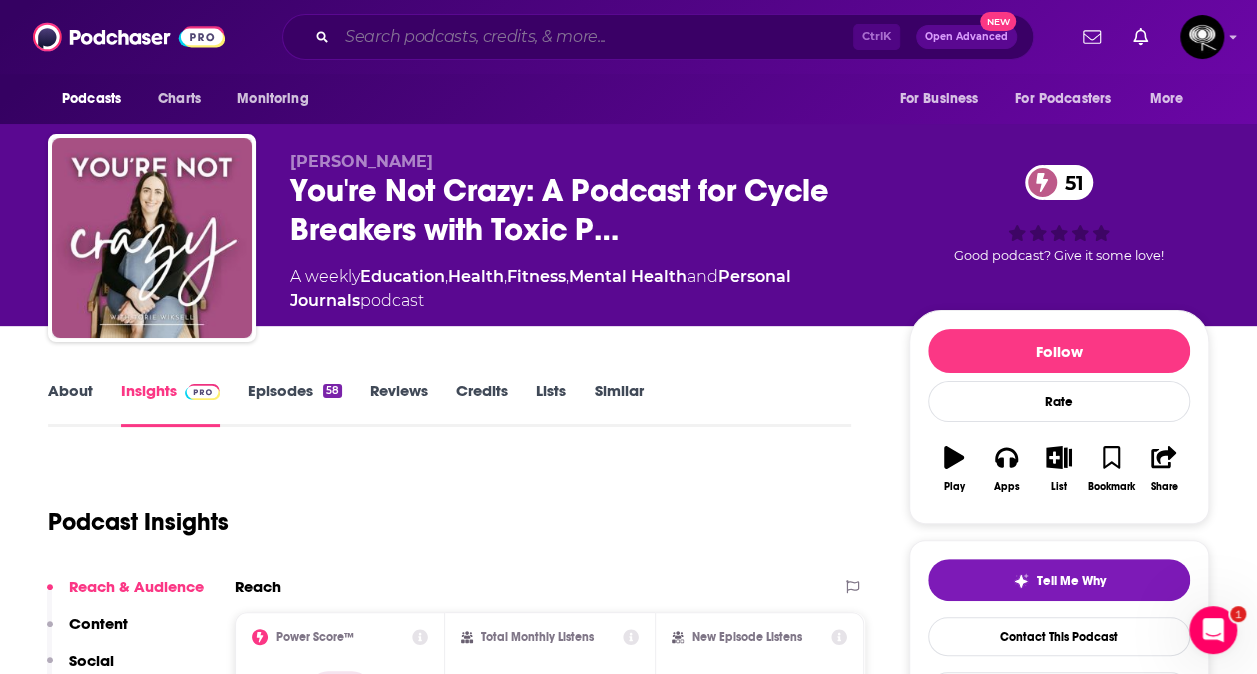 click at bounding box center [595, 37] 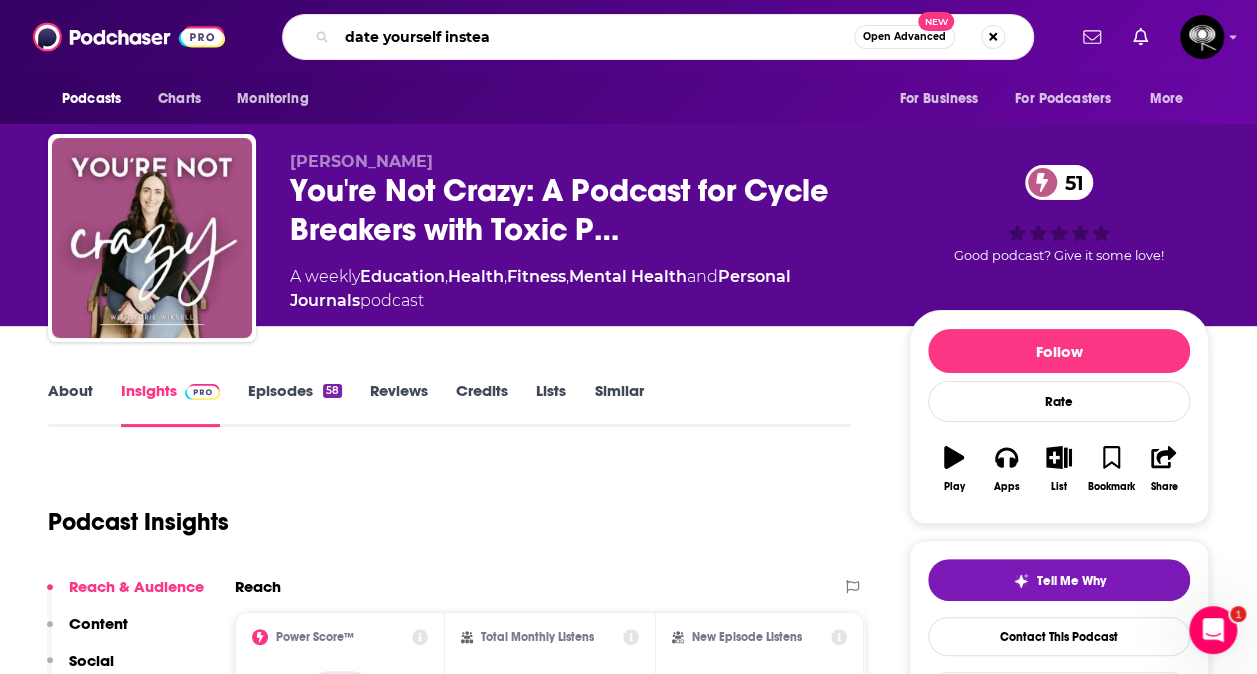 type on "date yourself instead" 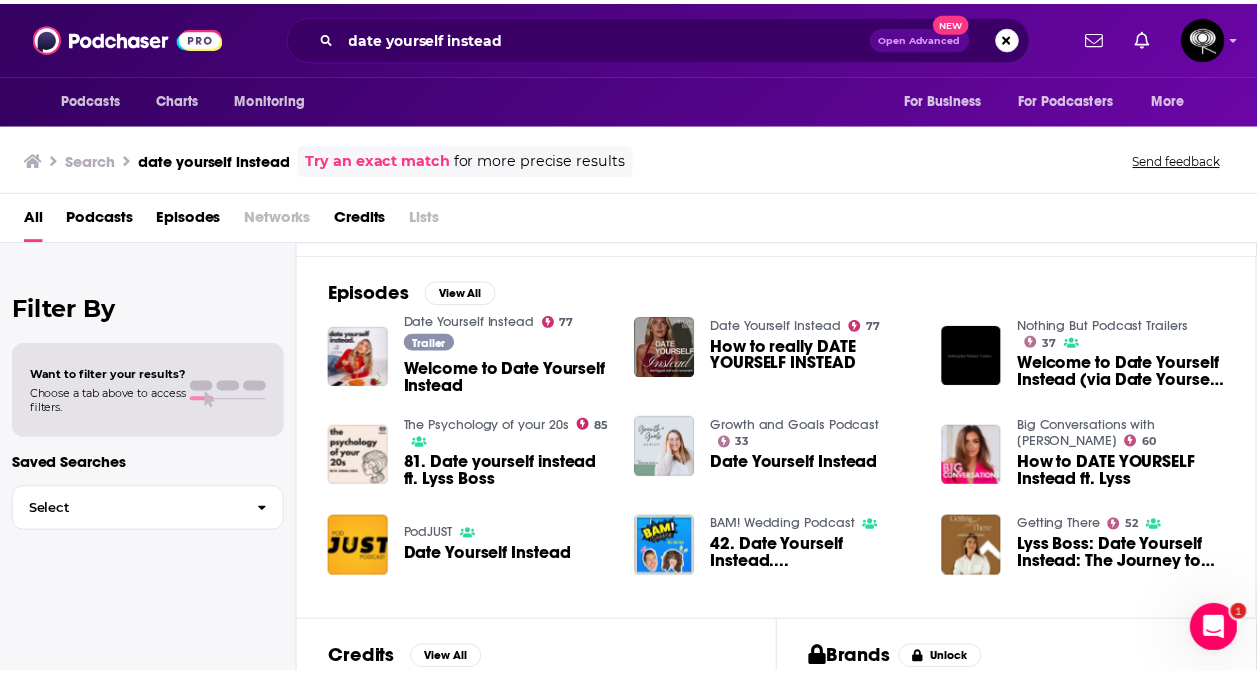 scroll, scrollTop: 267, scrollLeft: 0, axis: vertical 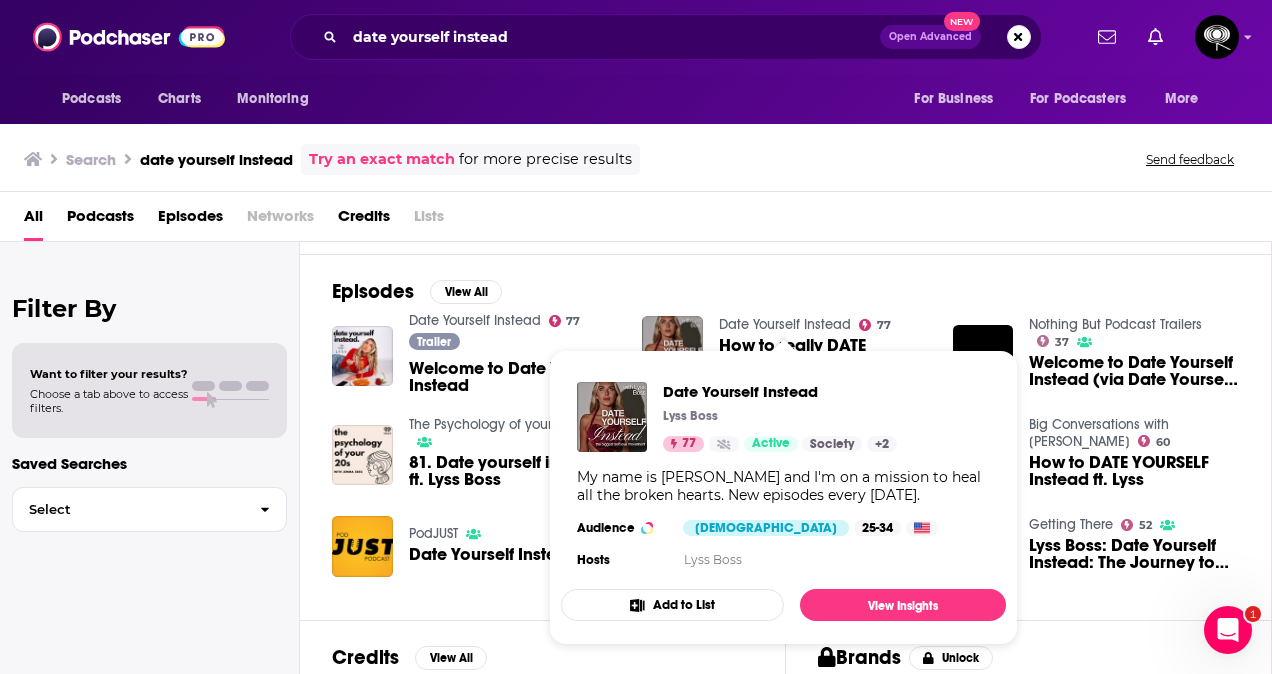 click on "Date Yourself Instead" at bounding box center [785, 324] 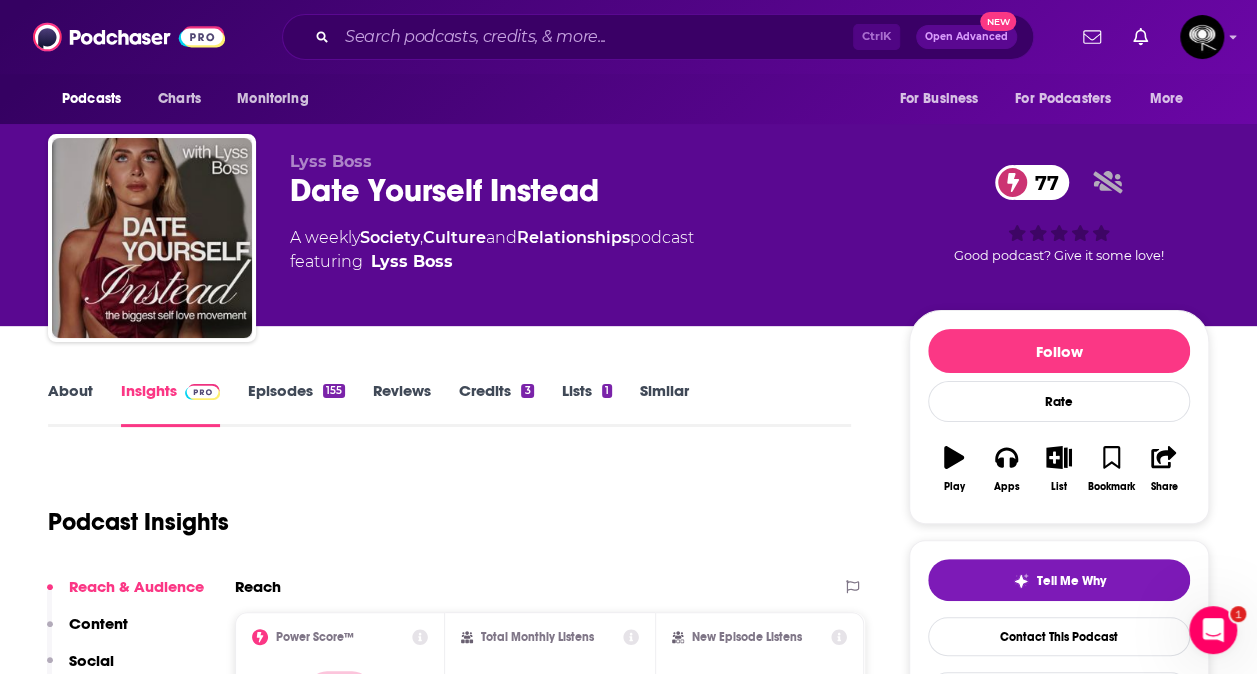 click on "About" at bounding box center [70, 404] 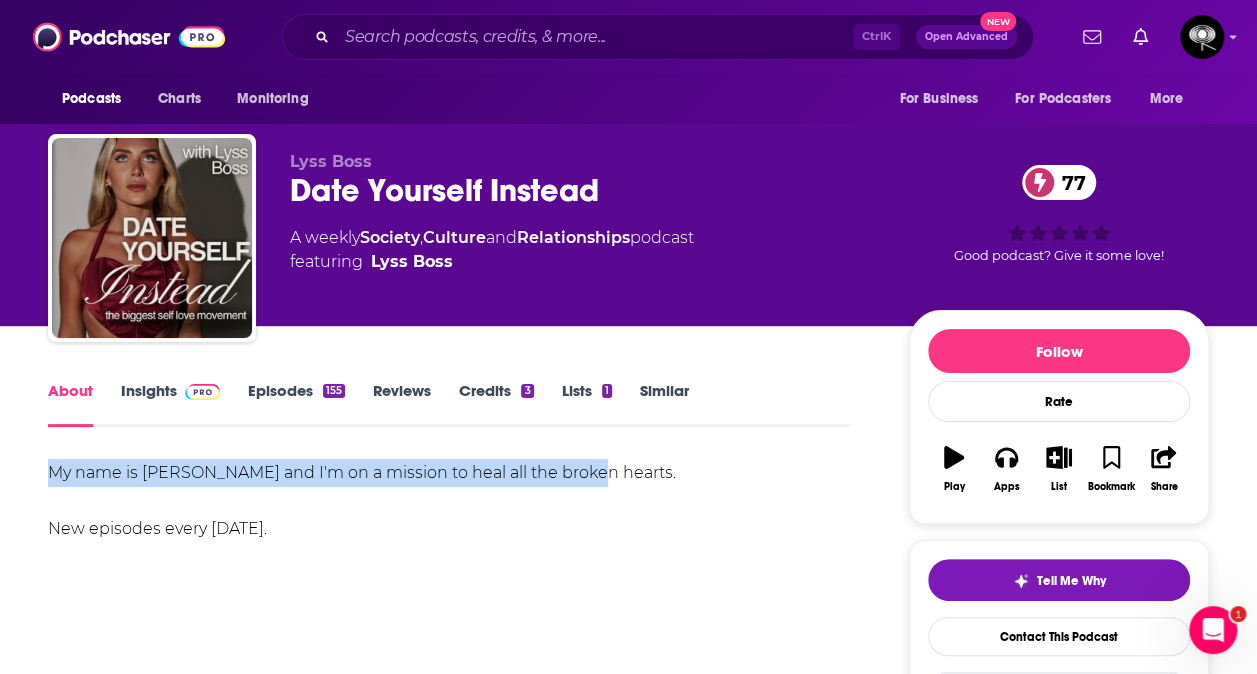 drag, startPoint x: 608, startPoint y: 467, endPoint x: 0, endPoint y: 474, distance: 608.0403 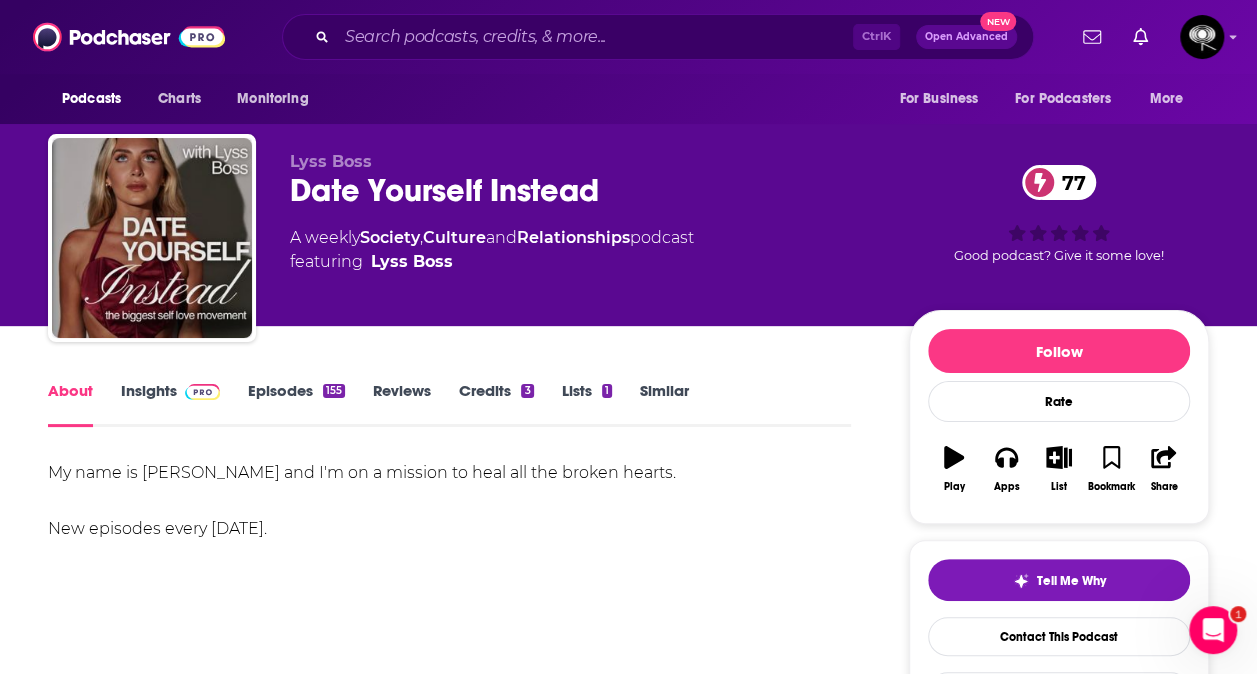 click on "About Insights Episodes 155 Reviews Credits 3 Lists 1 Similar" at bounding box center (449, 402) 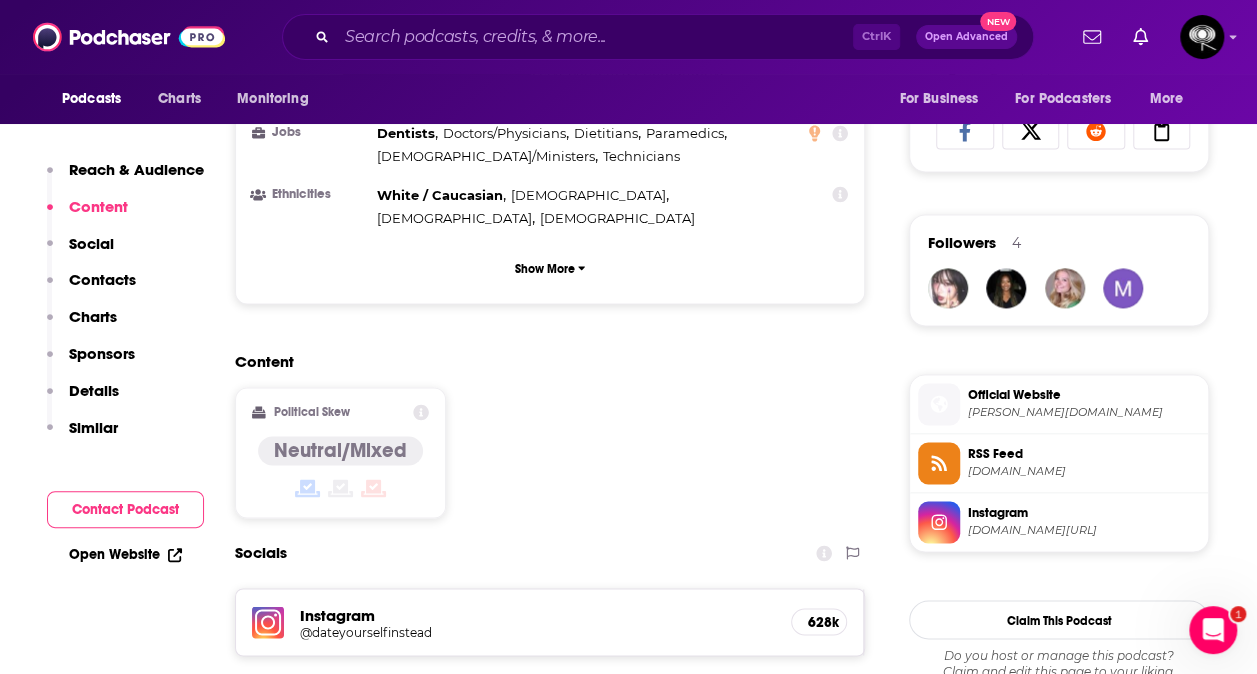 scroll, scrollTop: 1328, scrollLeft: 0, axis: vertical 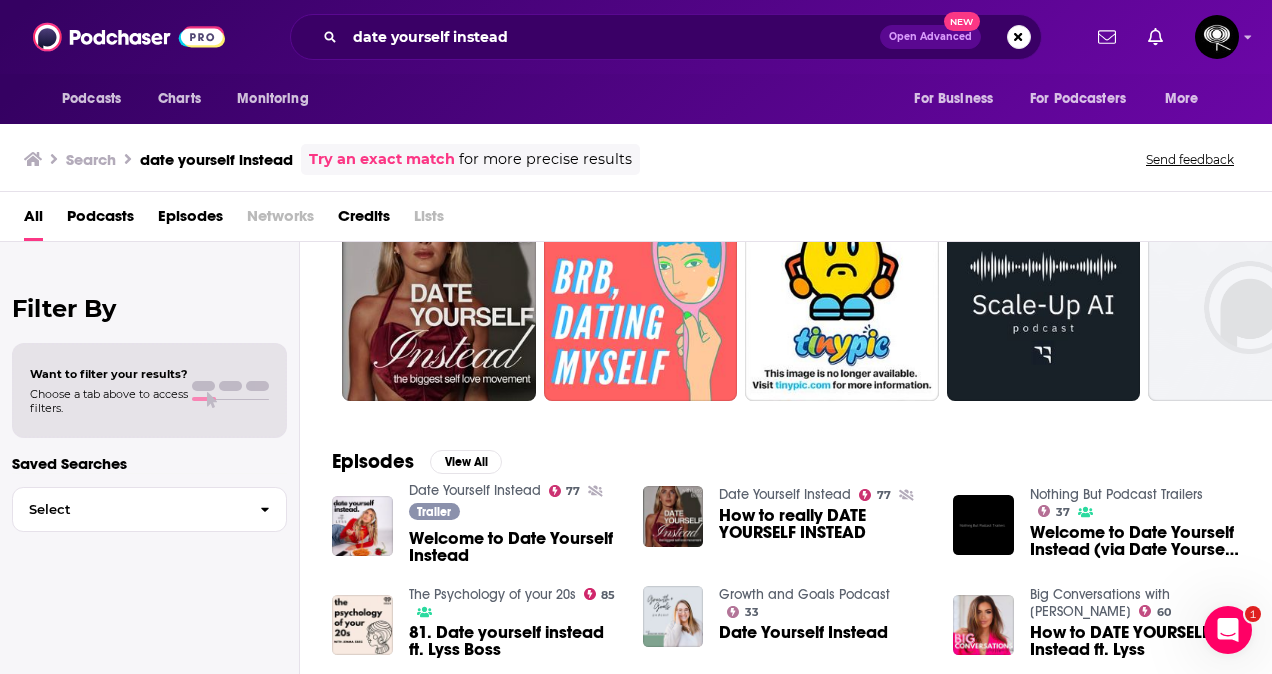 click on "Welcome to Date Yourself Instead" at bounding box center (514, 547) 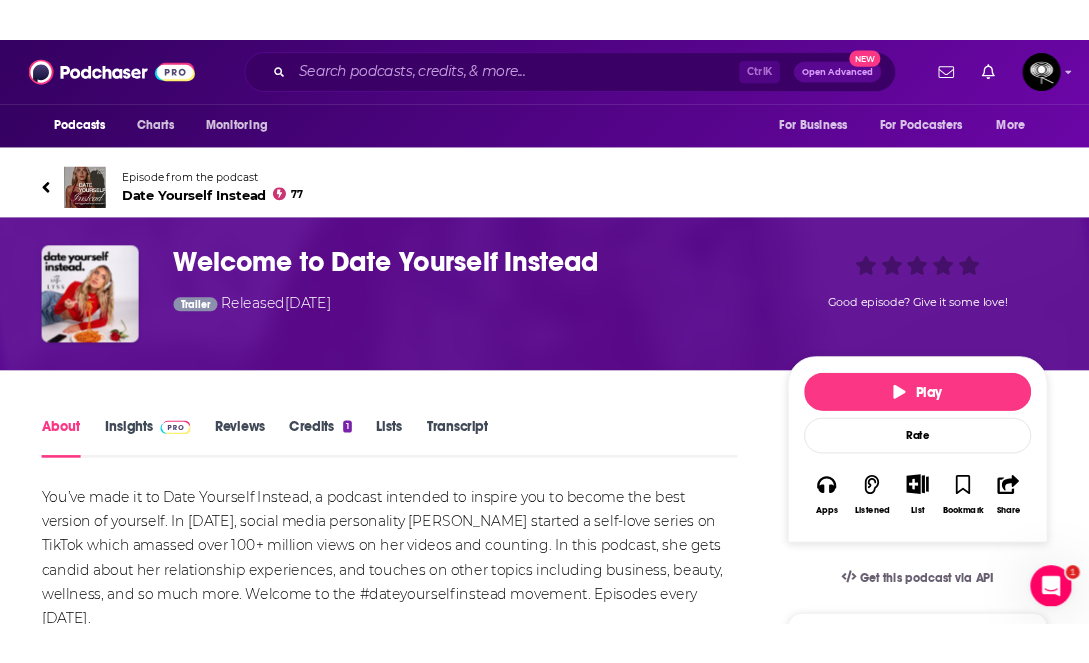 scroll, scrollTop: 14, scrollLeft: 0, axis: vertical 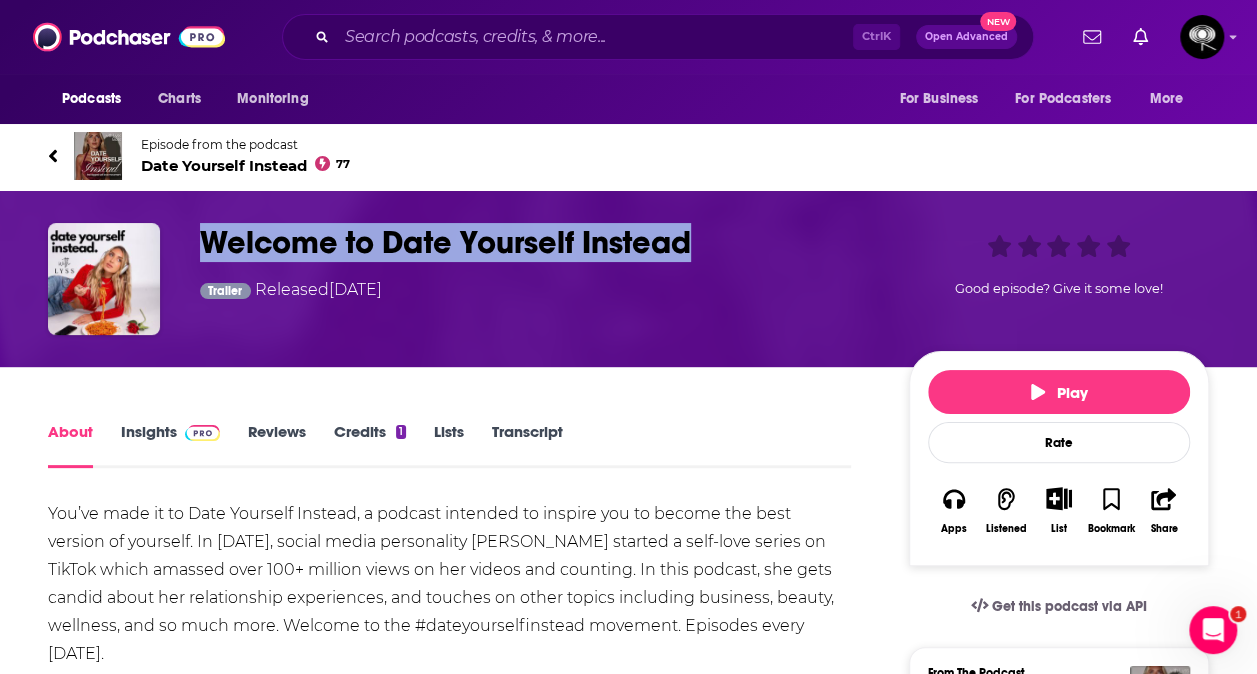 drag, startPoint x: 745, startPoint y: 244, endPoint x: 206, endPoint y: 217, distance: 539.67584 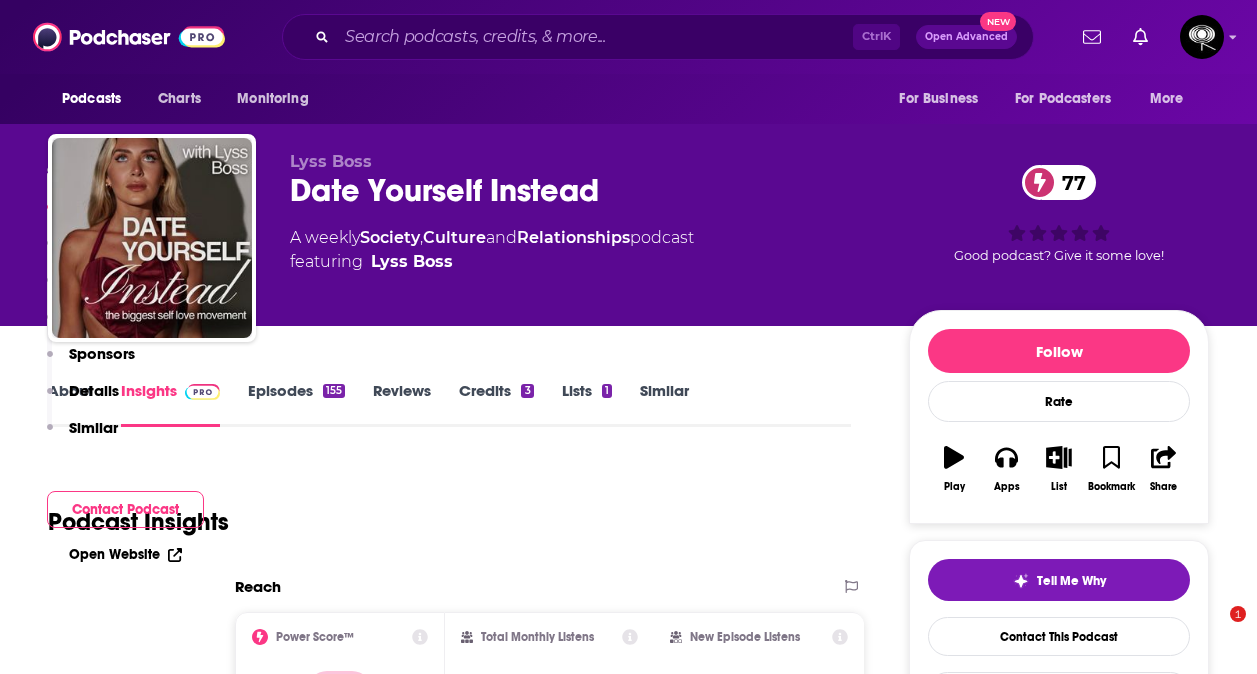 scroll, scrollTop: 1328, scrollLeft: 0, axis: vertical 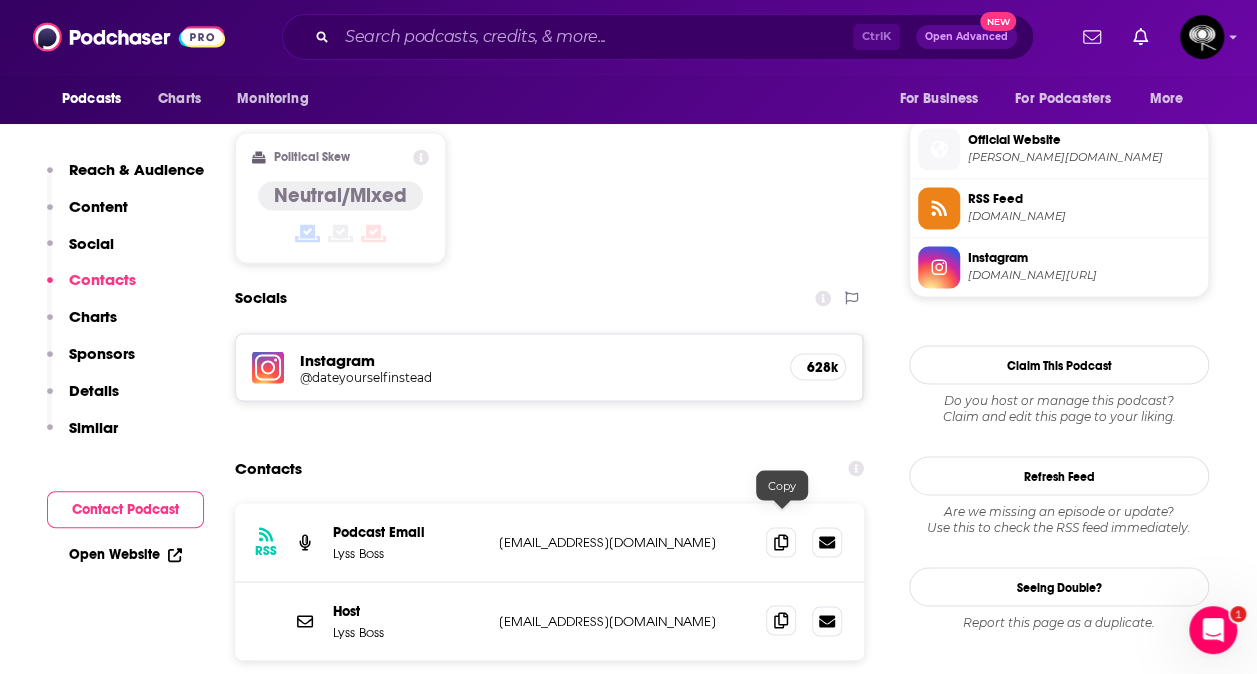 click 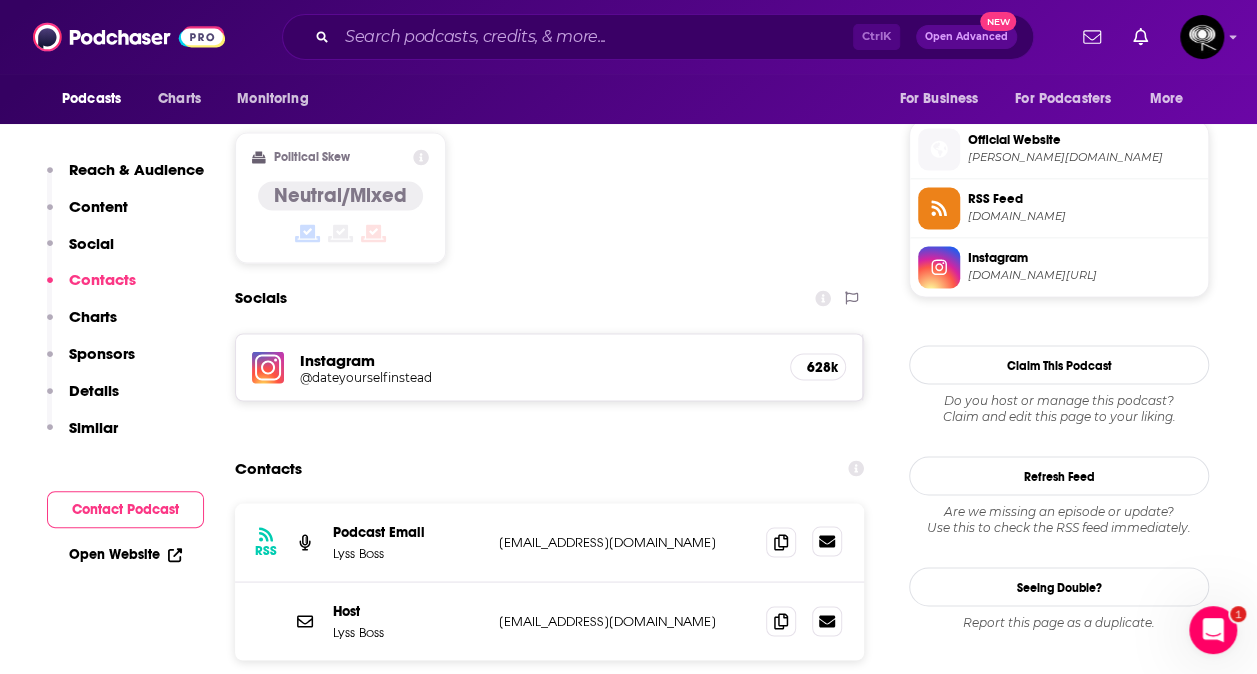 click 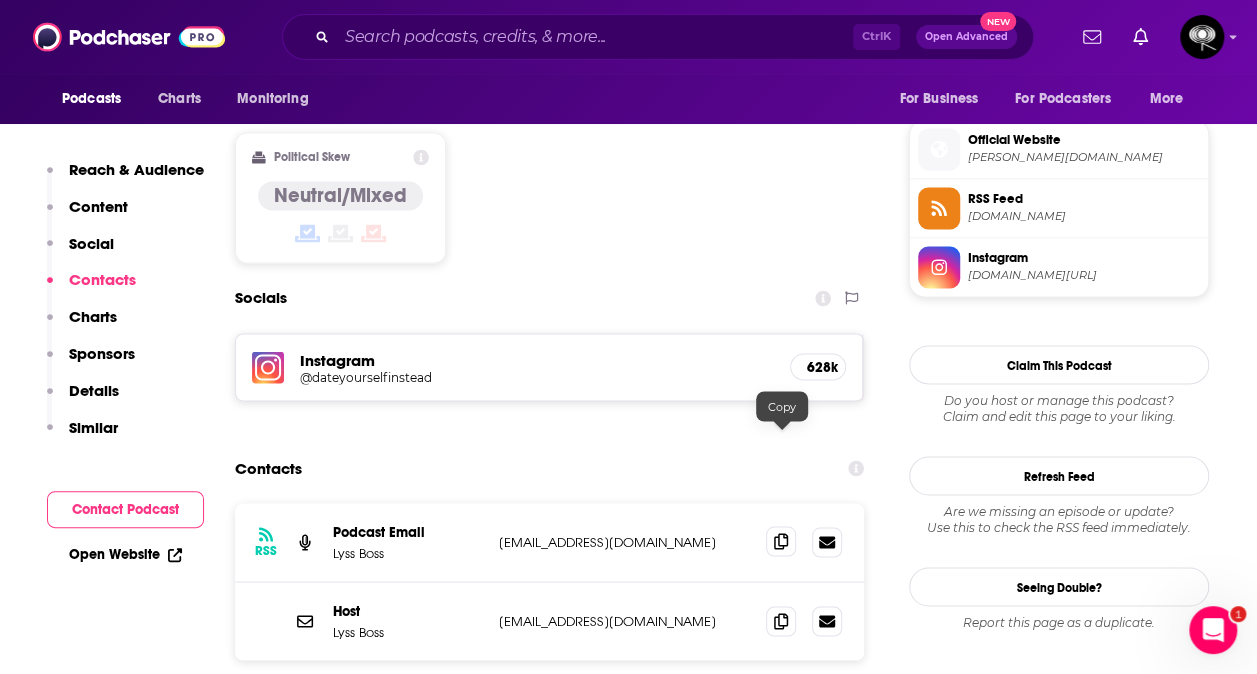 click 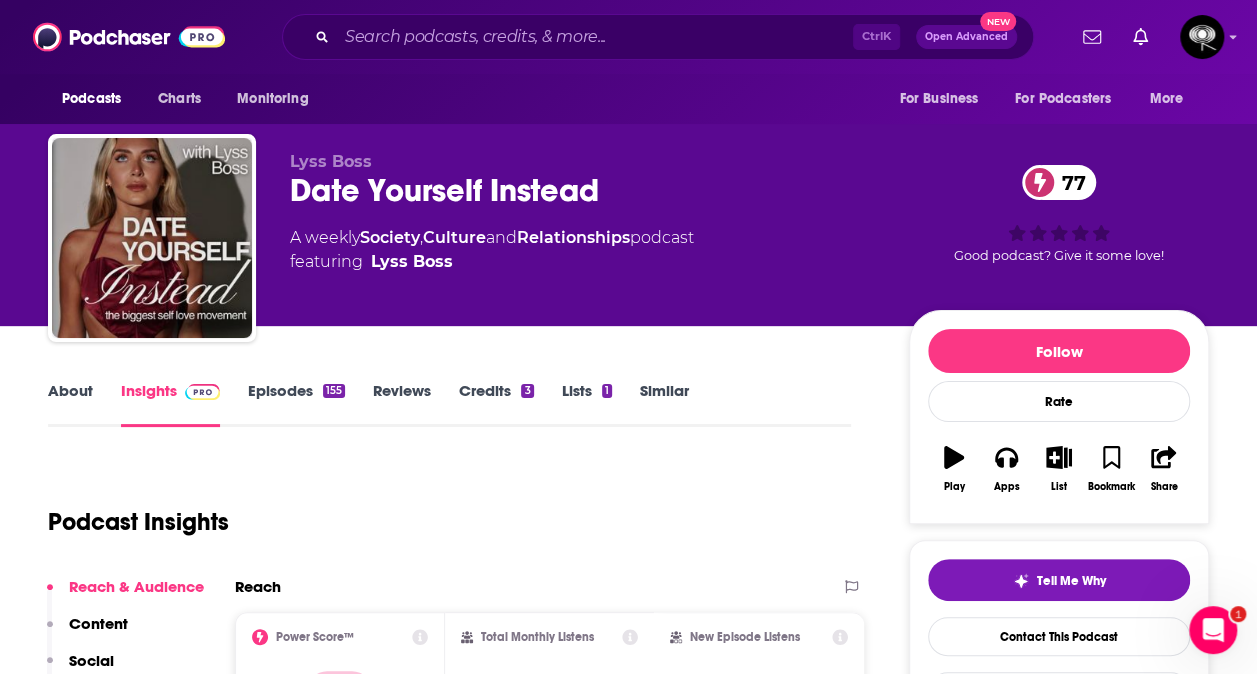 scroll, scrollTop: 278, scrollLeft: 0, axis: vertical 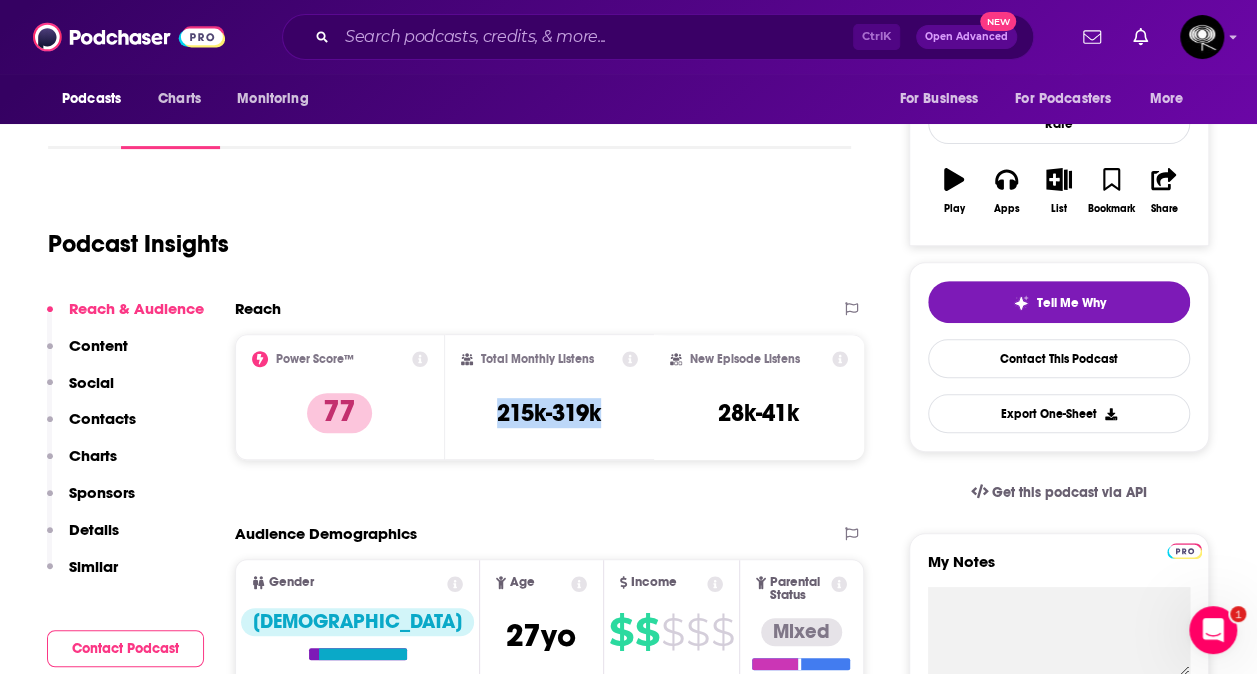 drag, startPoint x: 613, startPoint y: 408, endPoint x: 474, endPoint y: 409, distance: 139.0036 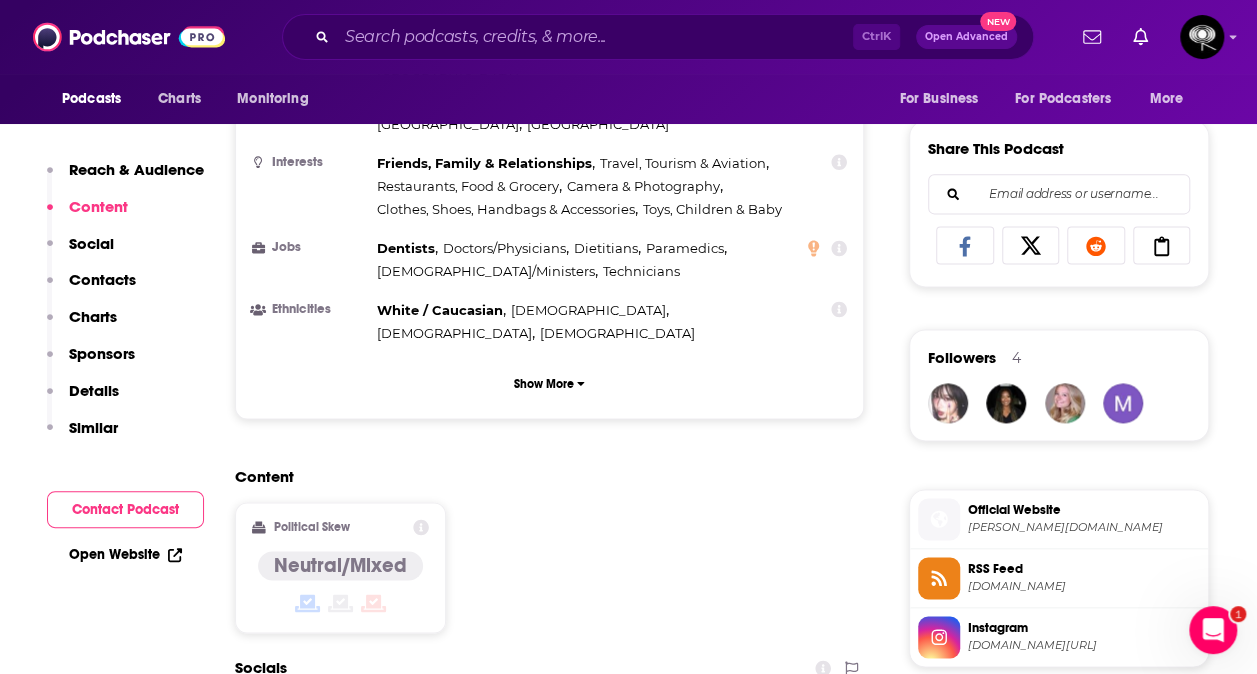 click on "Similar" at bounding box center (93, 427) 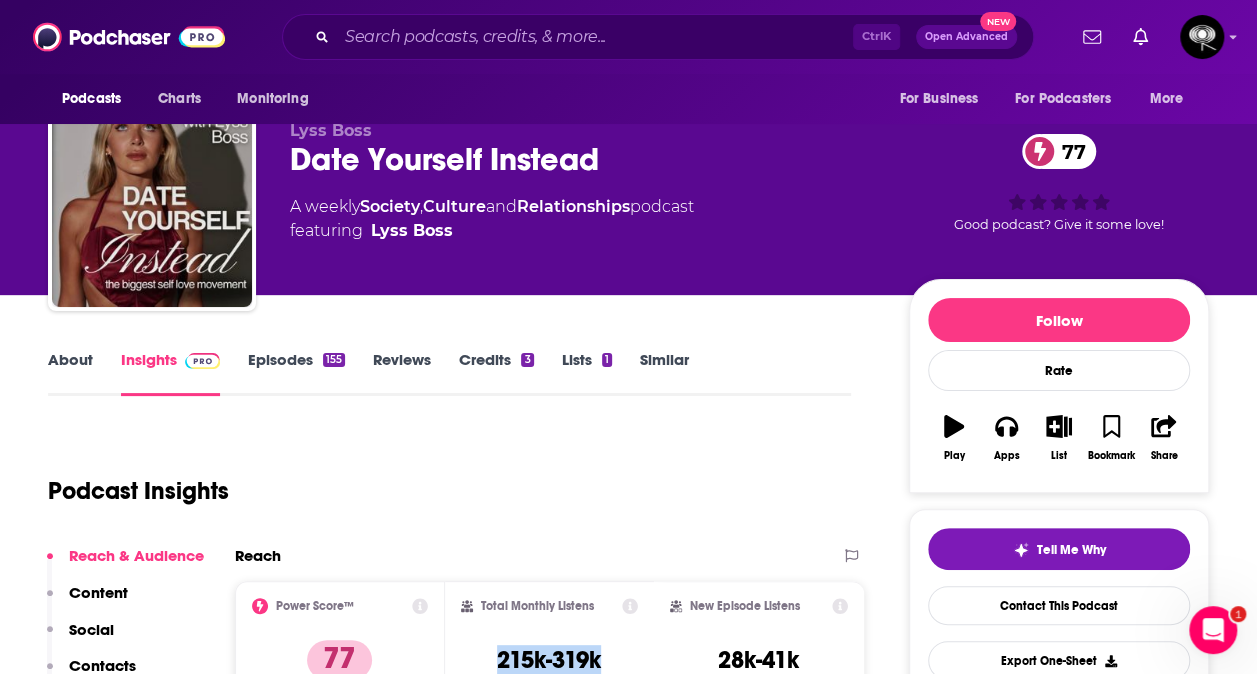 scroll, scrollTop: 0, scrollLeft: 0, axis: both 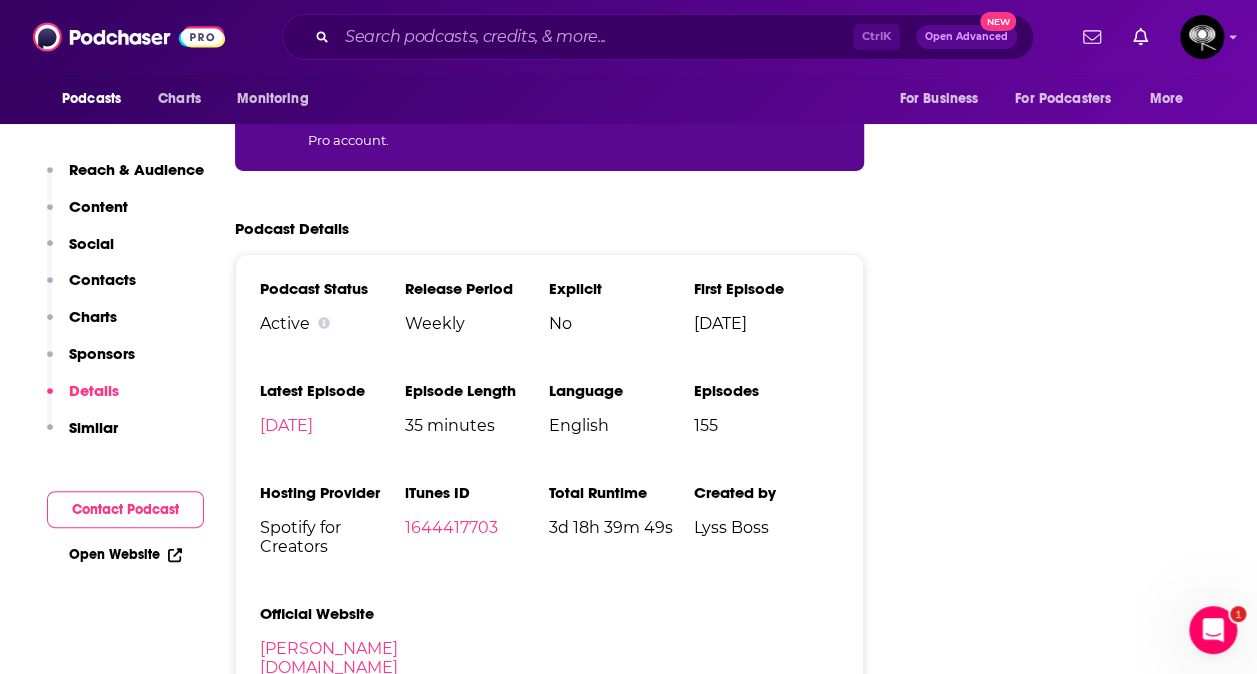 click on "Similar" at bounding box center (93, 427) 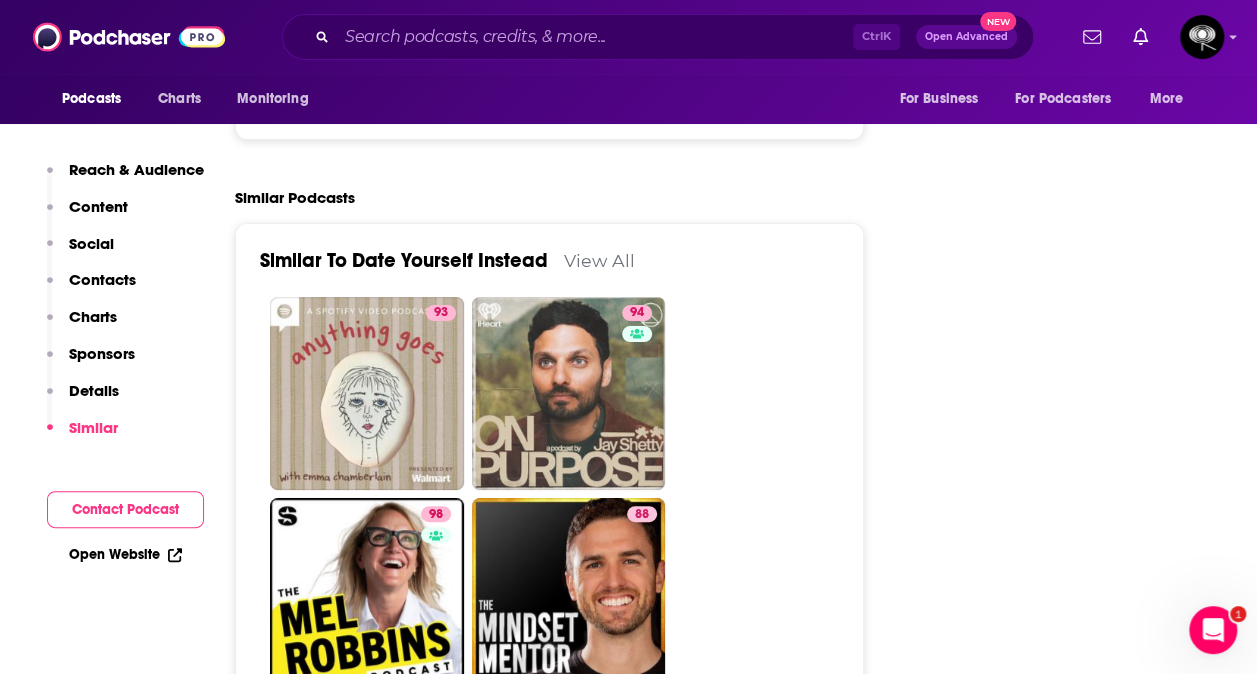 scroll, scrollTop: 3811, scrollLeft: 0, axis: vertical 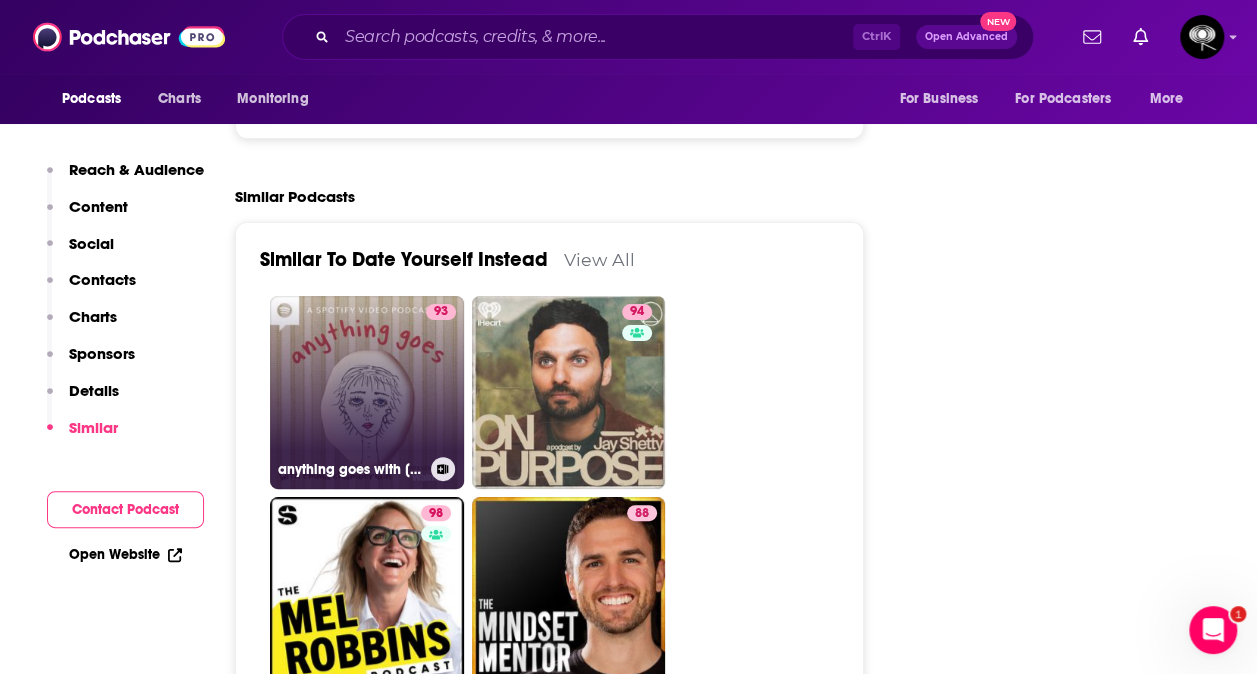 click on "93 anything goes with [PERSON_NAME]" at bounding box center (367, 393) 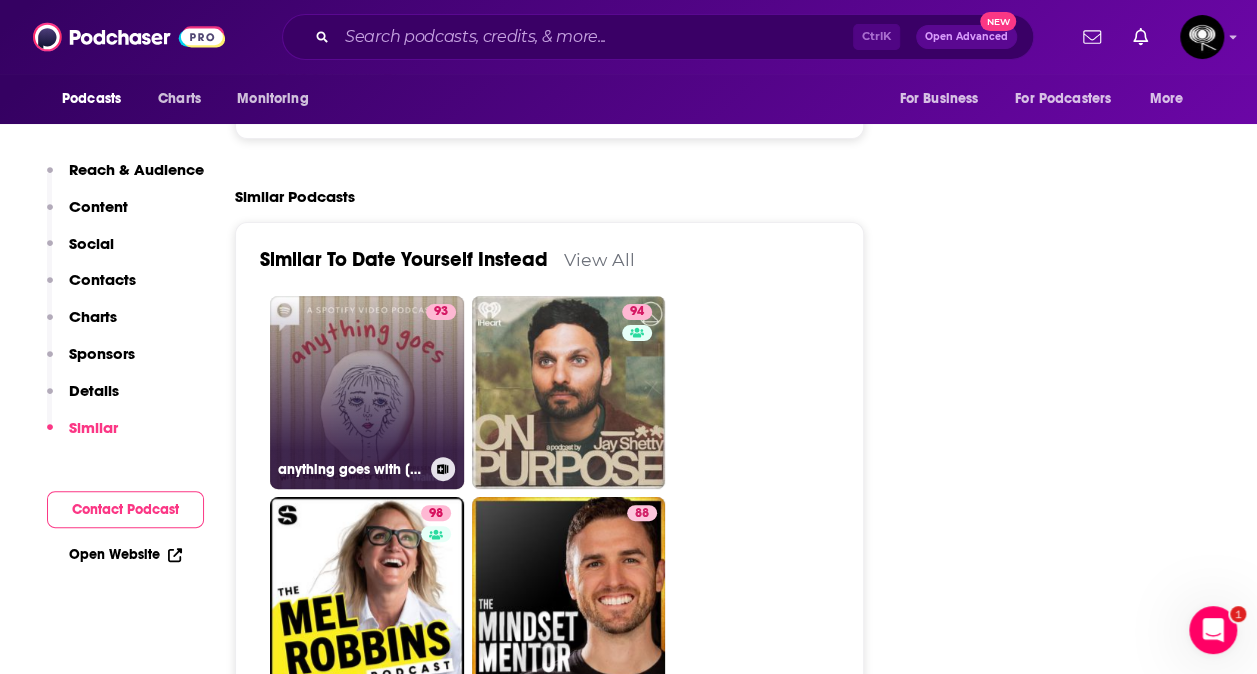 type on "[URL][DOMAIN_NAME]" 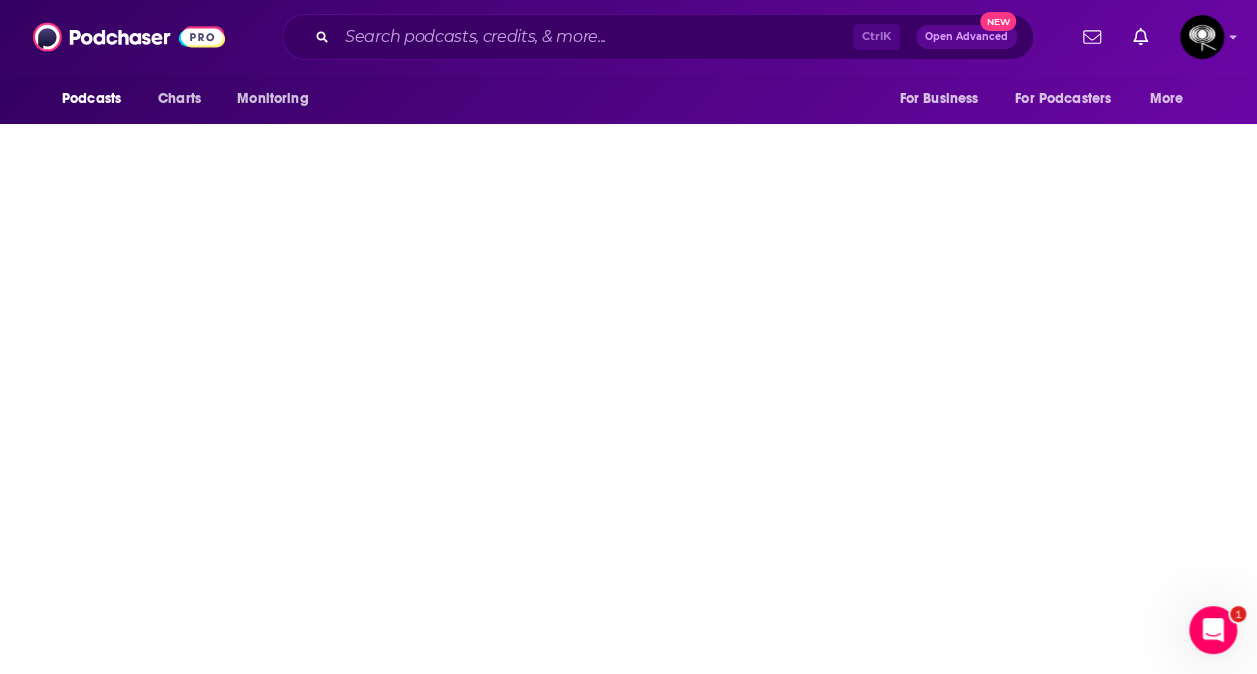 scroll, scrollTop: 0, scrollLeft: 0, axis: both 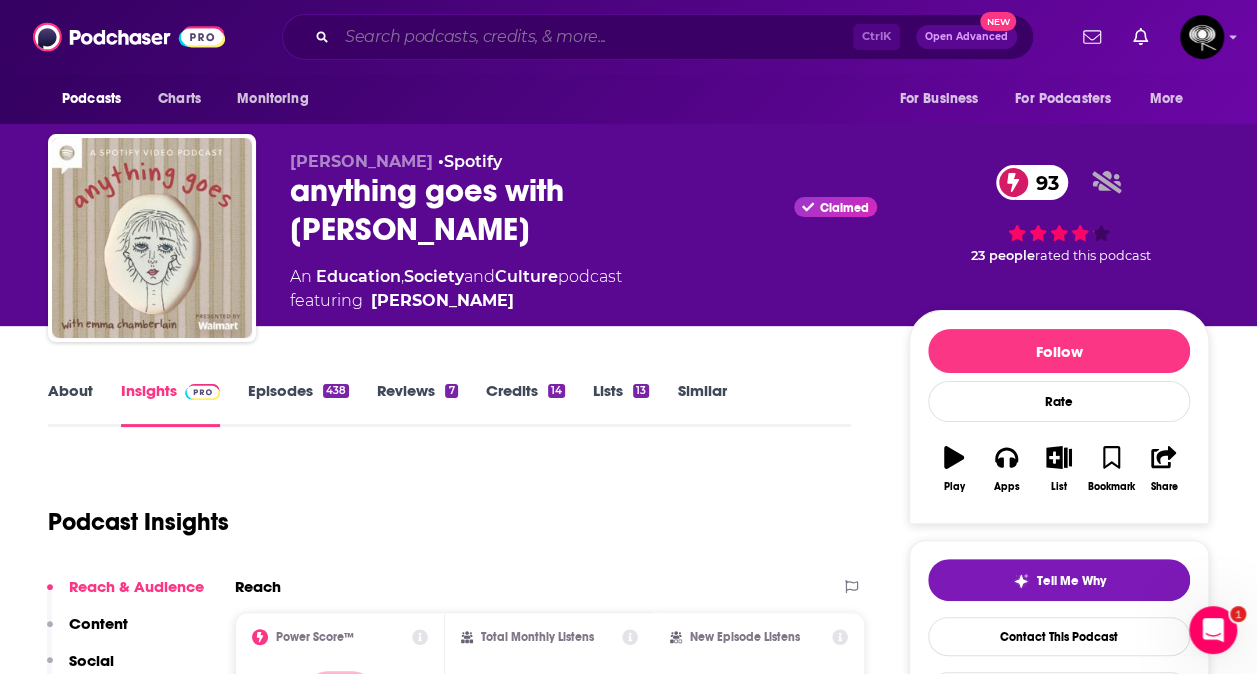 click at bounding box center [595, 37] 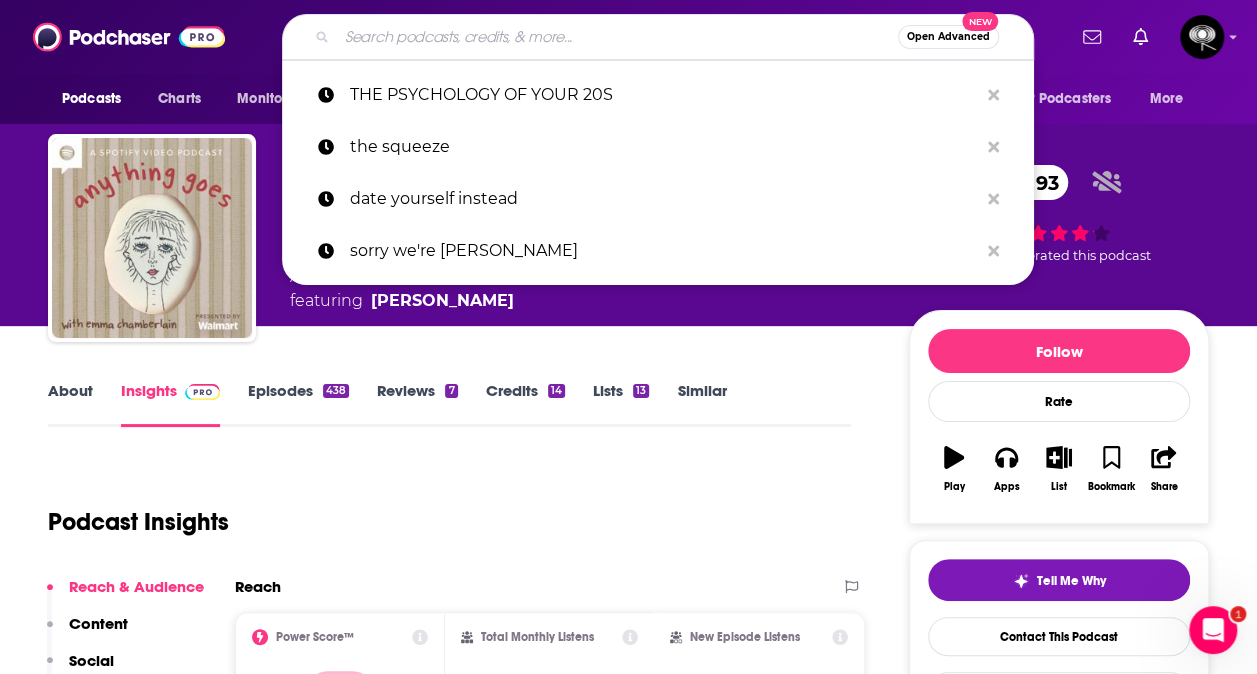 paste on "The Wellness Cafe" 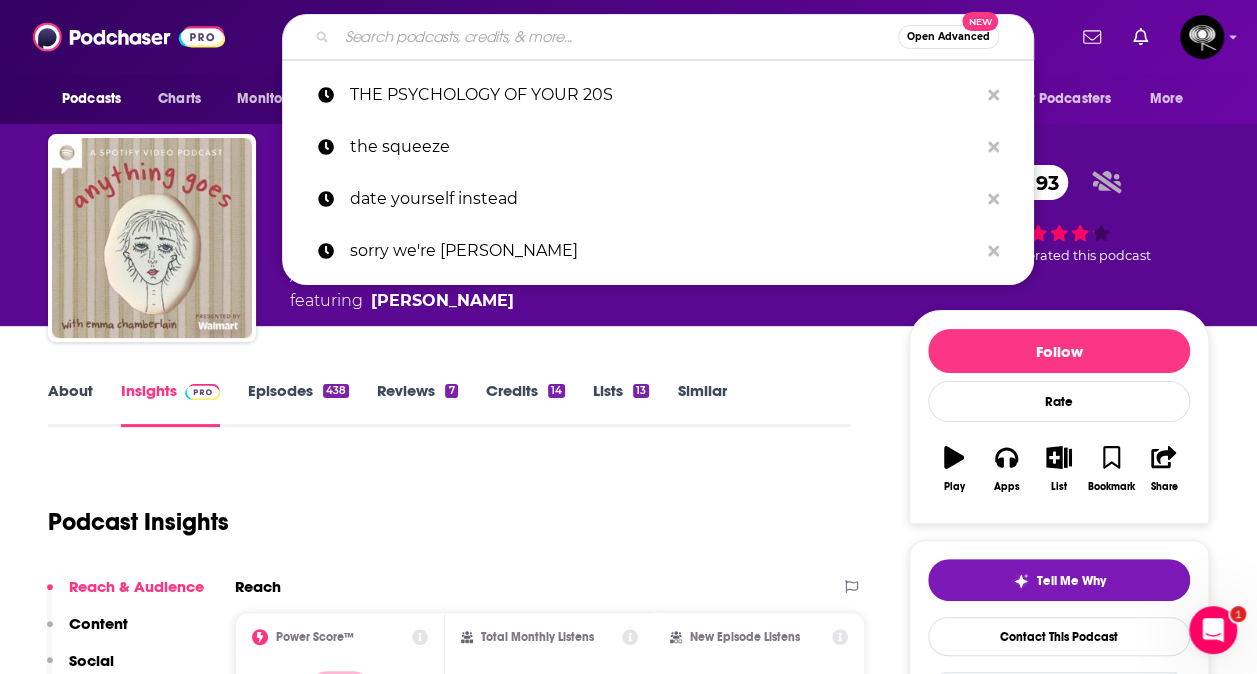 type on "The Wellness Cafe" 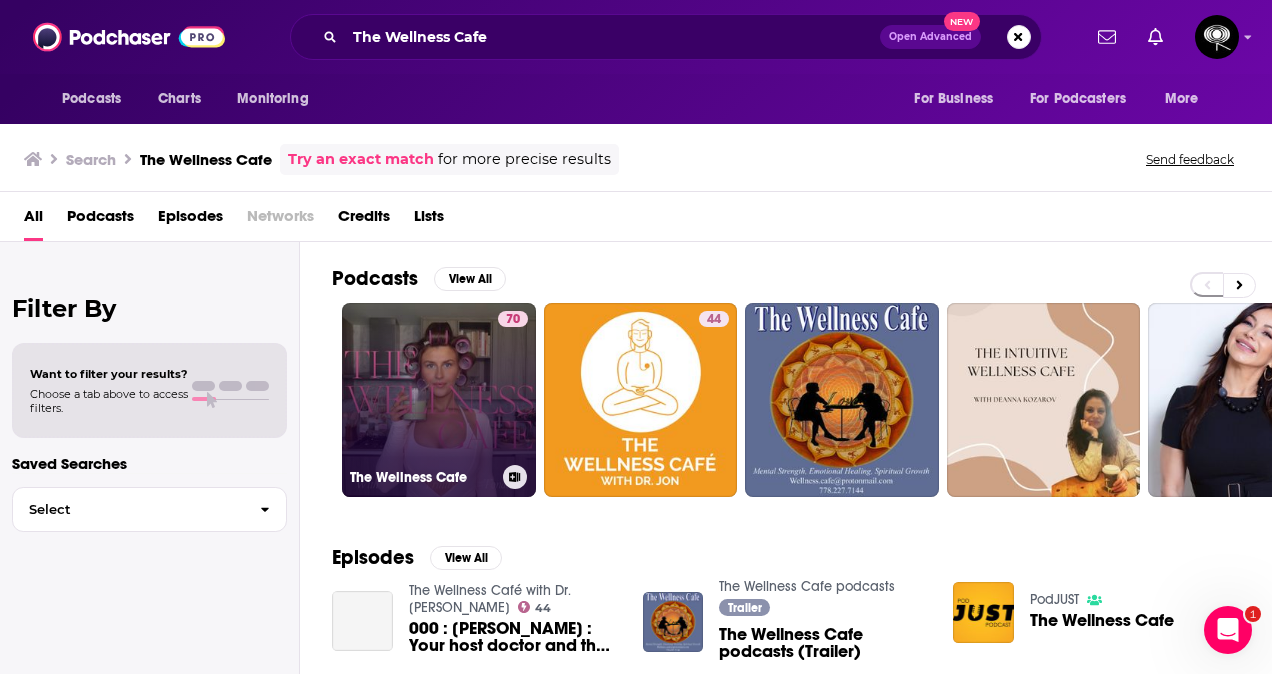 click on "70 The Wellness Cafe" at bounding box center (439, 400) 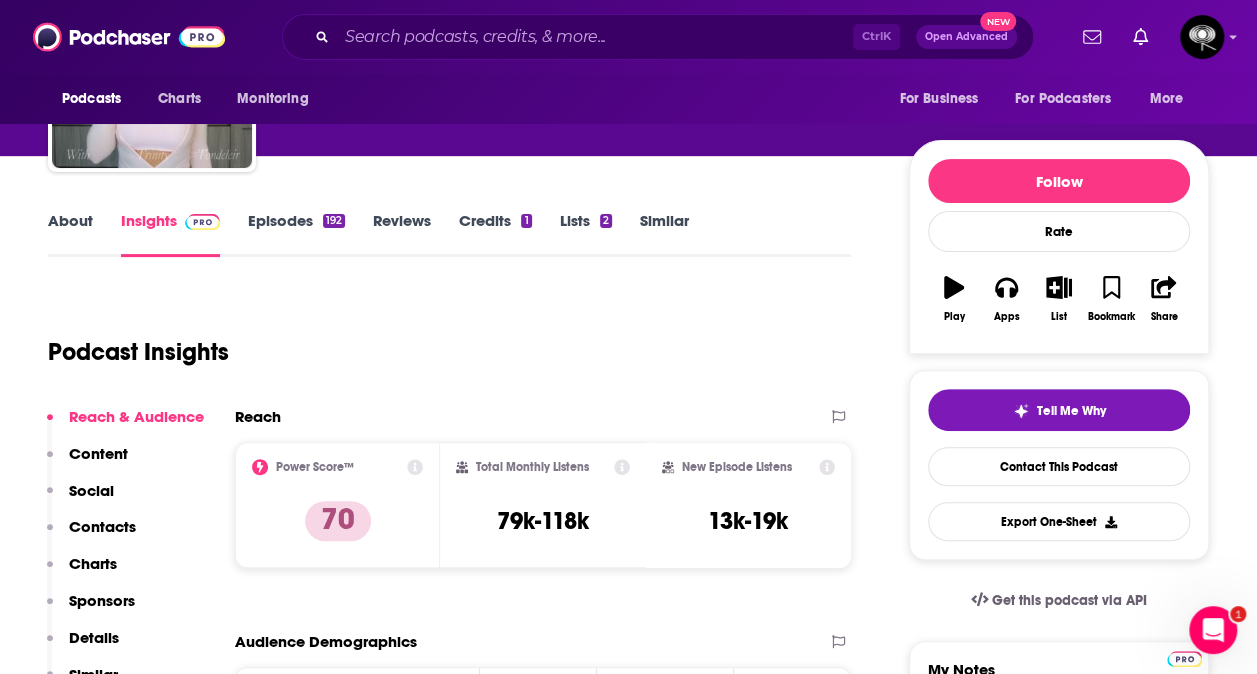 scroll, scrollTop: 186, scrollLeft: 0, axis: vertical 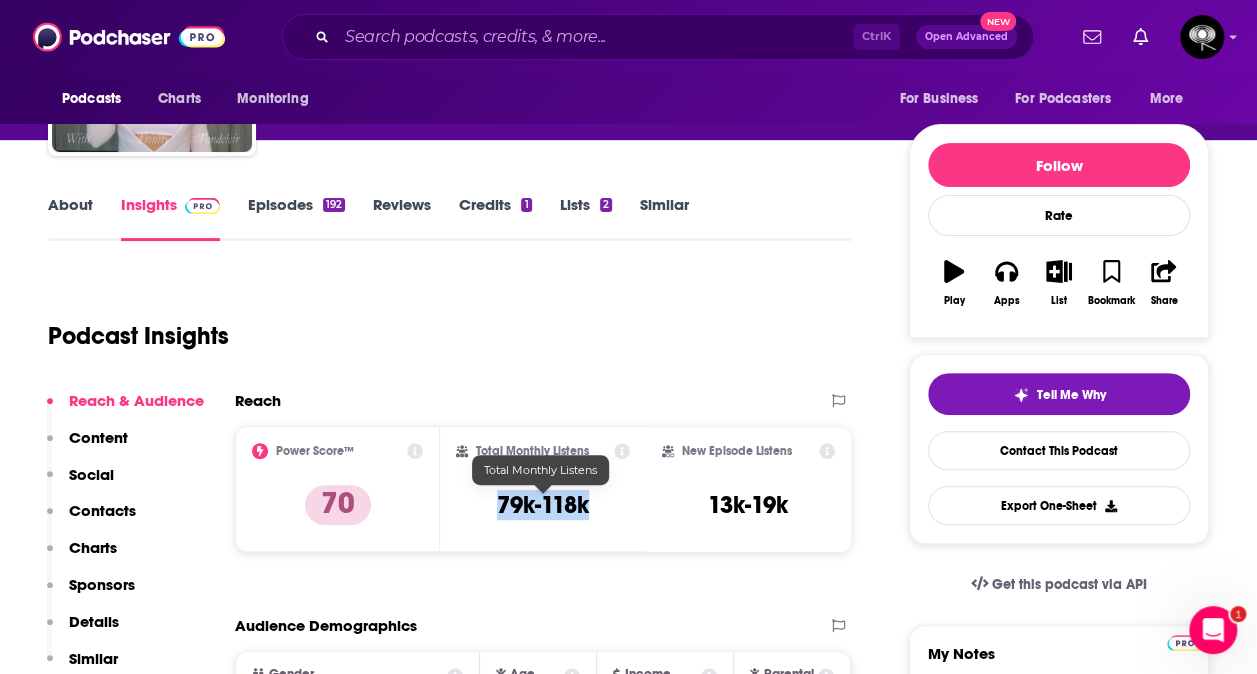 drag, startPoint x: 613, startPoint y: 516, endPoint x: 492, endPoint y: 504, distance: 121.59358 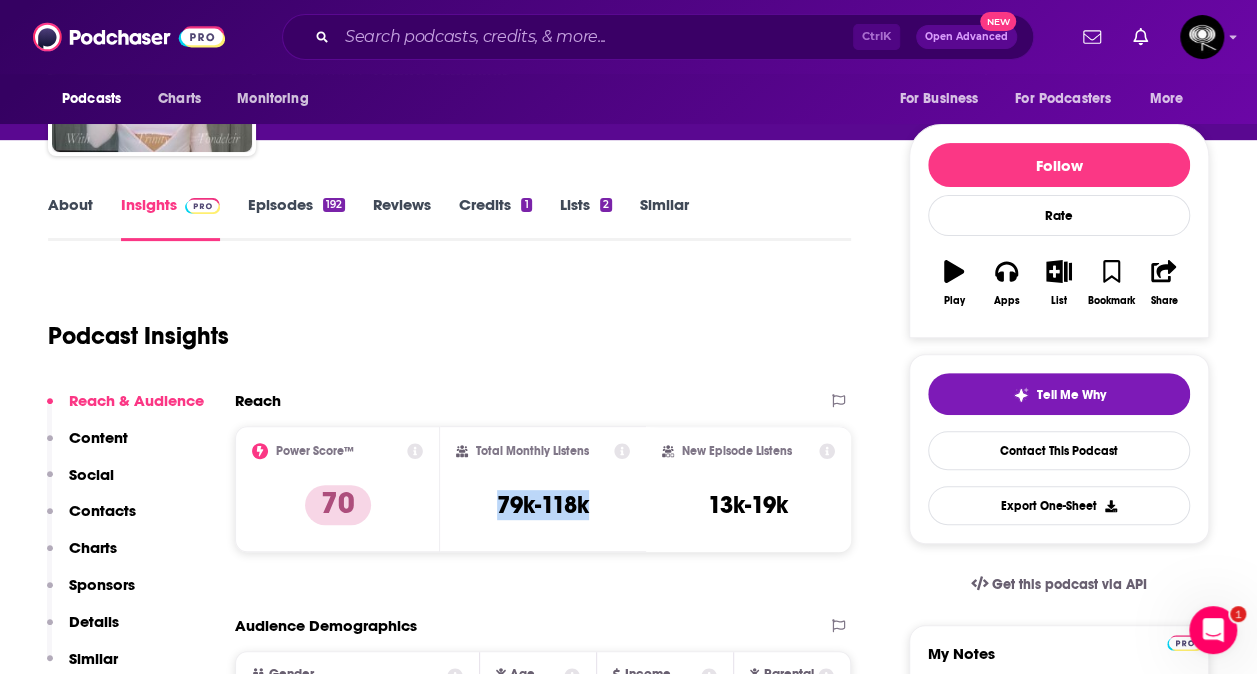 copy on "79k-118k" 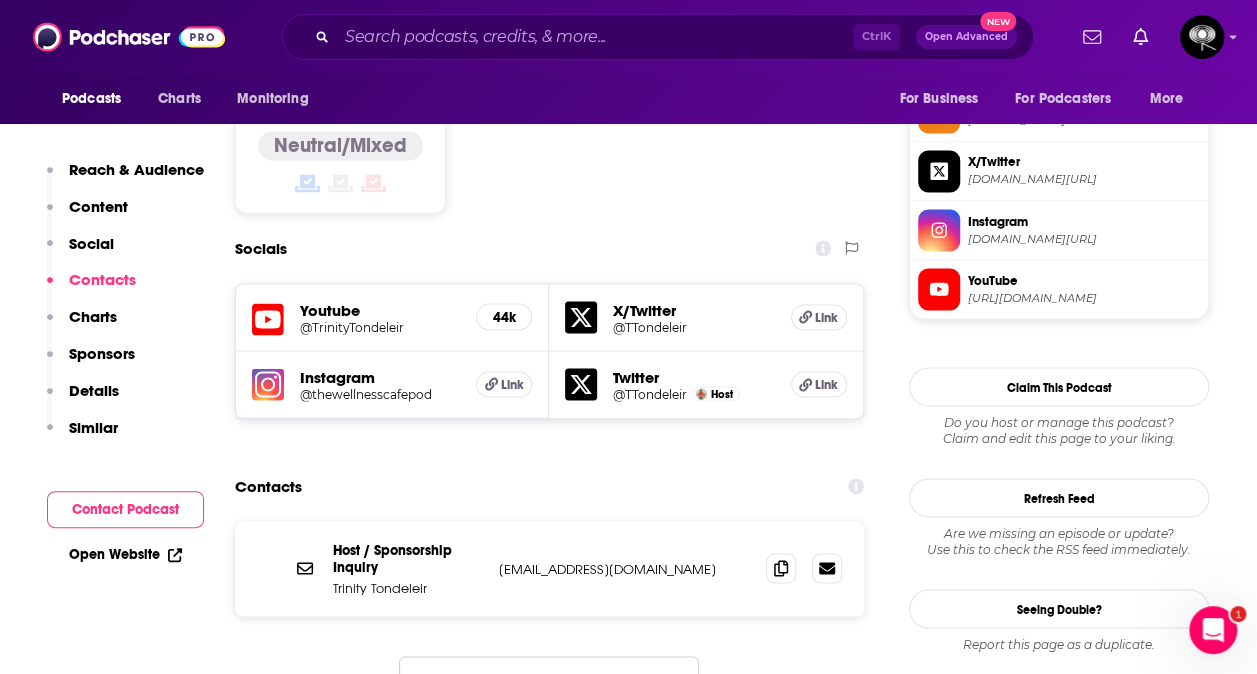 scroll, scrollTop: 1799, scrollLeft: 0, axis: vertical 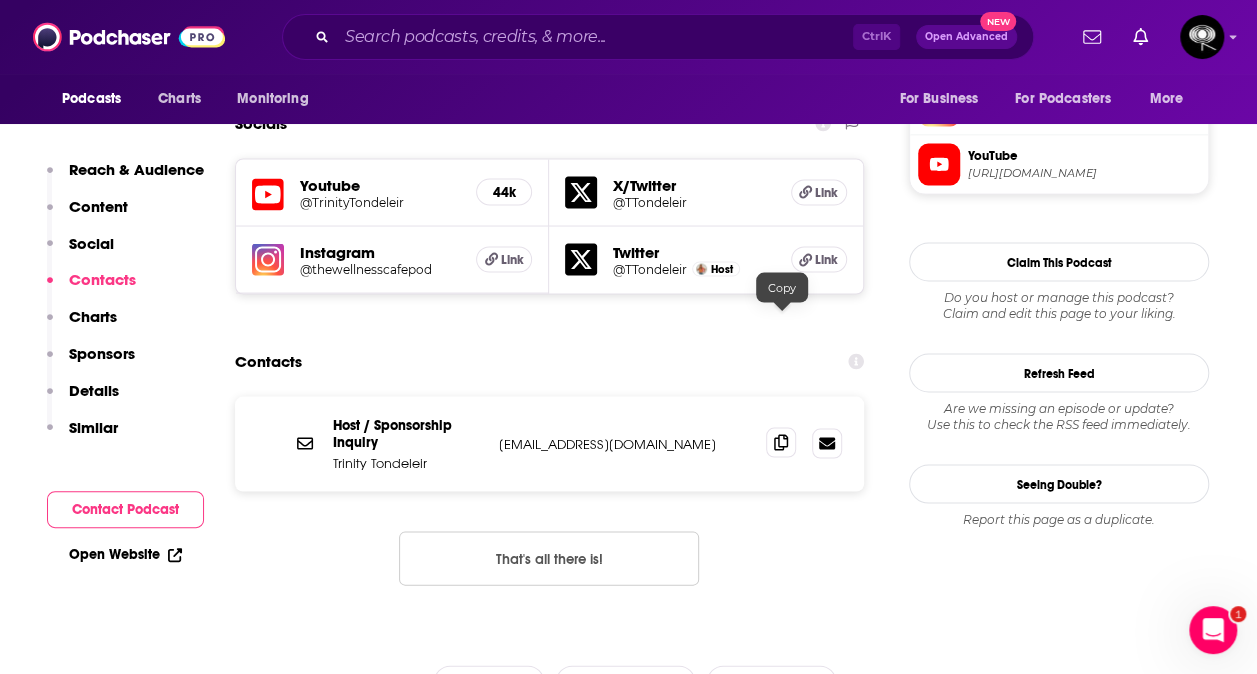 click 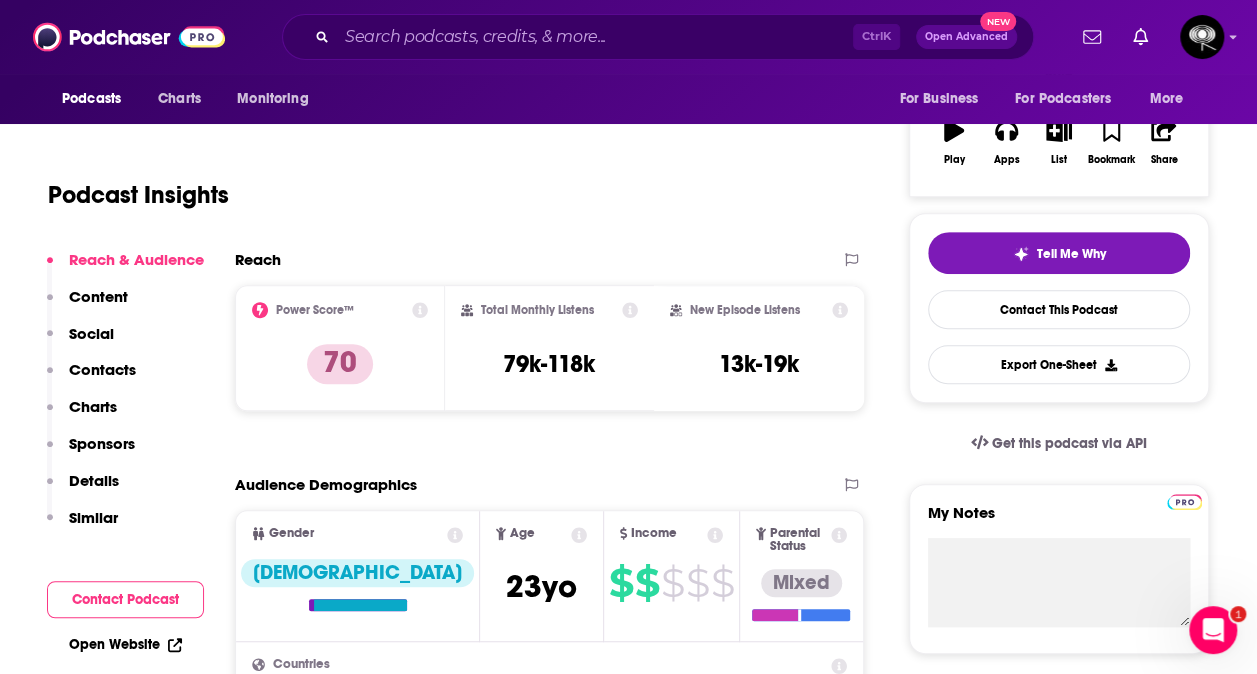 scroll, scrollTop: 346, scrollLeft: 0, axis: vertical 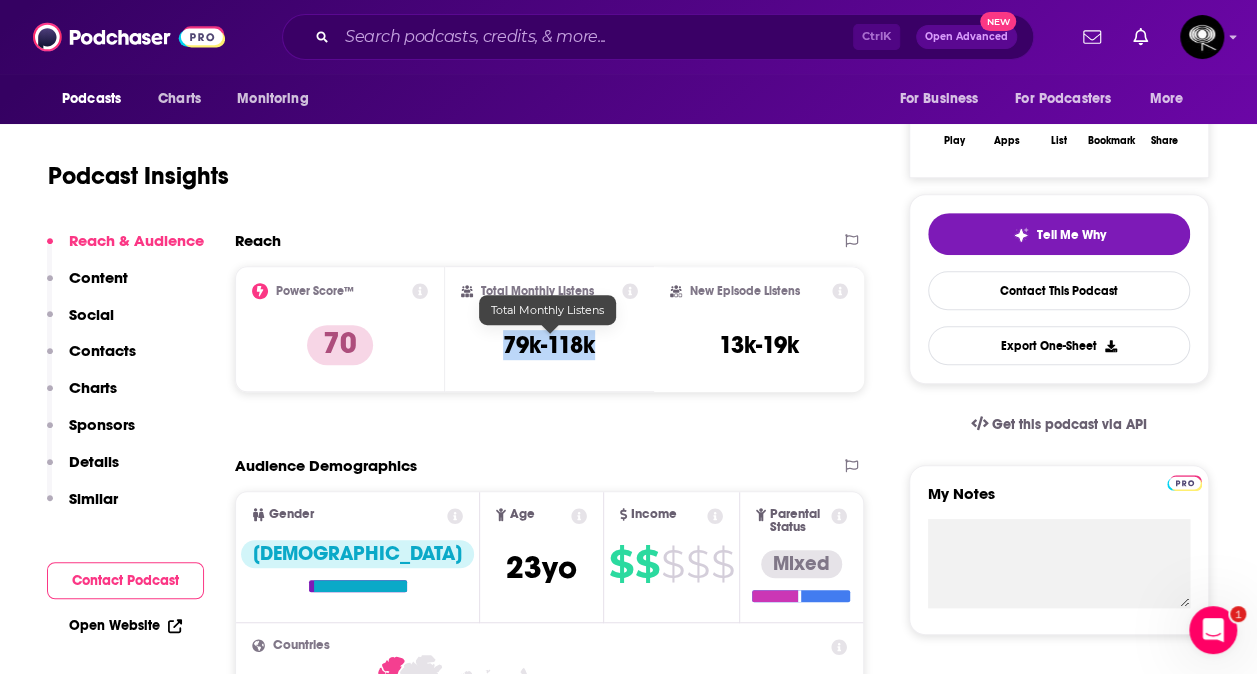 drag, startPoint x: 609, startPoint y: 345, endPoint x: 496, endPoint y: 347, distance: 113.0177 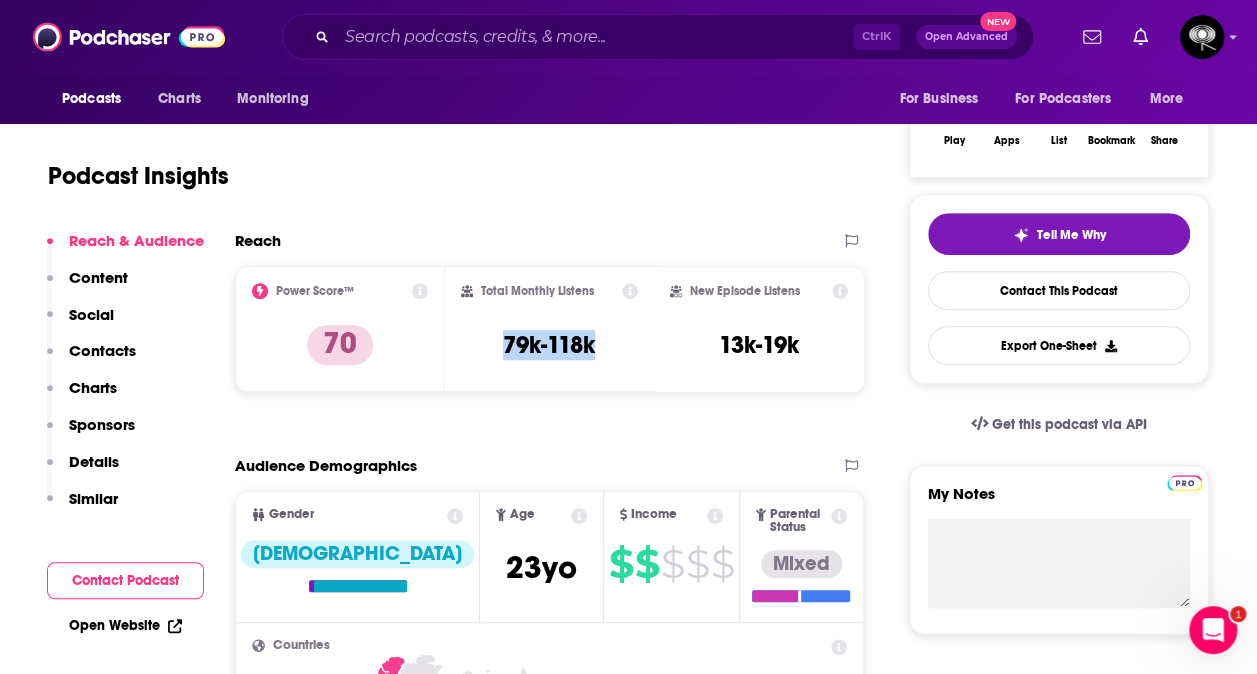 copy on "79k-118k" 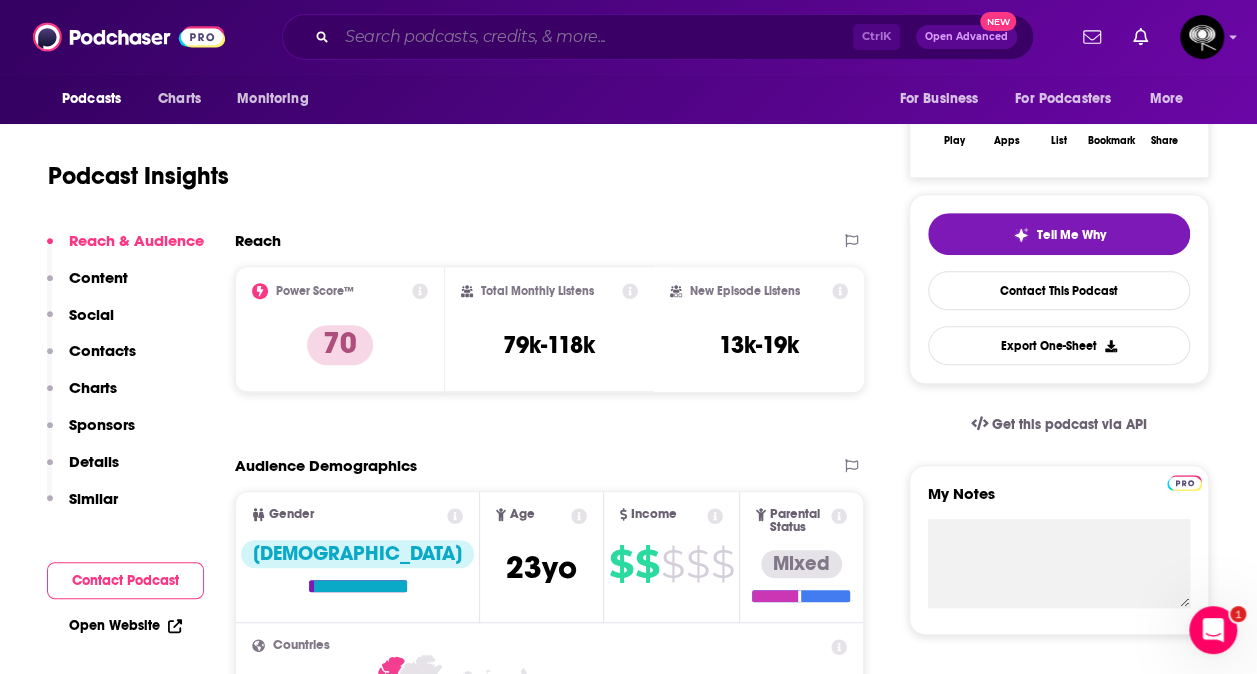 click at bounding box center [595, 37] 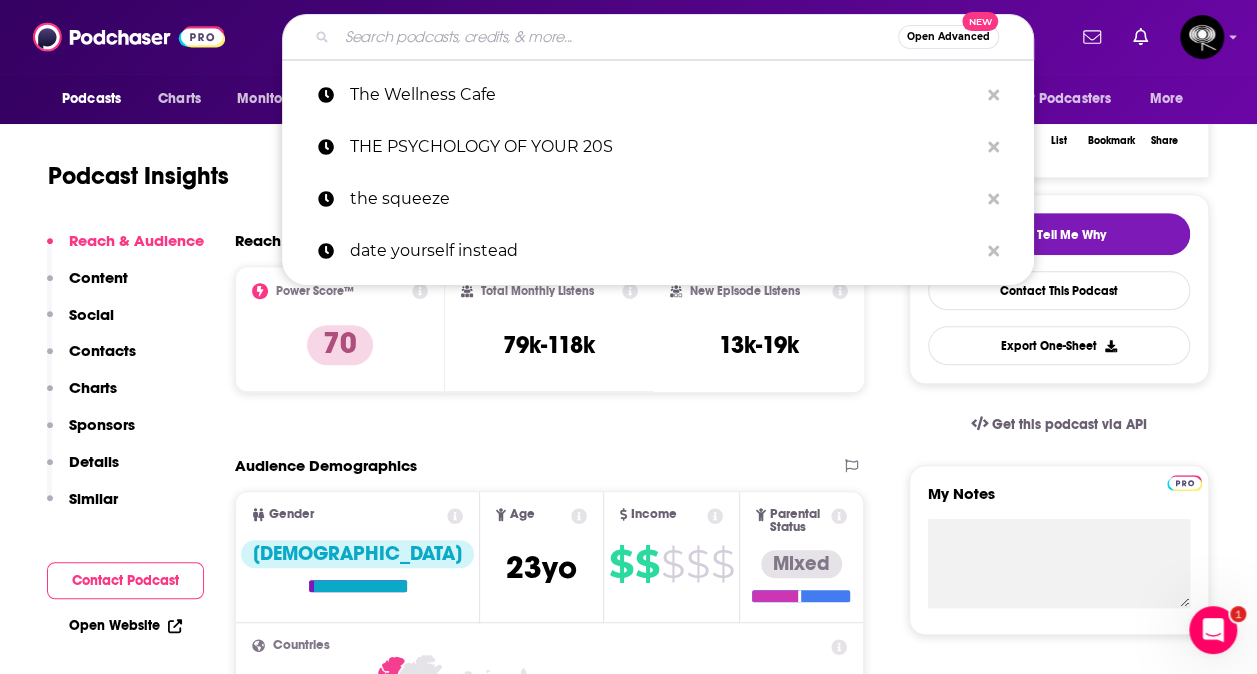 paste on "Note to Self" 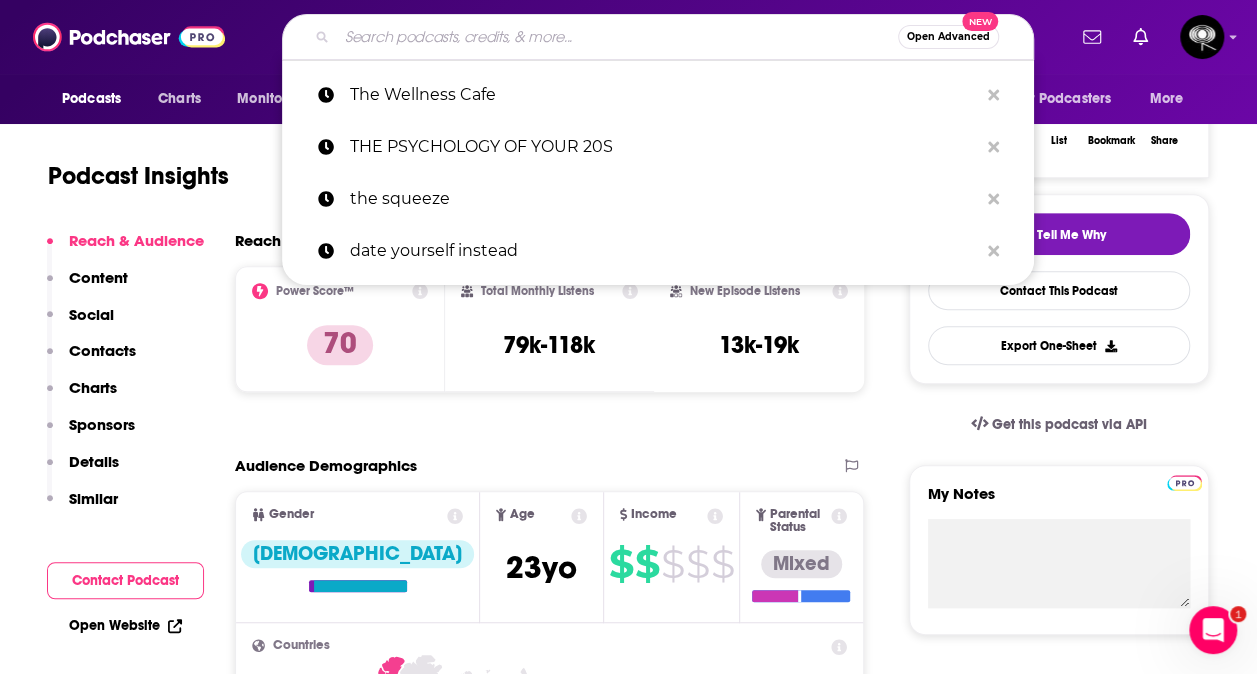type on "Note to Self" 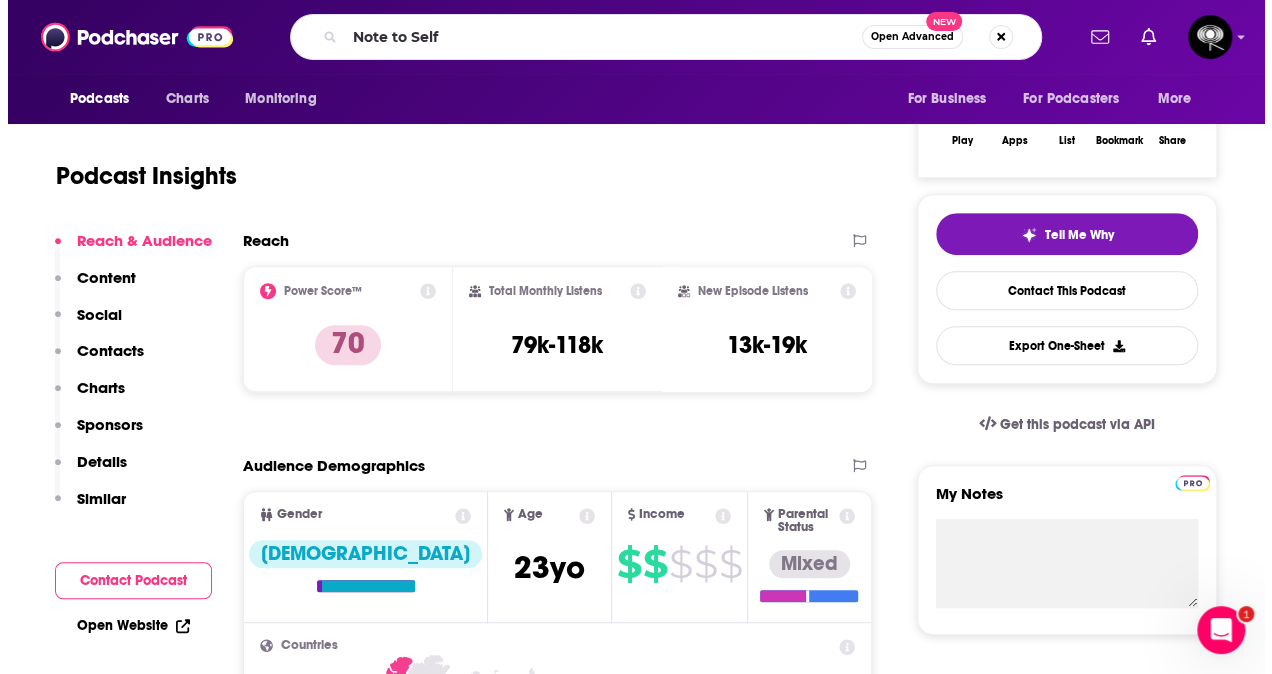 scroll, scrollTop: 0, scrollLeft: 0, axis: both 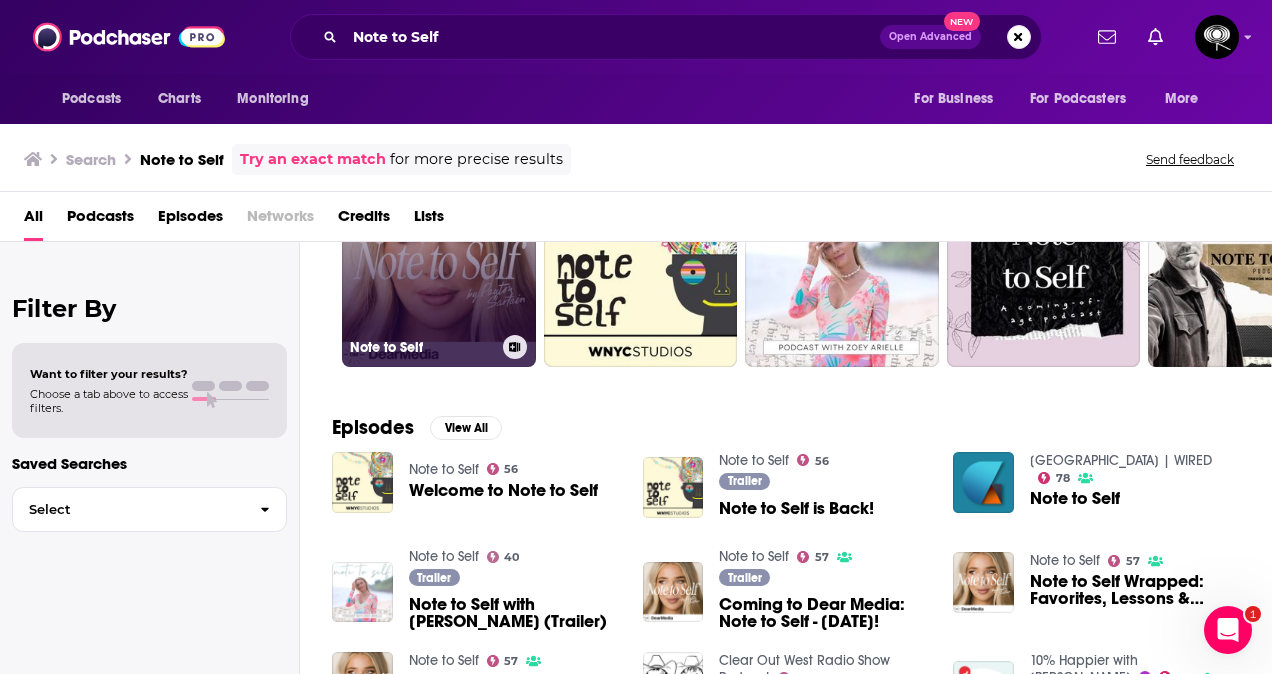 click on "57 Note to Self" at bounding box center (439, 270) 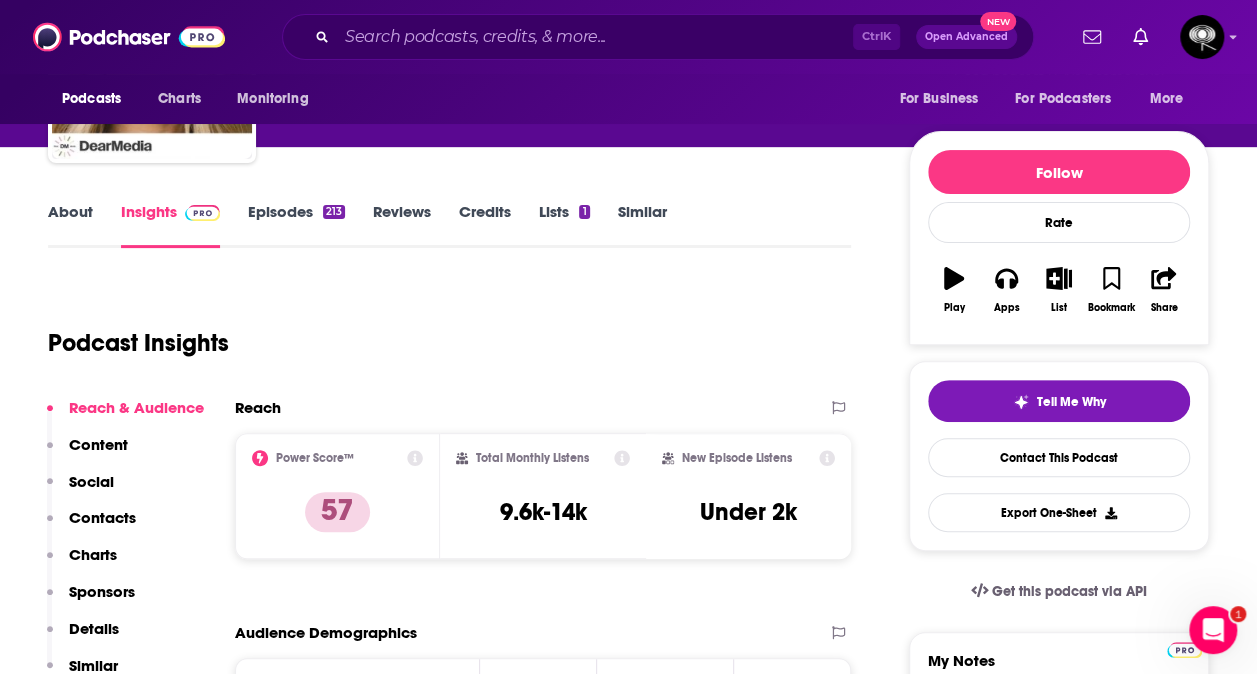 scroll, scrollTop: 345, scrollLeft: 0, axis: vertical 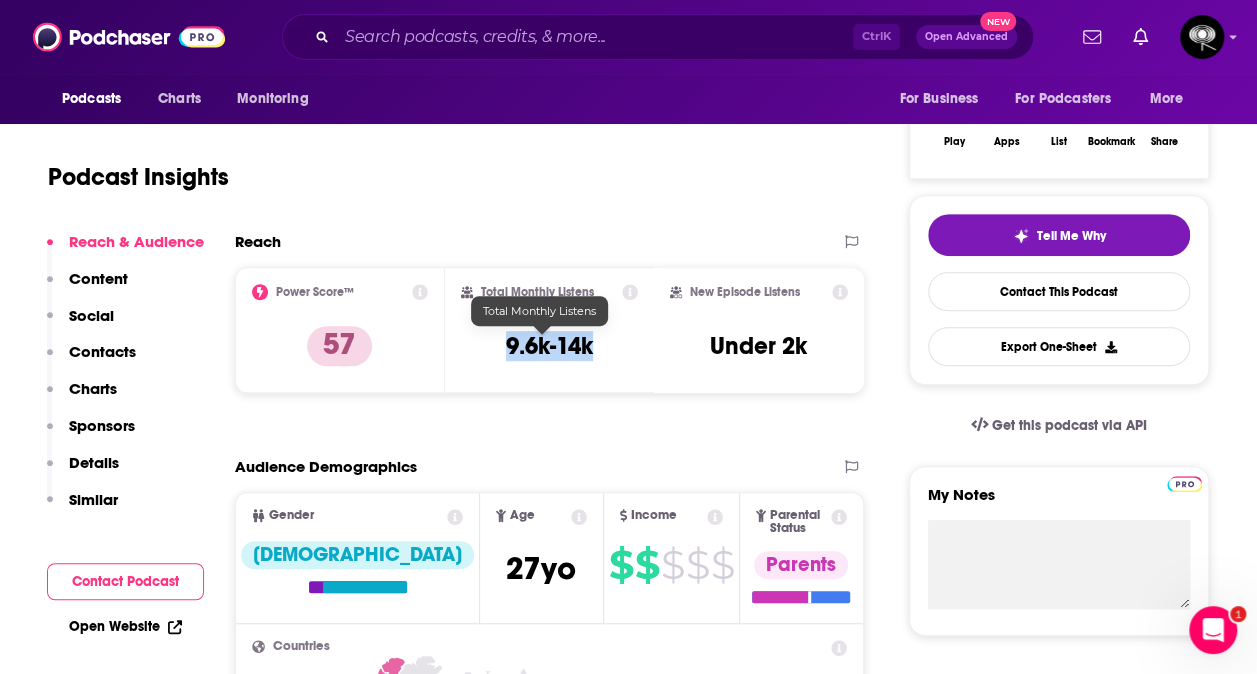 drag, startPoint x: 606, startPoint y: 344, endPoint x: 500, endPoint y: 348, distance: 106.07545 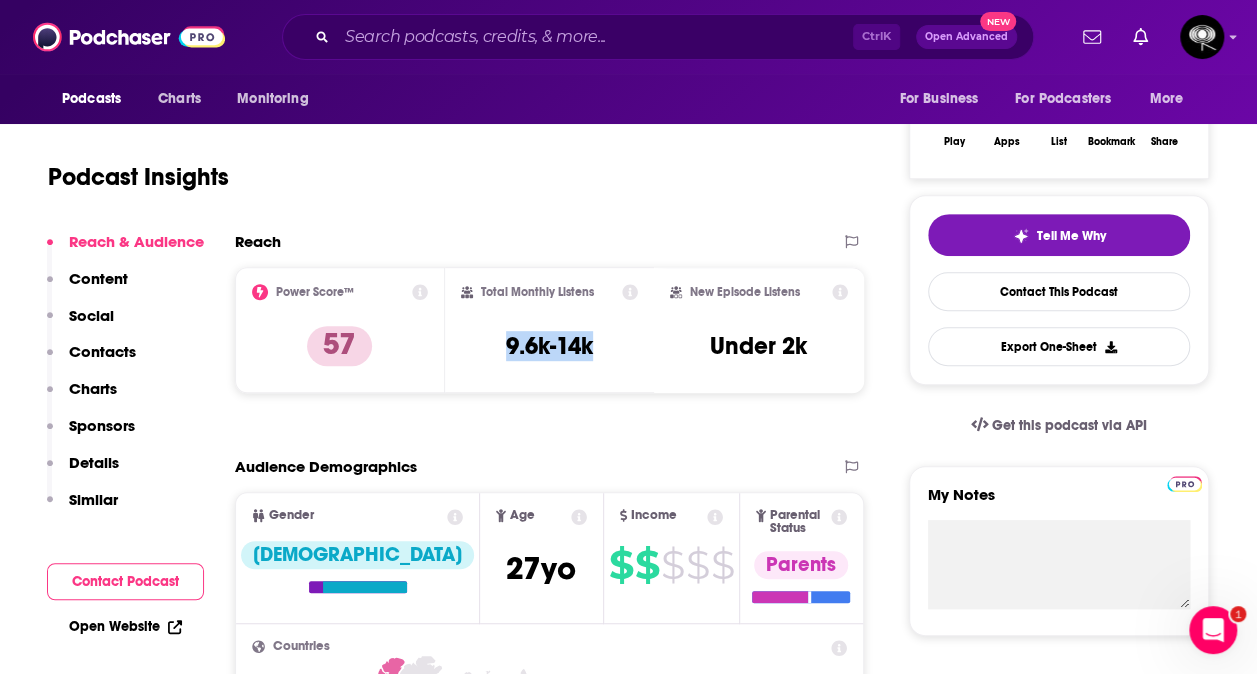 copy on "9.6k-14k" 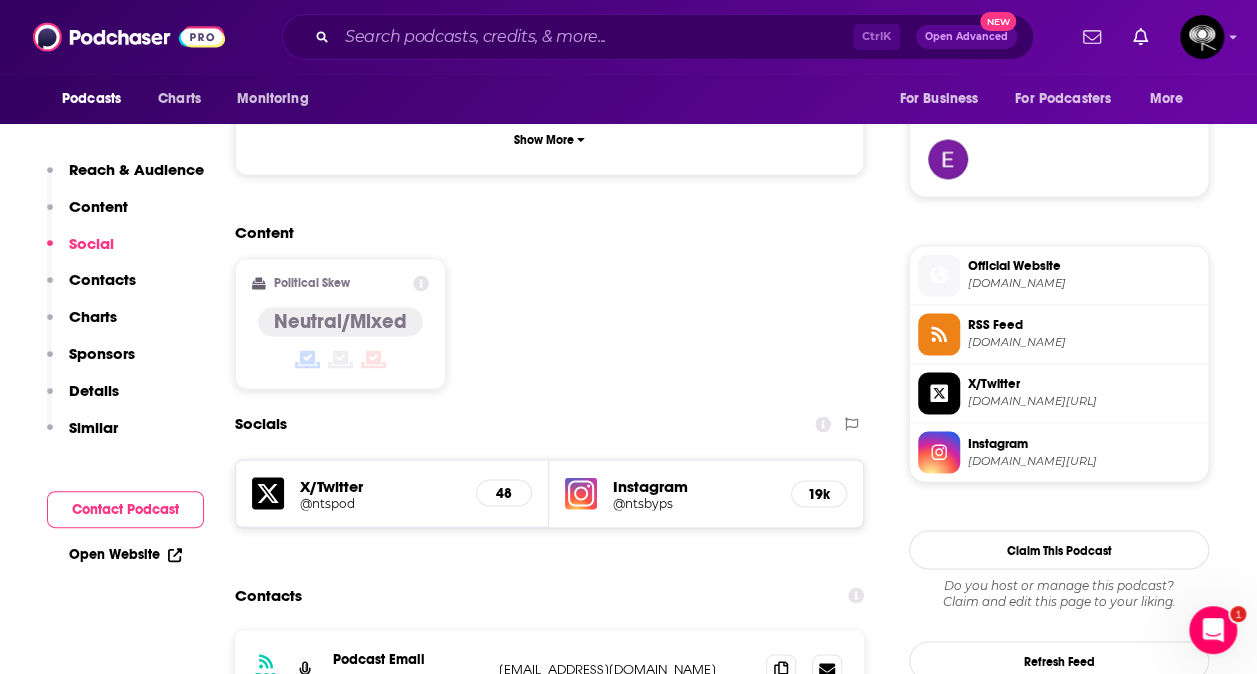scroll, scrollTop: 1528, scrollLeft: 0, axis: vertical 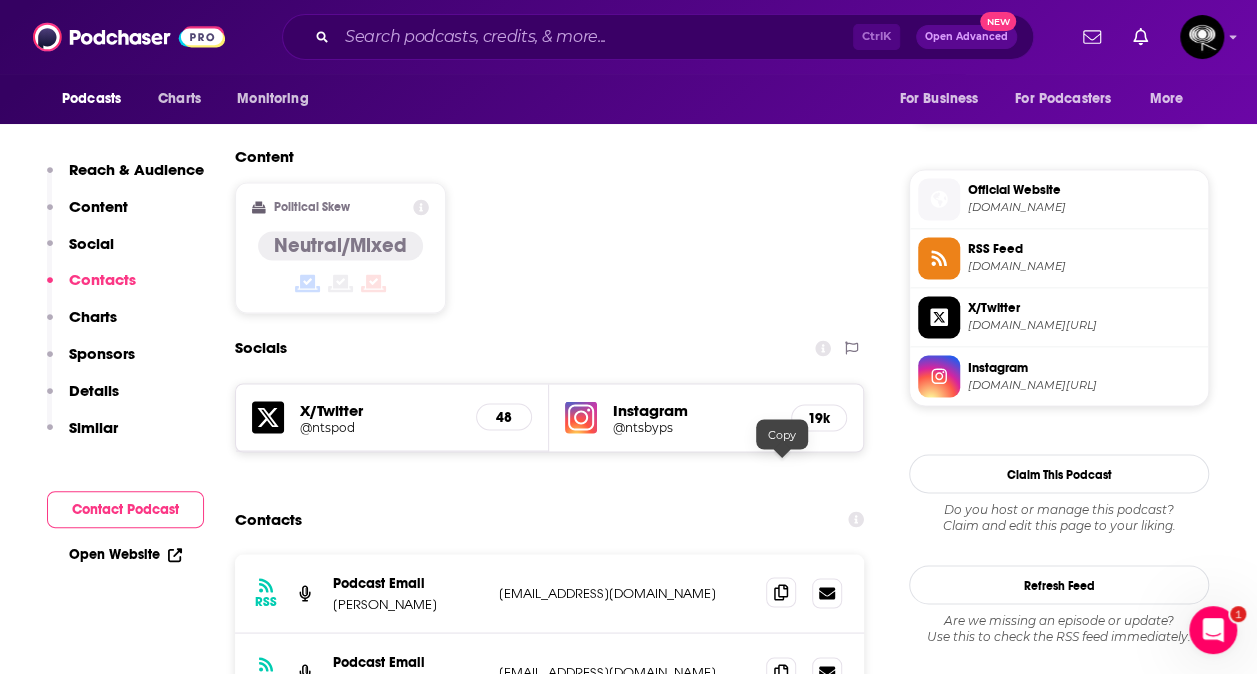 click 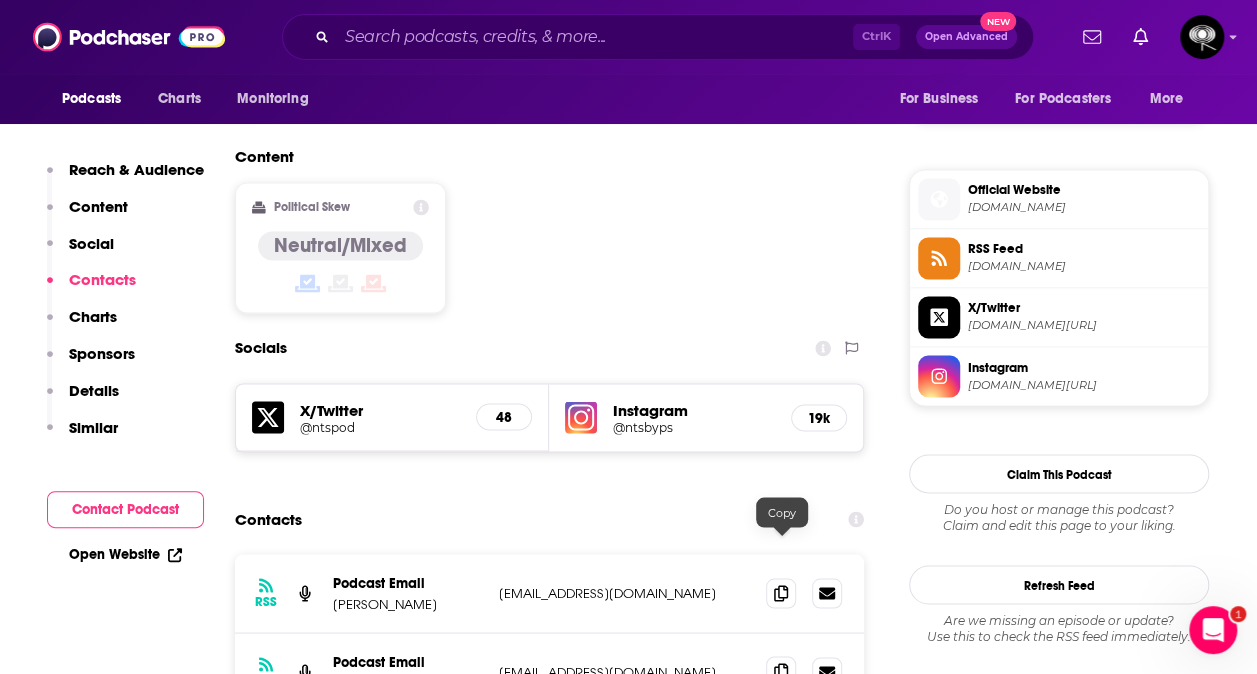 click 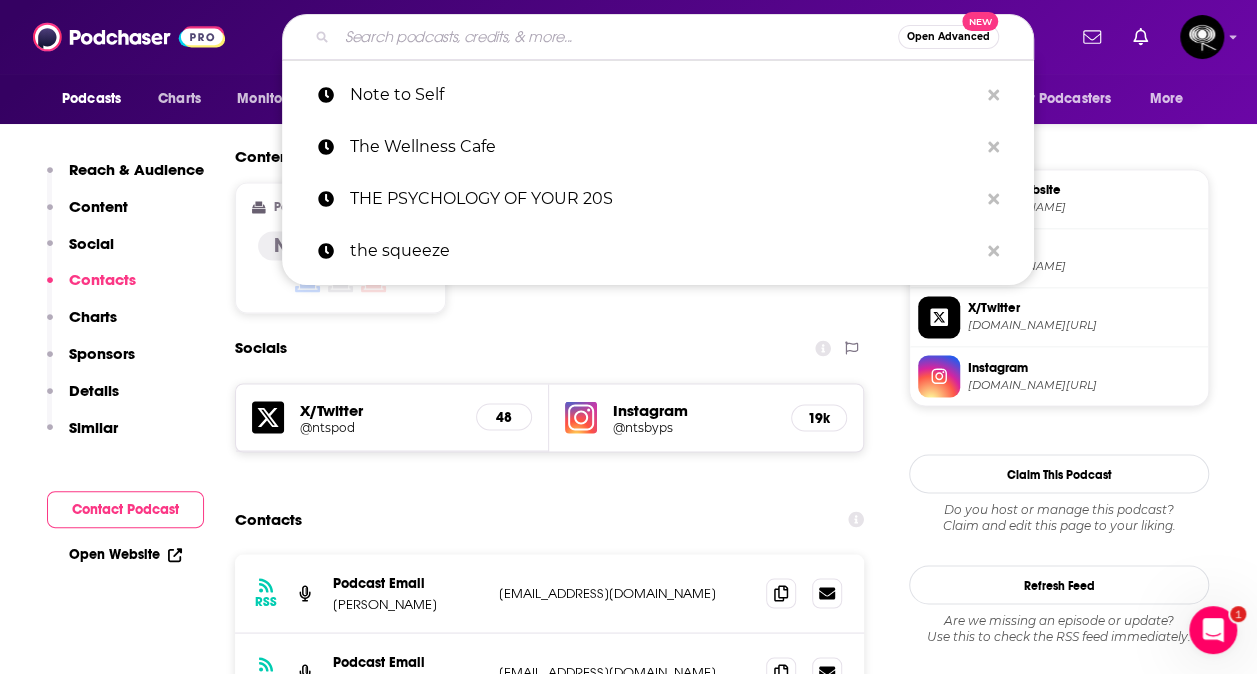 click at bounding box center (617, 37) 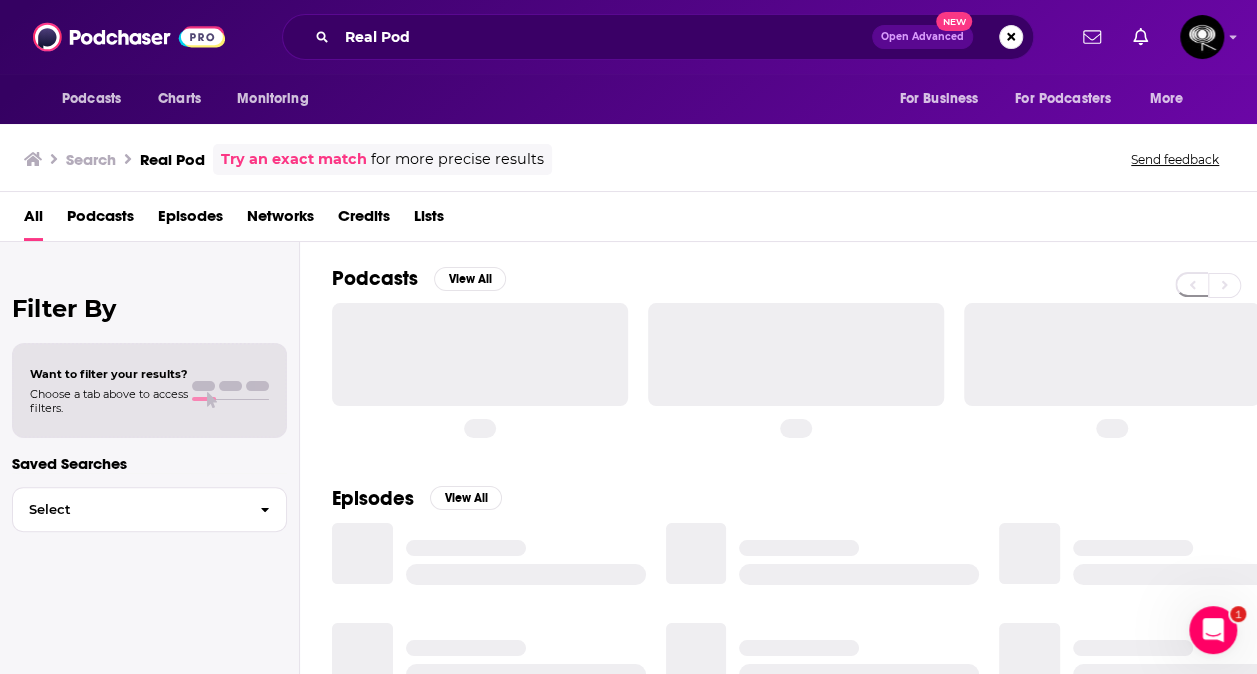 scroll, scrollTop: 0, scrollLeft: 0, axis: both 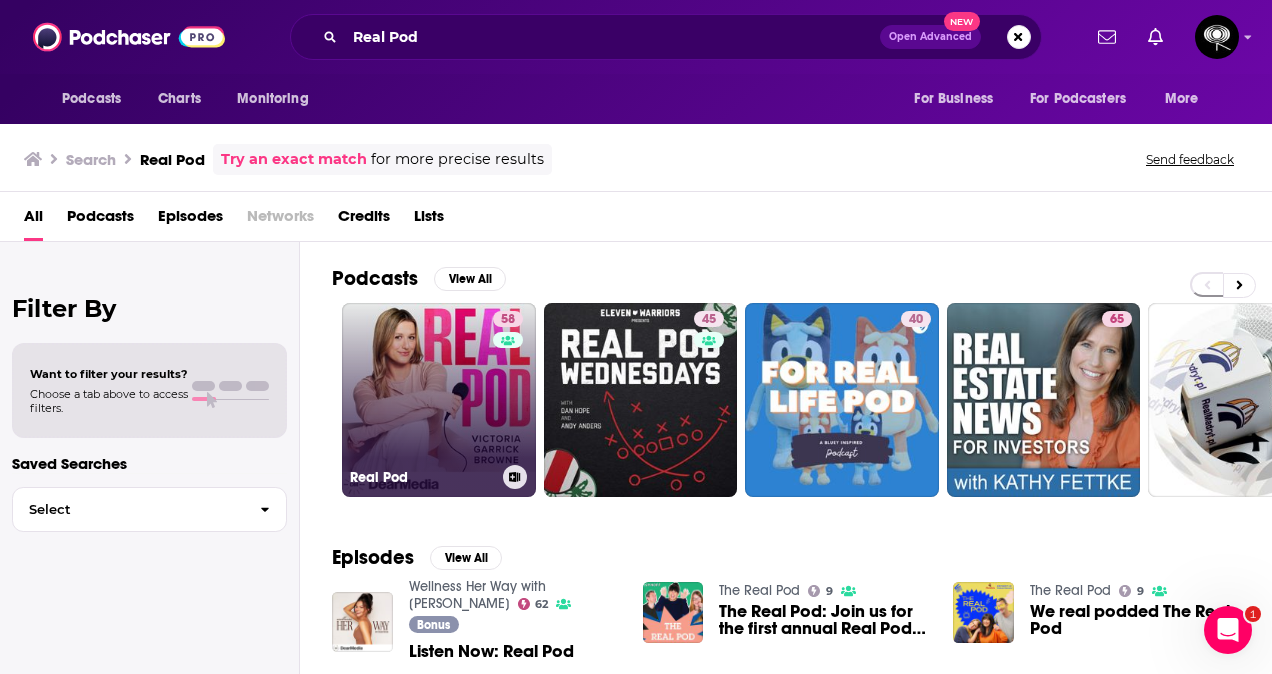 click on "58 Real Pod" at bounding box center (439, 400) 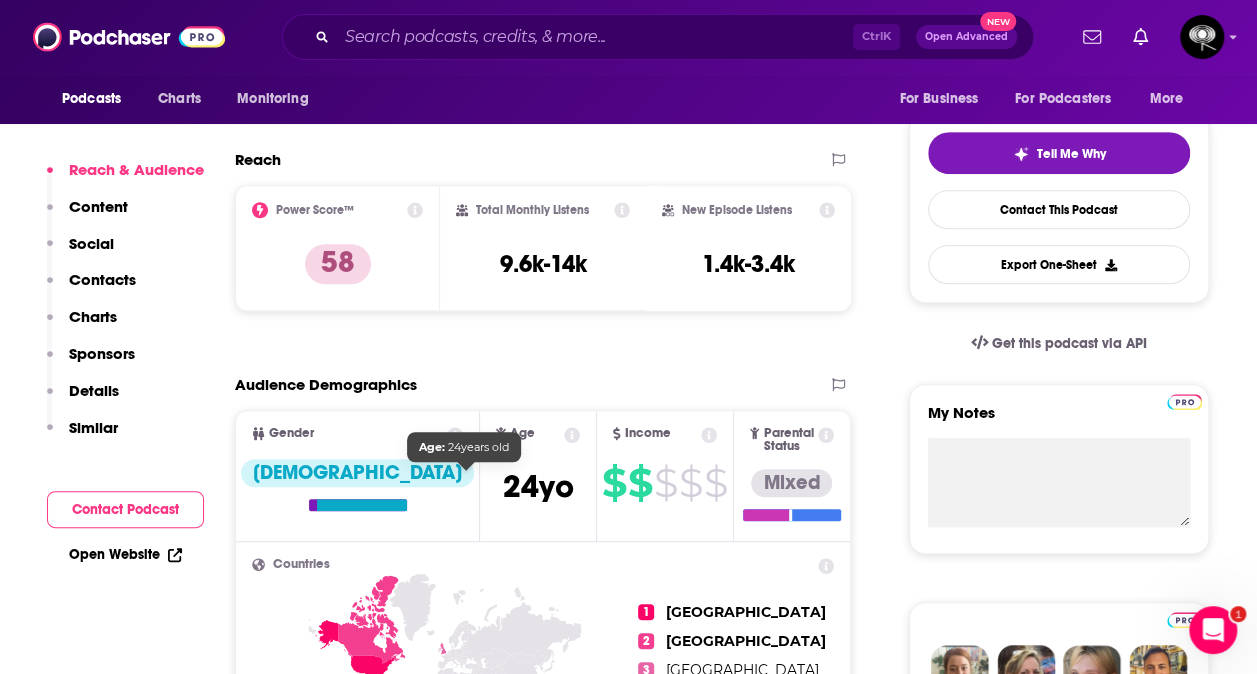scroll, scrollTop: 428, scrollLeft: 0, axis: vertical 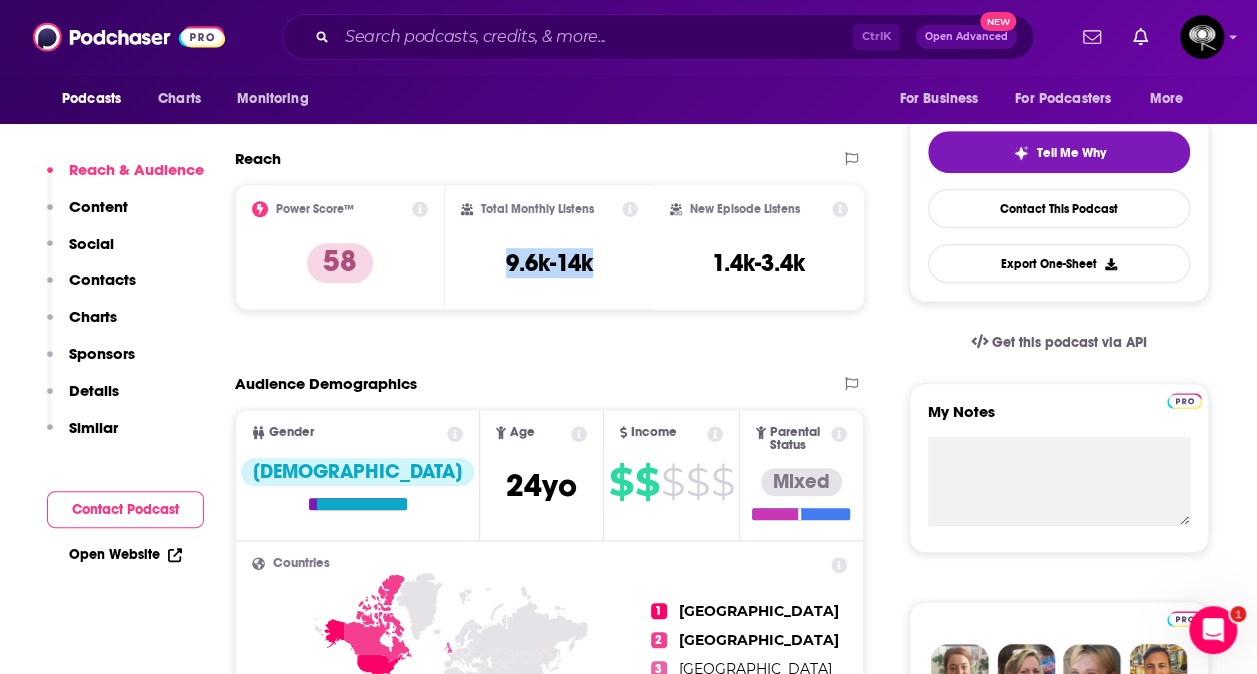 drag, startPoint x: 612, startPoint y: 263, endPoint x: 492, endPoint y: 264, distance: 120.004166 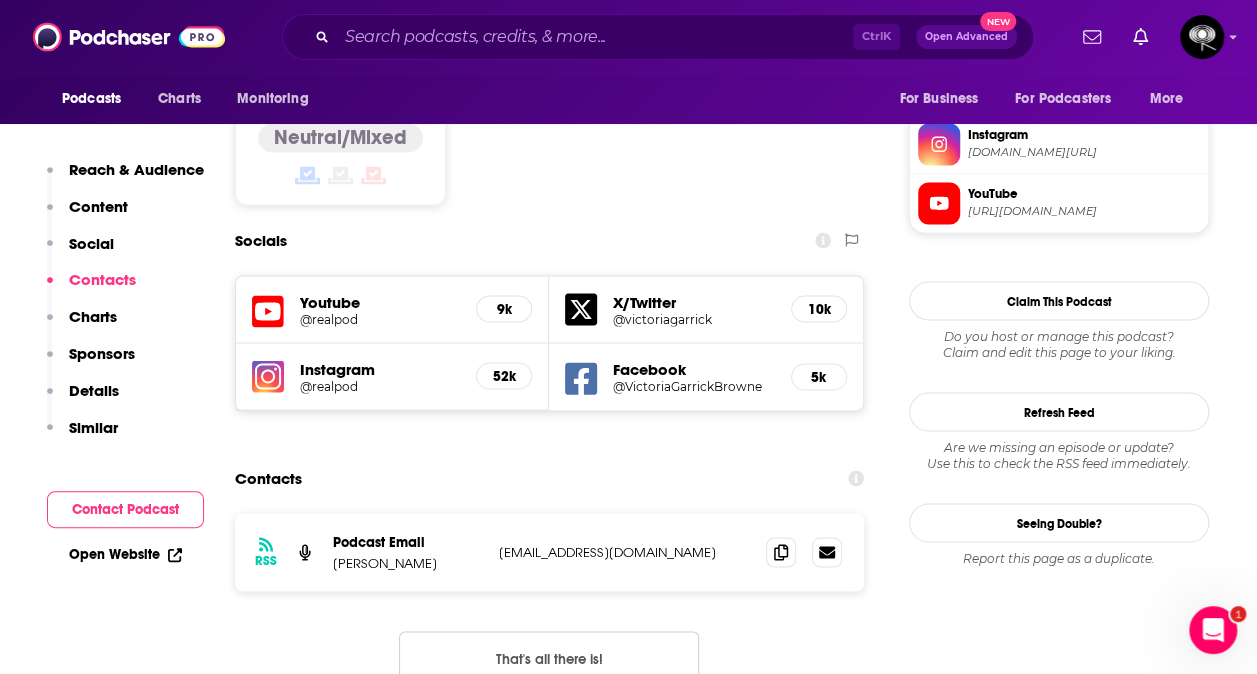 scroll, scrollTop: 1707, scrollLeft: 0, axis: vertical 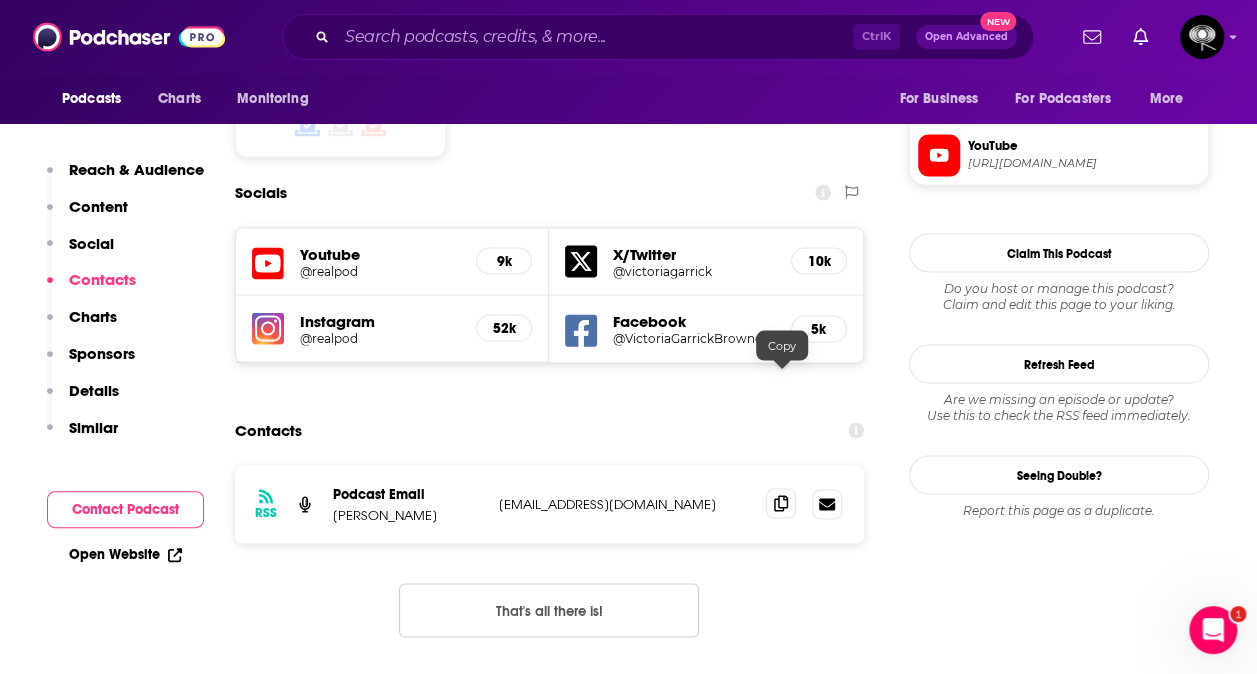 click 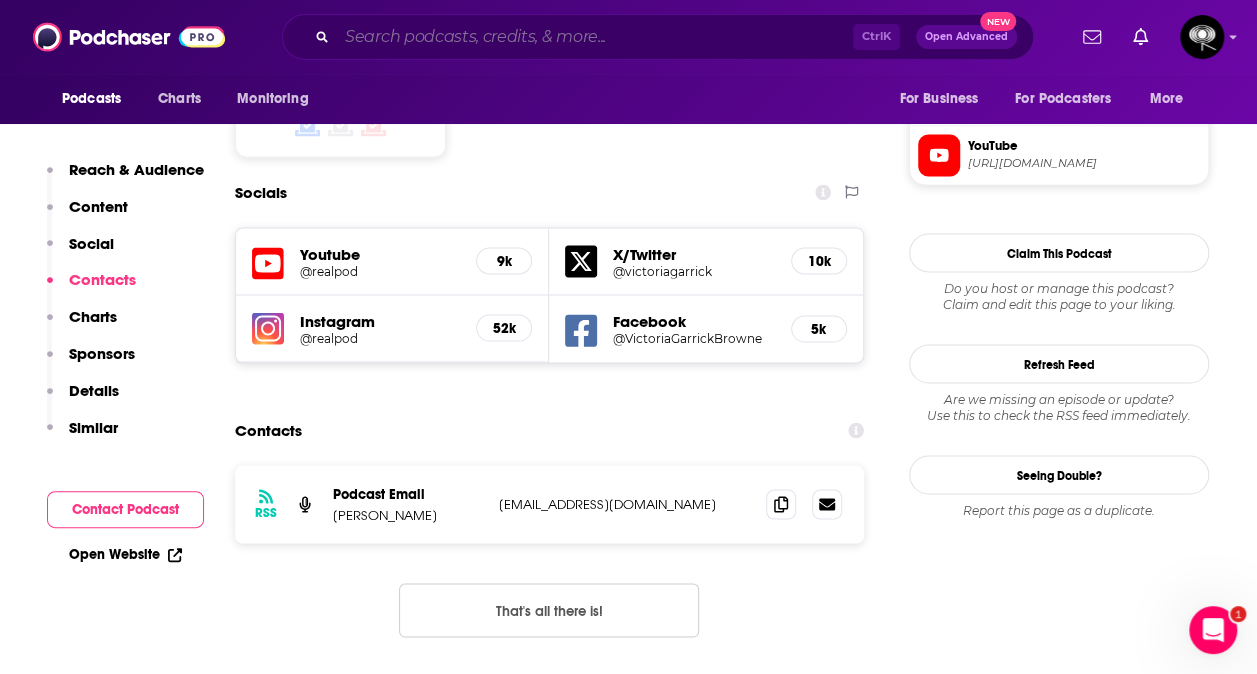 click at bounding box center (595, 37) 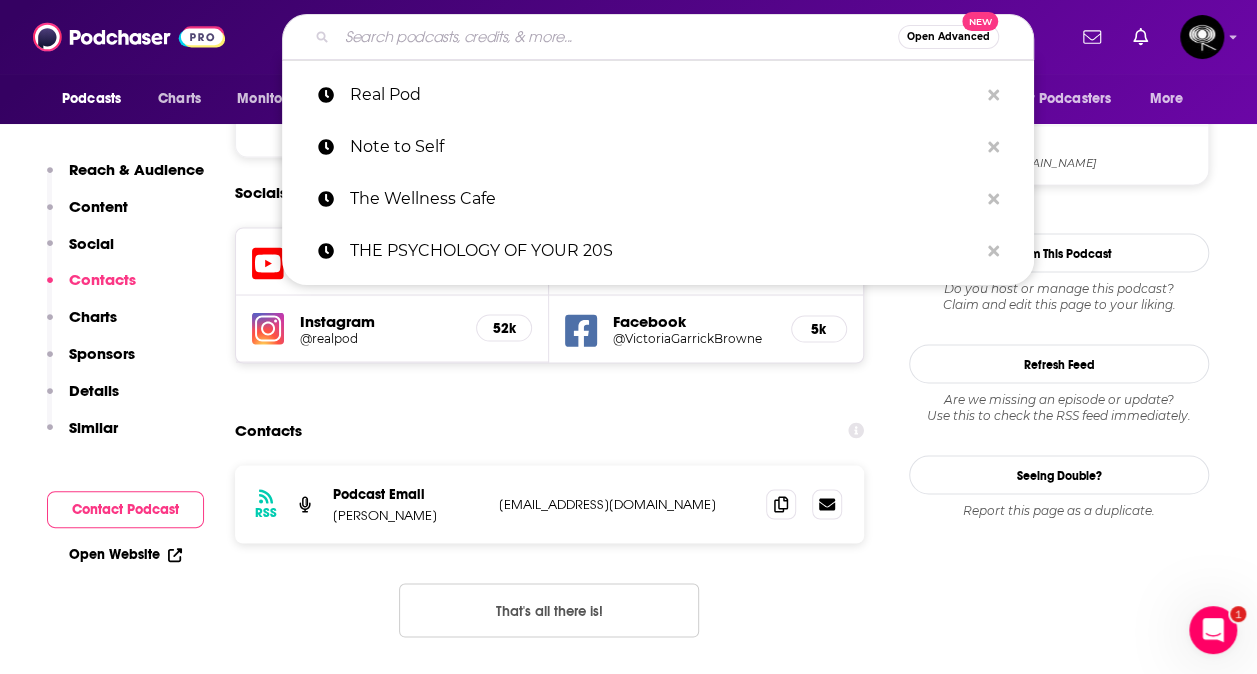 paste on "Going Mental with [PERSON_NAME]" 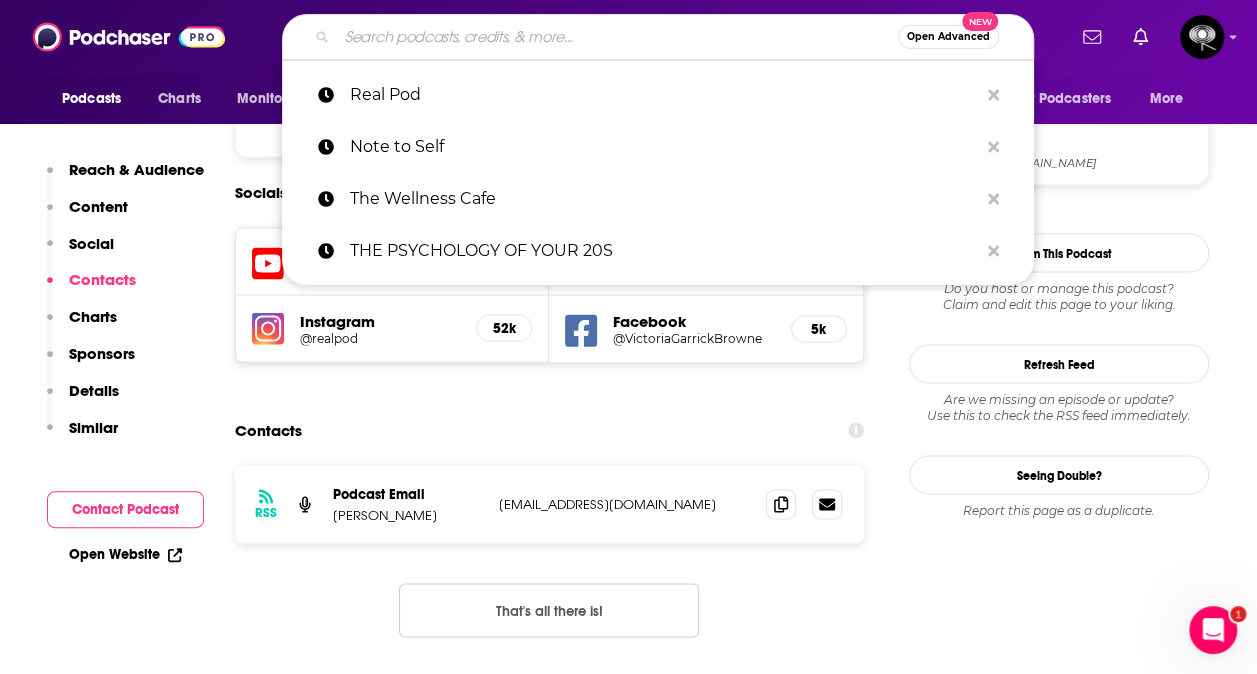 type on "Going Mental with [PERSON_NAME]" 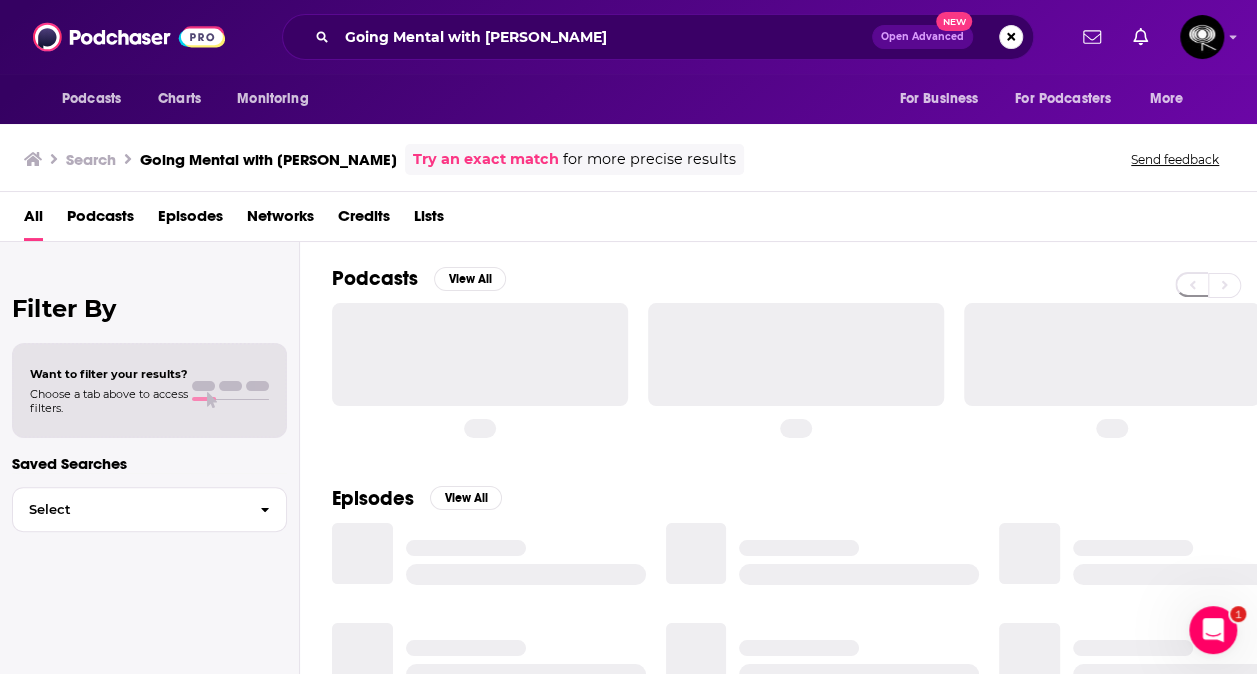 scroll, scrollTop: 0, scrollLeft: 0, axis: both 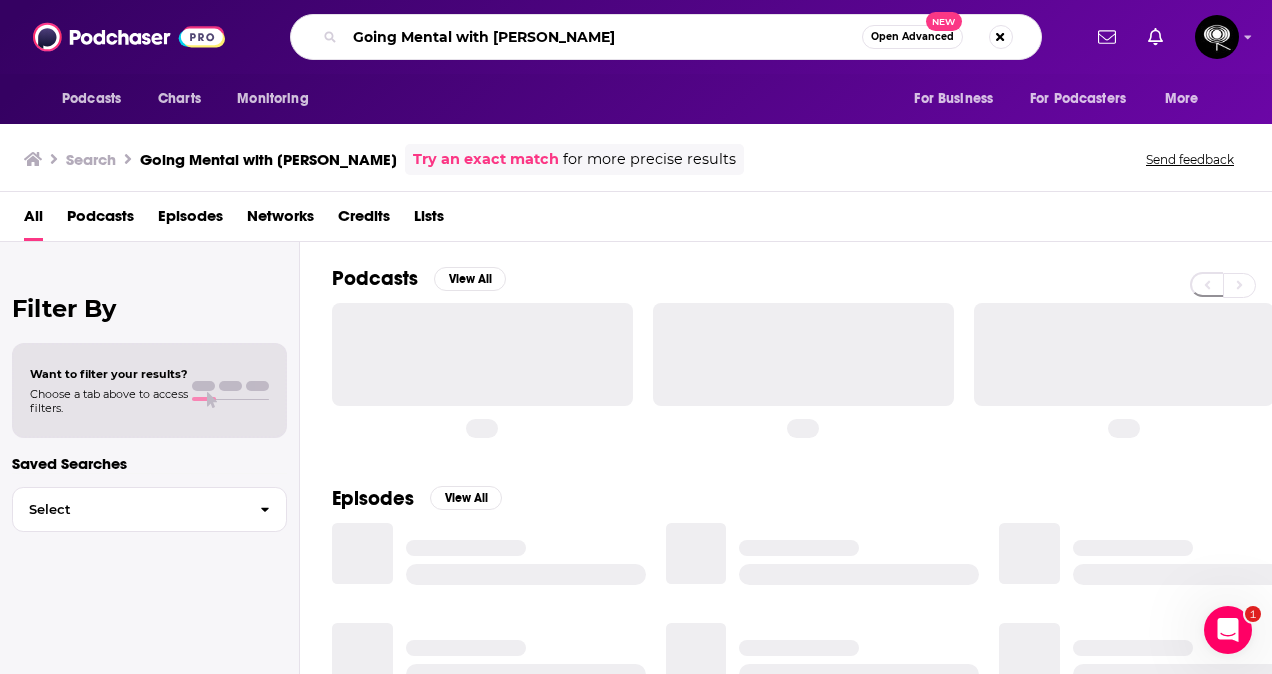 click on "Going Mental with [PERSON_NAME]" at bounding box center (603, 37) 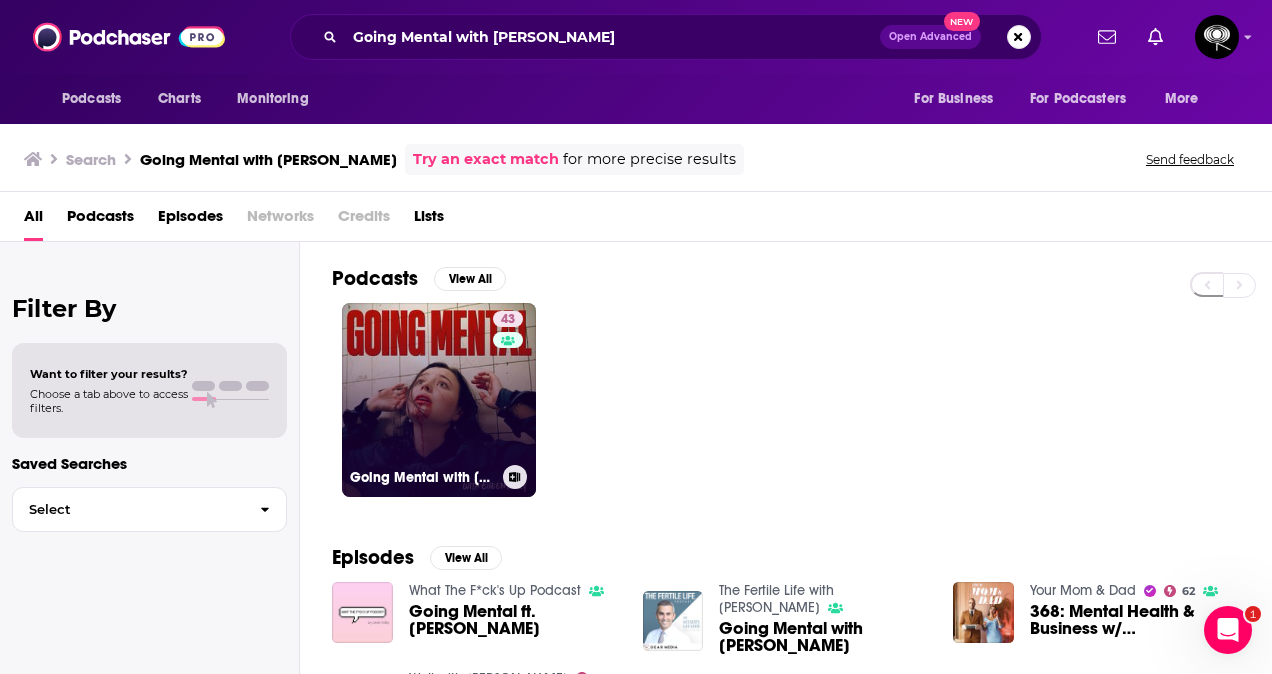click on "43 Going Mental with [PERSON_NAME]" at bounding box center [439, 400] 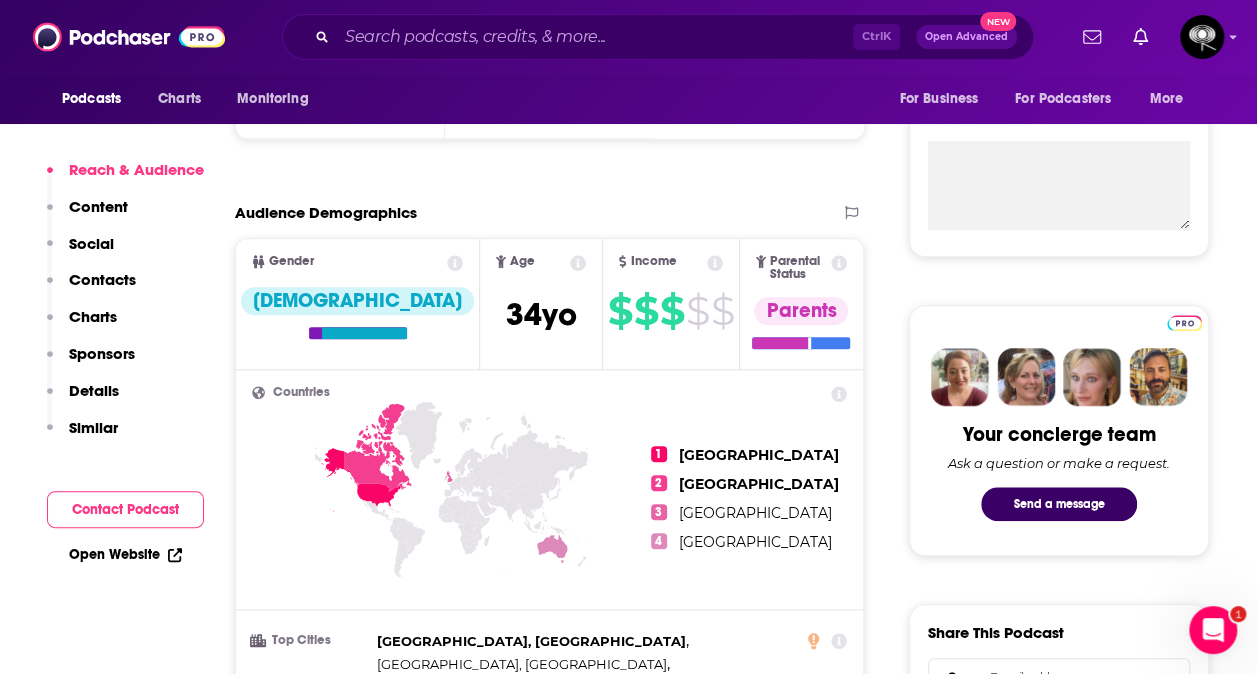 scroll, scrollTop: 723, scrollLeft: 0, axis: vertical 